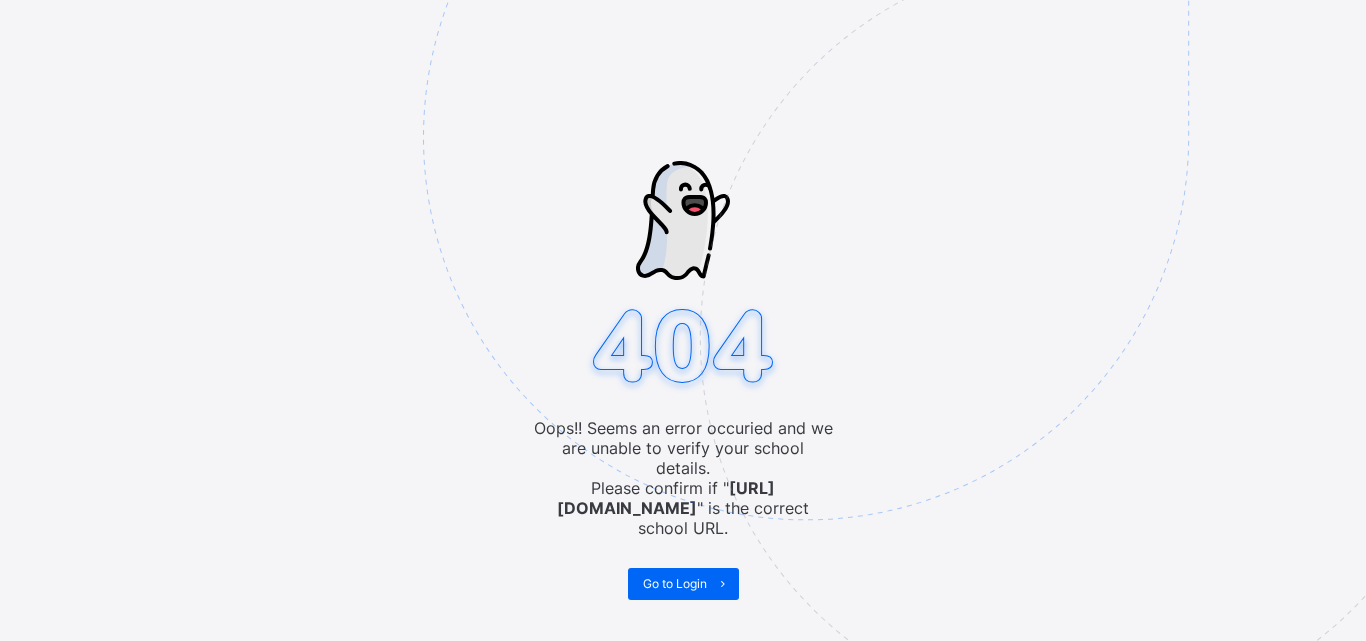 scroll, scrollTop: 0, scrollLeft: 0, axis: both 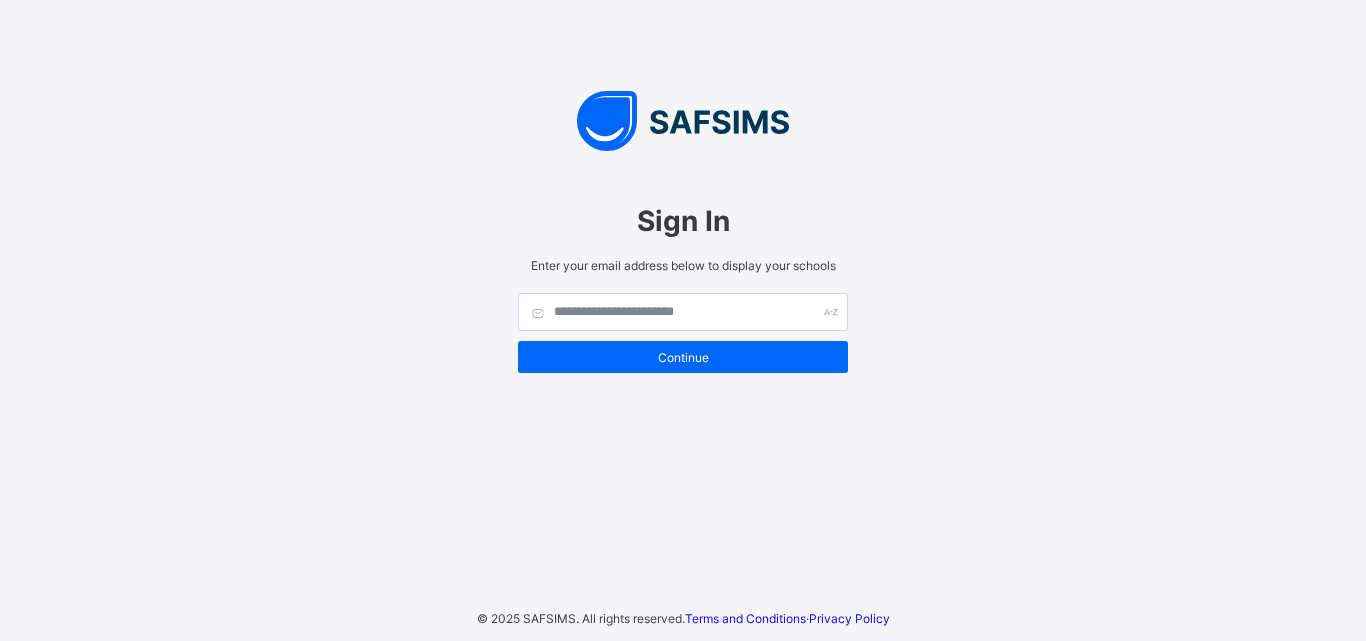 drag, startPoint x: 680, startPoint y: 336, endPoint x: 389, endPoint y: 178, distance: 331.12686 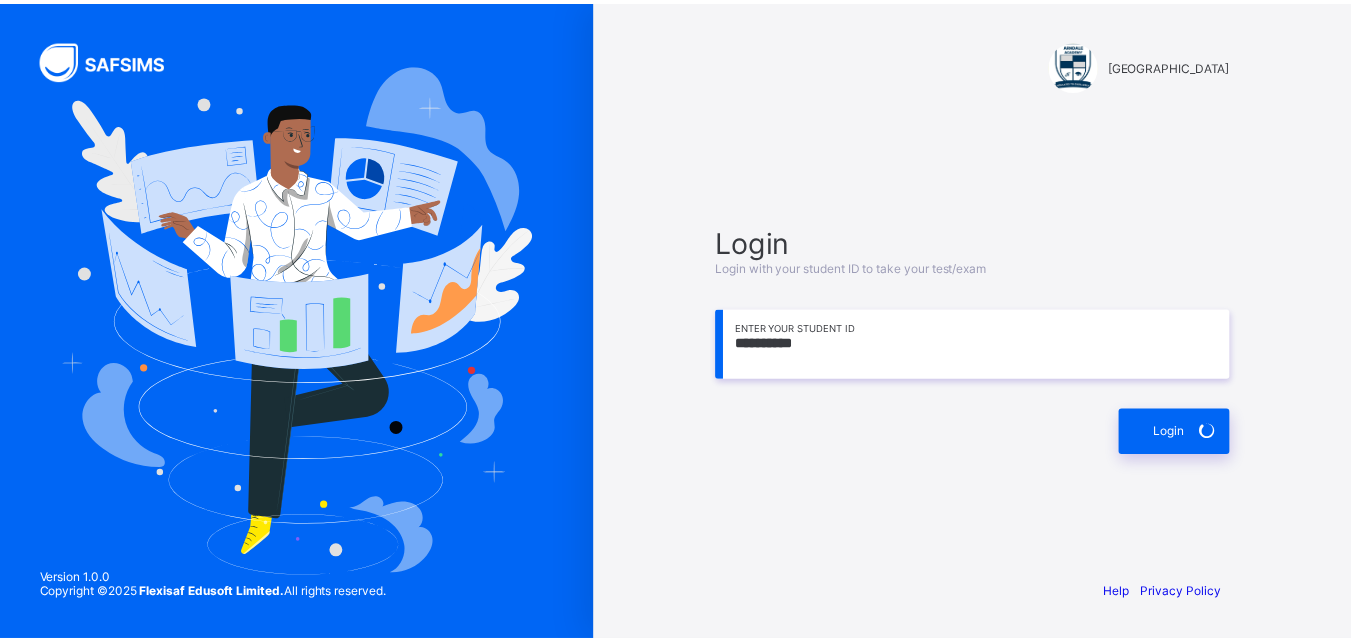 scroll, scrollTop: 0, scrollLeft: 0, axis: both 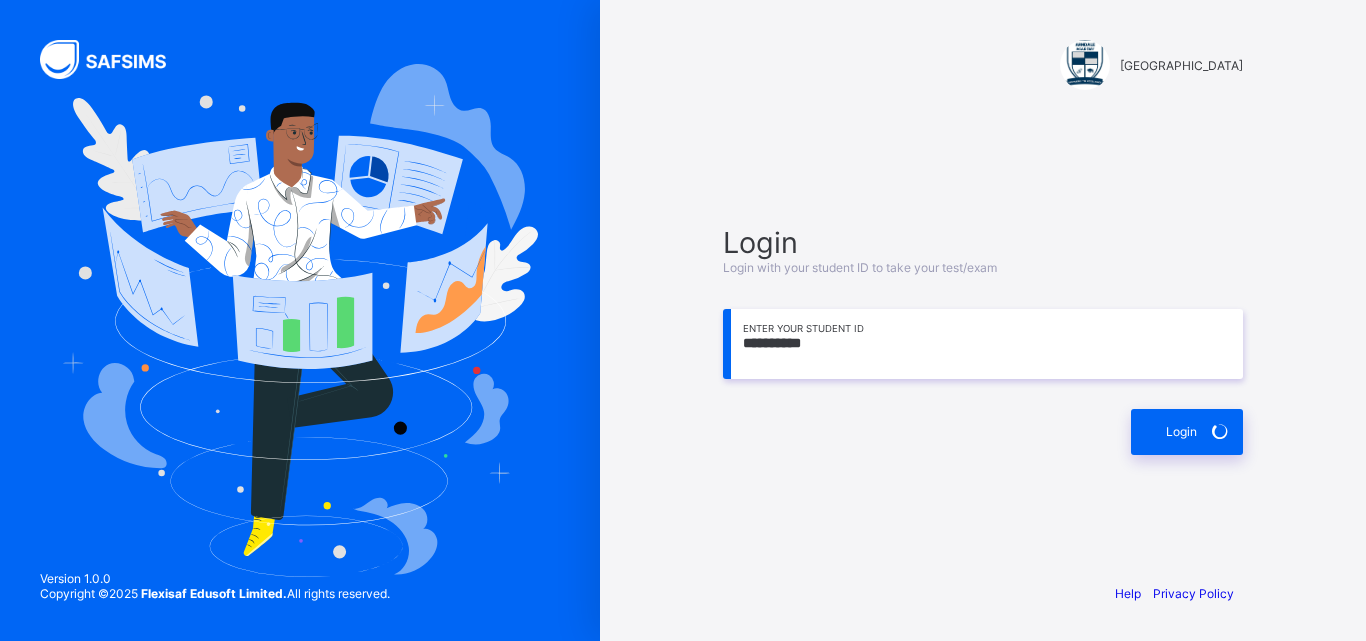 click at bounding box center (300, 320) 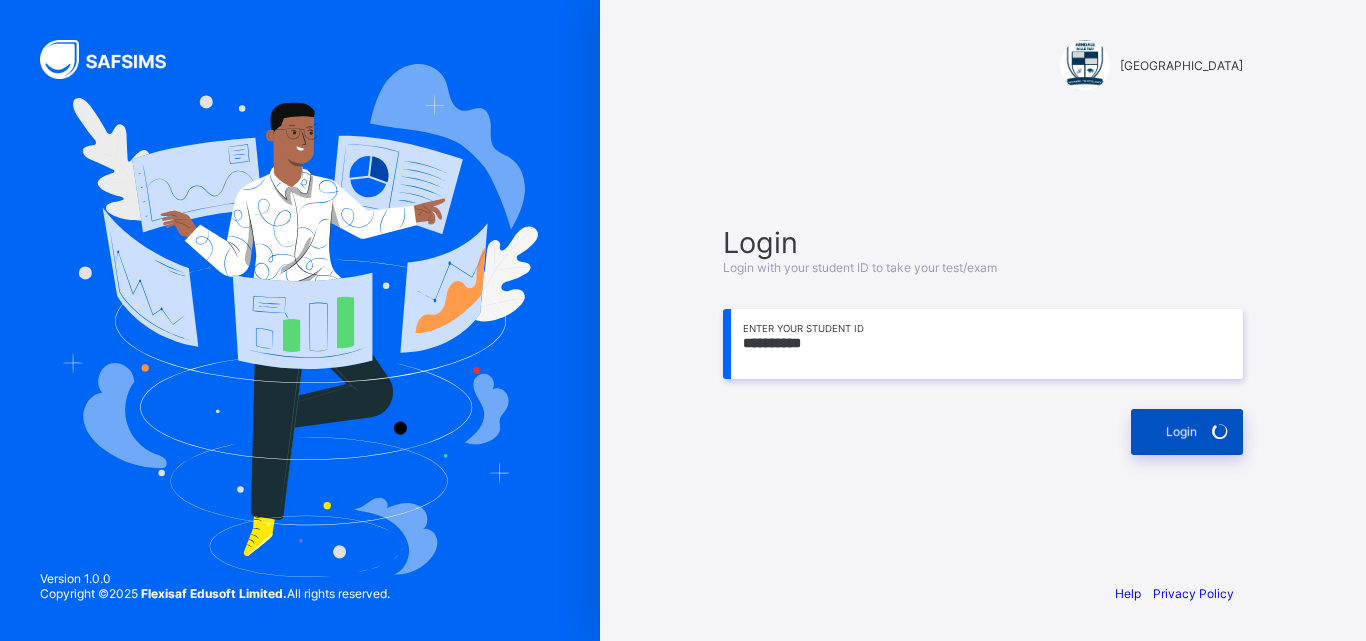 click on "Login" at bounding box center [1187, 432] 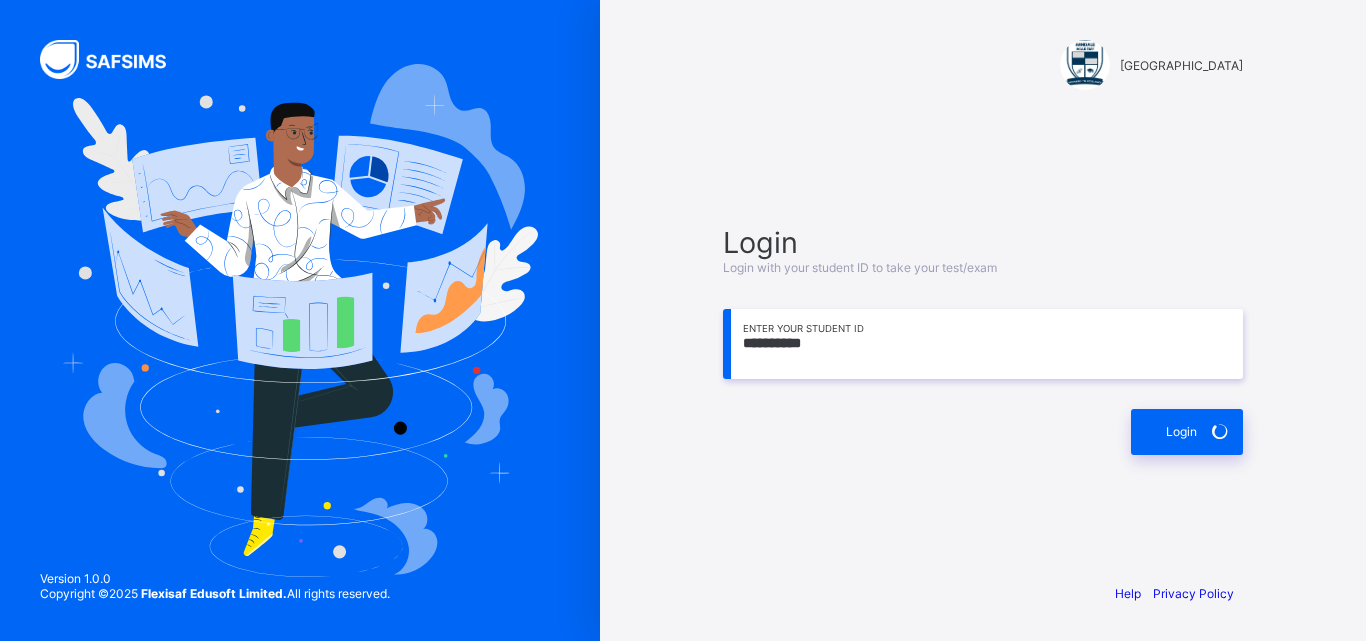 drag, startPoint x: 850, startPoint y: 360, endPoint x: 1053, endPoint y: 370, distance: 203.24615 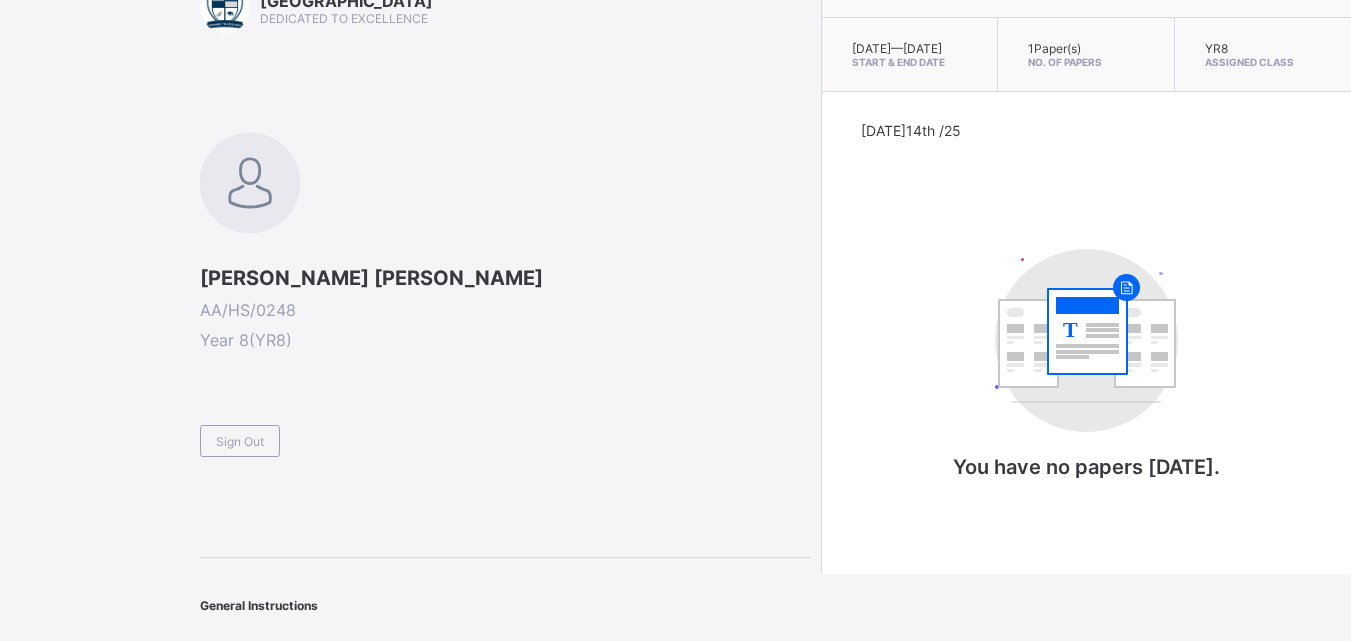scroll, scrollTop: 94, scrollLeft: 0, axis: vertical 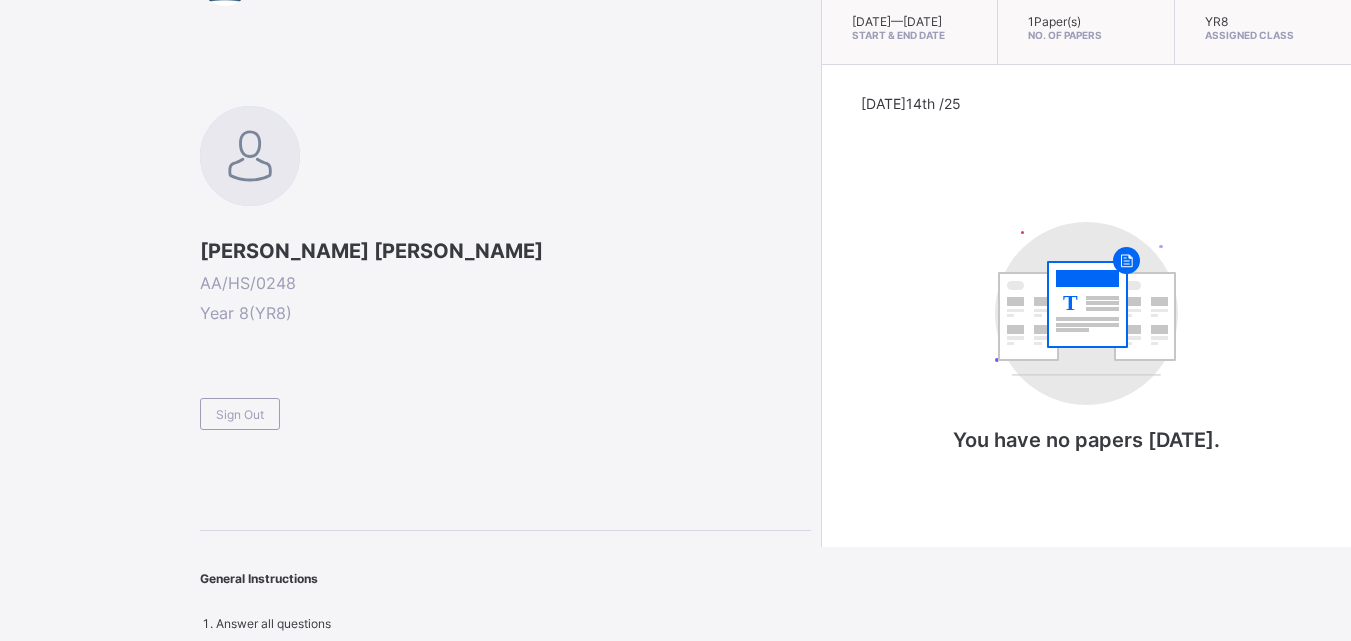 click at bounding box center (250, 156) 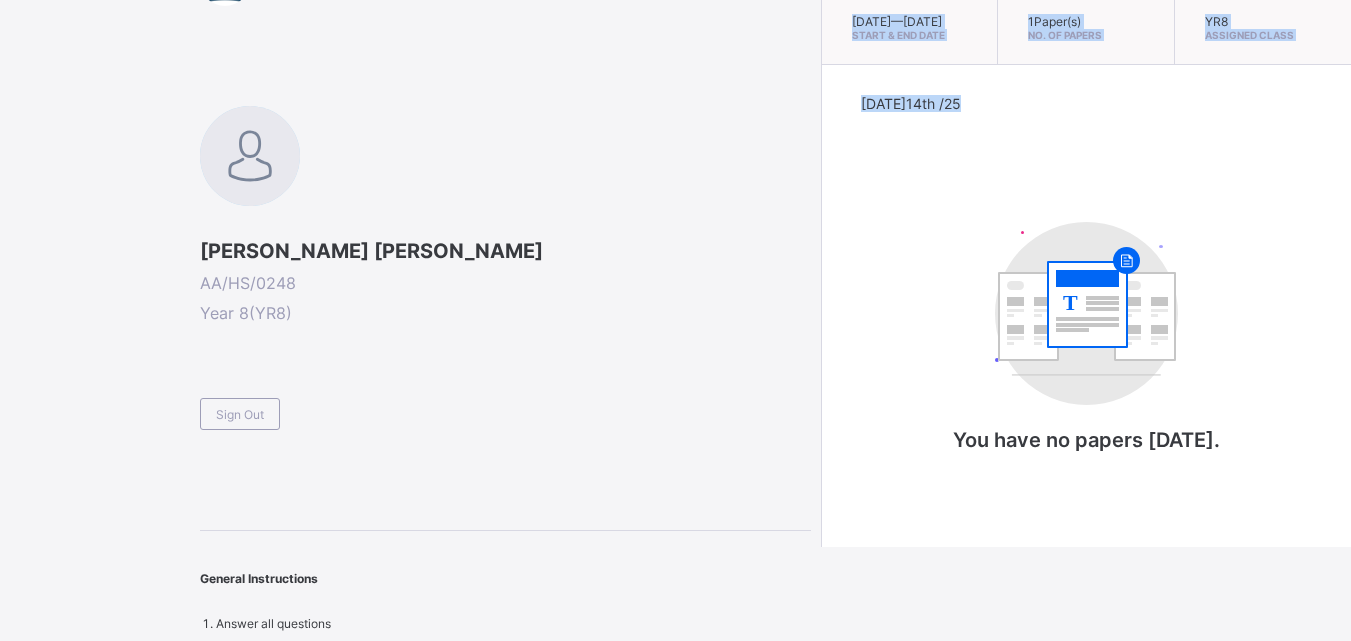 drag, startPoint x: 793, startPoint y: 322, endPoint x: 530, endPoint y: 656, distance: 425.11765 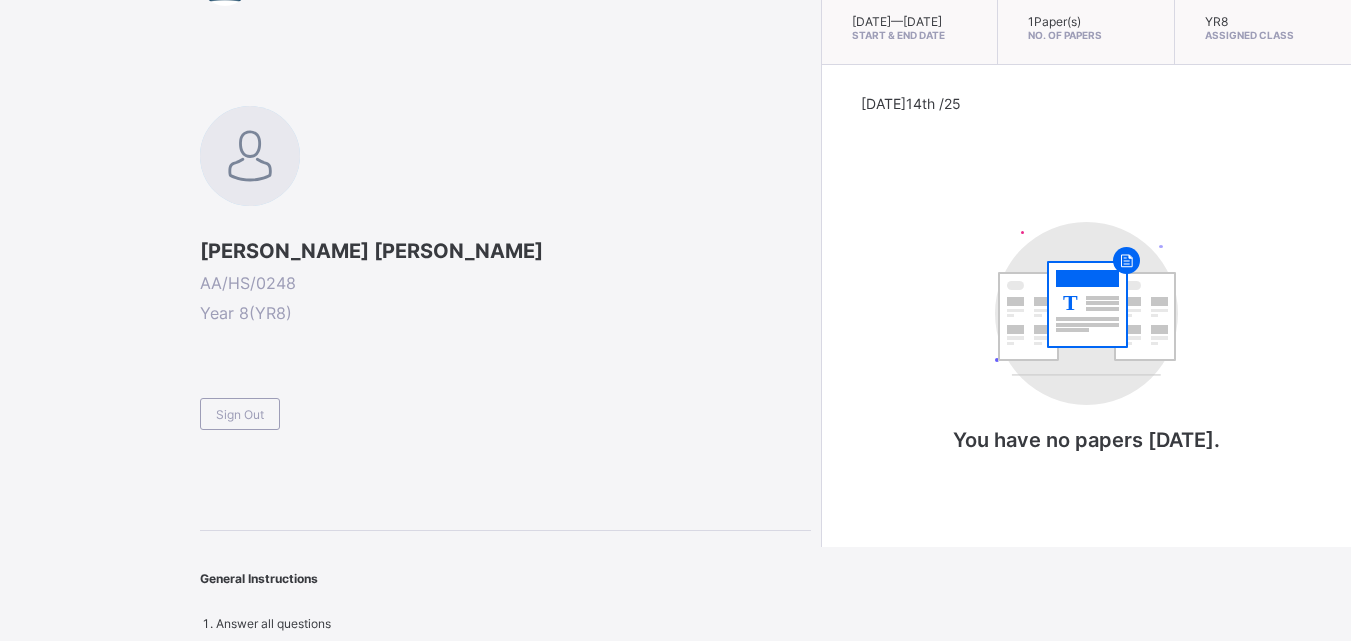 click on "Arndale Academy   DEDICATED TO EXCELLENCE YUSUF SALEH SABIR AA/HS/0248 Year 8  ( YR8 )  Sign Out   General Instructions  Answer all questions" at bounding box center [505, 293] 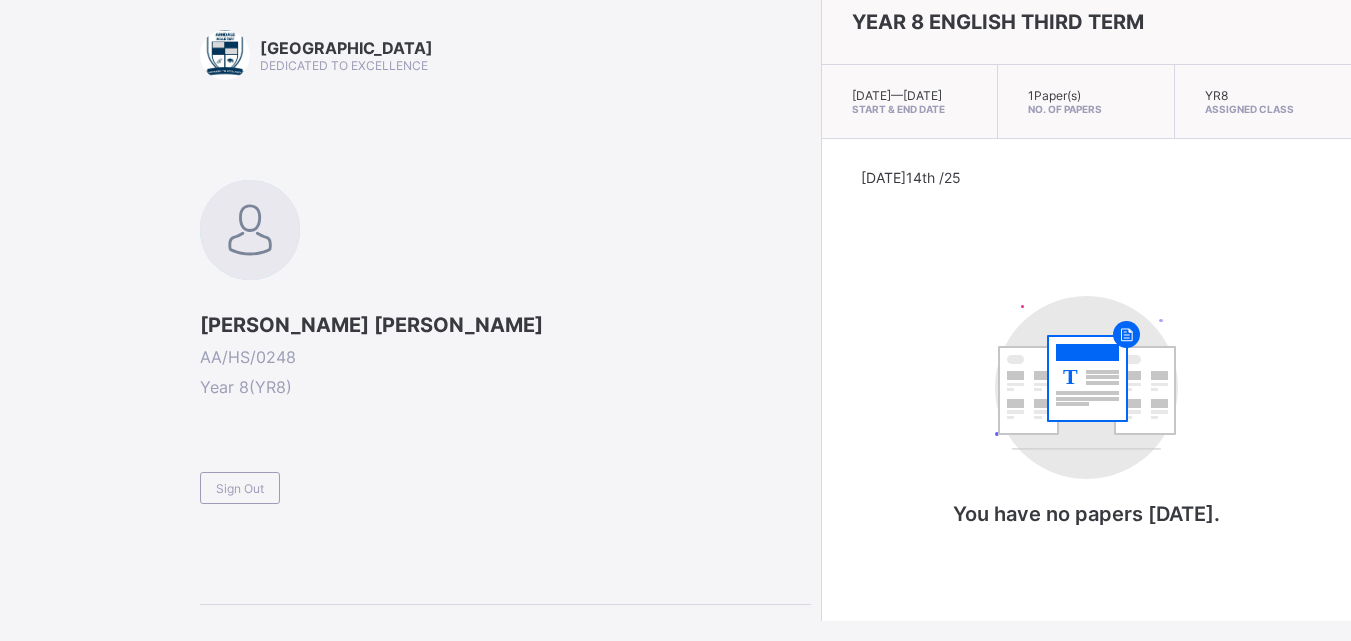 scroll, scrollTop: 0, scrollLeft: 0, axis: both 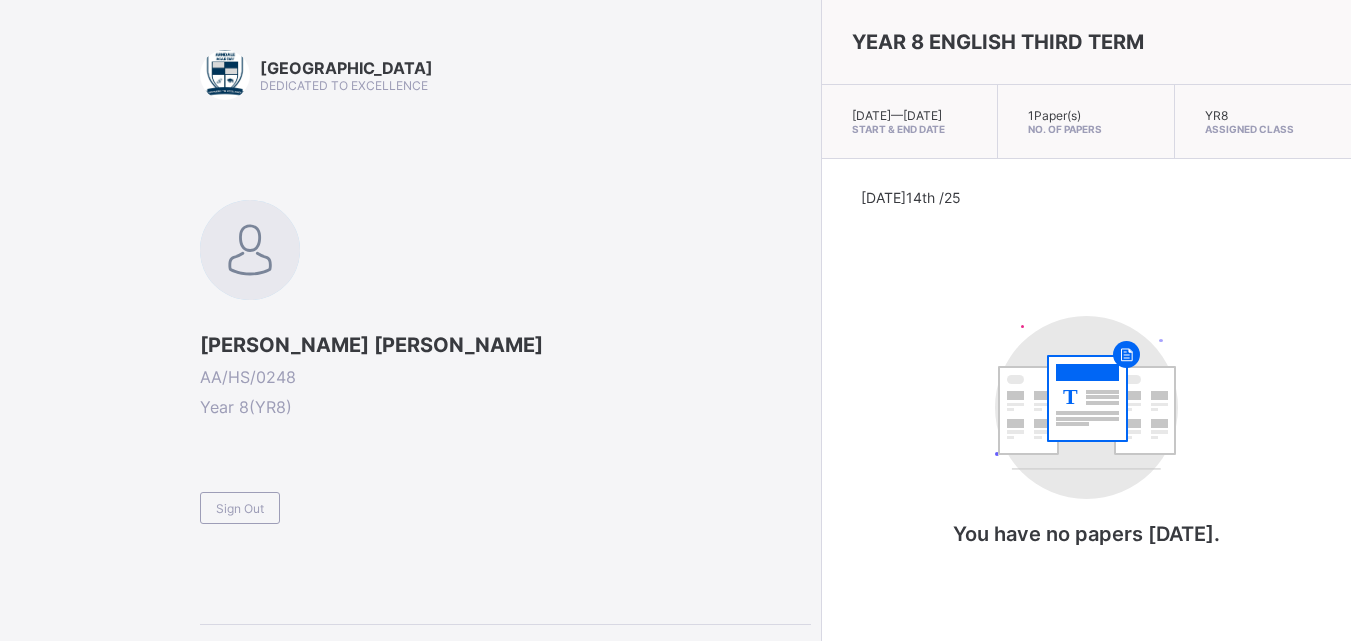 drag, startPoint x: 28, startPoint y: 390, endPoint x: 0, endPoint y: 397, distance: 28.86174 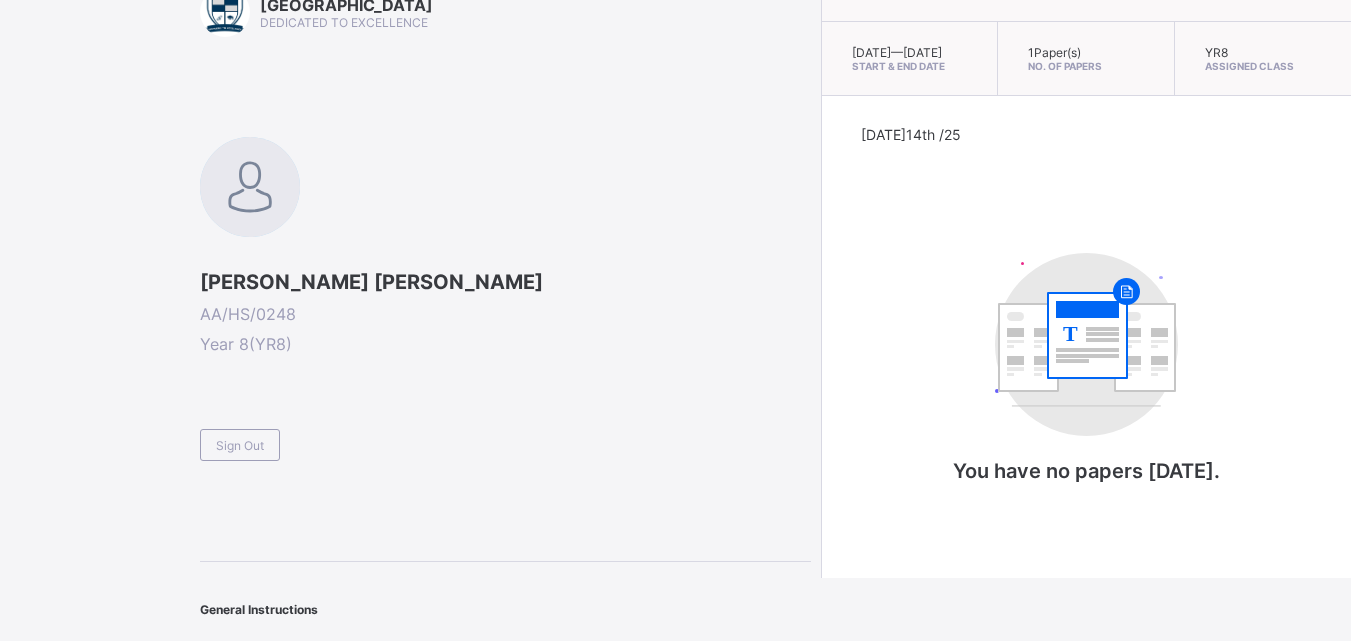 scroll, scrollTop: 94, scrollLeft: 0, axis: vertical 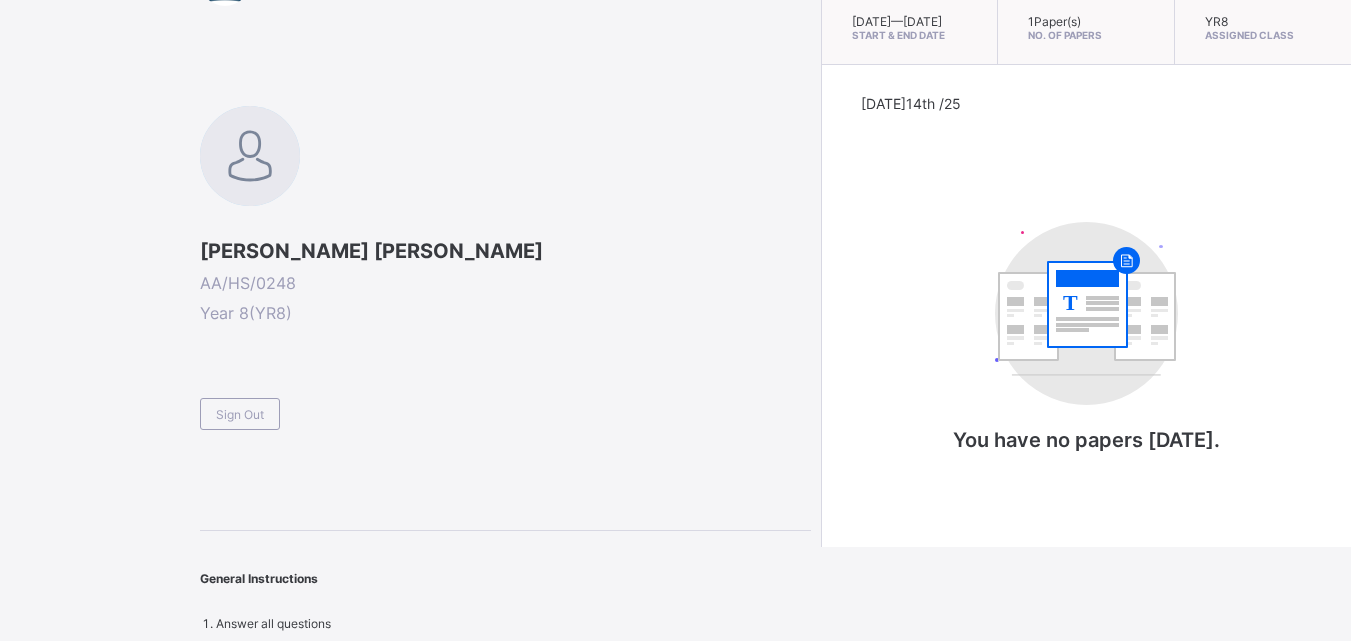 click on "Arndale Academy   DEDICATED TO EXCELLENCE YUSUF SALEH SABIR AA/HS/0248 Year 8  ( YR8 )  Sign Out   General Instructions  Answer all questions" at bounding box center [405, 273] 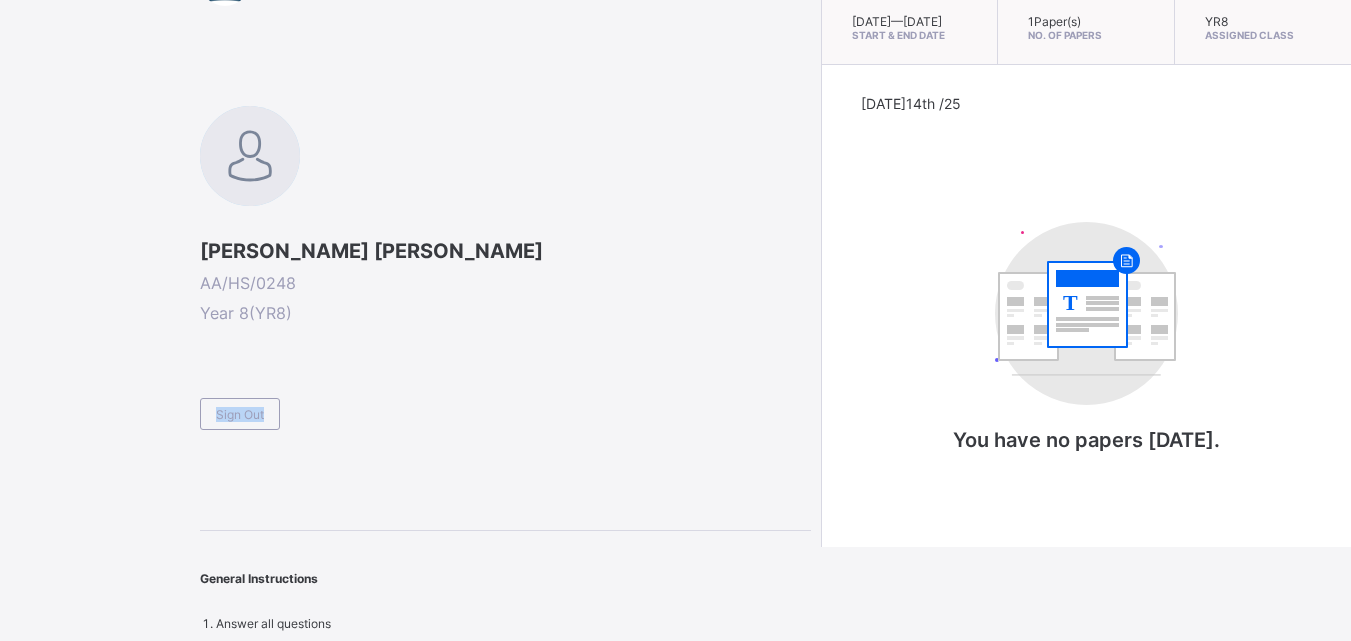 click on "Arndale Academy   DEDICATED TO EXCELLENCE YUSUF SALEH SABIR AA/HS/0248 Year 8  ( YR8 )  Sign Out   General Instructions  Answer all questions" at bounding box center (405, 273) 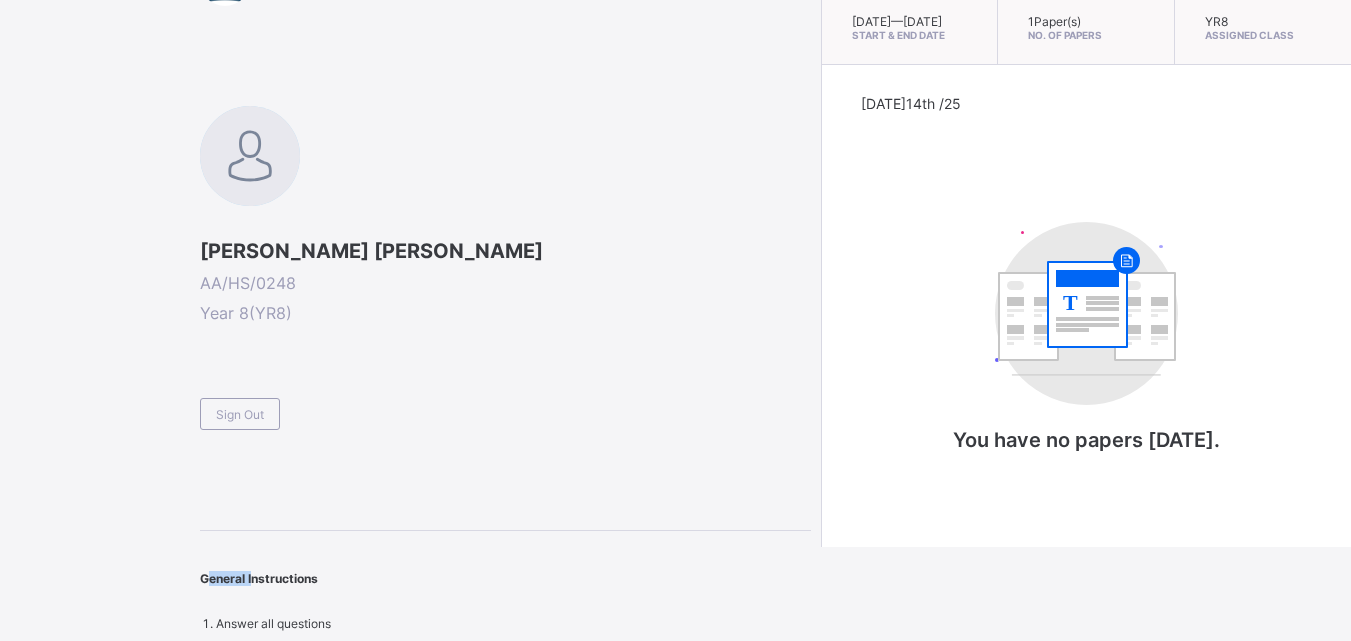click on "Arndale Academy   DEDICATED TO EXCELLENCE YUSUF SALEH SABIR AA/HS/0248 Year 8  ( YR8 )  Sign Out   General Instructions  Answer all questions" at bounding box center [405, 273] 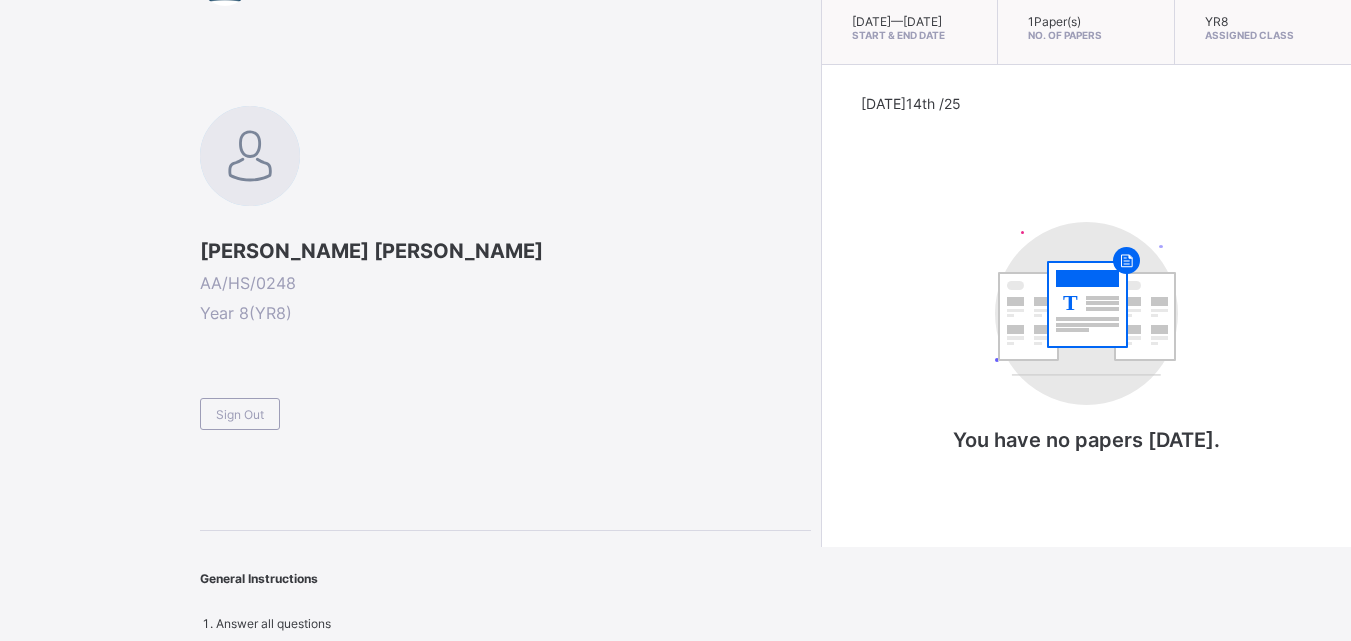 click on "Arndale Academy   DEDICATED TO EXCELLENCE YUSUF SALEH SABIR AA/HS/0248 Year 8  ( YR8 )  Sign Out   General Instructions  Answer all questions" at bounding box center [405, 273] 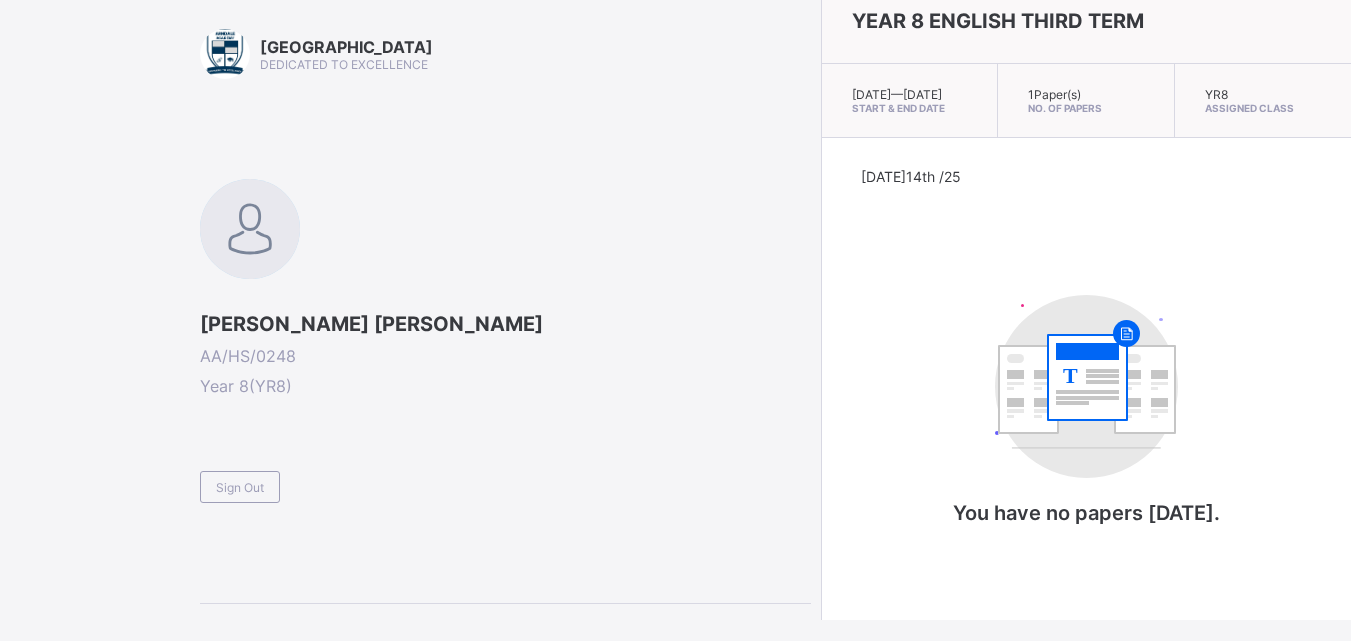 scroll, scrollTop: 0, scrollLeft: 0, axis: both 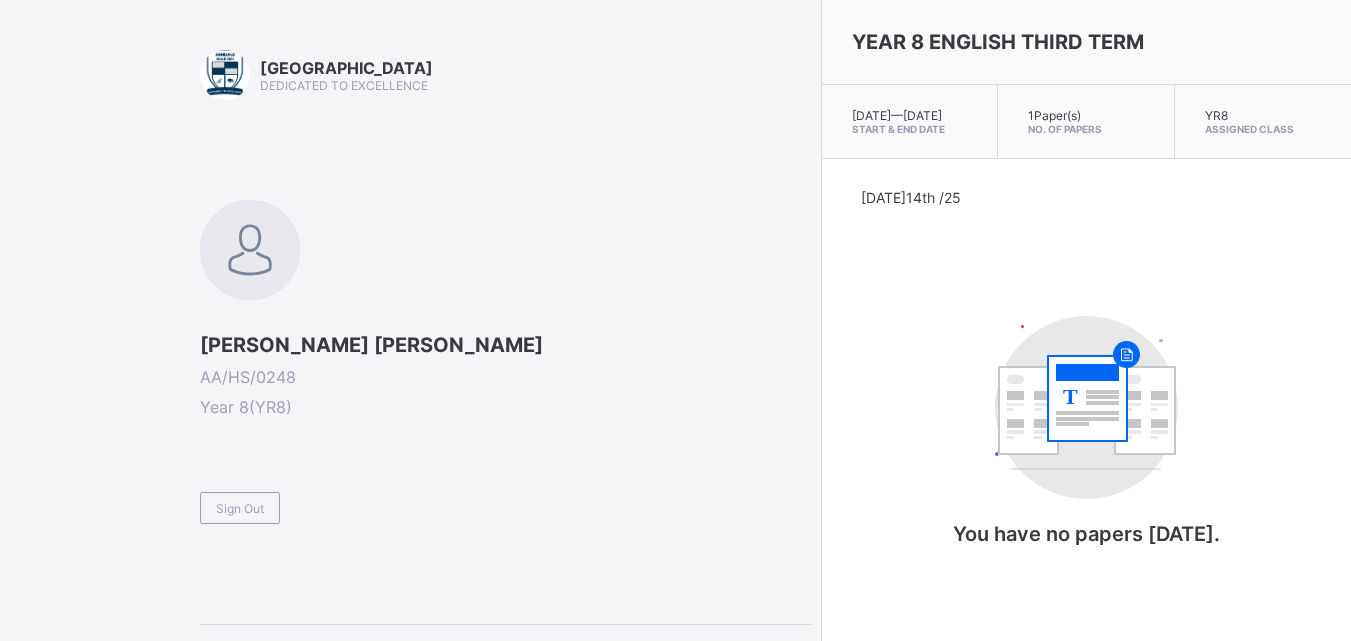 click on "Arndale Academy   DEDICATED TO EXCELLENCE YUSUF SALEH SABIR AA/HS/0248 Year 8  ( YR8 )  Sign Out   General Instructions  Answer all questions" at bounding box center [405, 367] 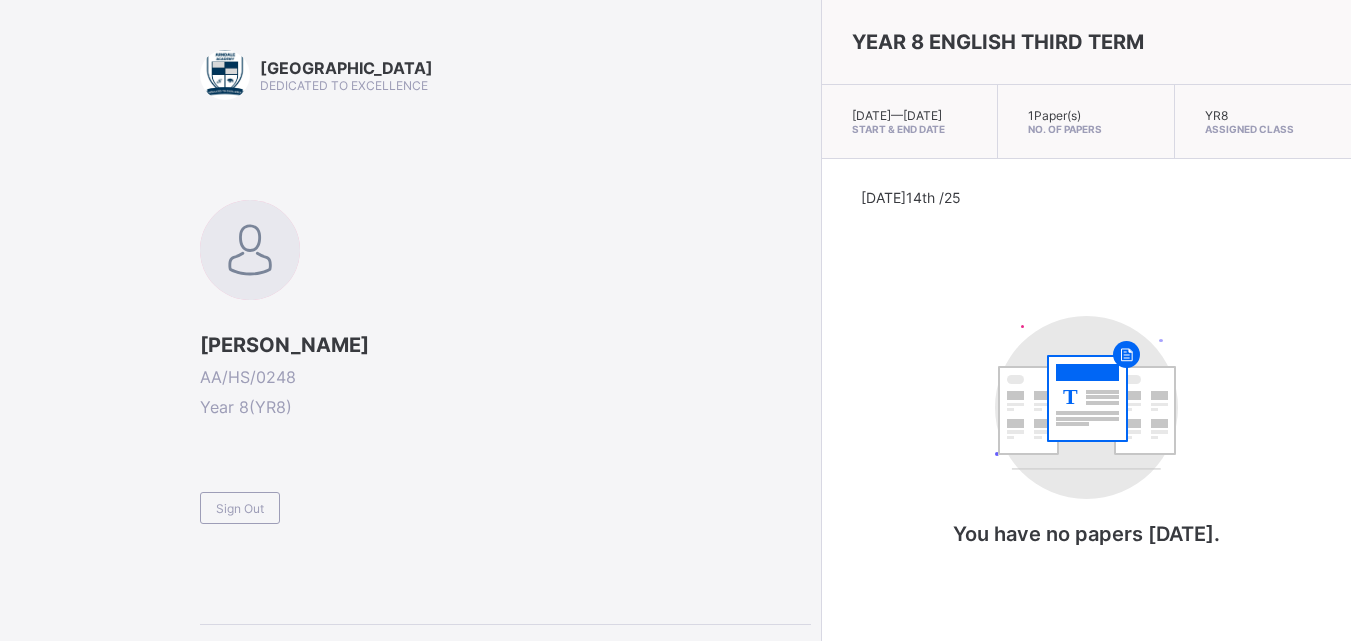 scroll, scrollTop: 0, scrollLeft: 0, axis: both 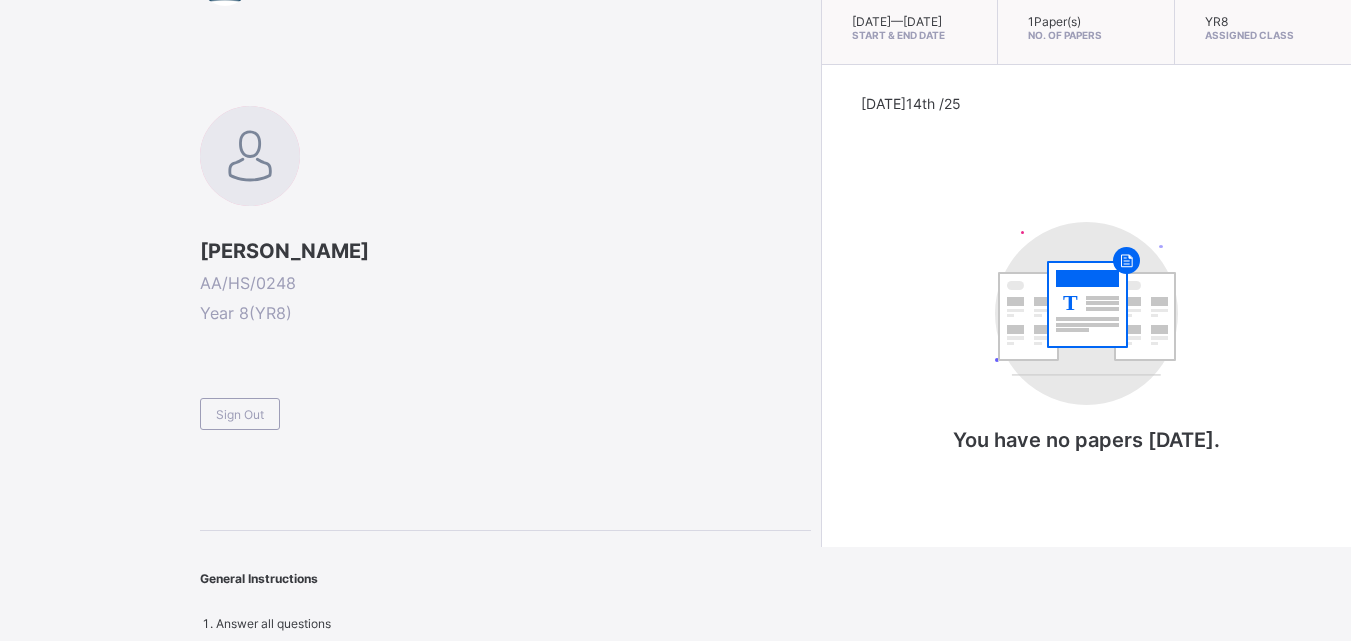 drag, startPoint x: 0, startPoint y: 0, endPoint x: 735, endPoint y: 396, distance: 834.88983 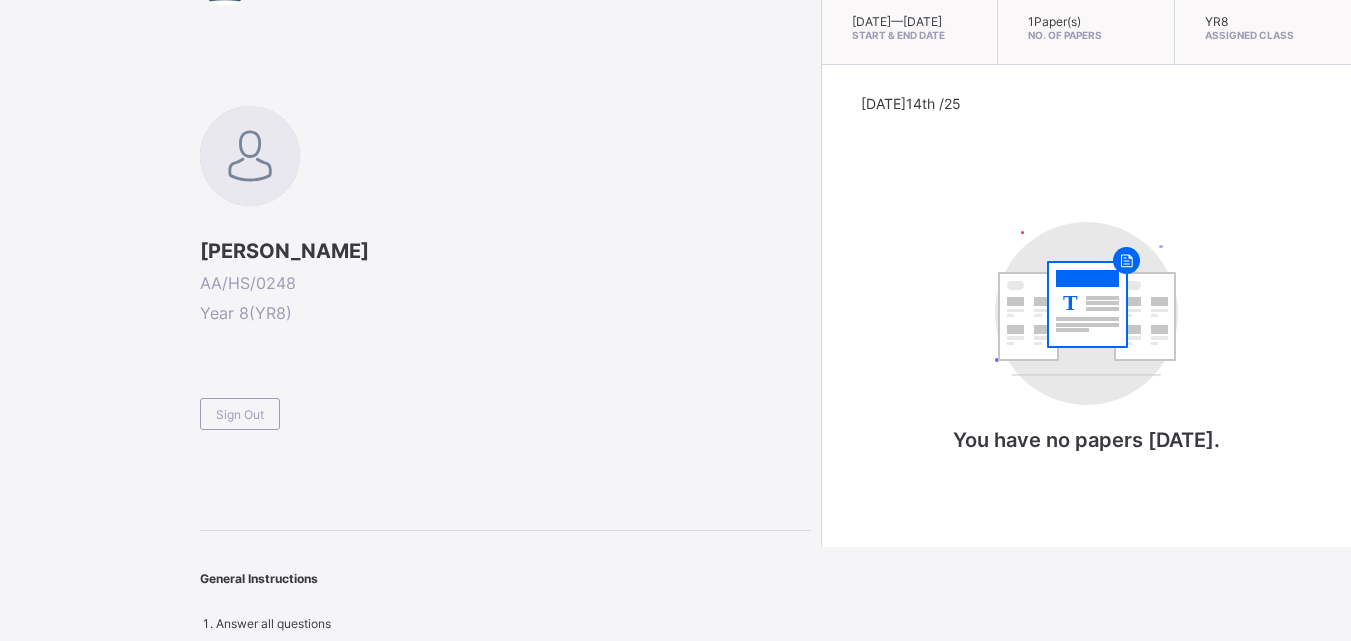 scroll, scrollTop: 33, scrollLeft: 0, axis: vertical 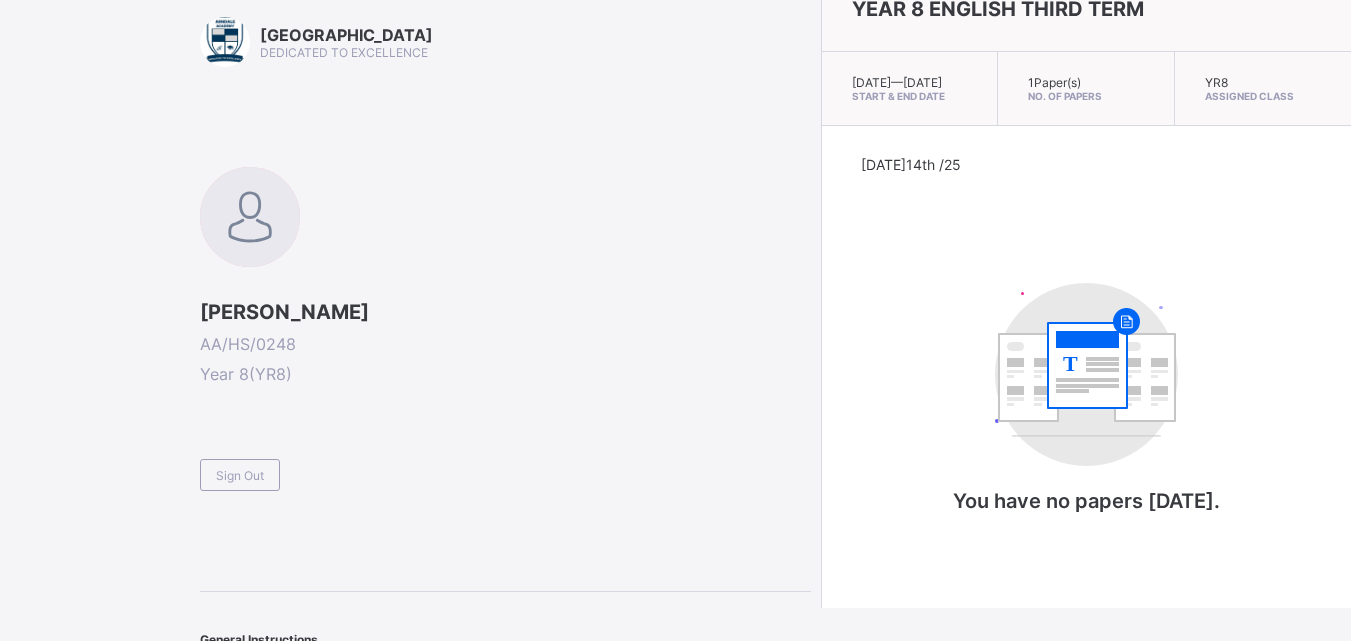 drag, startPoint x: 735, startPoint y: 396, endPoint x: 569, endPoint y: 393, distance: 166.0271 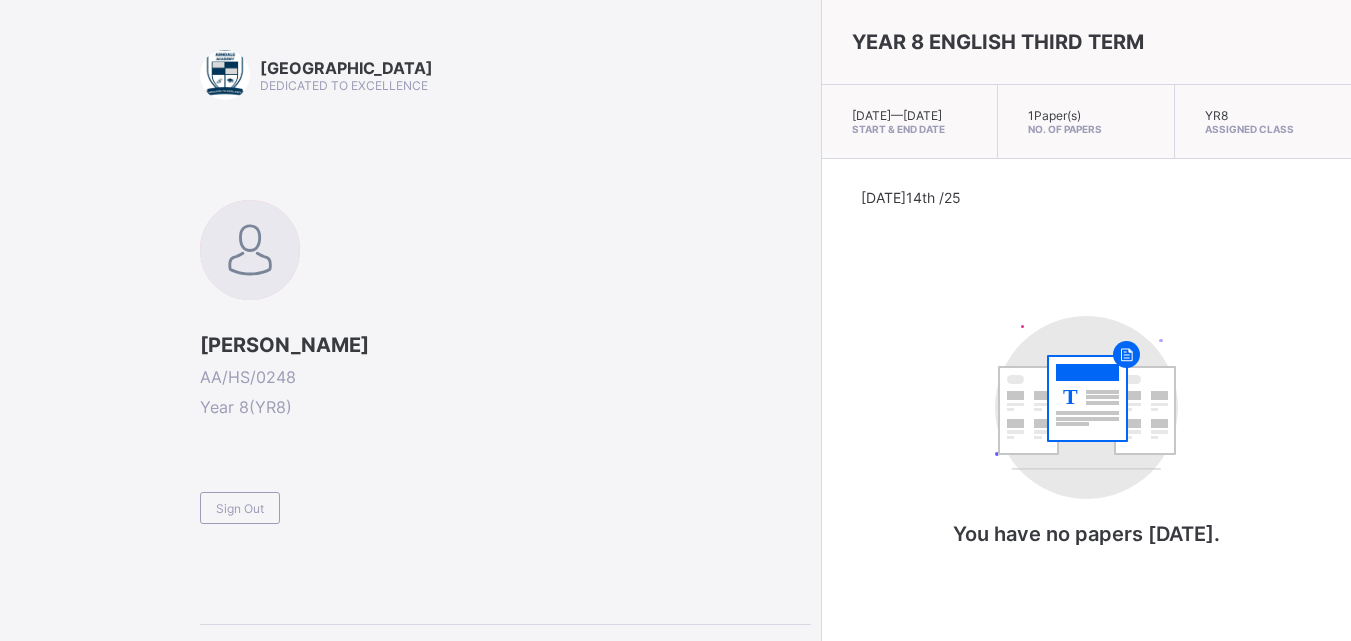 click on "[PERSON_NAME]" at bounding box center [505, 345] 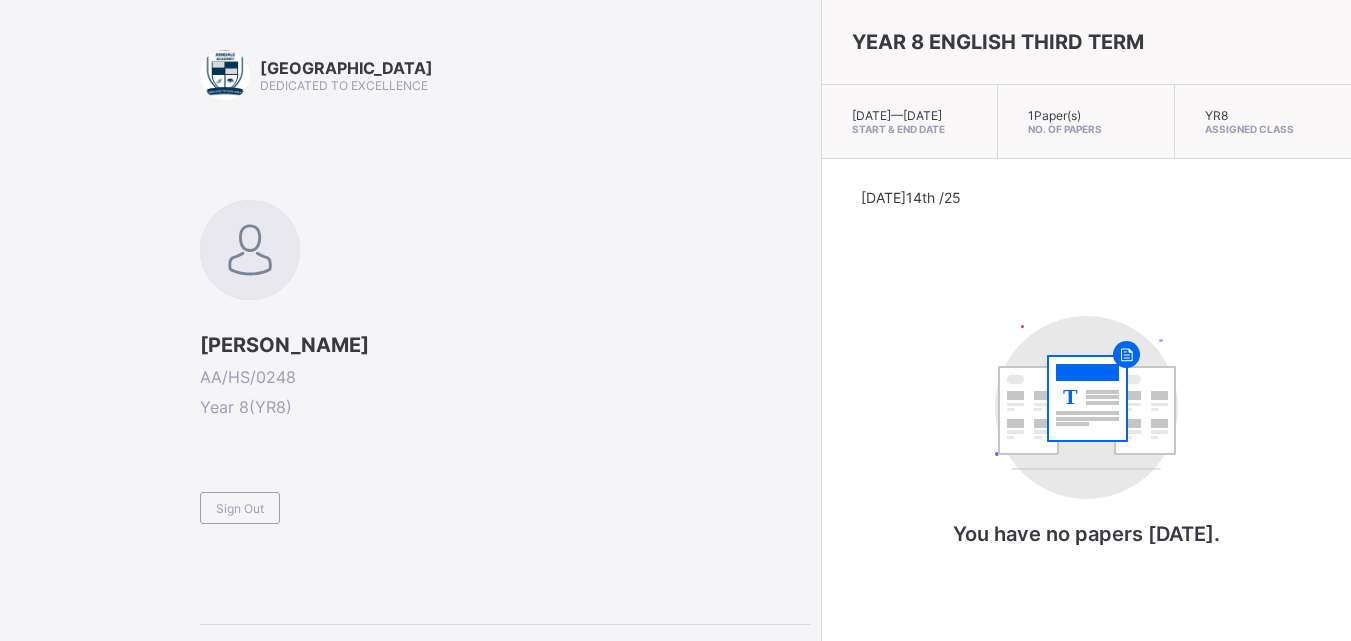 scroll, scrollTop: 0, scrollLeft: 0, axis: both 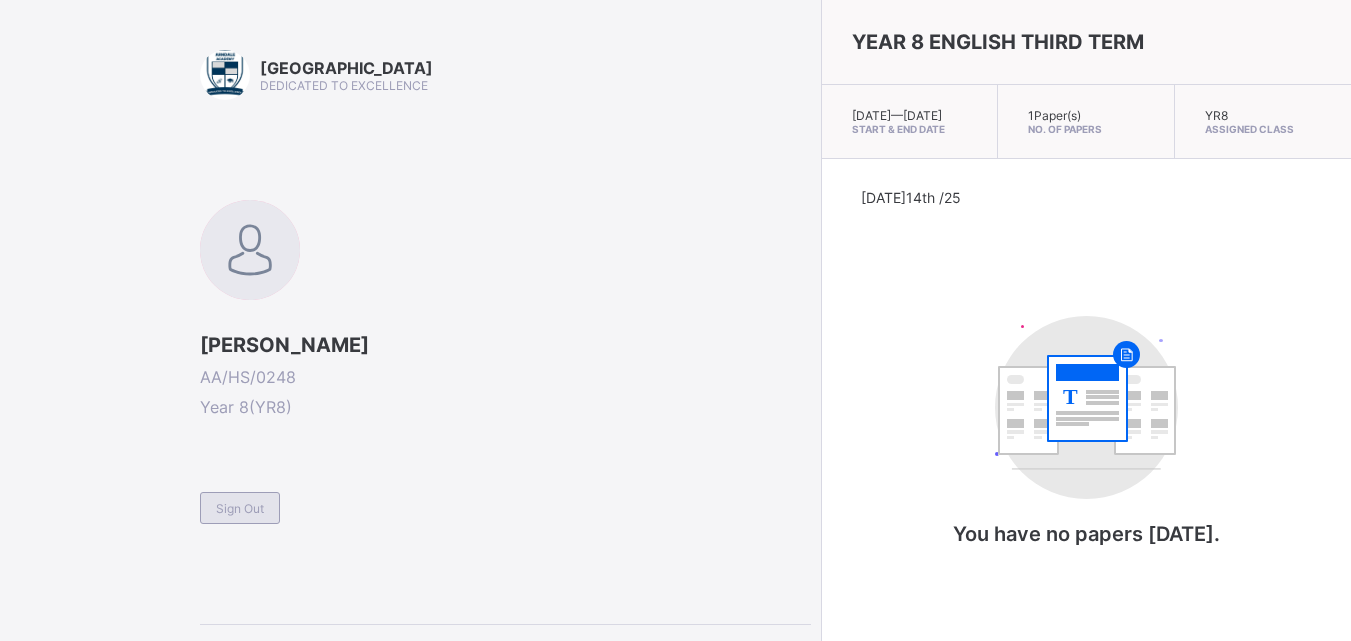 click on "Sign Out" at bounding box center (240, 508) 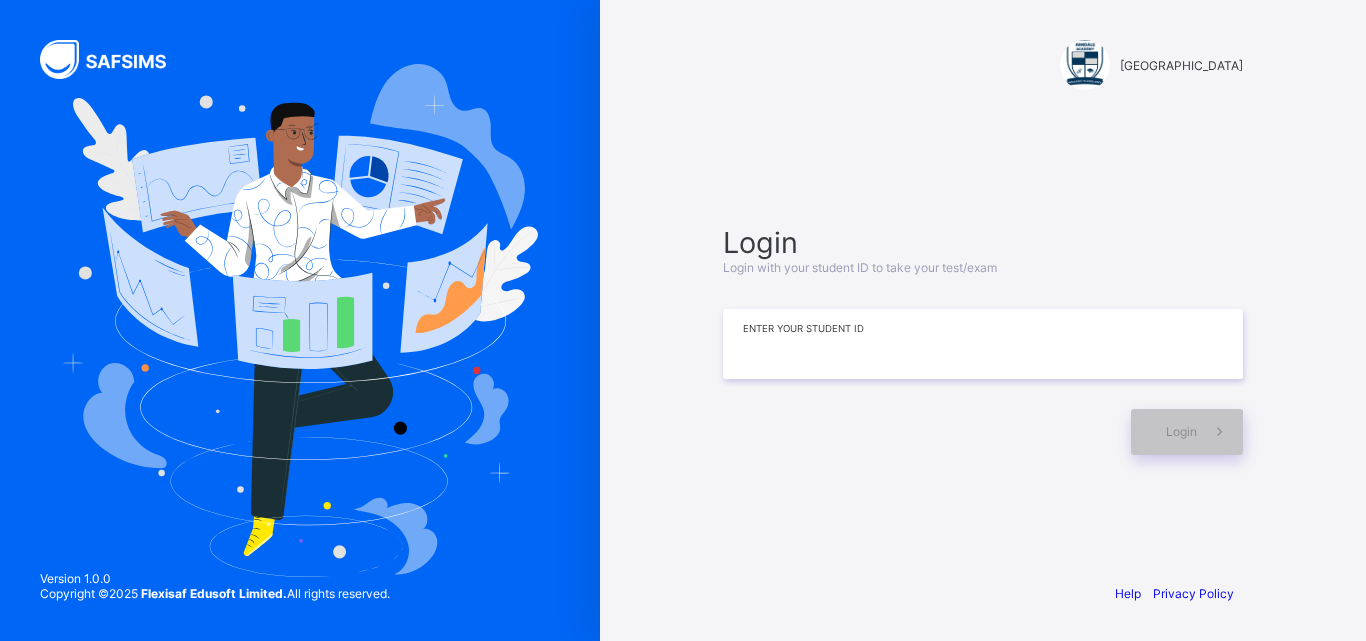 click at bounding box center (983, 344) 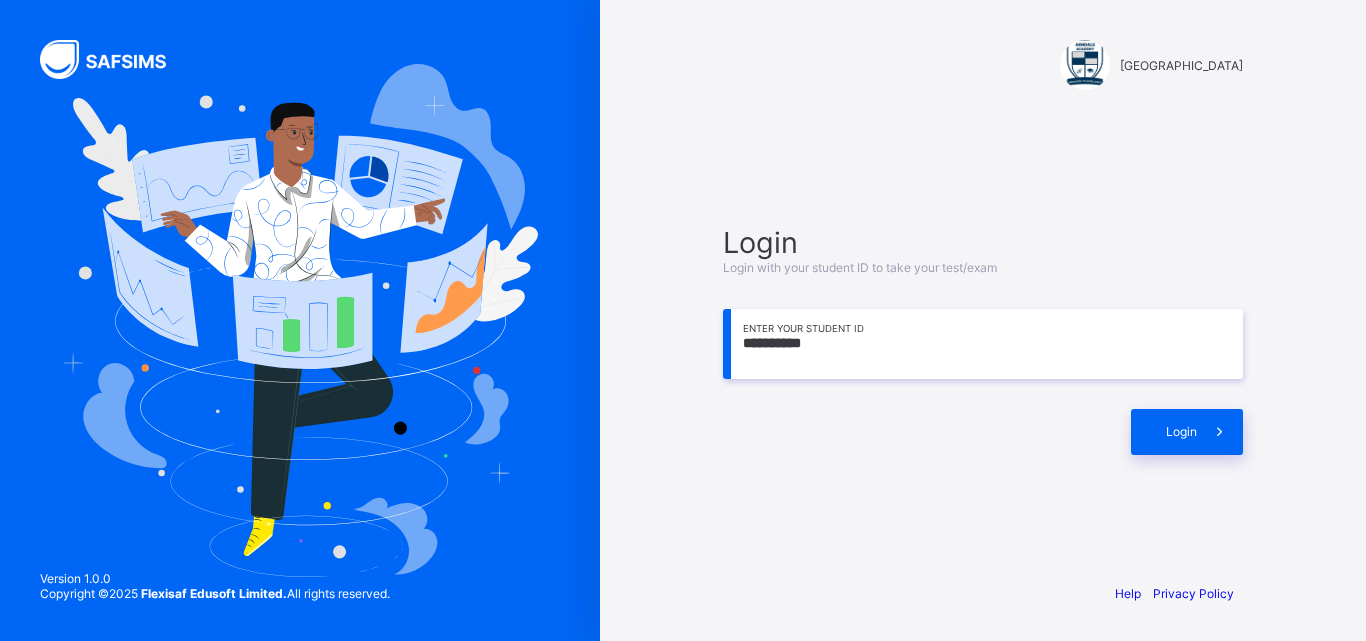 type on "**********" 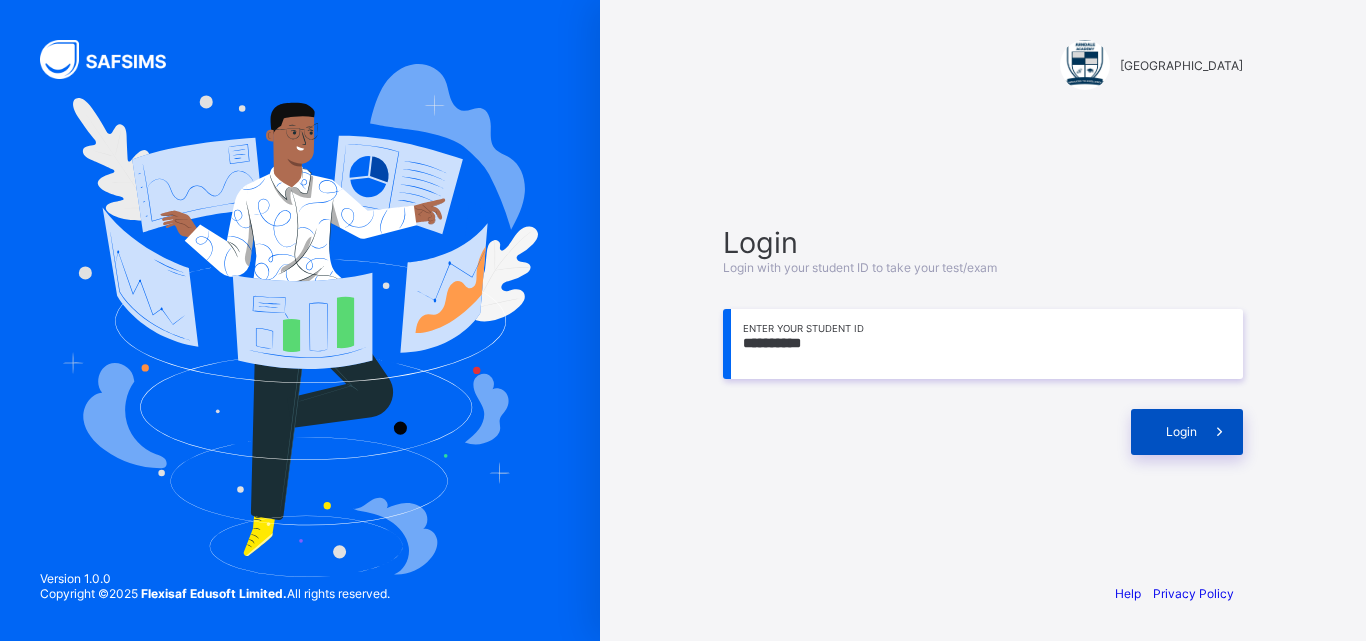 drag, startPoint x: 1191, startPoint y: 422, endPoint x: 1166, endPoint y: 416, distance: 25.70992 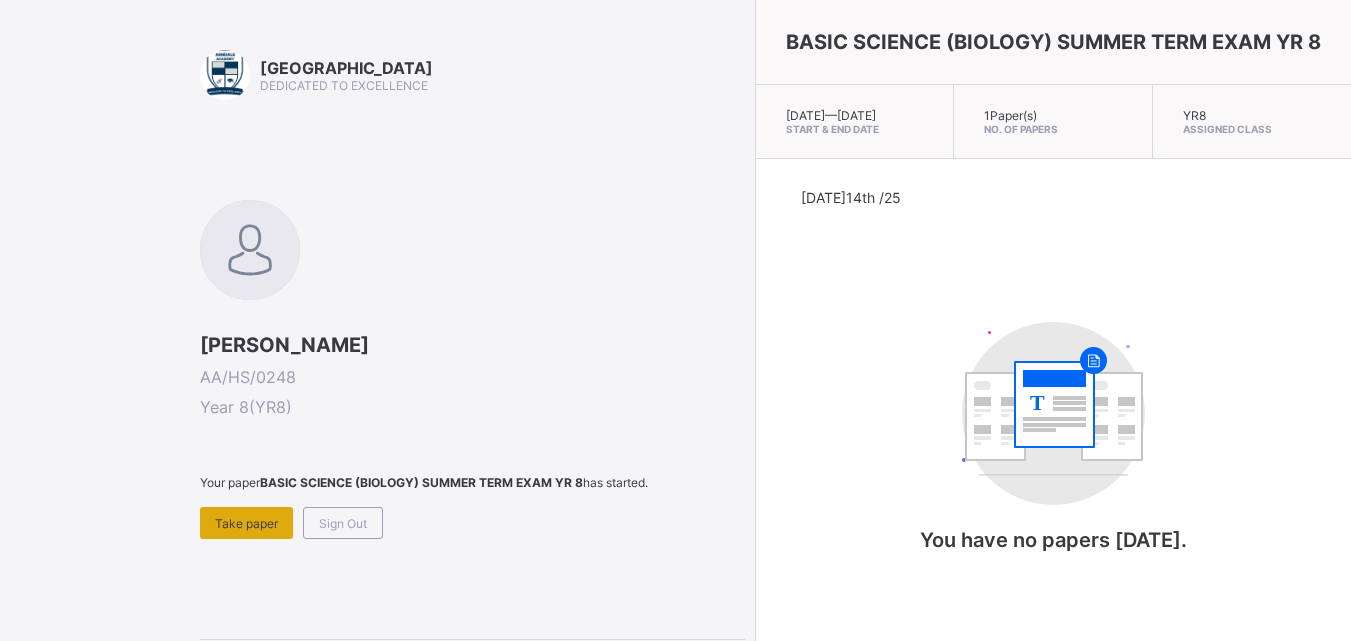 click on "Take paper" at bounding box center [246, 523] 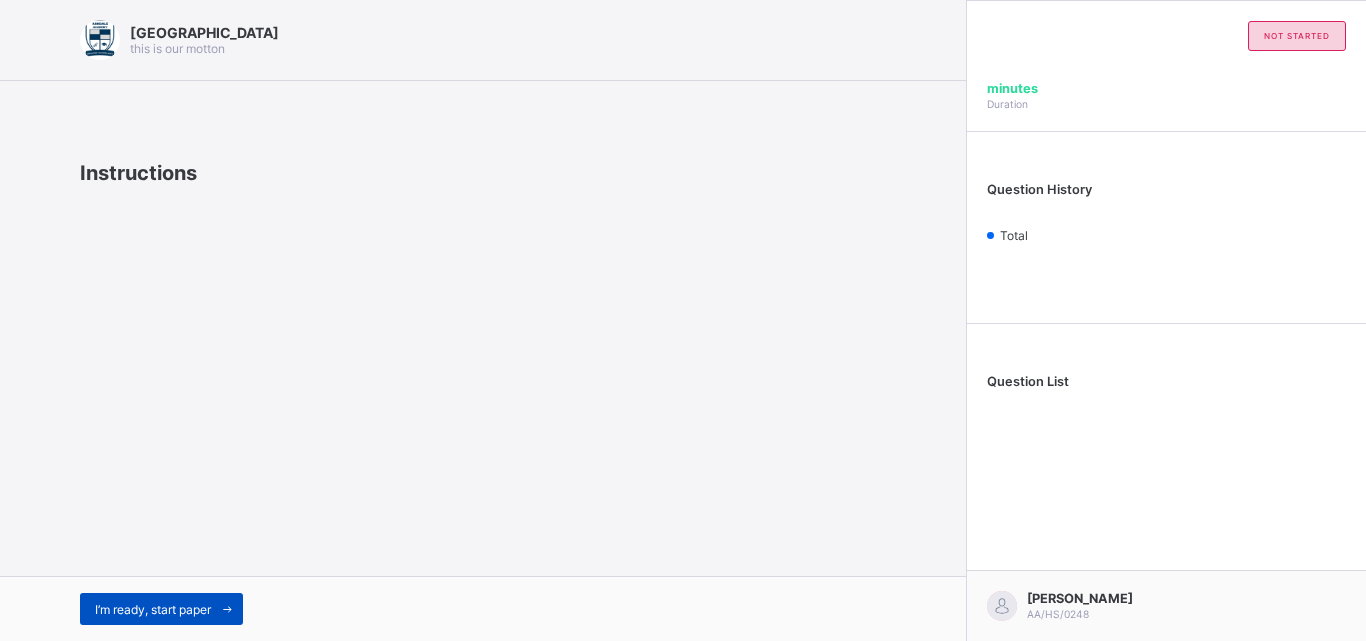 click at bounding box center [227, 609] 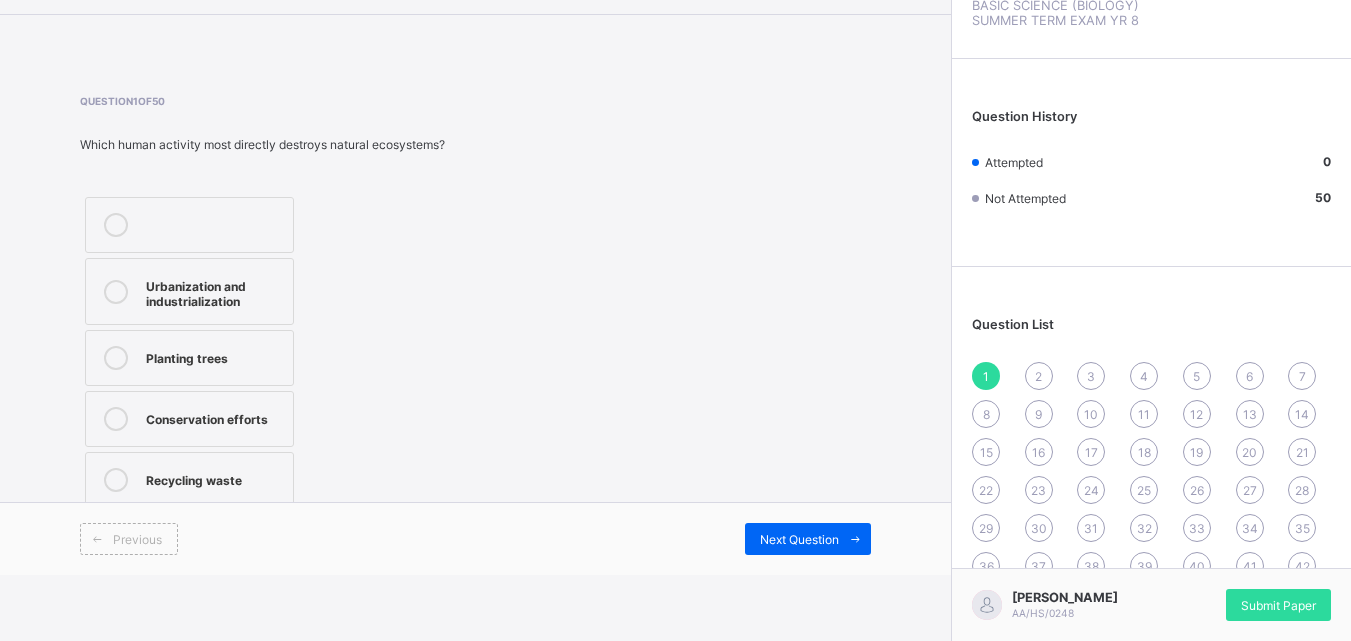 scroll, scrollTop: 100, scrollLeft: 0, axis: vertical 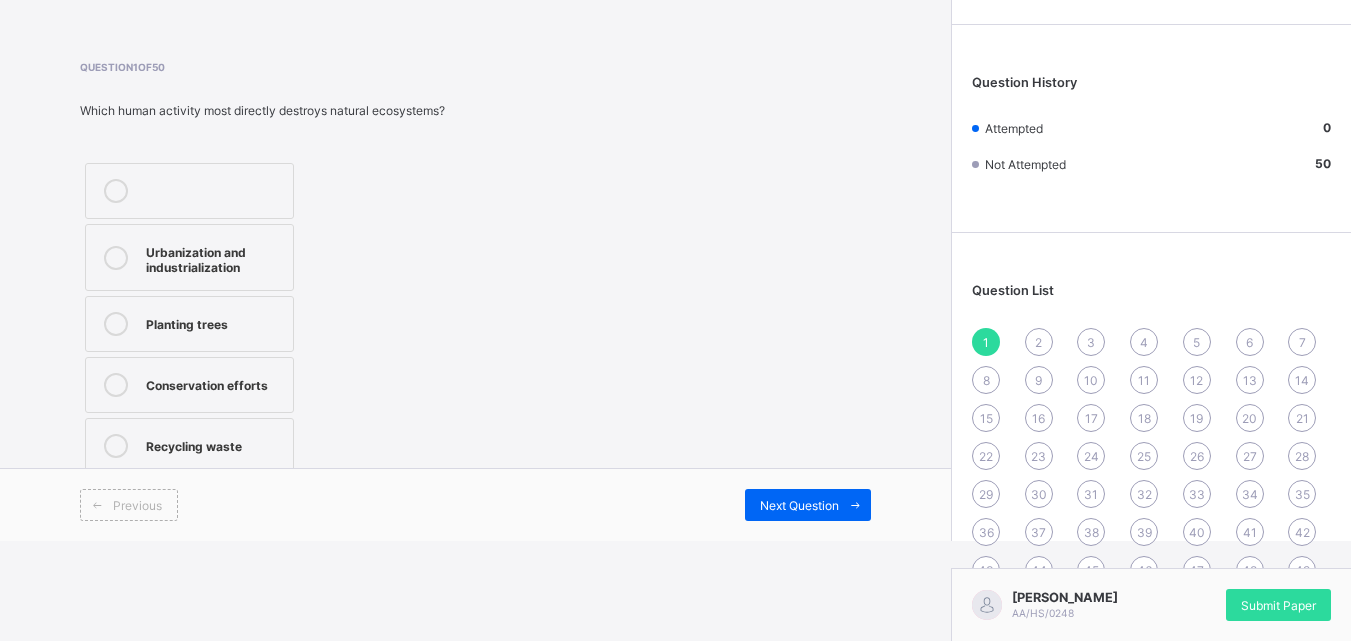drag, startPoint x: 313, startPoint y: 194, endPoint x: 346, endPoint y: 198, distance: 33.24154 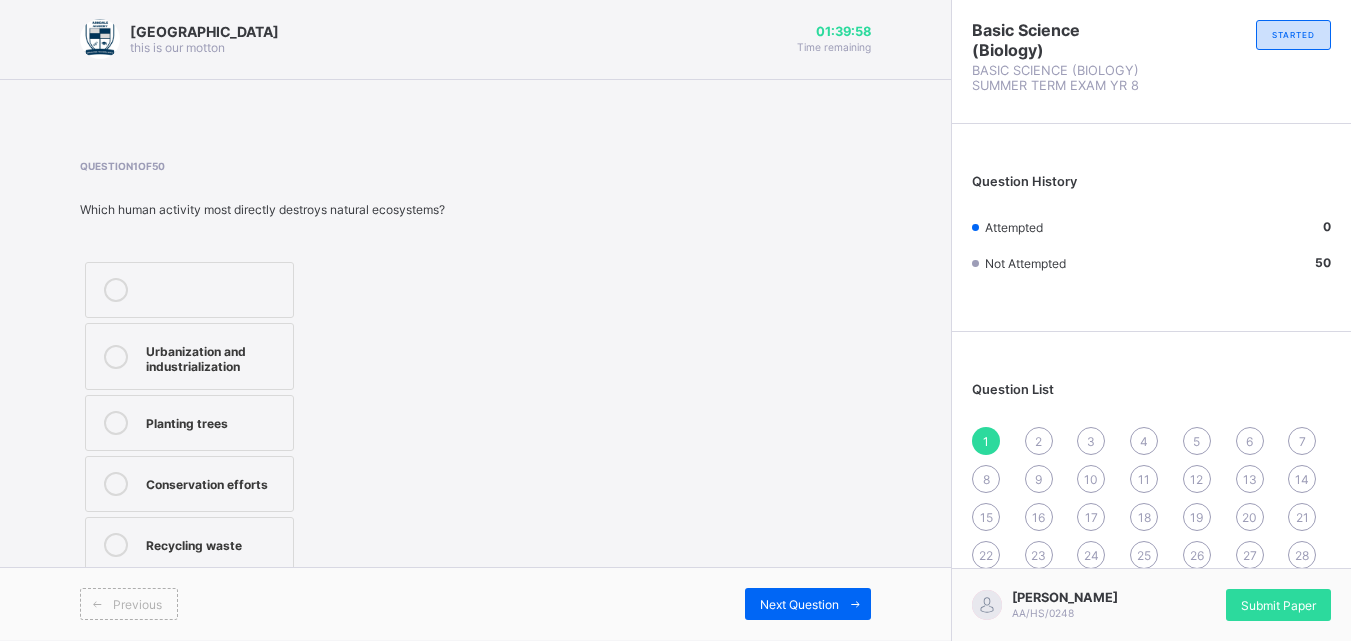 scroll, scrollTop: 0, scrollLeft: 0, axis: both 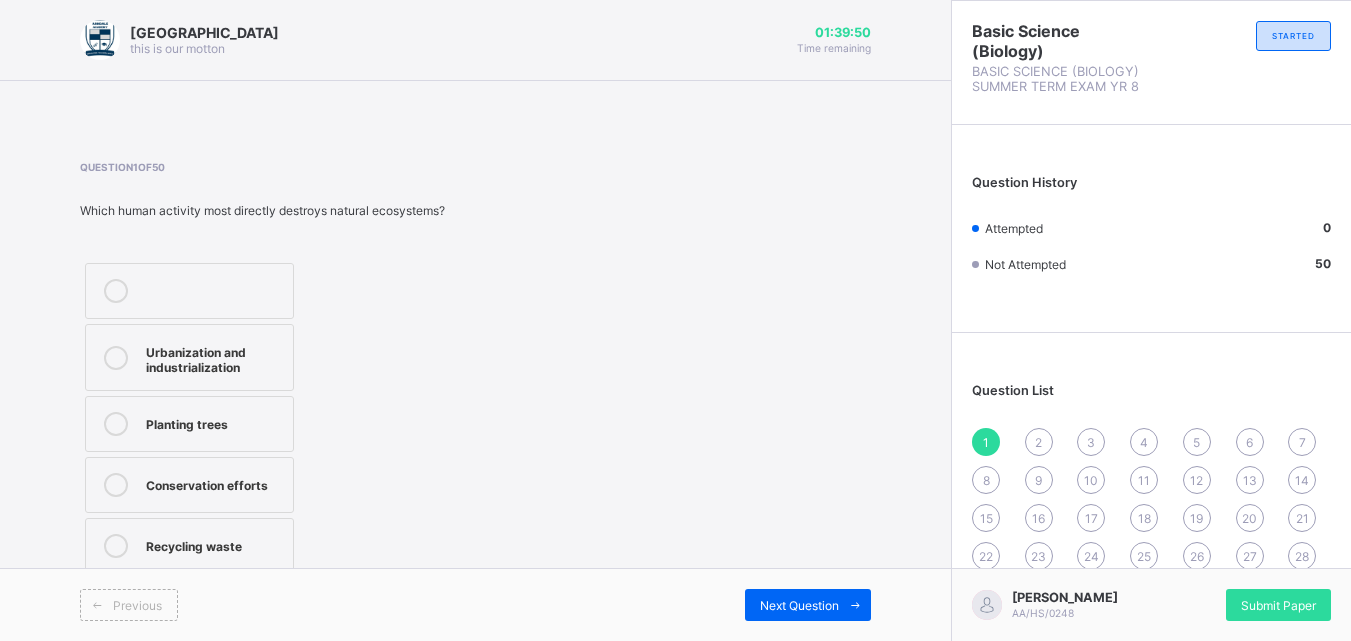 click on "Urbanization and industrialization" at bounding box center [189, 357] 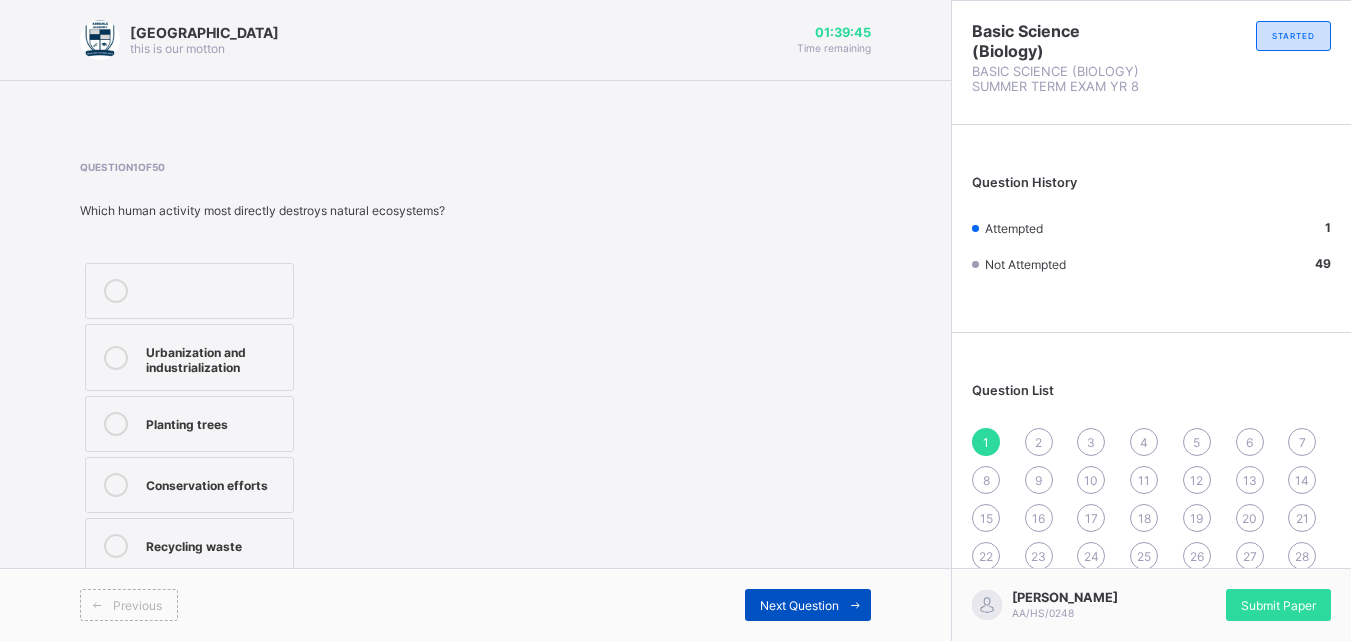 click on "Next Question" at bounding box center [808, 605] 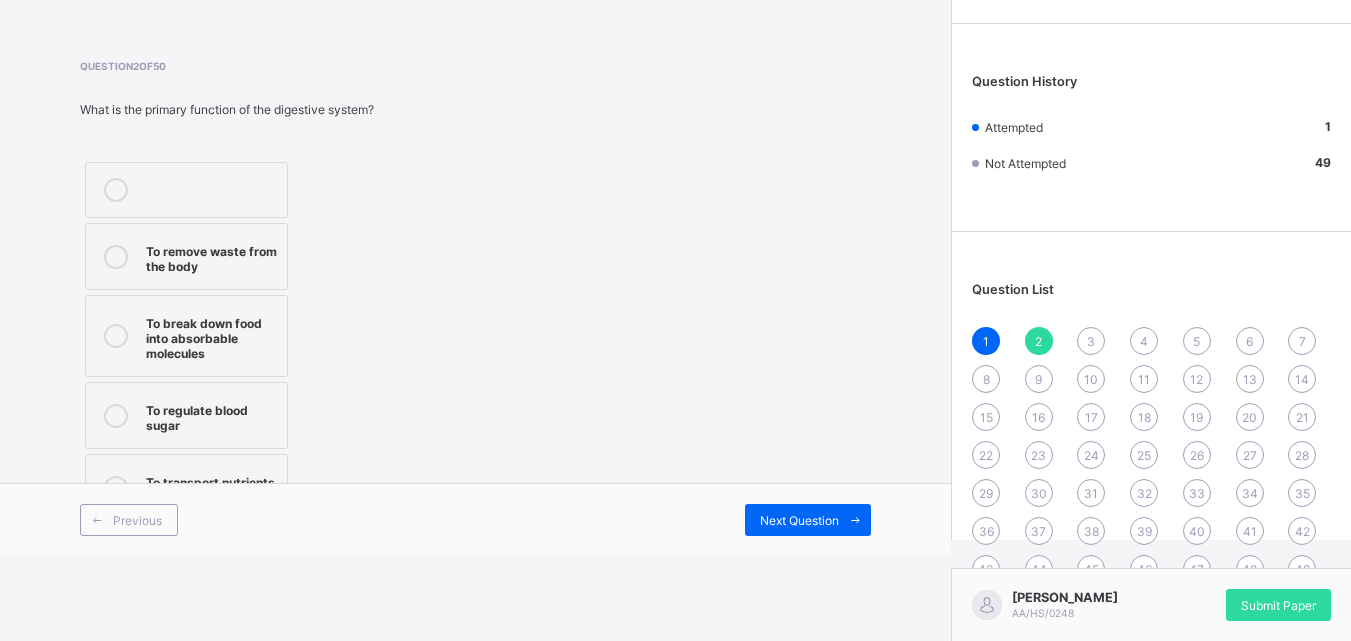 scroll, scrollTop: 1, scrollLeft: 0, axis: vertical 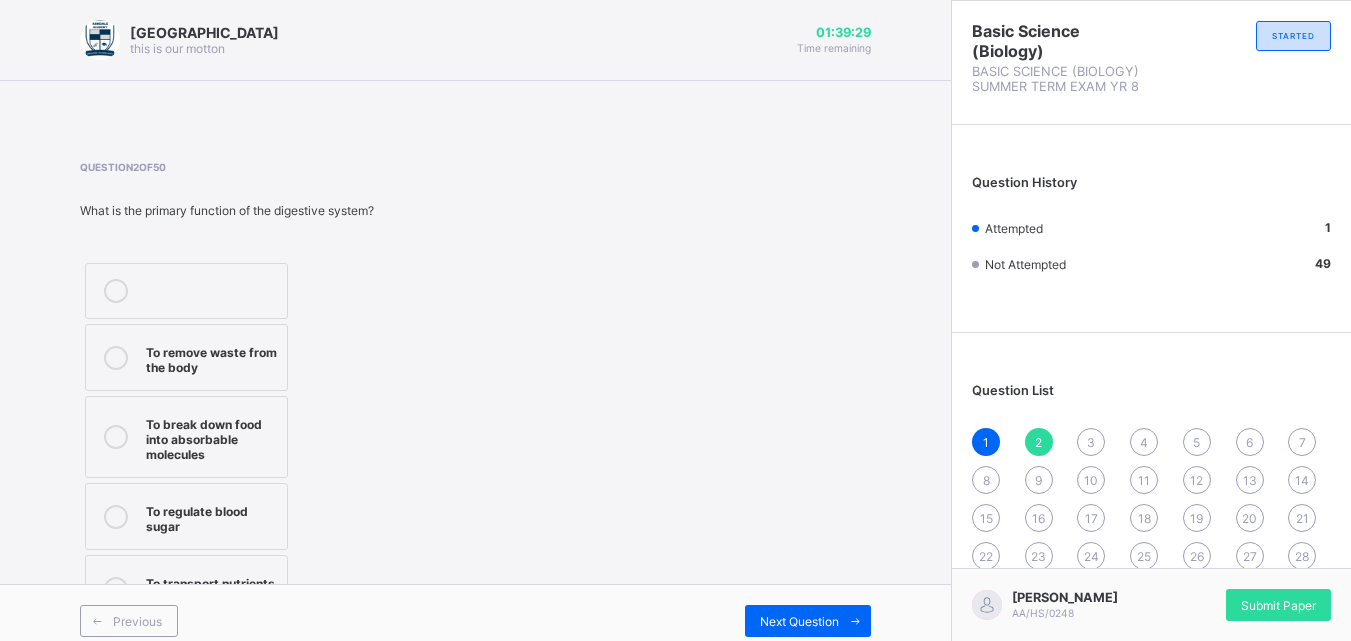 click on "To remove waste from the body" at bounding box center (211, 357) 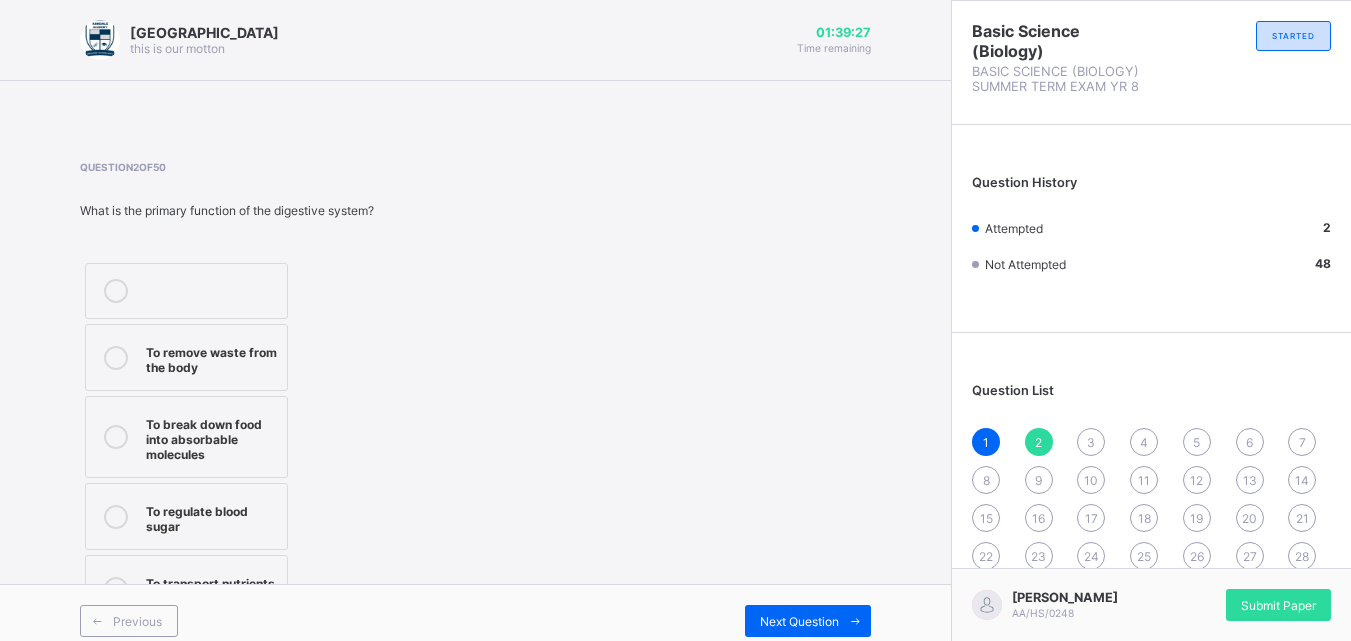 click on "To break down food into absorbable molecules" at bounding box center (211, 437) 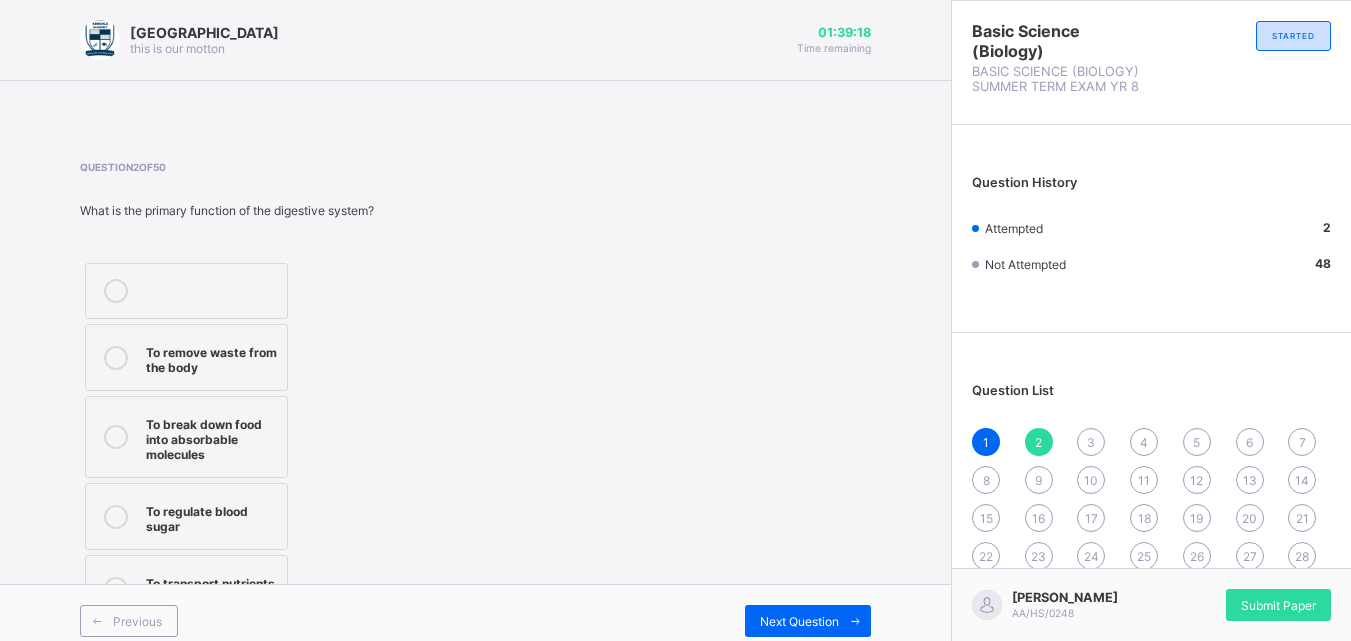 drag, startPoint x: 900, startPoint y: 621, endPoint x: 903, endPoint y: 611, distance: 10.440307 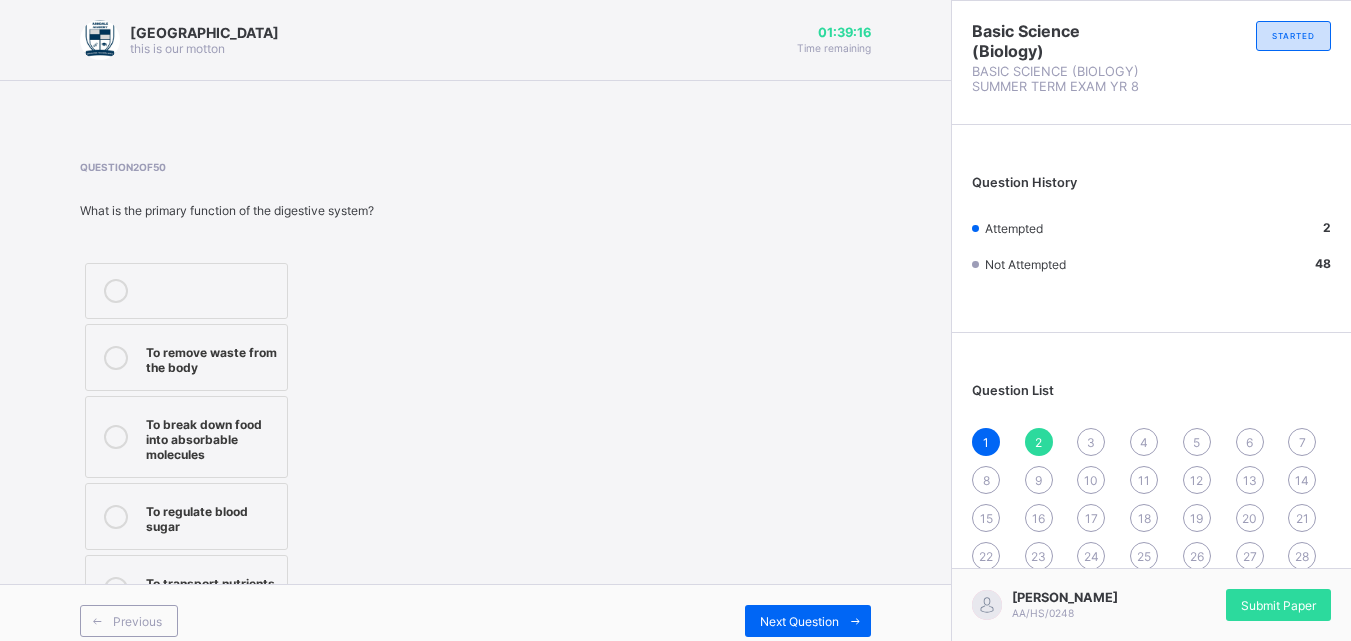 click on "Previous Next Question" at bounding box center [475, 620] 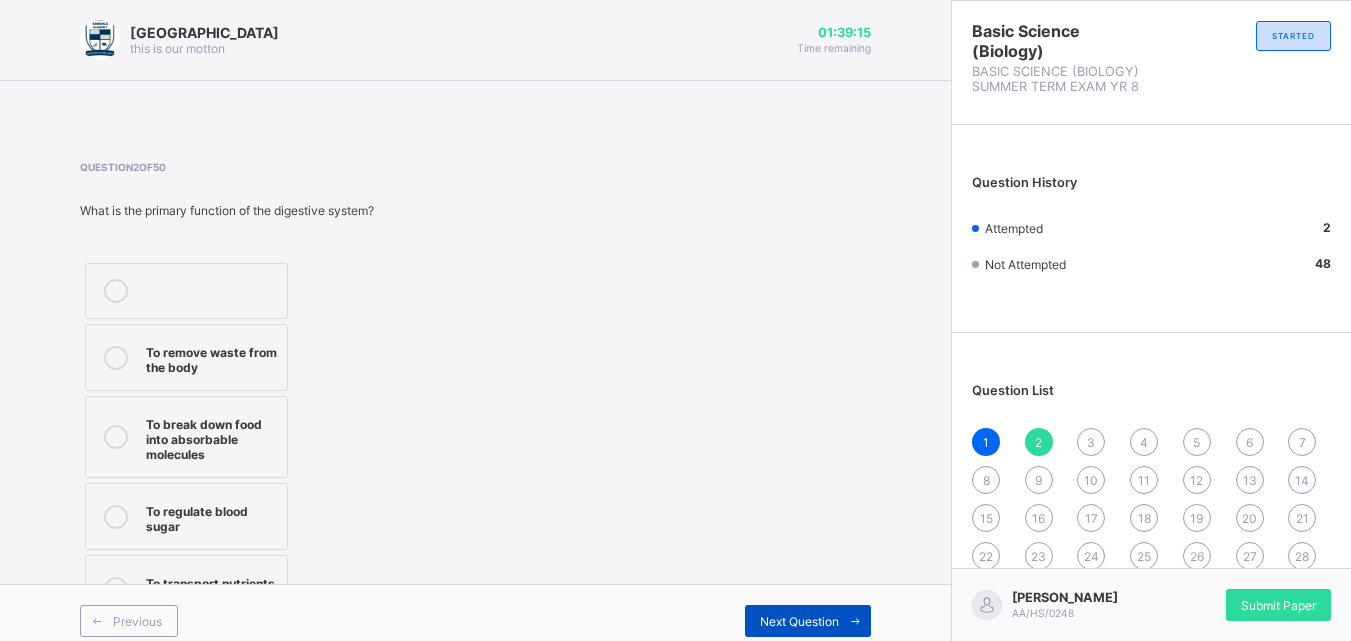 click on "Next Question" at bounding box center (799, 621) 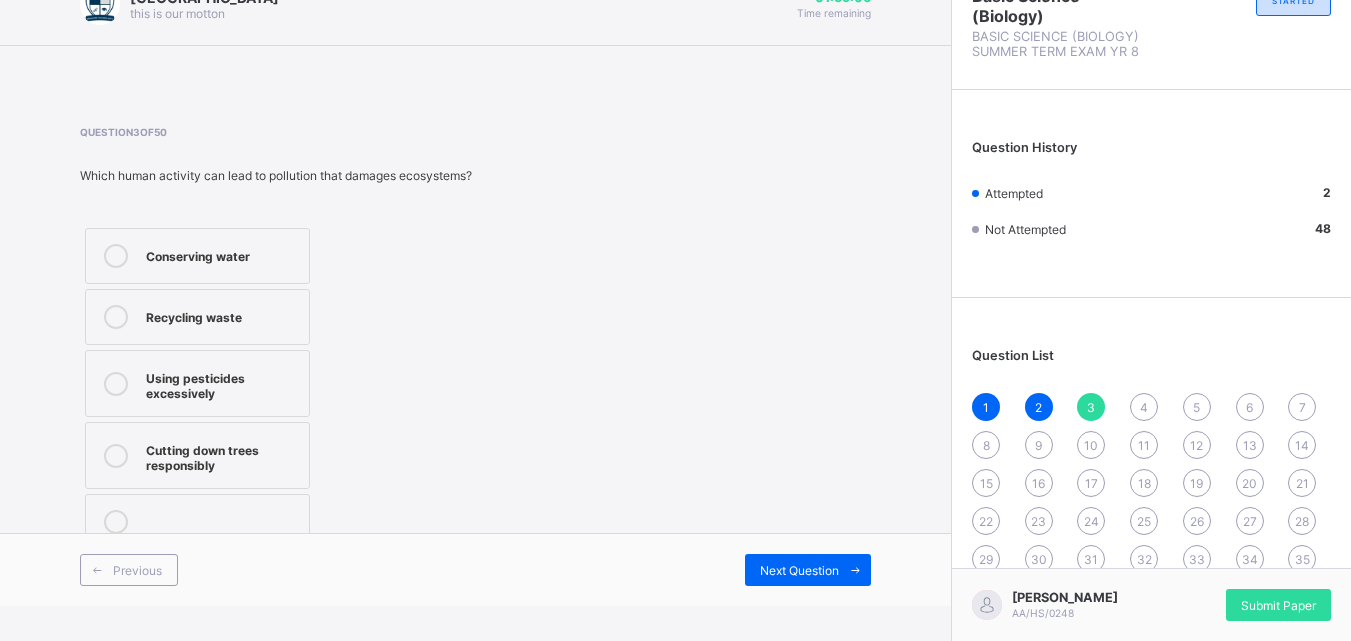 scroll, scrollTop: 0, scrollLeft: 0, axis: both 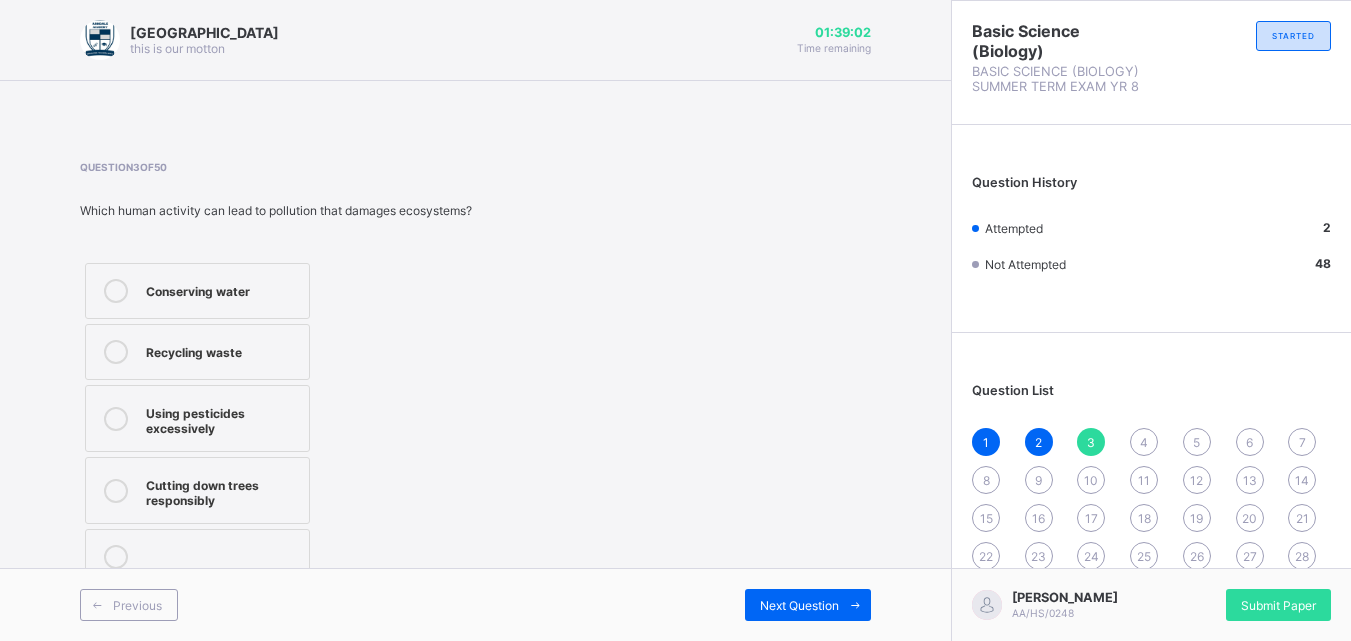 click at bounding box center (197, 557) 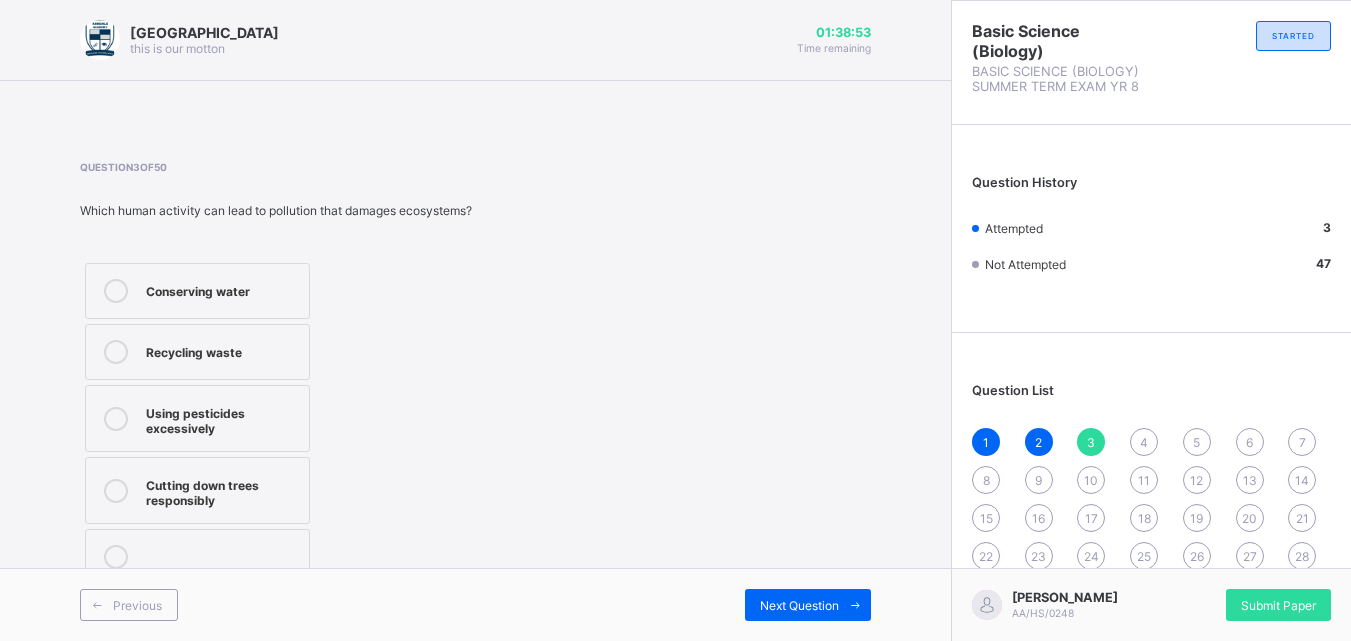 click on "Cutting down trees responsibly" at bounding box center [222, 490] 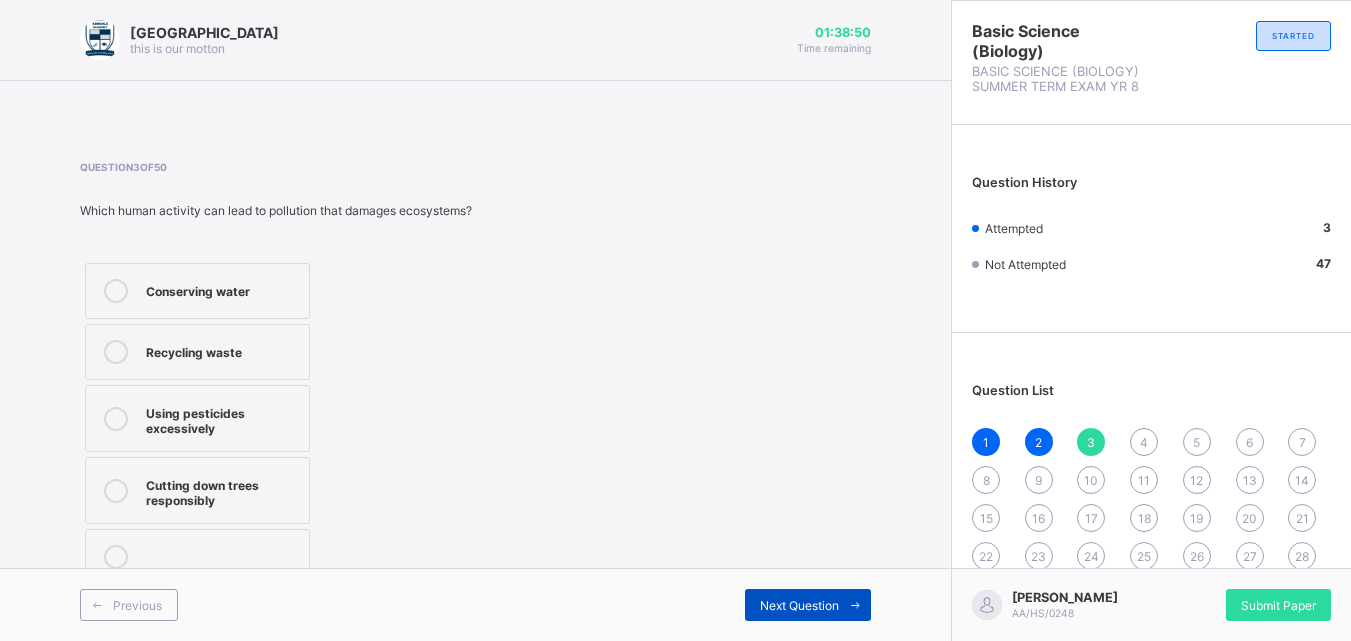 click on "Next Question" at bounding box center (808, 605) 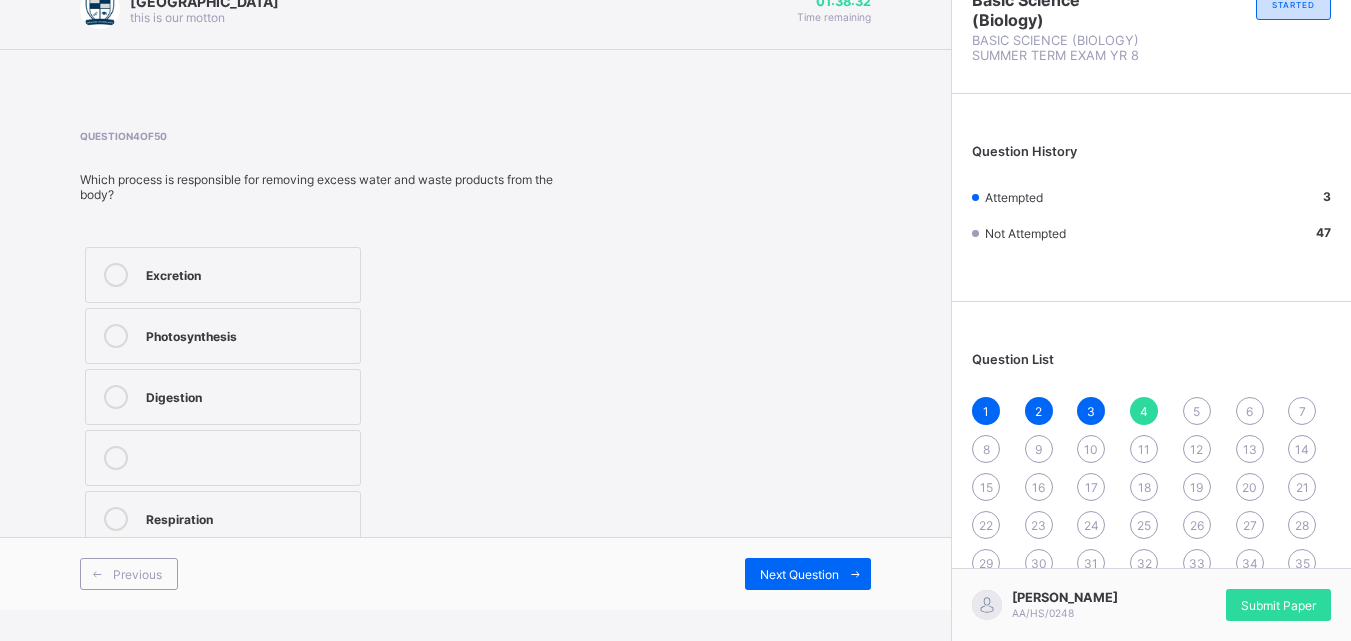 scroll, scrollTop: 0, scrollLeft: 0, axis: both 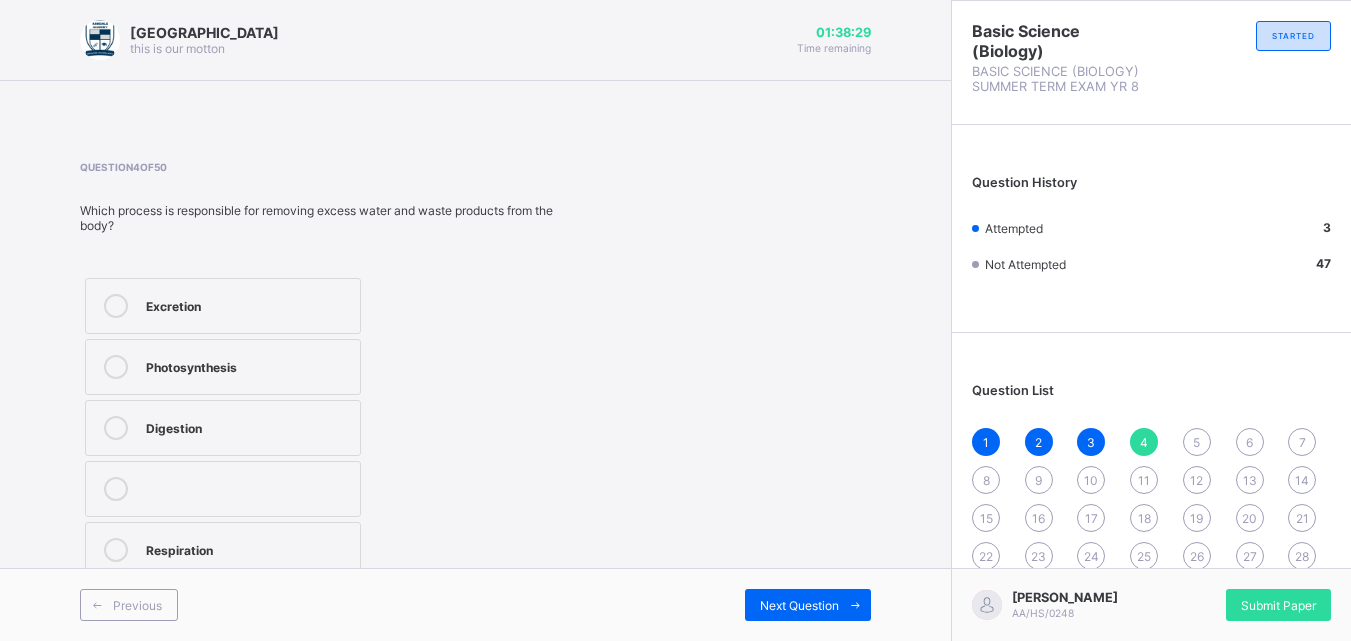 click on "Respiration" at bounding box center [248, 548] 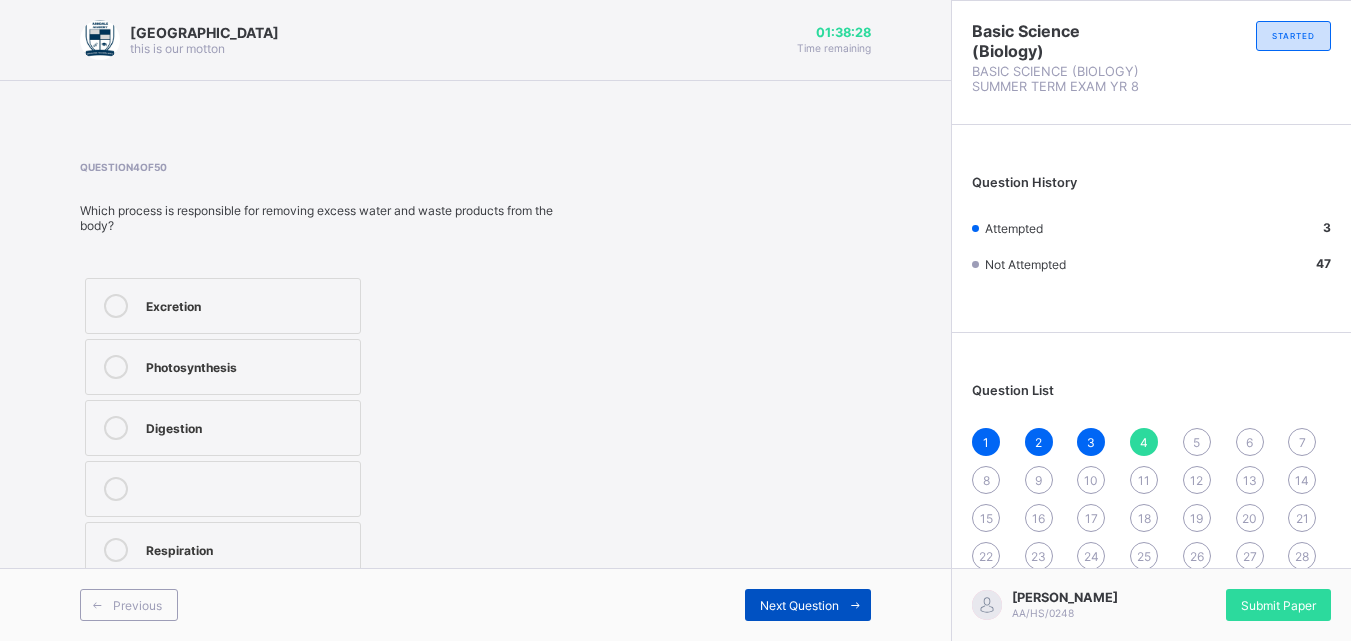 click at bounding box center (855, 605) 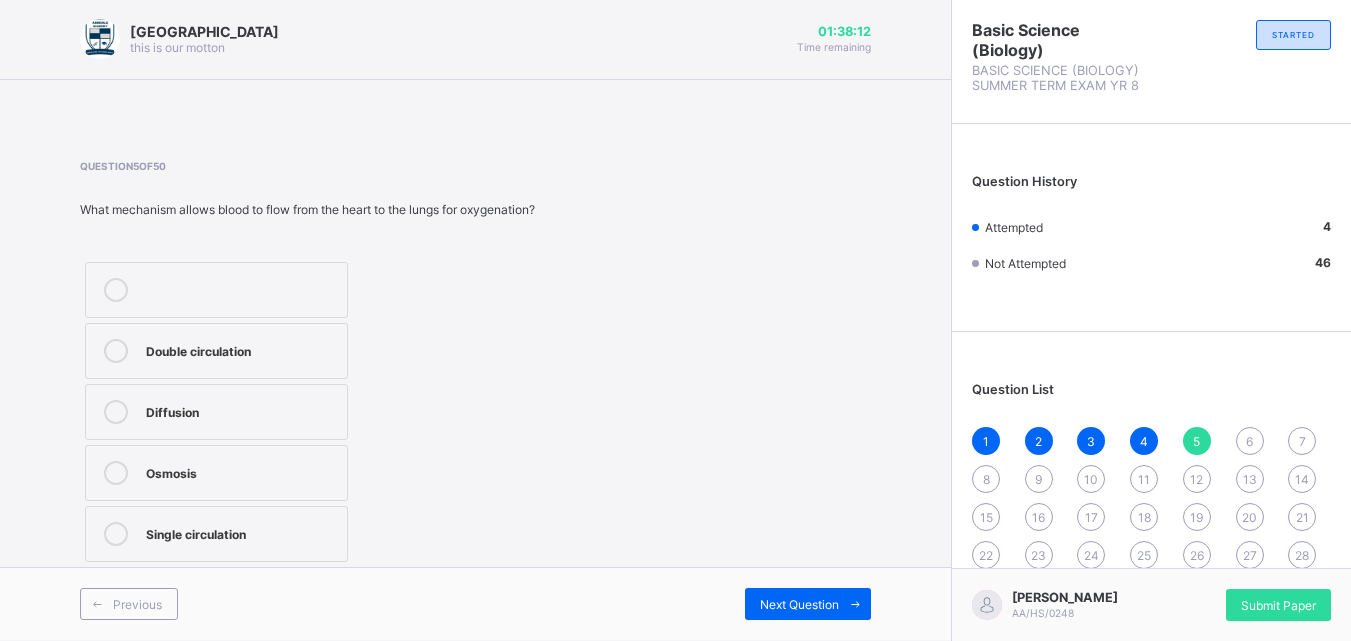 scroll, scrollTop: 0, scrollLeft: 0, axis: both 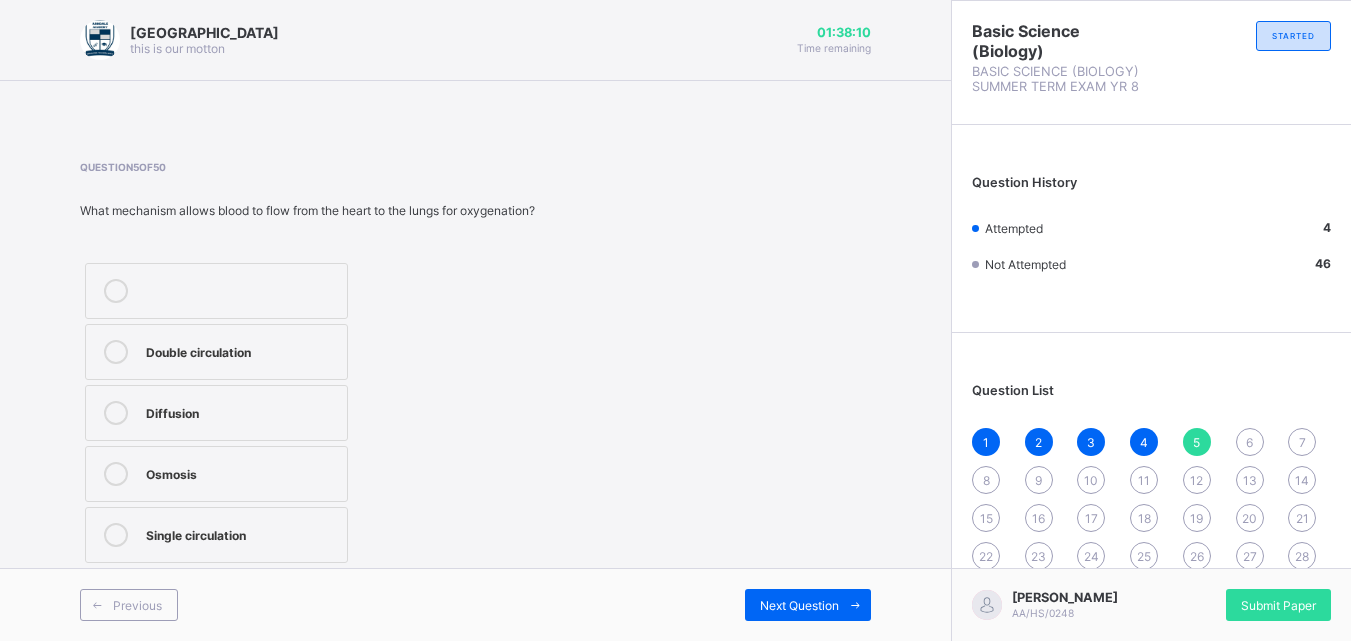 click on "Osmosis" at bounding box center (216, 474) 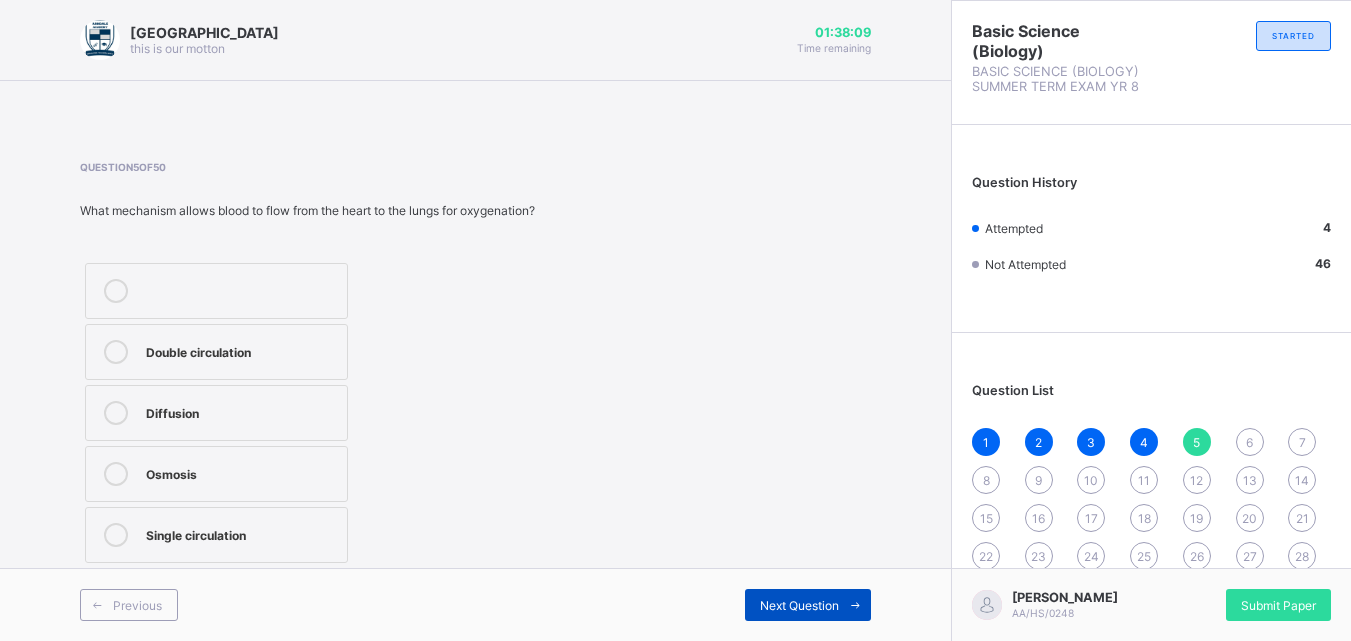 click on "Next Question" at bounding box center (799, 605) 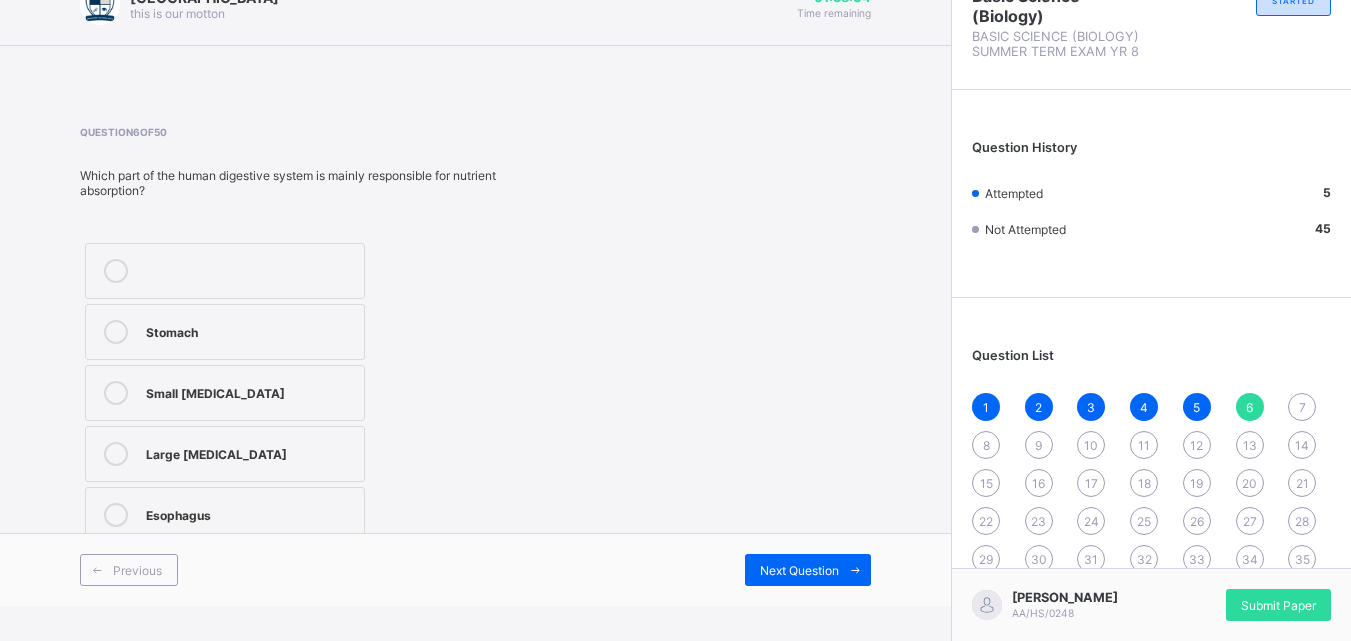 scroll, scrollTop: 0, scrollLeft: 0, axis: both 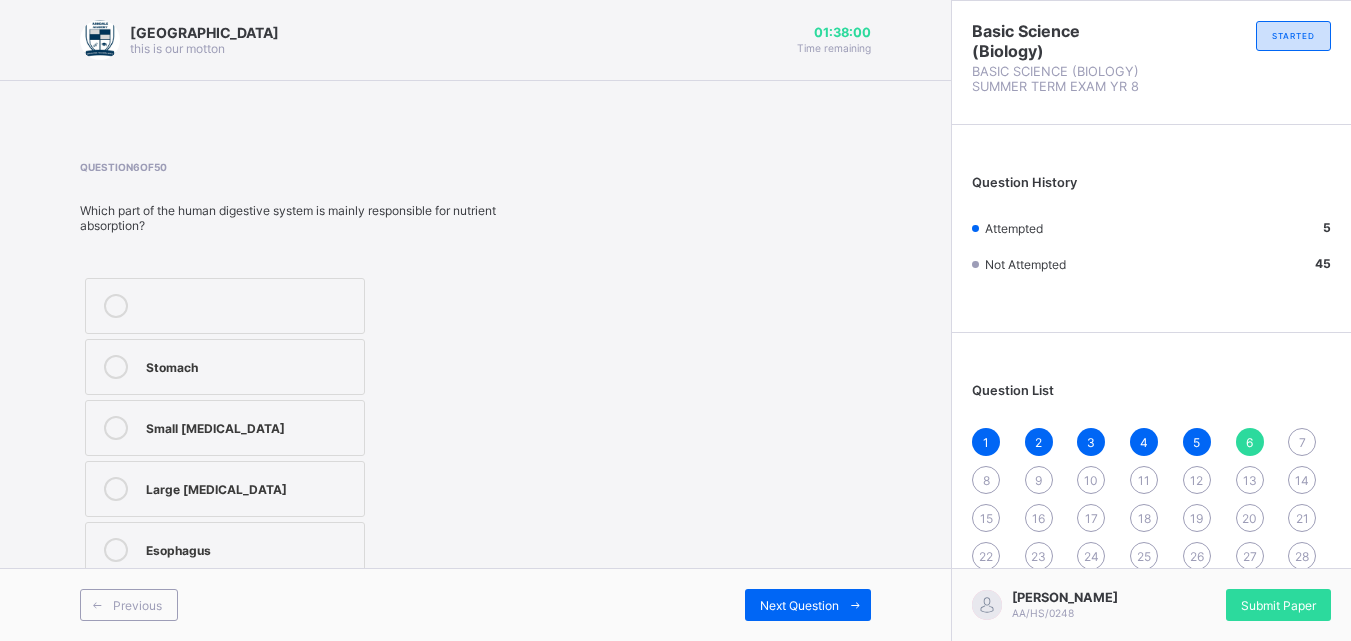 drag, startPoint x: 334, startPoint y: 495, endPoint x: 672, endPoint y: 502, distance: 338.07248 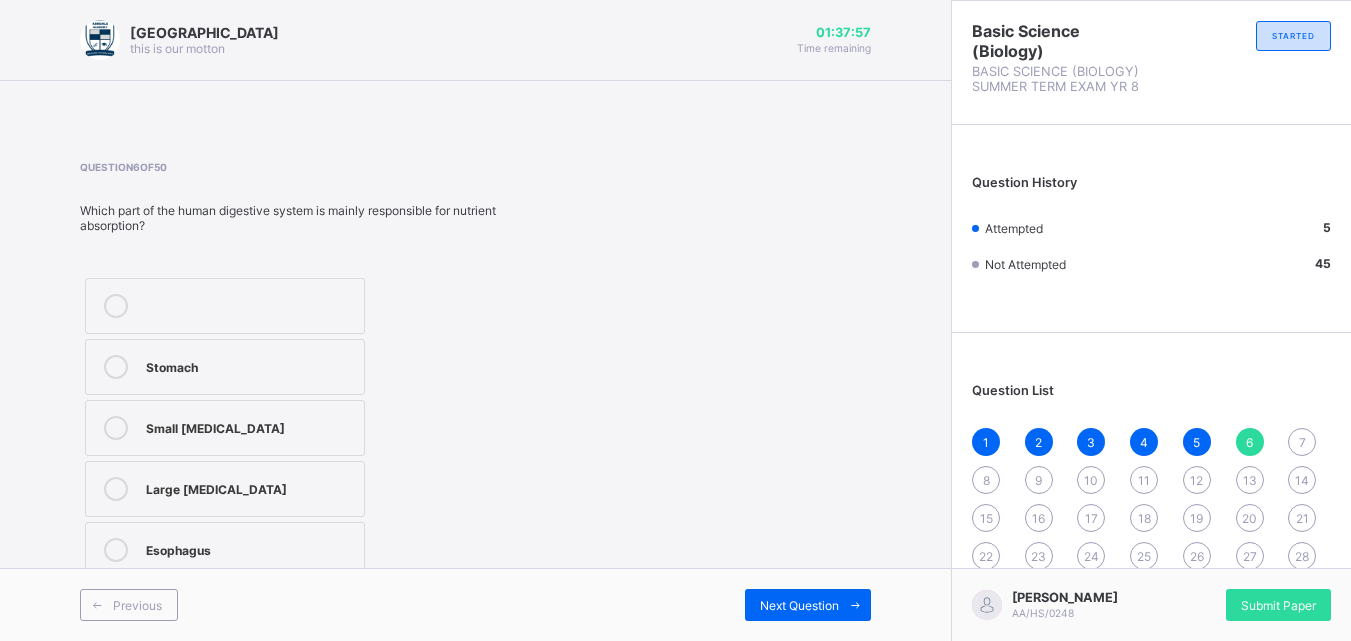 drag, startPoint x: 672, startPoint y: 502, endPoint x: 494, endPoint y: 418, distance: 196.8248 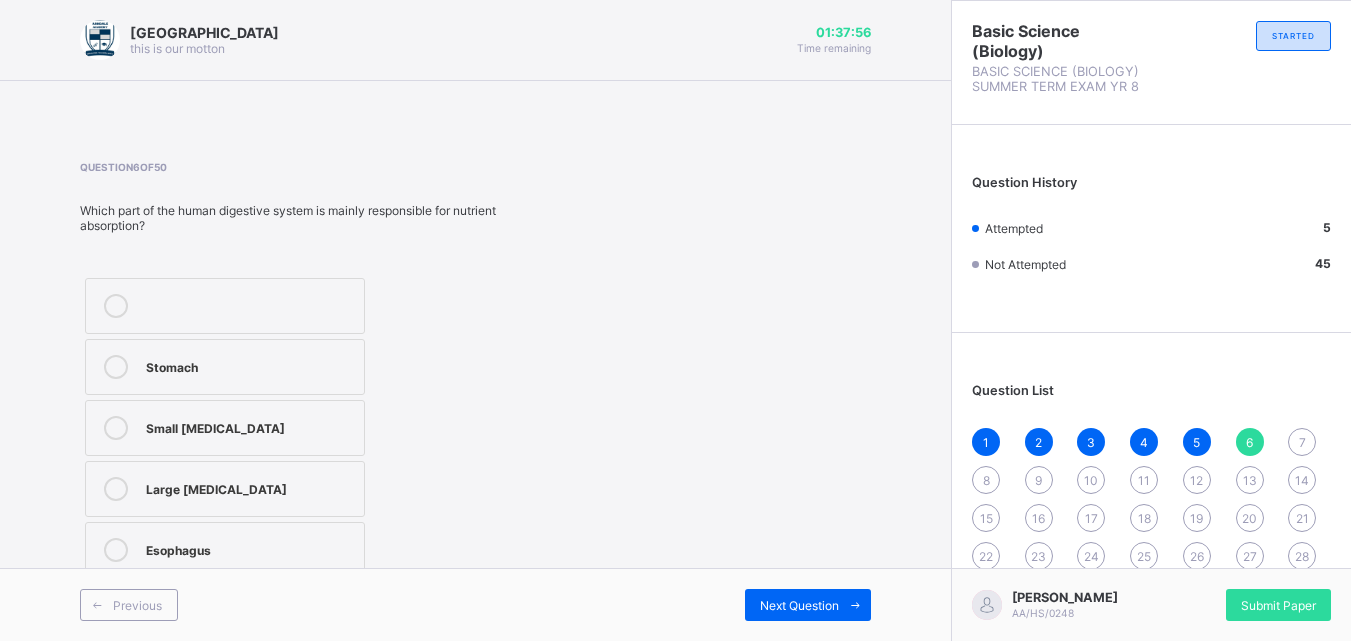 scroll, scrollTop: 101, scrollLeft: 0, axis: vertical 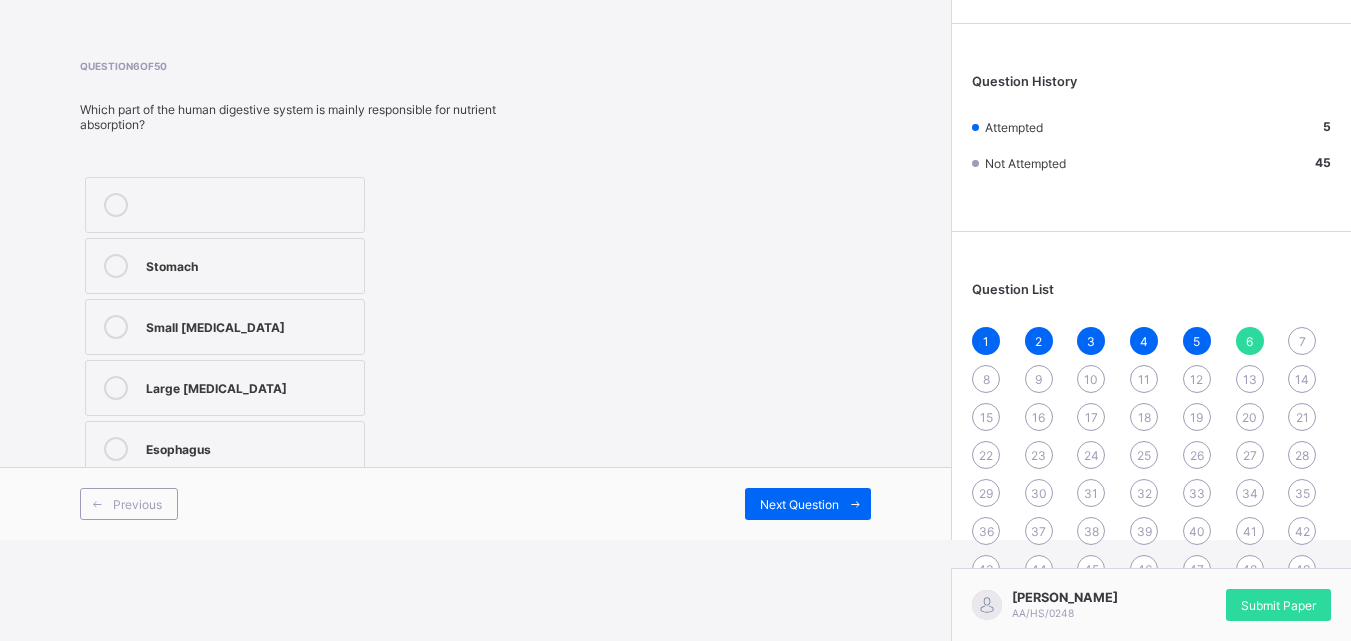 drag, startPoint x: 274, startPoint y: 397, endPoint x: 1016, endPoint y: 448, distance: 743.7506 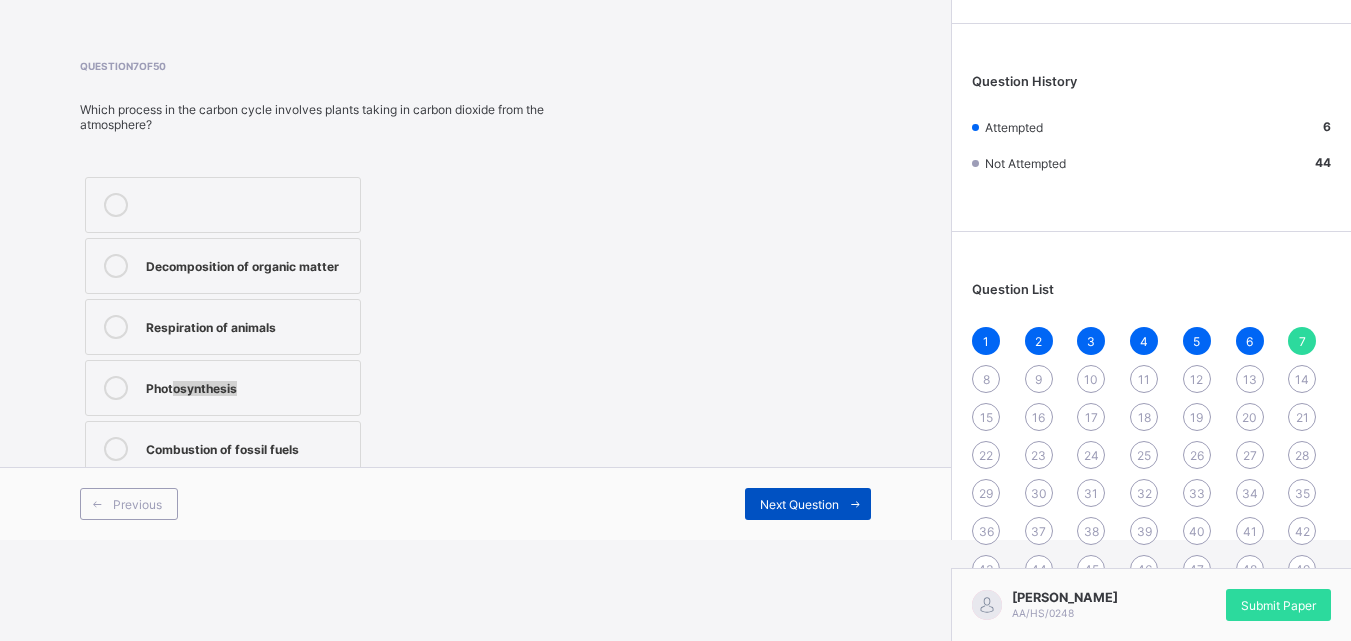 drag, startPoint x: 173, startPoint y: 389, endPoint x: 873, endPoint y: 497, distance: 708.2824 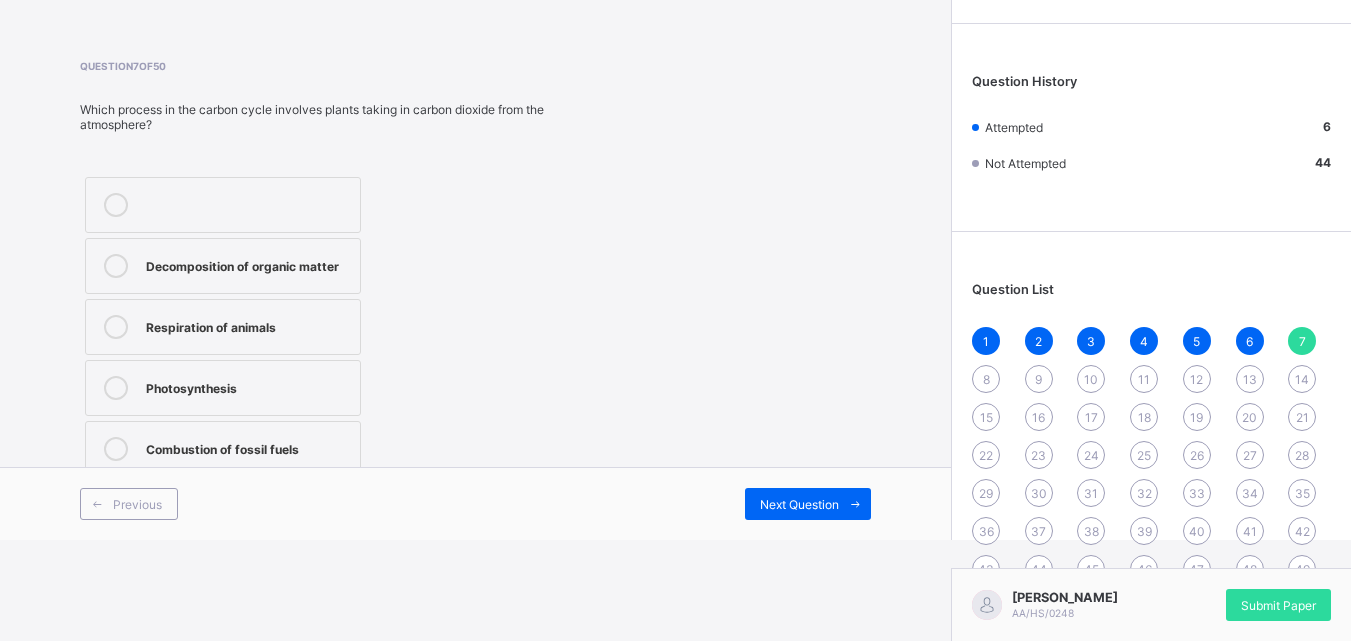 drag, startPoint x: 803, startPoint y: 496, endPoint x: 278, endPoint y: 320, distance: 553.71564 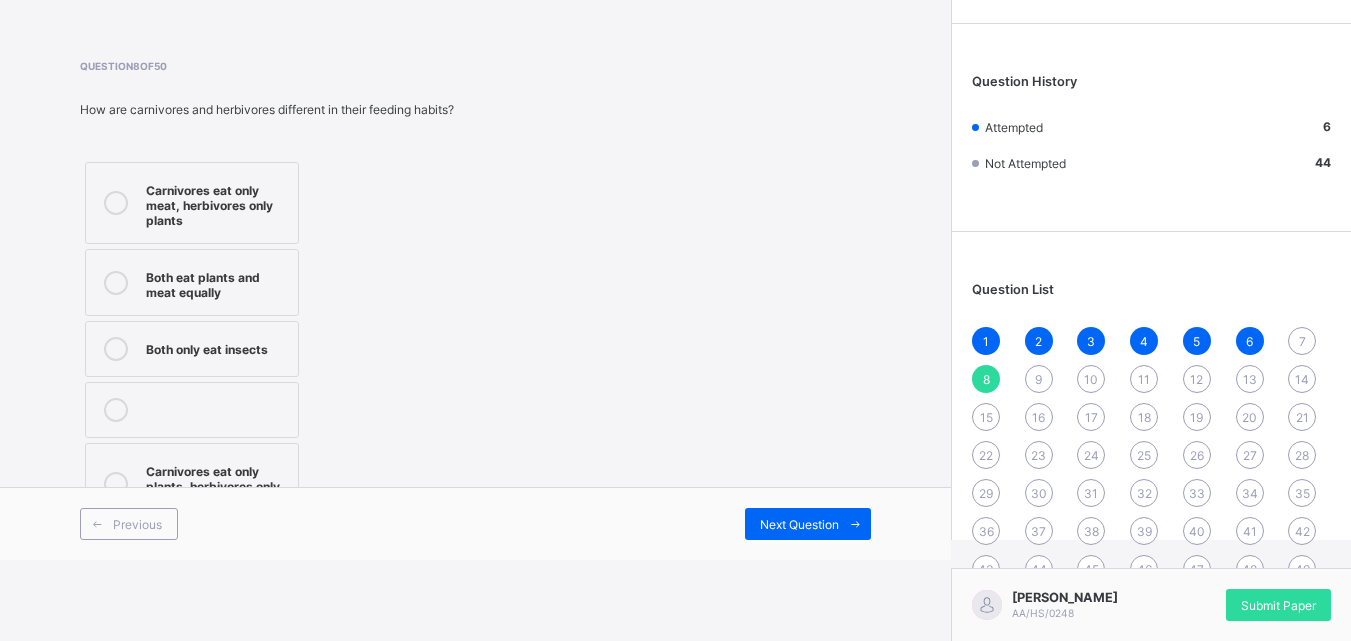 click on "Both eat plants and meat equally" at bounding box center [217, 282] 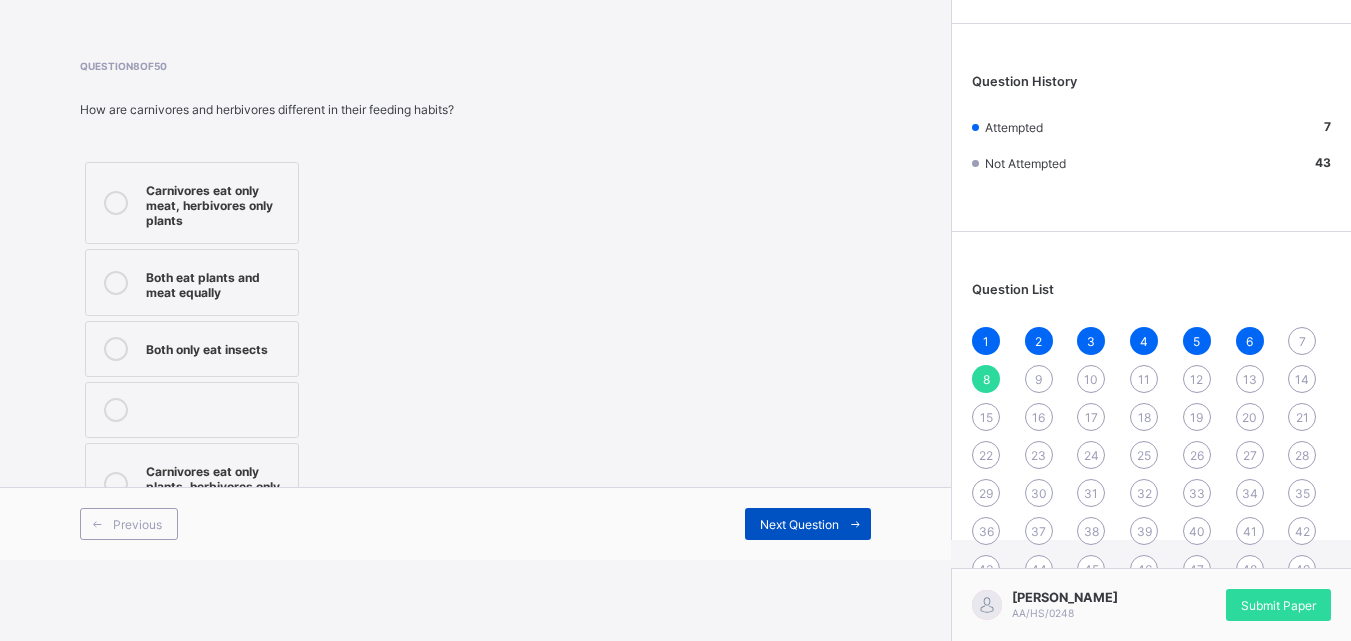 click on "Next Question" at bounding box center [799, 524] 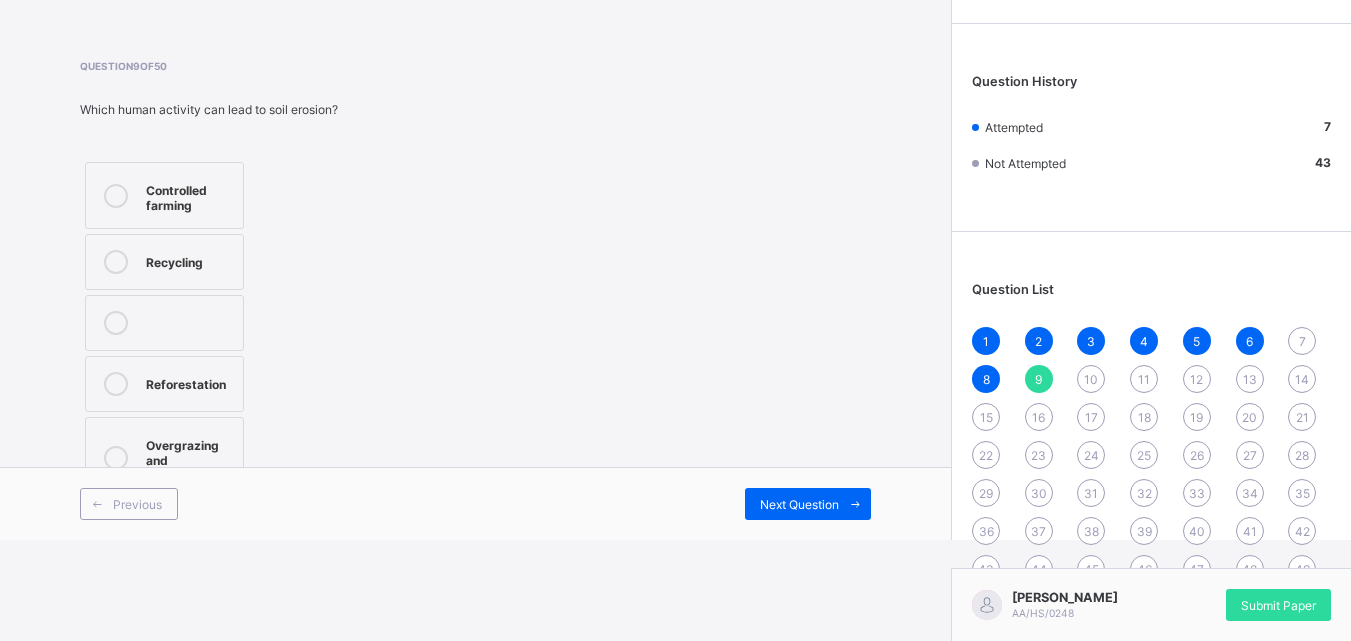 click on "Recycling" at bounding box center (189, 260) 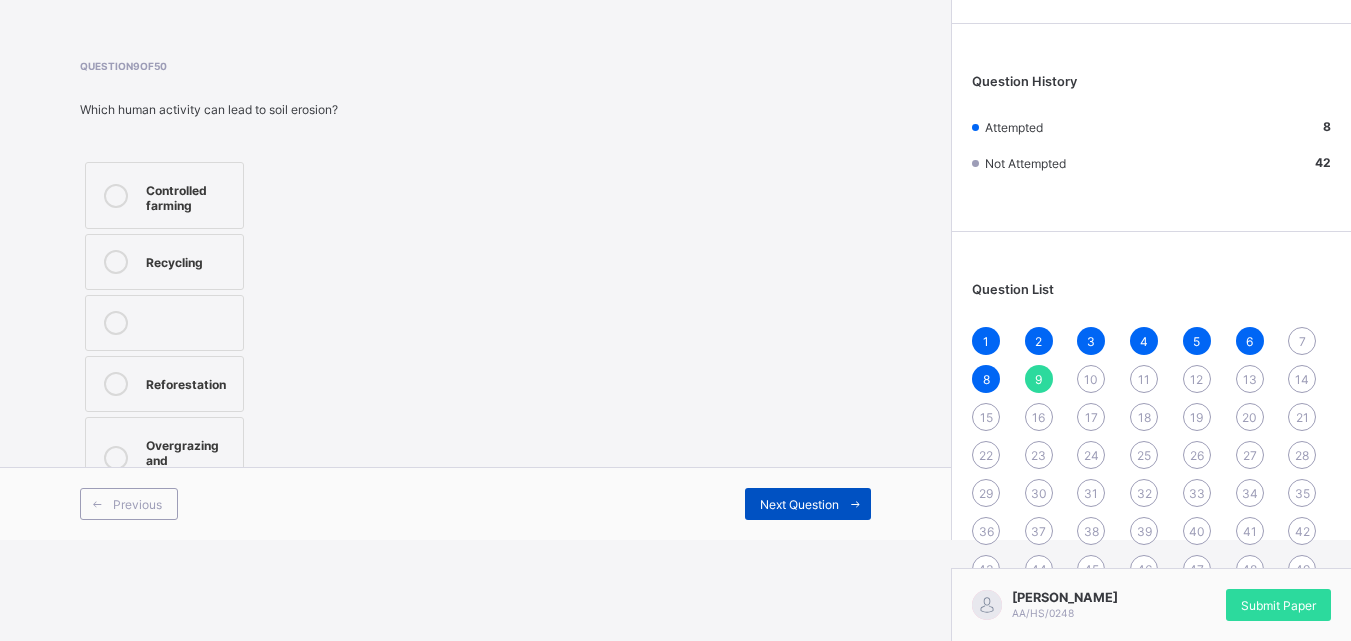 click on "Next Question" at bounding box center [799, 504] 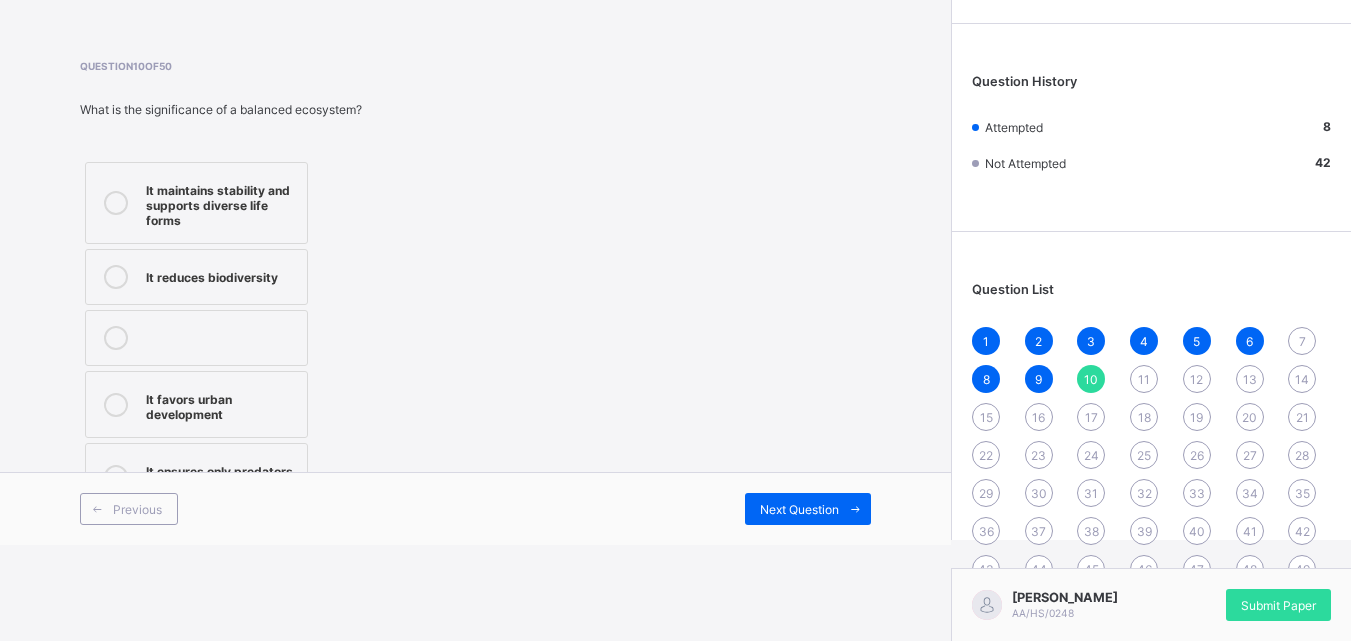 click on "It maintains stability and supports diverse life forms" at bounding box center [221, 203] 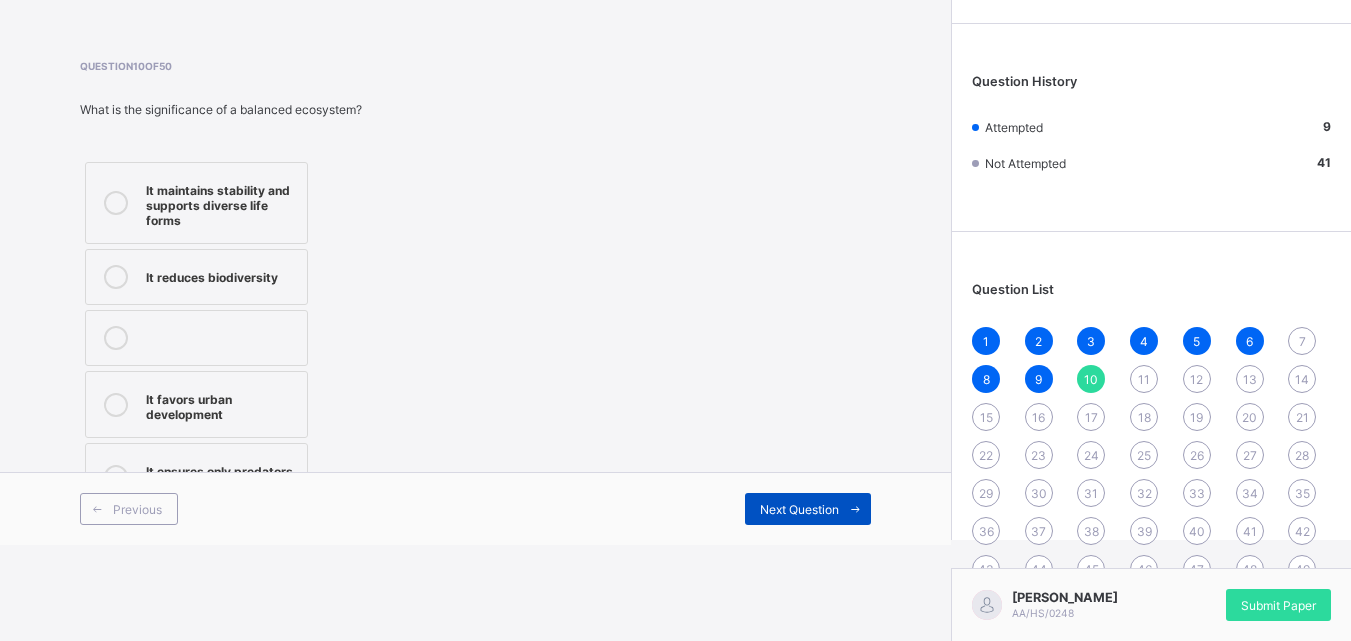 click on "Next Question" at bounding box center [808, 509] 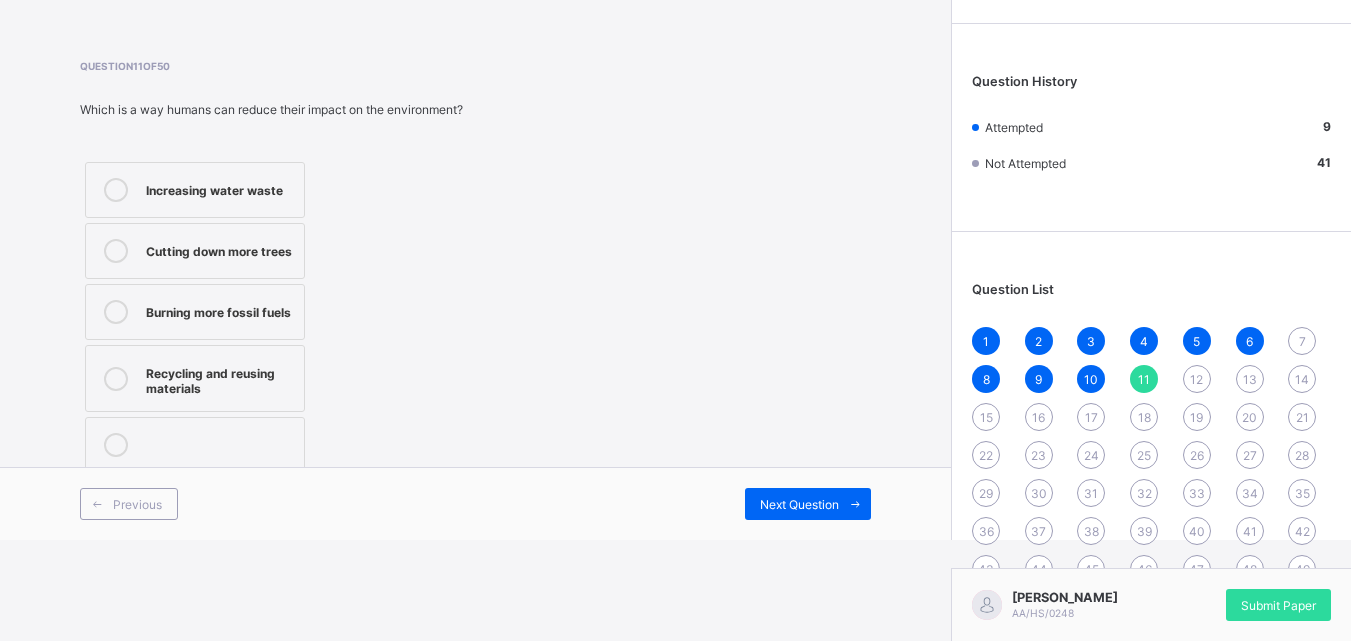drag, startPoint x: 105, startPoint y: 364, endPoint x: 517, endPoint y: 374, distance: 412.12134 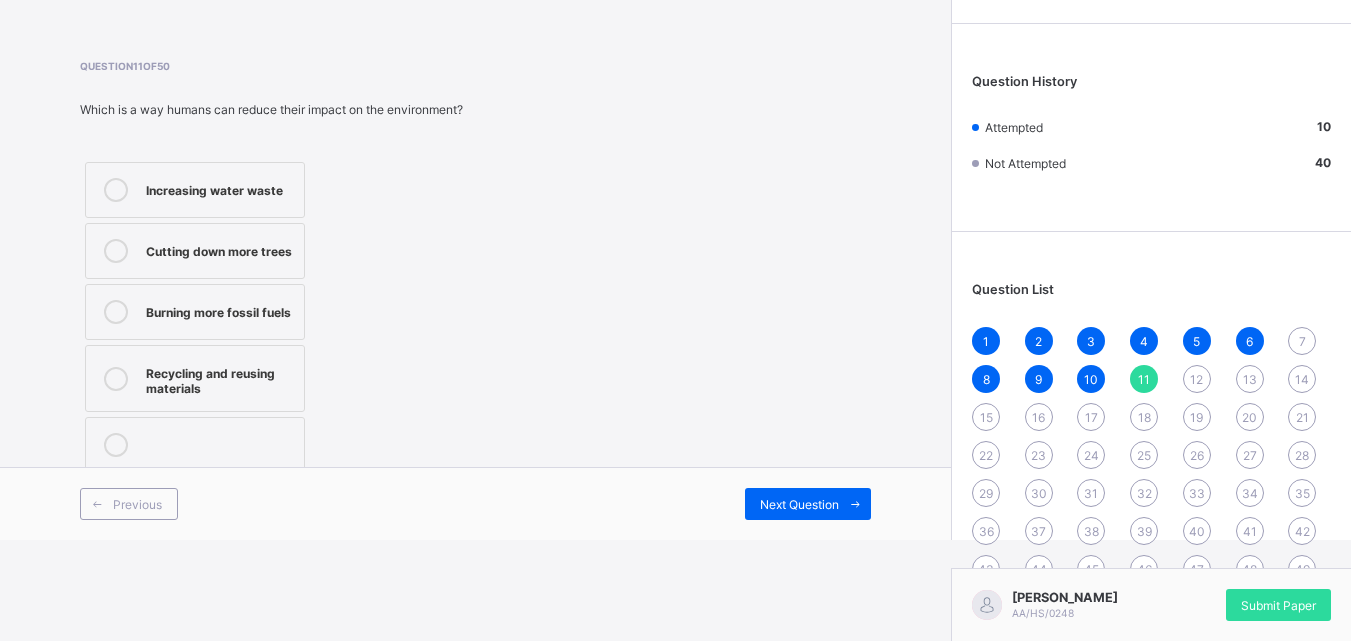 drag, startPoint x: 858, startPoint y: 519, endPoint x: 854, endPoint y: 503, distance: 16.492422 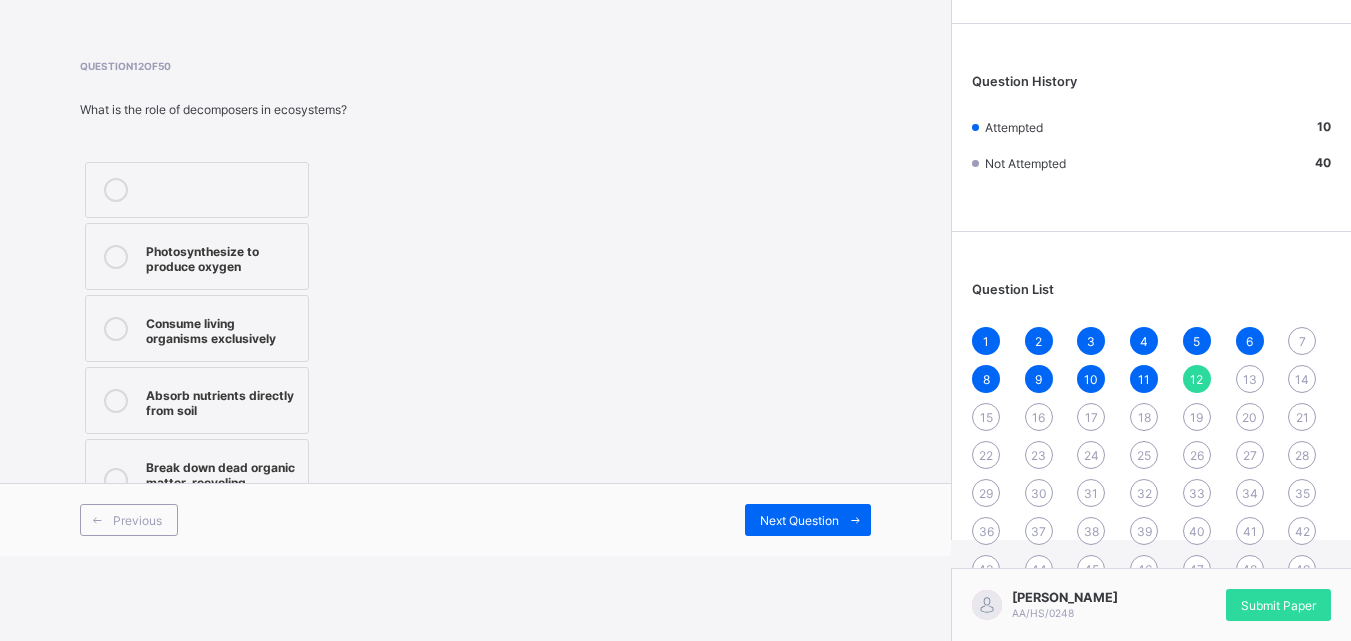 click on "Photosynthesize to produce oxygen" at bounding box center [222, 256] 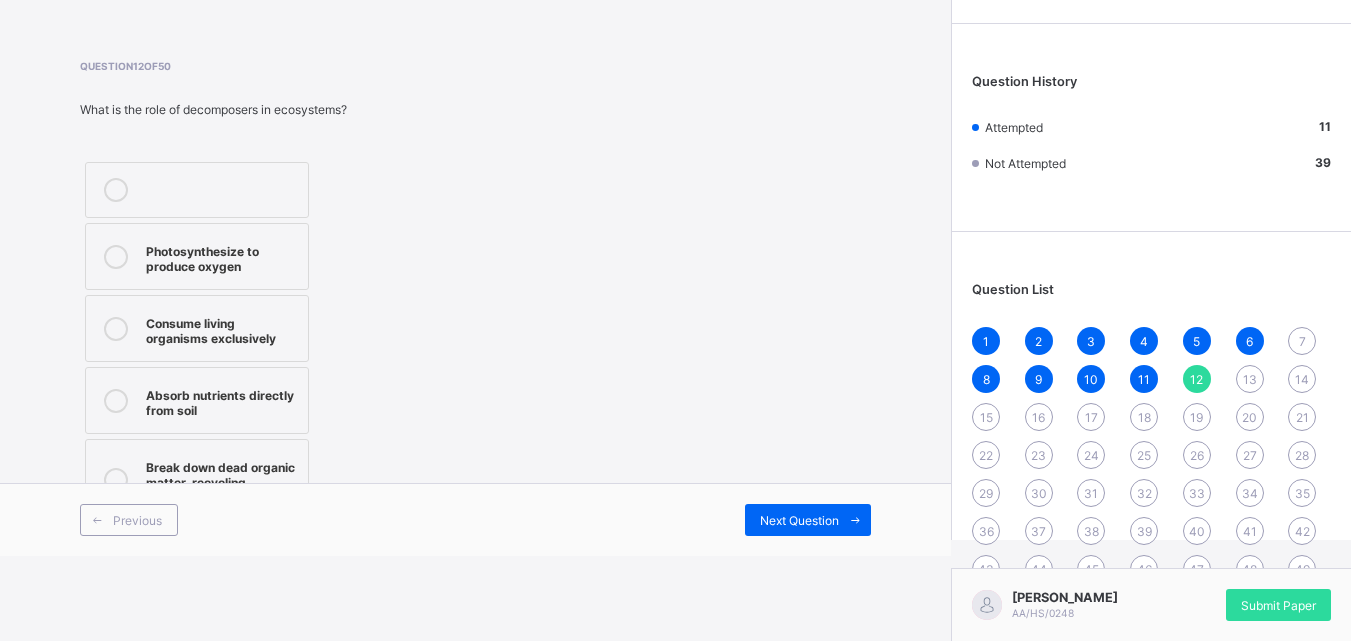 drag, startPoint x: 878, startPoint y: 527, endPoint x: 379, endPoint y: 261, distance: 565.4706 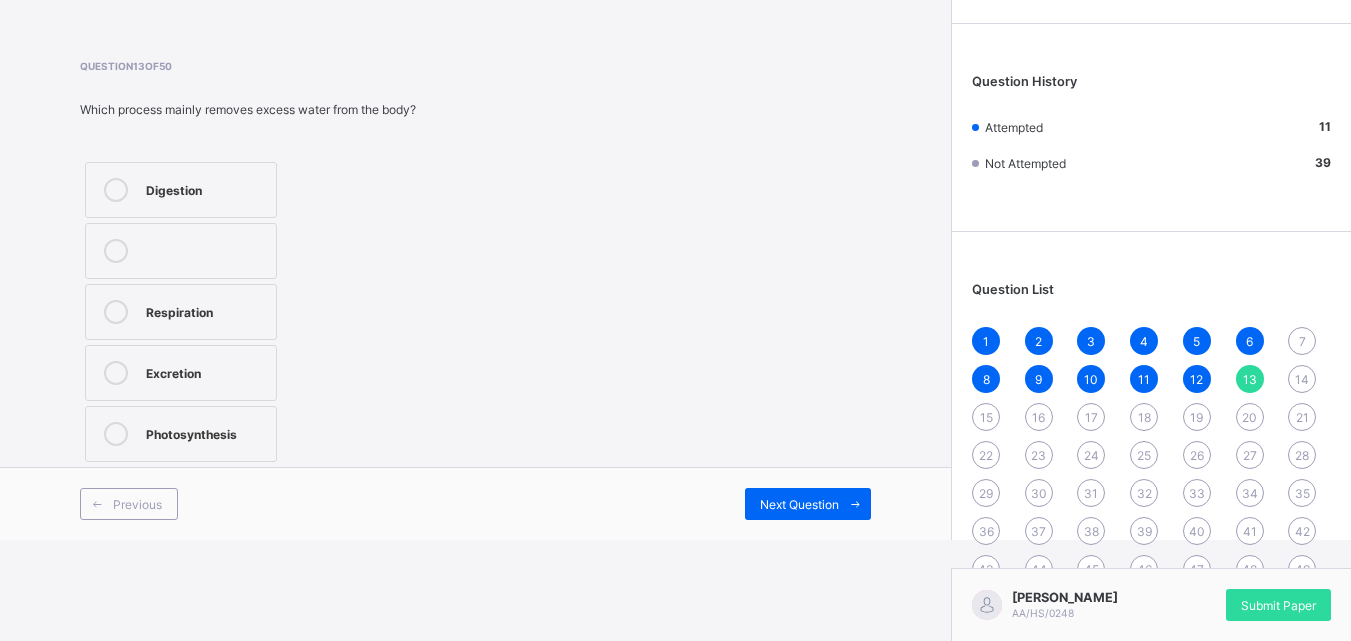 click on "Excretion" at bounding box center [206, 371] 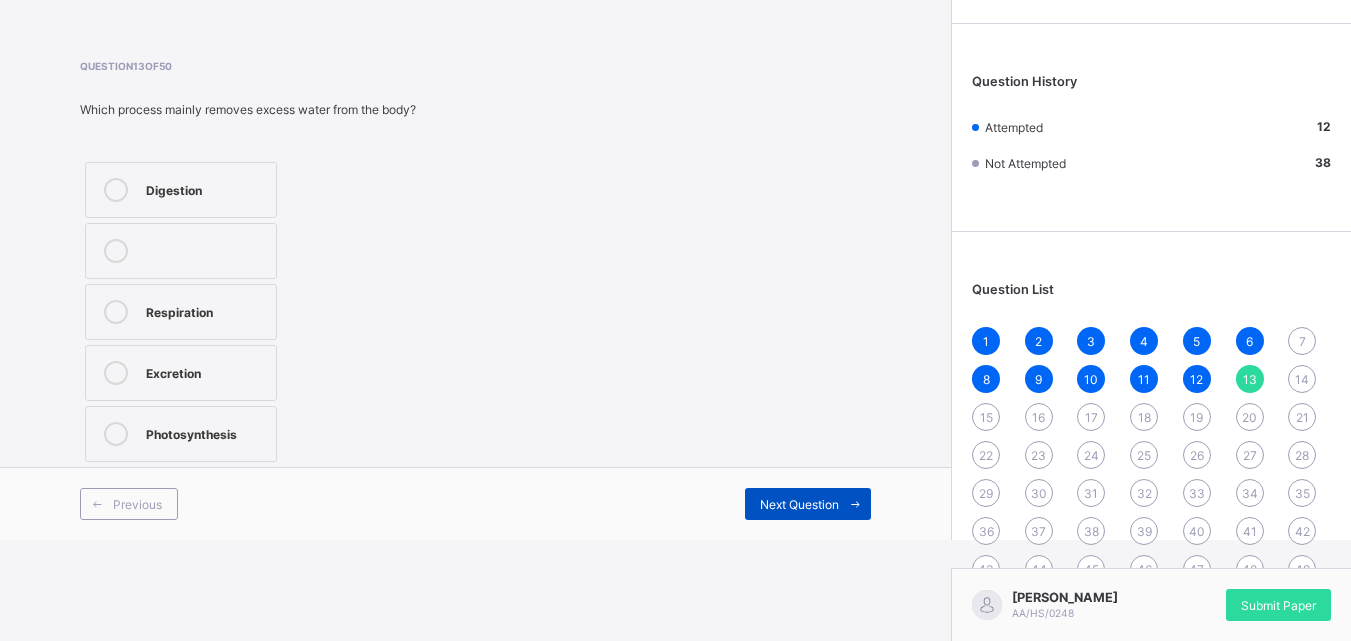 drag, startPoint x: 758, startPoint y: 502, endPoint x: 758, endPoint y: 484, distance: 18 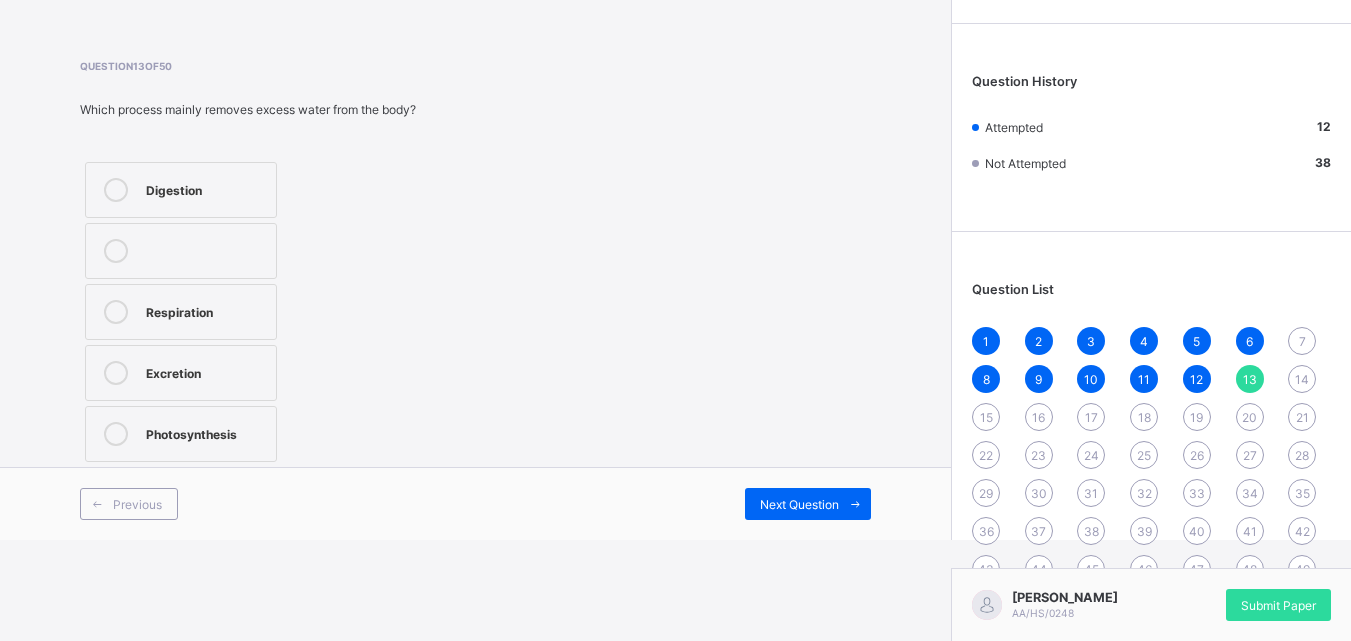 click on "Next Question" at bounding box center (808, 504) 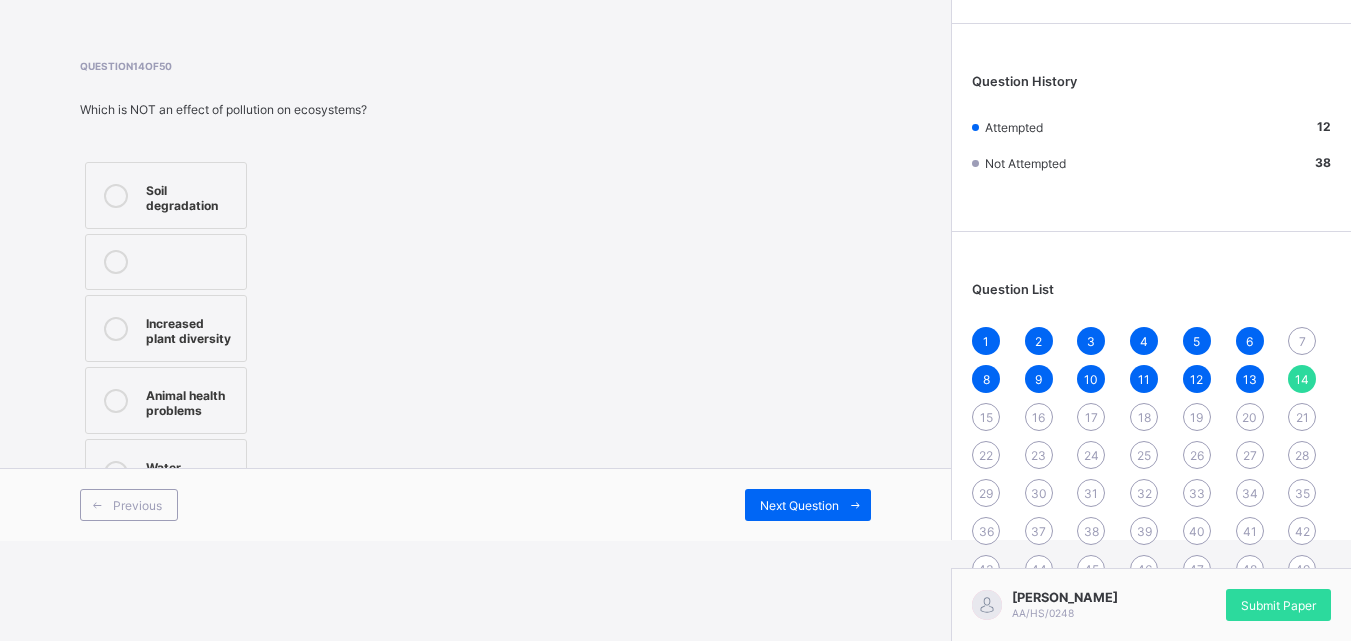 drag, startPoint x: 758, startPoint y: 484, endPoint x: 215, endPoint y: 310, distance: 570.1973 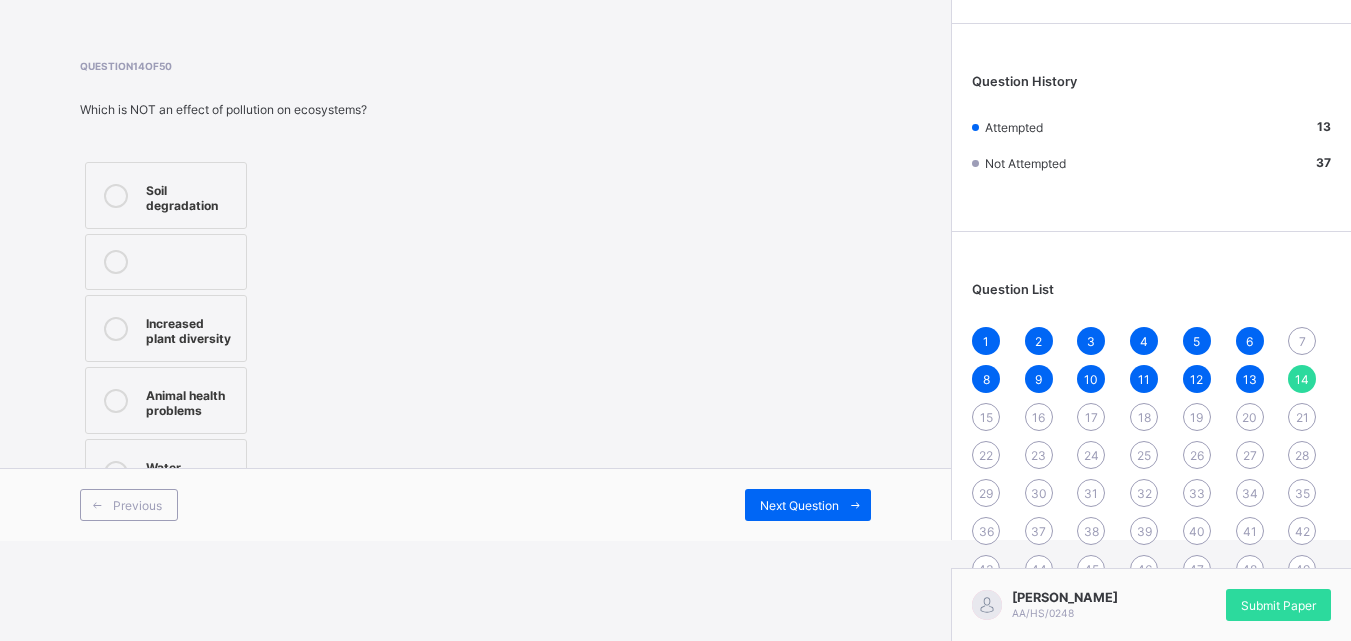 drag, startPoint x: 795, startPoint y: 514, endPoint x: 783, endPoint y: 486, distance: 30.463093 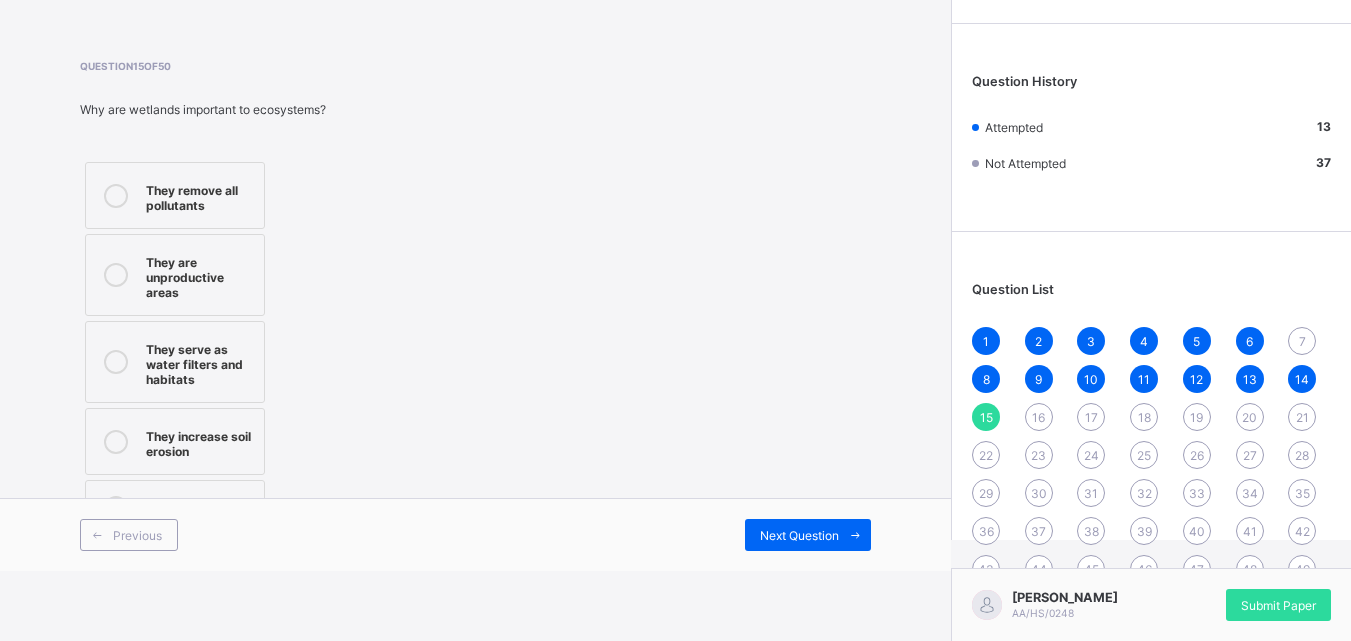 drag, startPoint x: 210, startPoint y: 427, endPoint x: 320, endPoint y: 402, distance: 112.805145 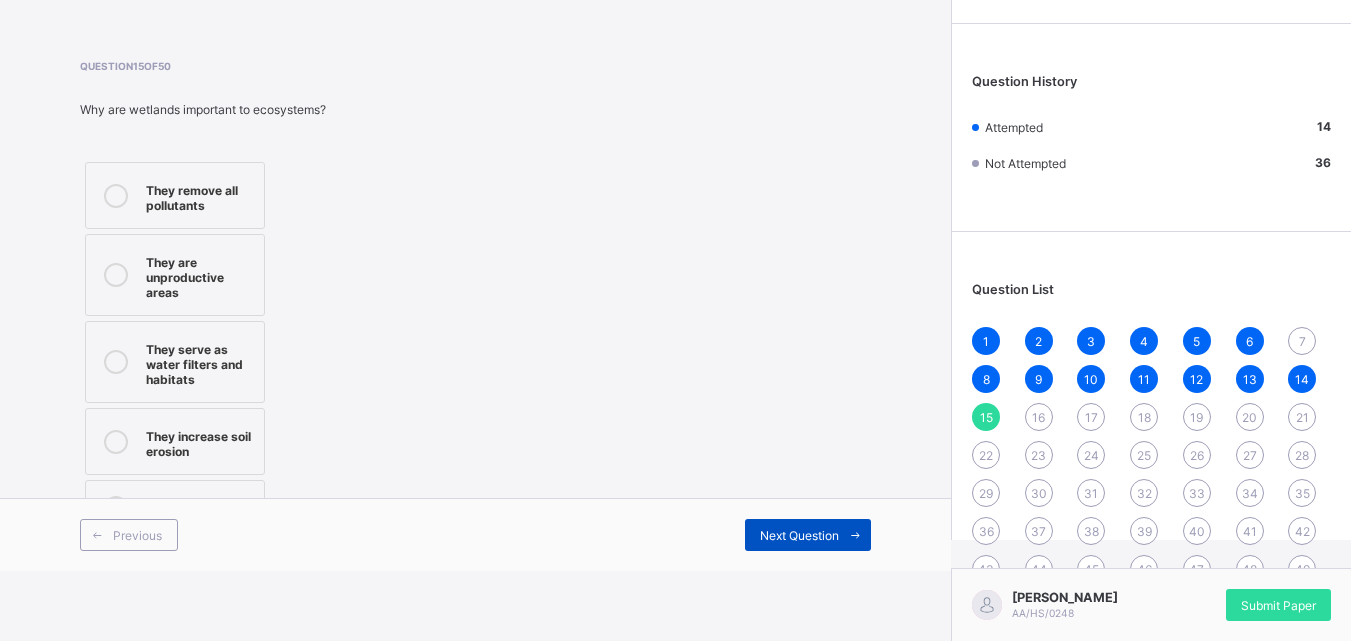 click on "Next Question" at bounding box center (799, 535) 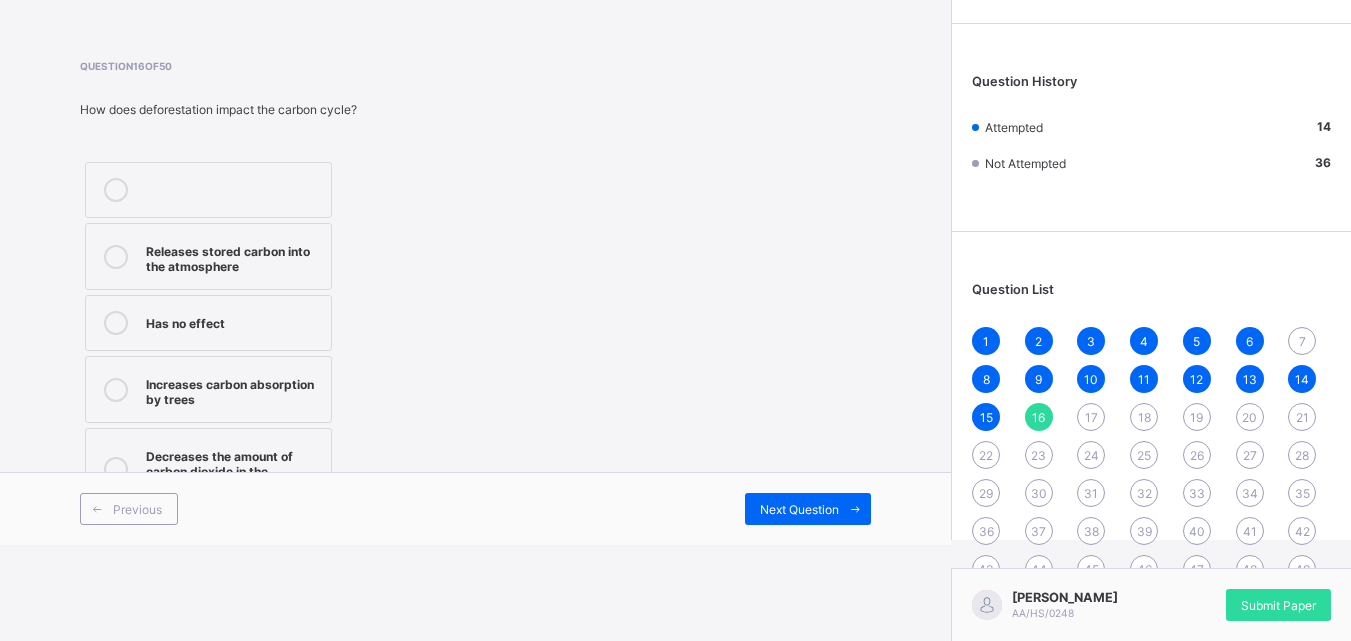 drag, startPoint x: 86, startPoint y: 268, endPoint x: 341, endPoint y: 292, distance: 256.12692 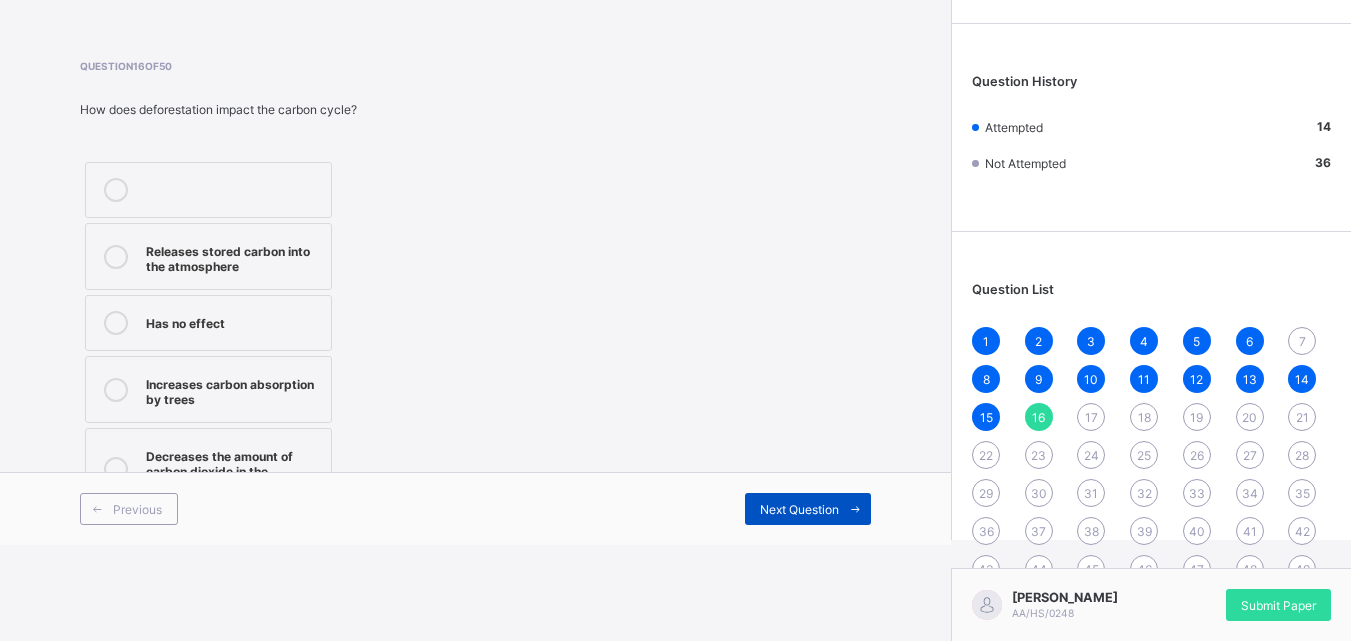 click on "Next Question" at bounding box center [799, 509] 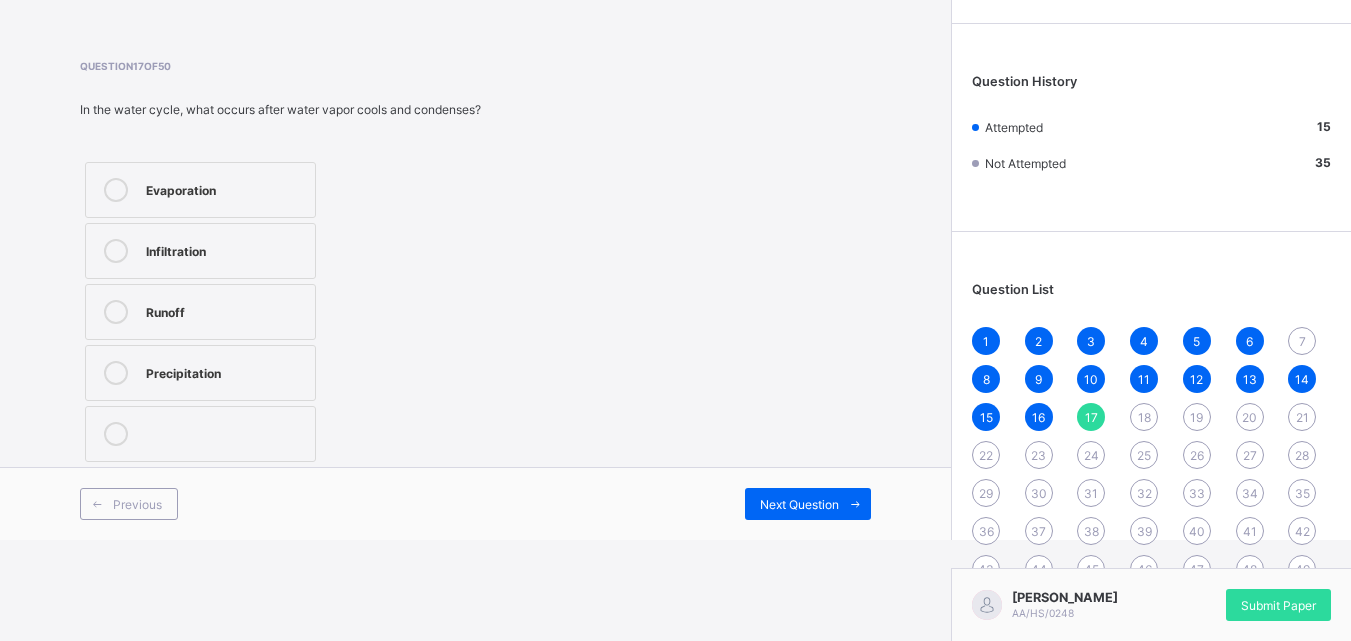 click on "Precipitation" at bounding box center (200, 373) 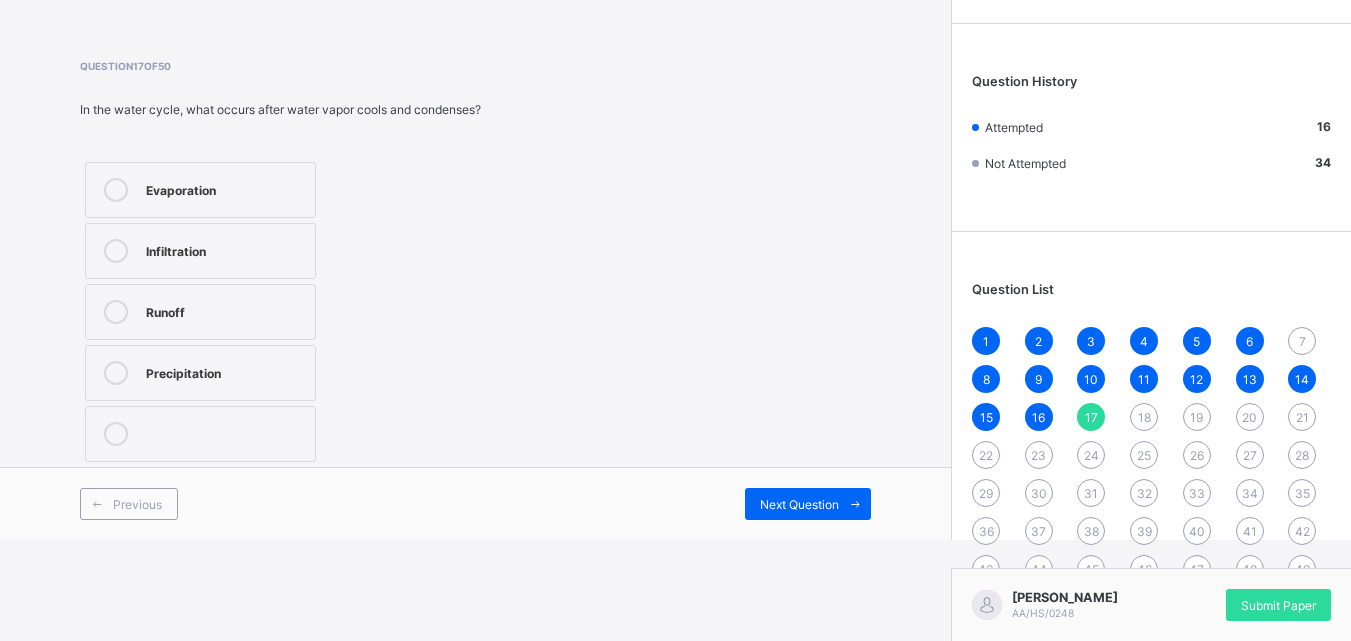 click on "Previous Next Question" at bounding box center (475, 503) 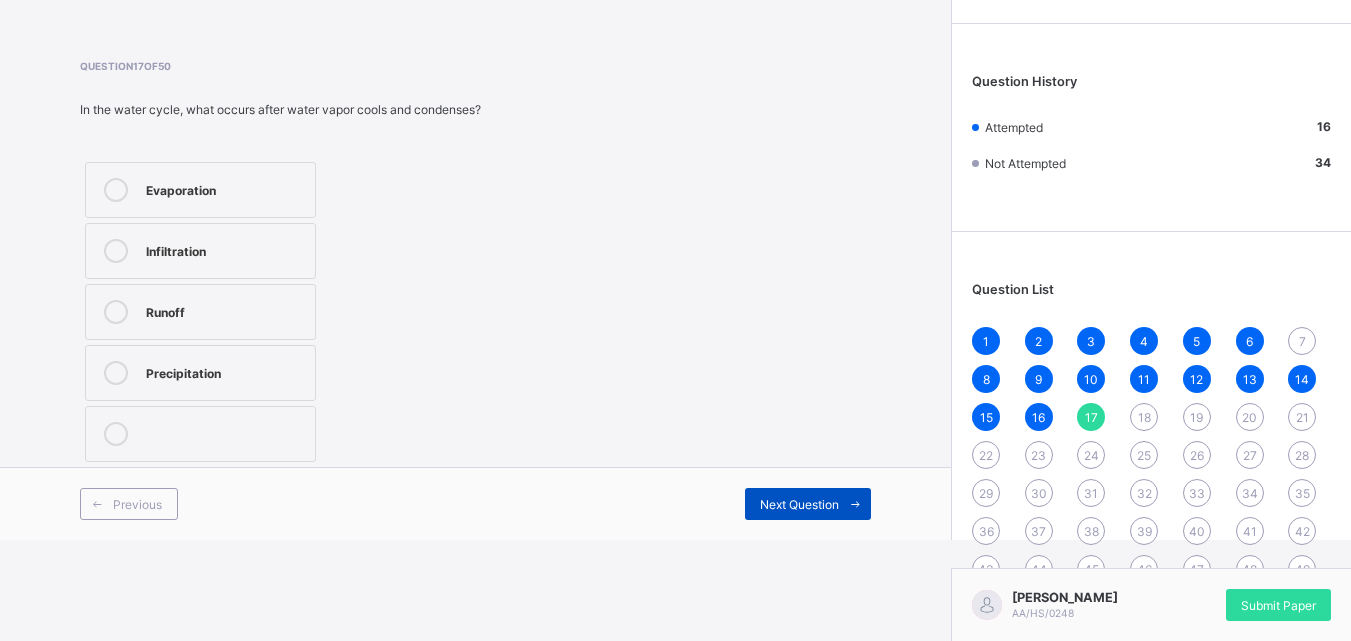 click on "Next Question" at bounding box center (799, 504) 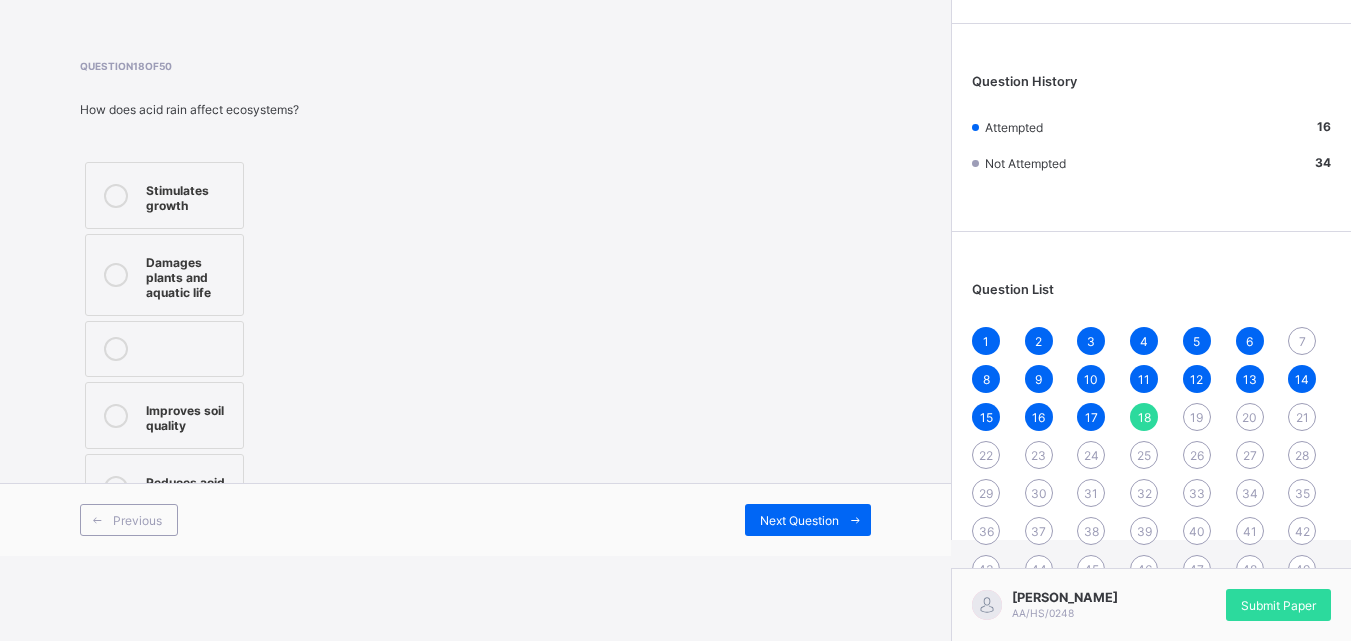 click at bounding box center [116, 195] 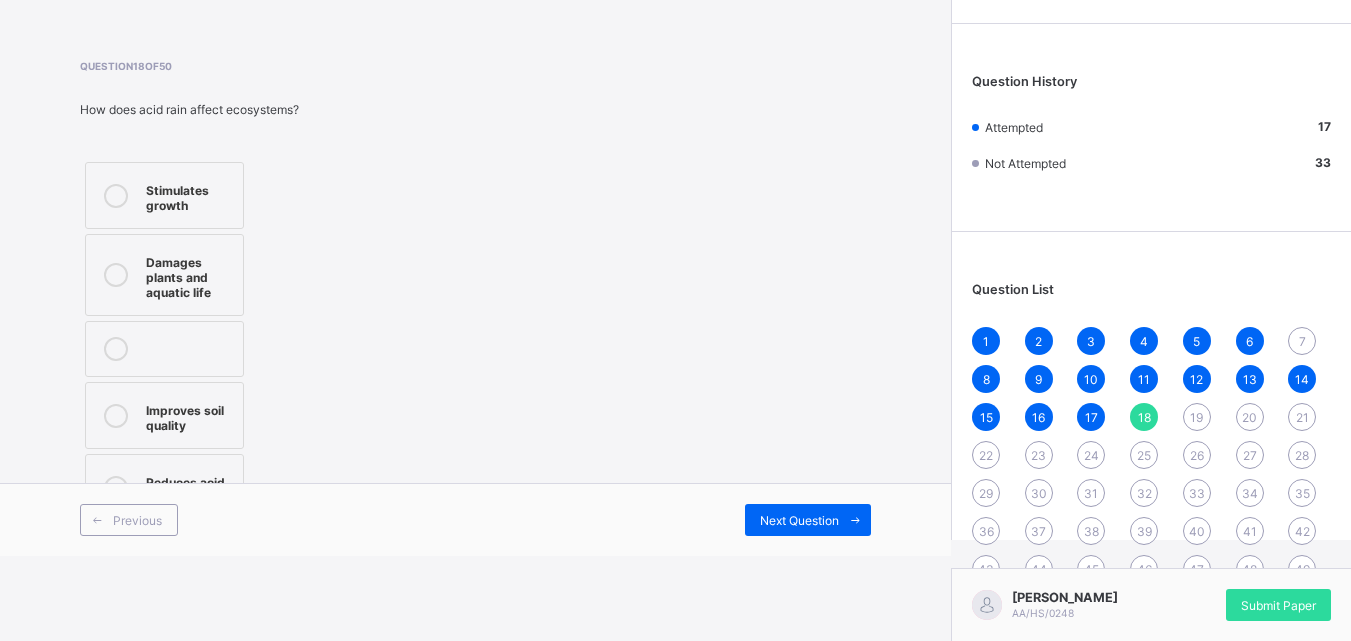 drag, startPoint x: 810, startPoint y: 495, endPoint x: 795, endPoint y: 478, distance: 22.671568 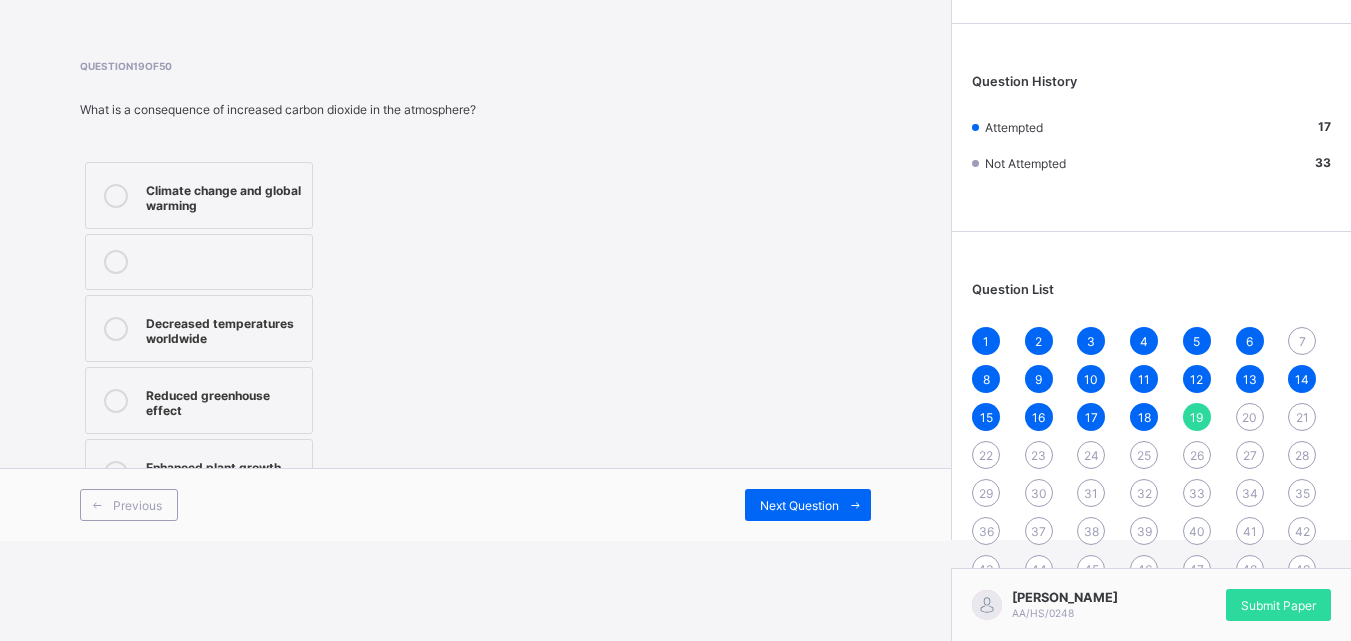 drag, startPoint x: 197, startPoint y: 396, endPoint x: 207, endPoint y: 389, distance: 12.206555 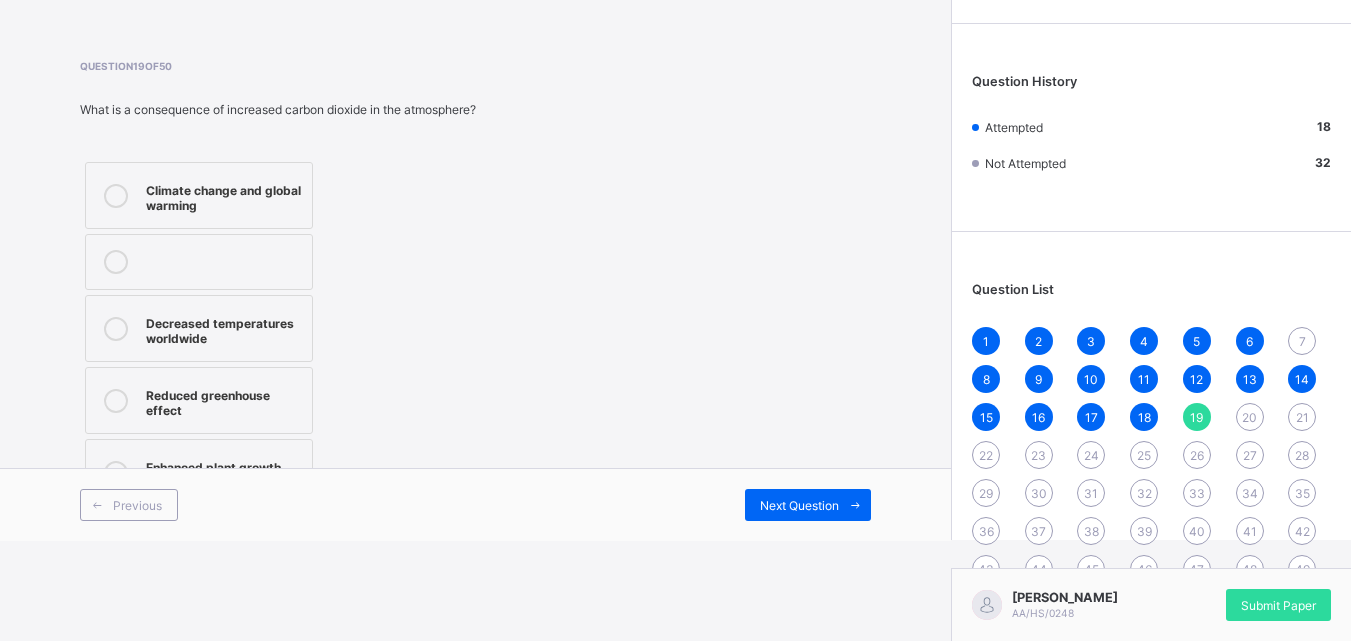click on "Previous Next Question" at bounding box center (475, 504) 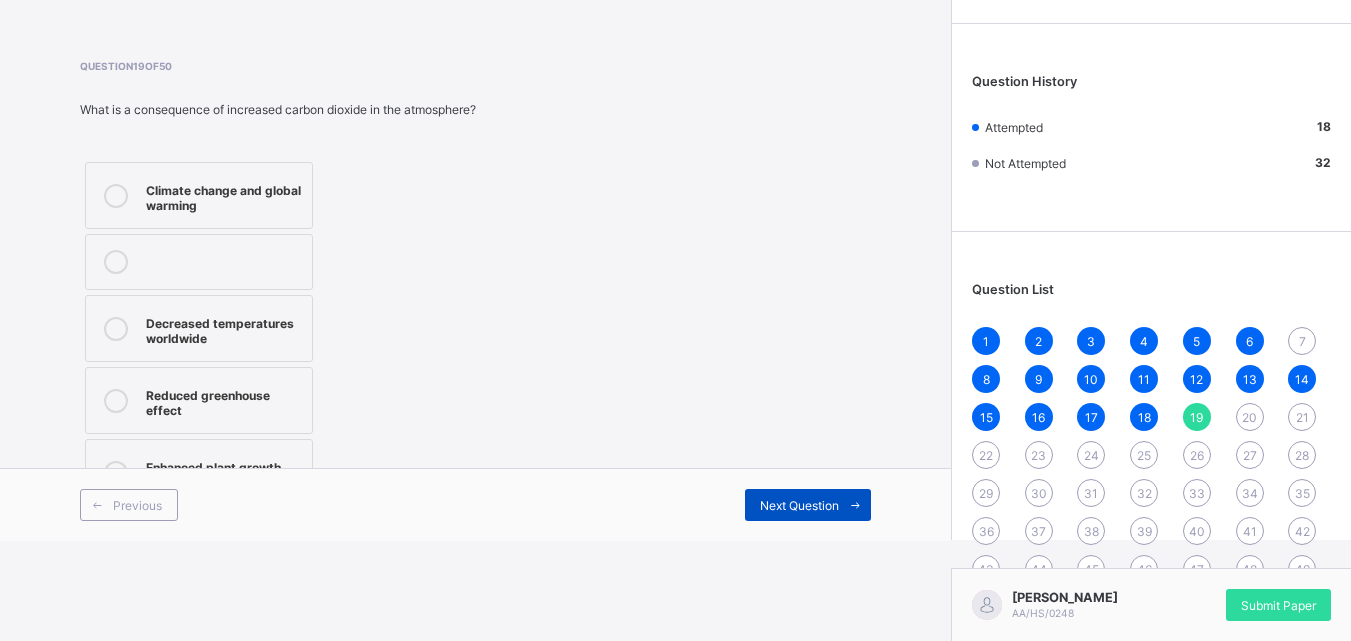 click on "Next Question" at bounding box center (799, 505) 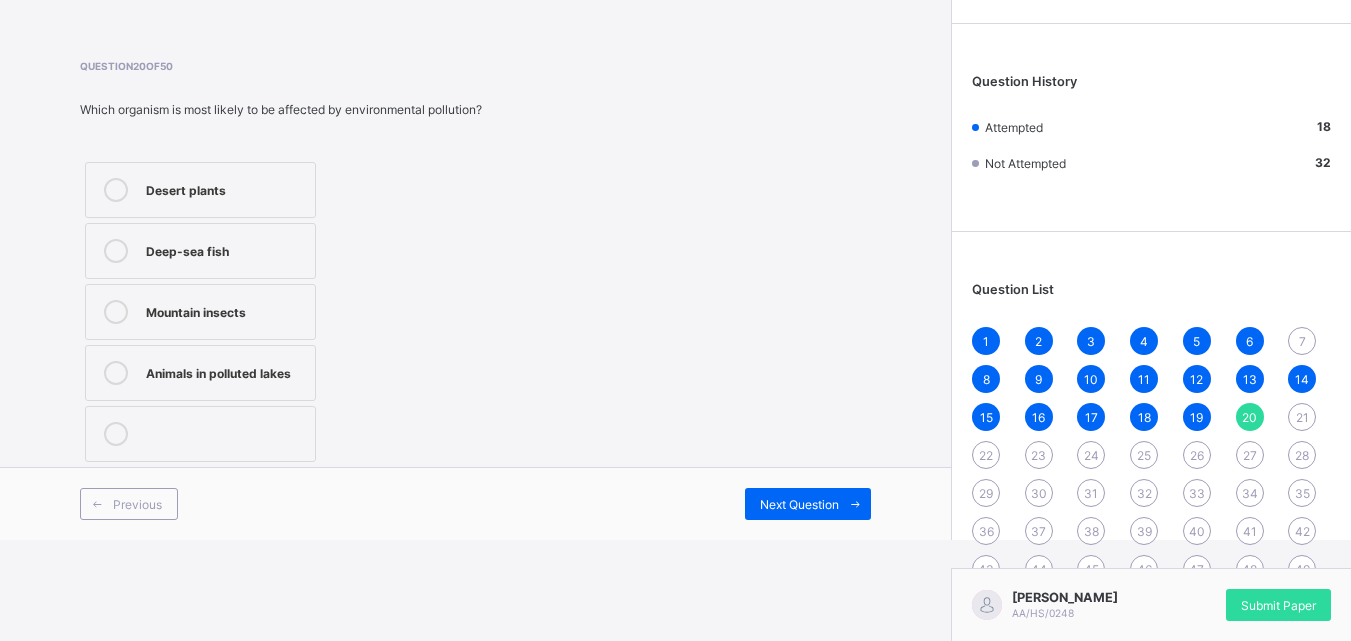 drag, startPoint x: 213, startPoint y: 209, endPoint x: 221, endPoint y: 234, distance: 26.24881 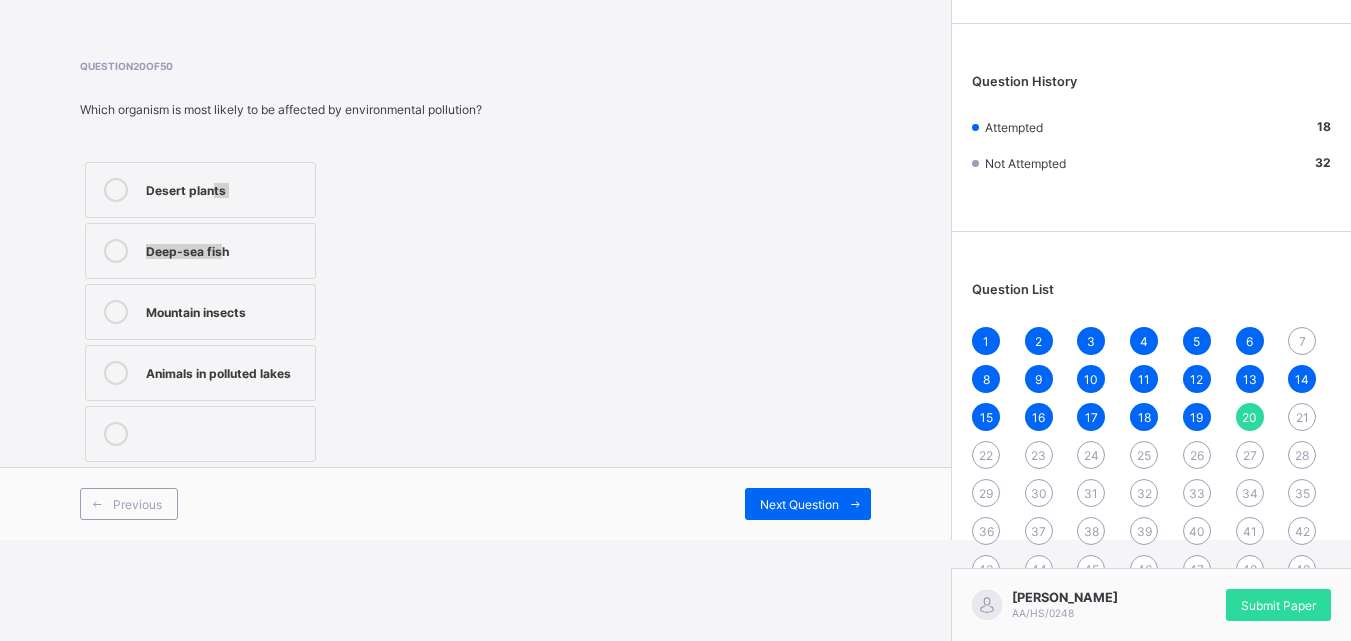 drag, startPoint x: 133, startPoint y: 260, endPoint x: 149, endPoint y: 259, distance: 16.03122 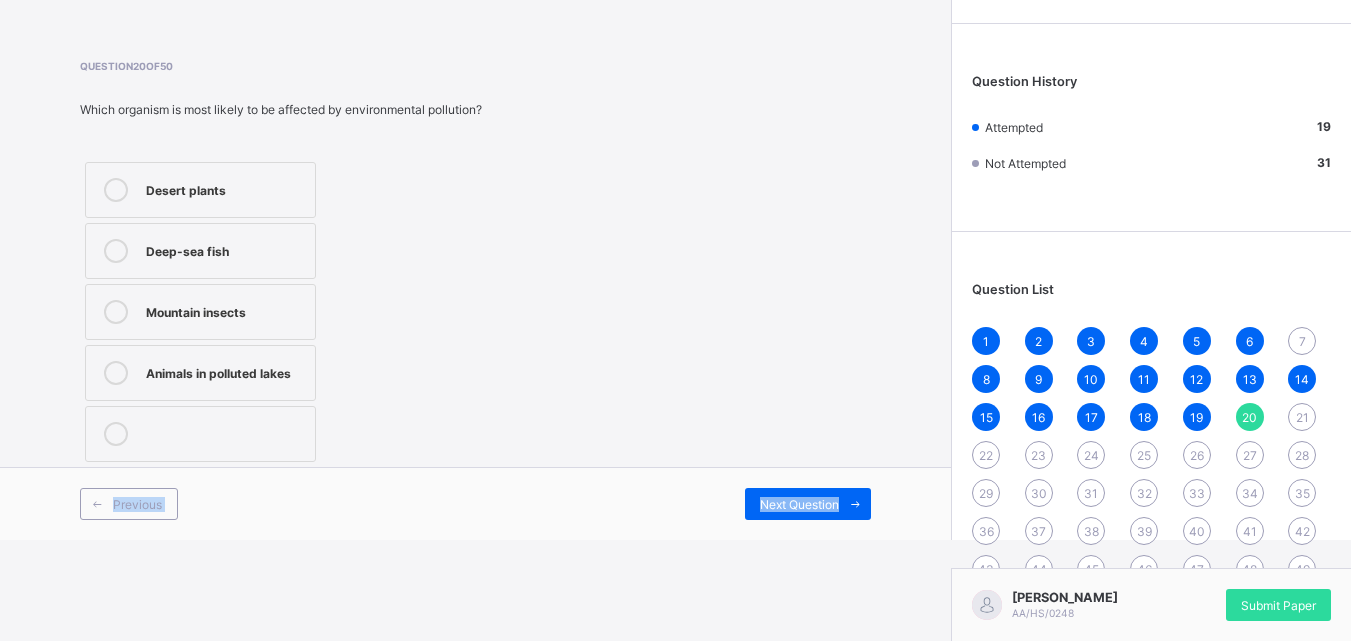 drag, startPoint x: 894, startPoint y: 469, endPoint x: 887, endPoint y: 498, distance: 29.832869 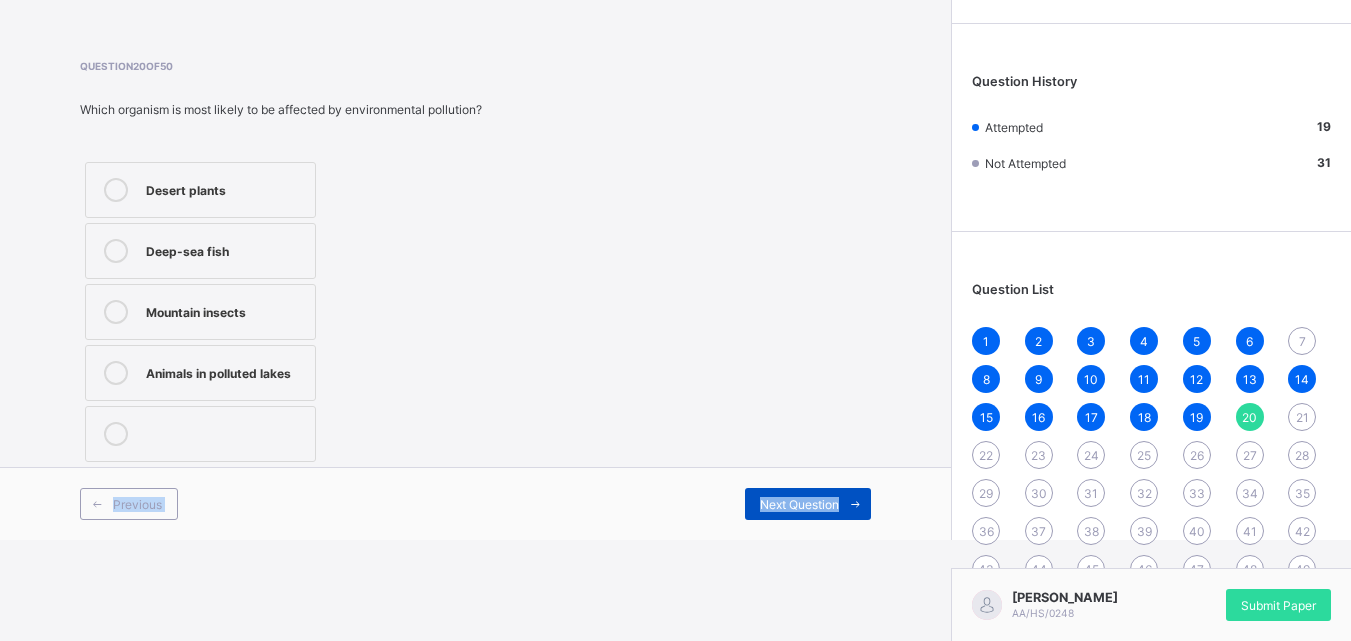 click on "Previous Next Question" at bounding box center [475, 503] 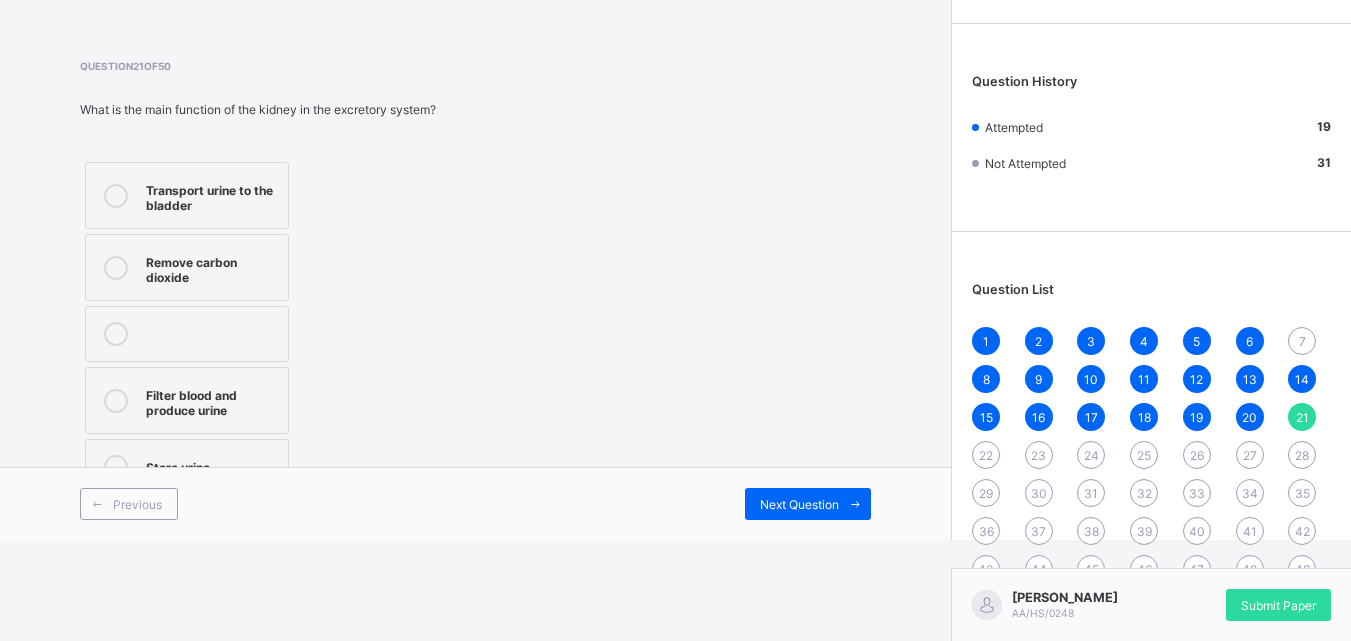 click on "Filter blood and produce urine" at bounding box center [212, 400] 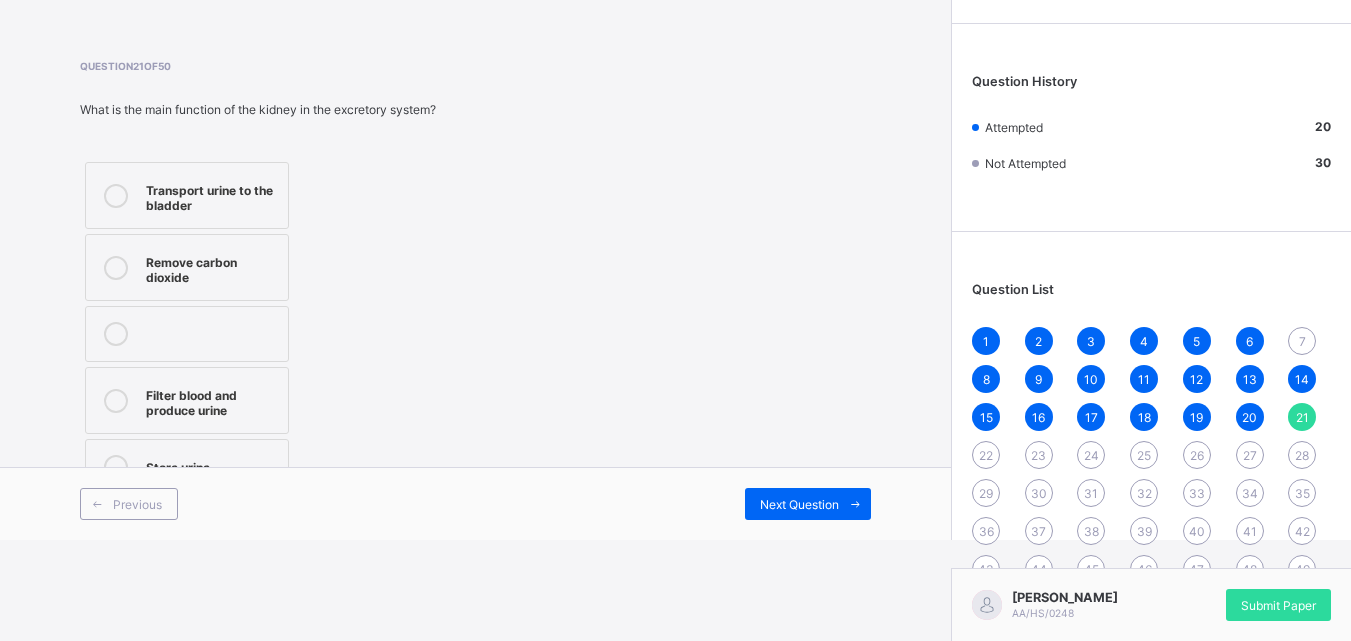 drag, startPoint x: 1310, startPoint y: 338, endPoint x: 1088, endPoint y: 294, distance: 226.31836 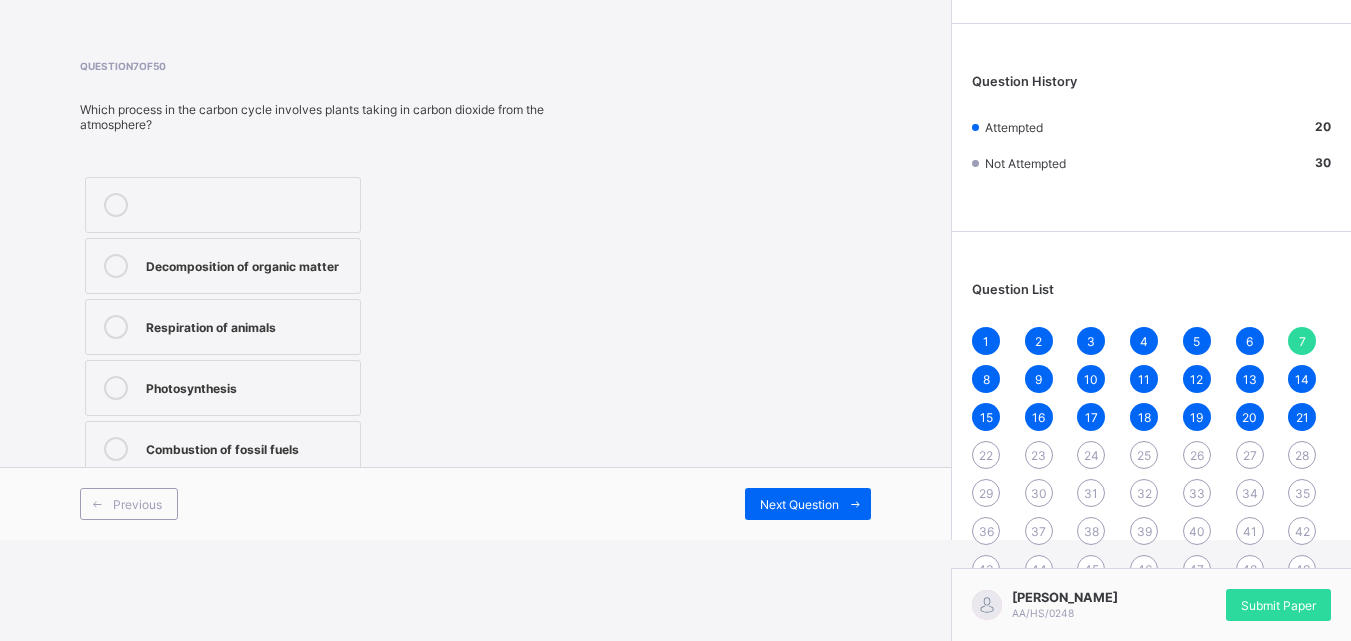 click on "Decomposition of organic matter" at bounding box center [248, 264] 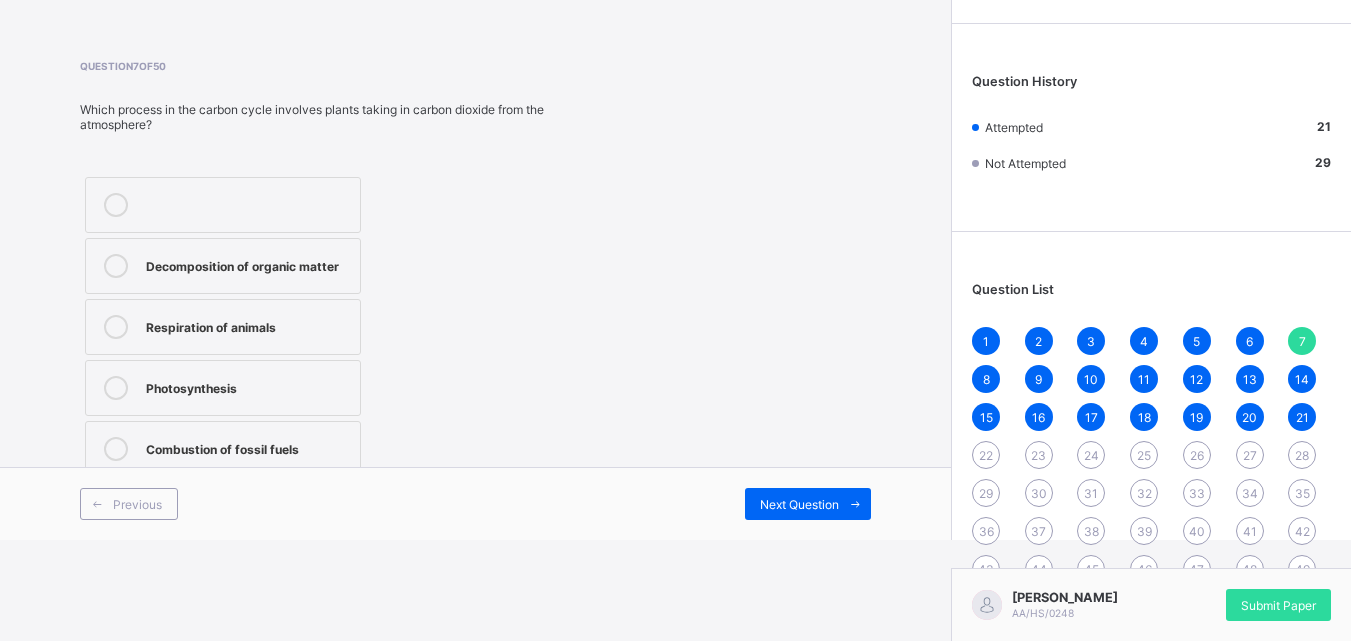 click on "22" at bounding box center (986, 455) 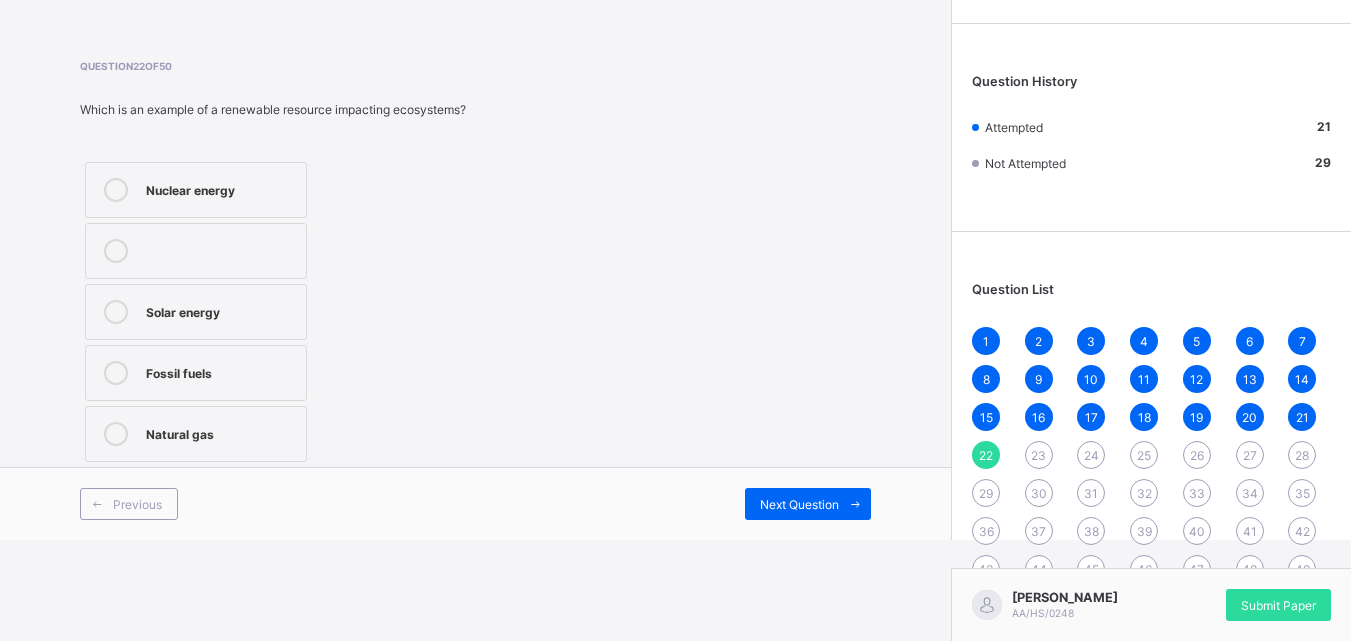 drag, startPoint x: 154, startPoint y: 303, endPoint x: 613, endPoint y: 380, distance: 465.4138 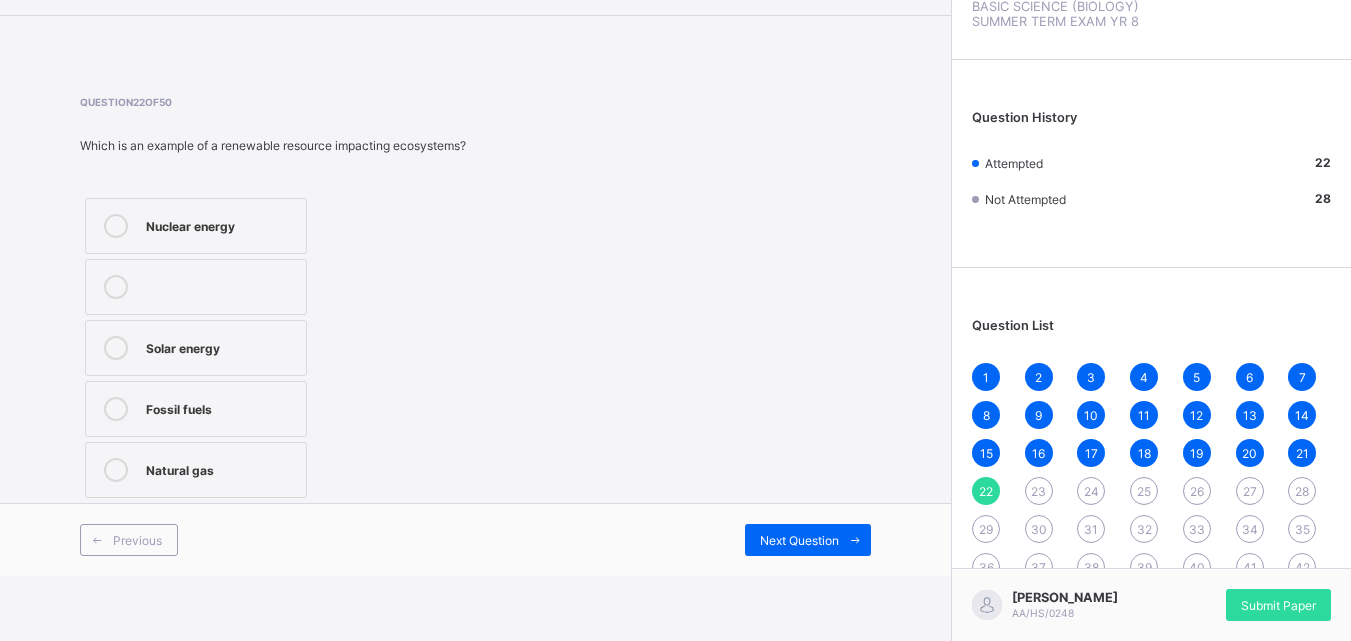 scroll, scrollTop: 101, scrollLeft: 0, axis: vertical 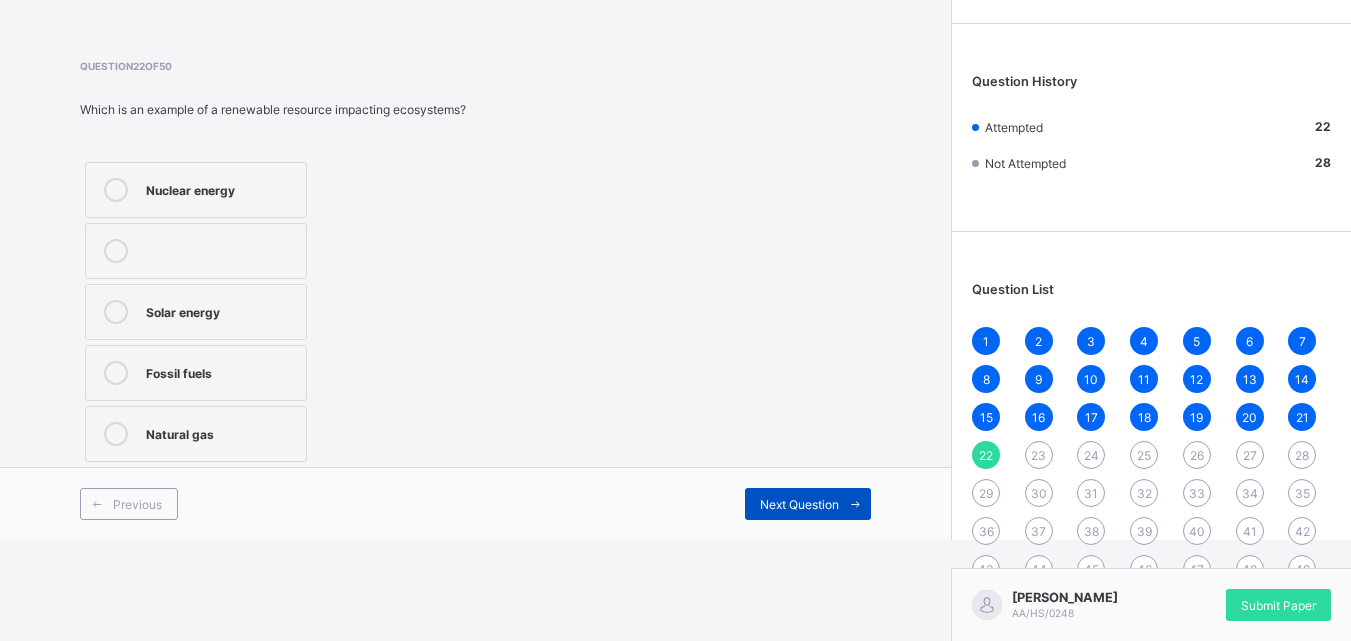 click on "Next Question" at bounding box center (808, 504) 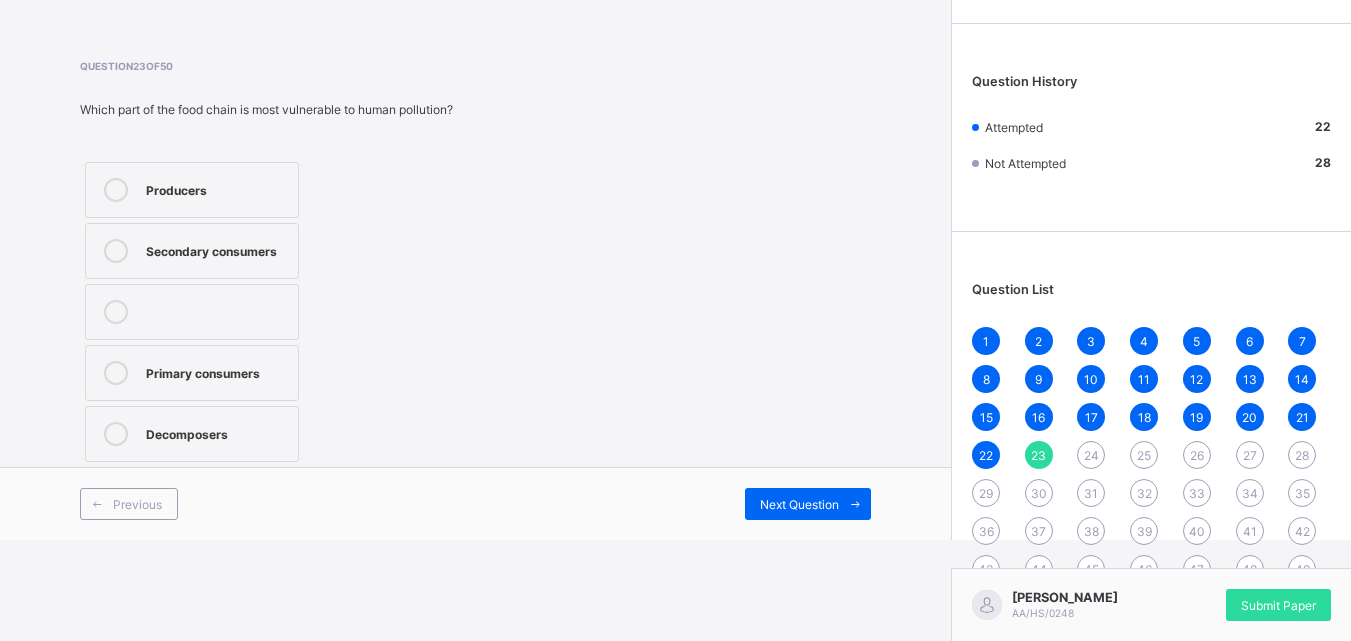 click on "Producers Secondary consumers Primary consumers Decomposers" at bounding box center (192, 312) 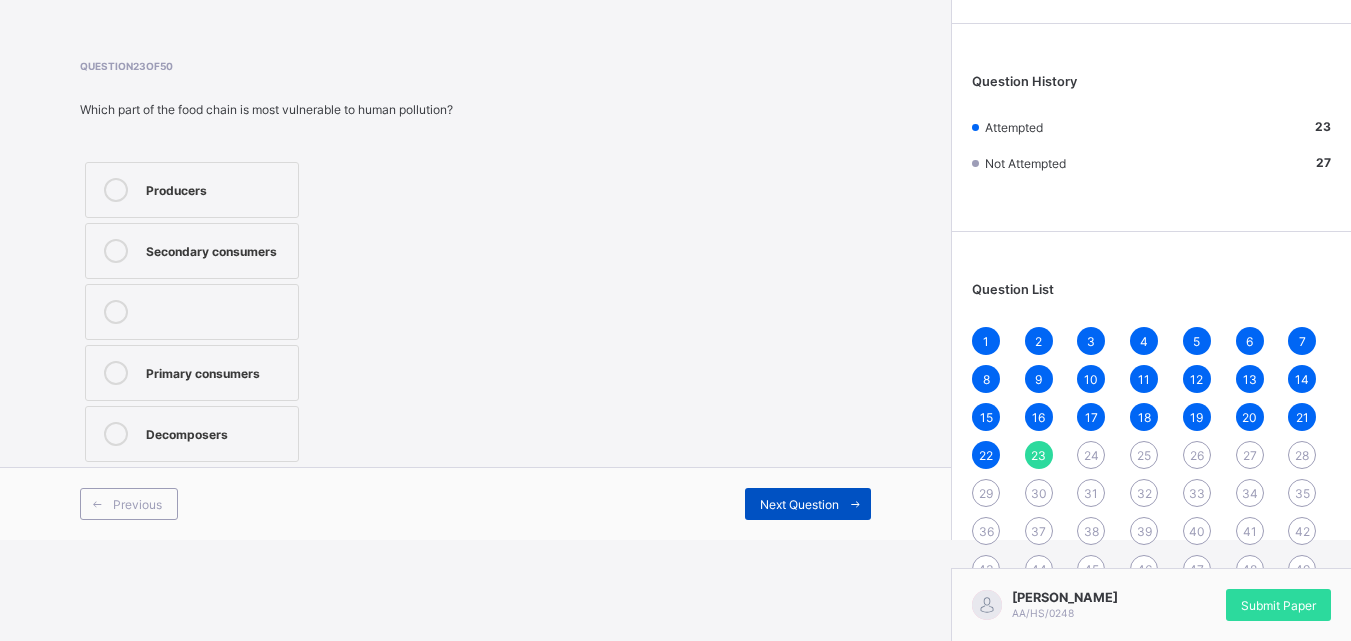 click on "Next Question" at bounding box center (799, 504) 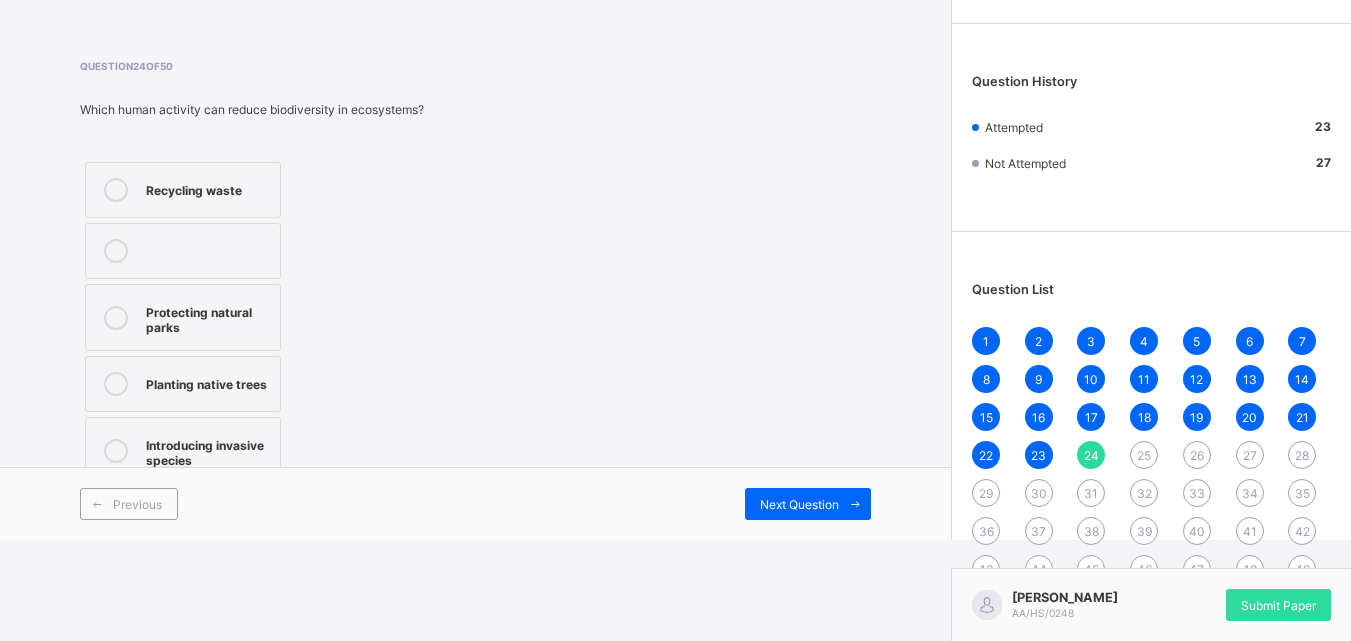click on "Recycling waste" at bounding box center [183, 190] 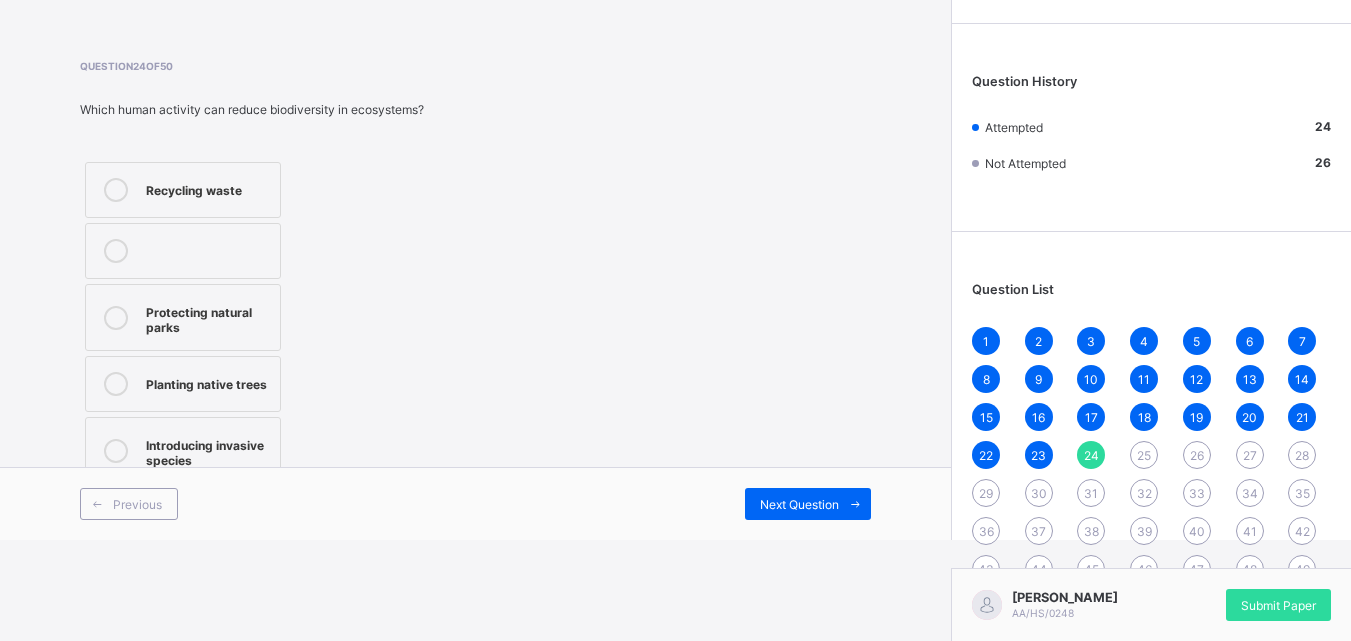 click on "Previous Next Question" at bounding box center (475, 503) 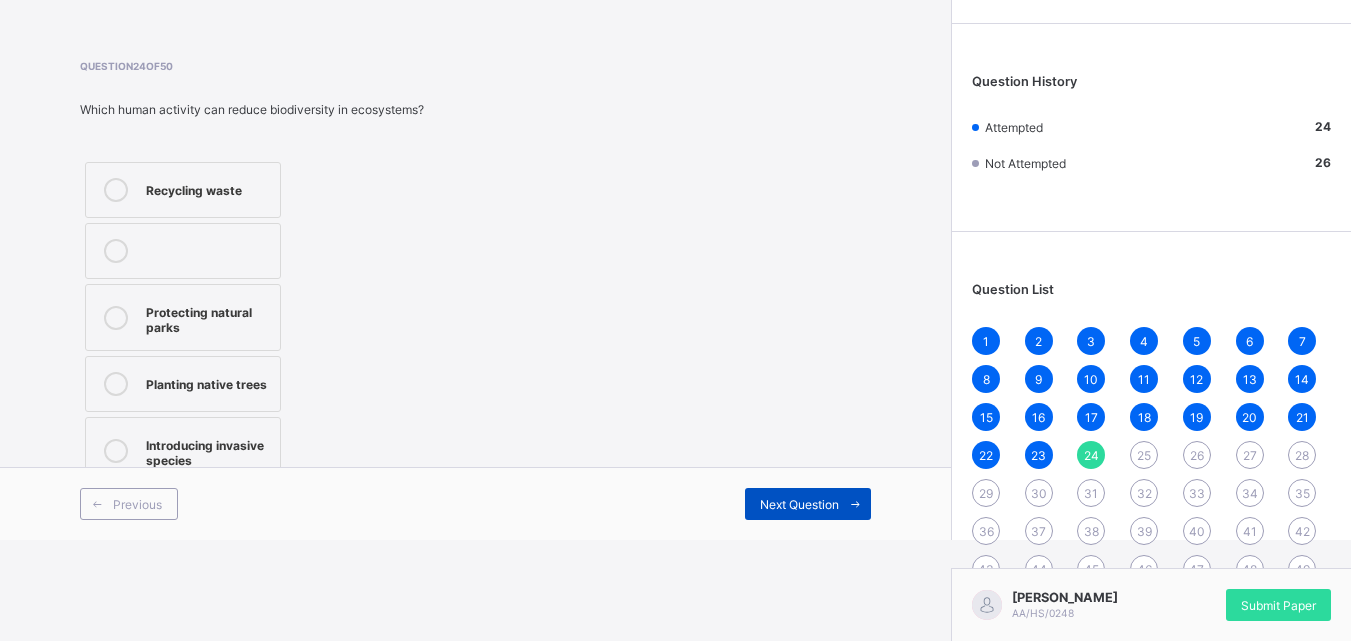 click on "Next Question" at bounding box center (799, 504) 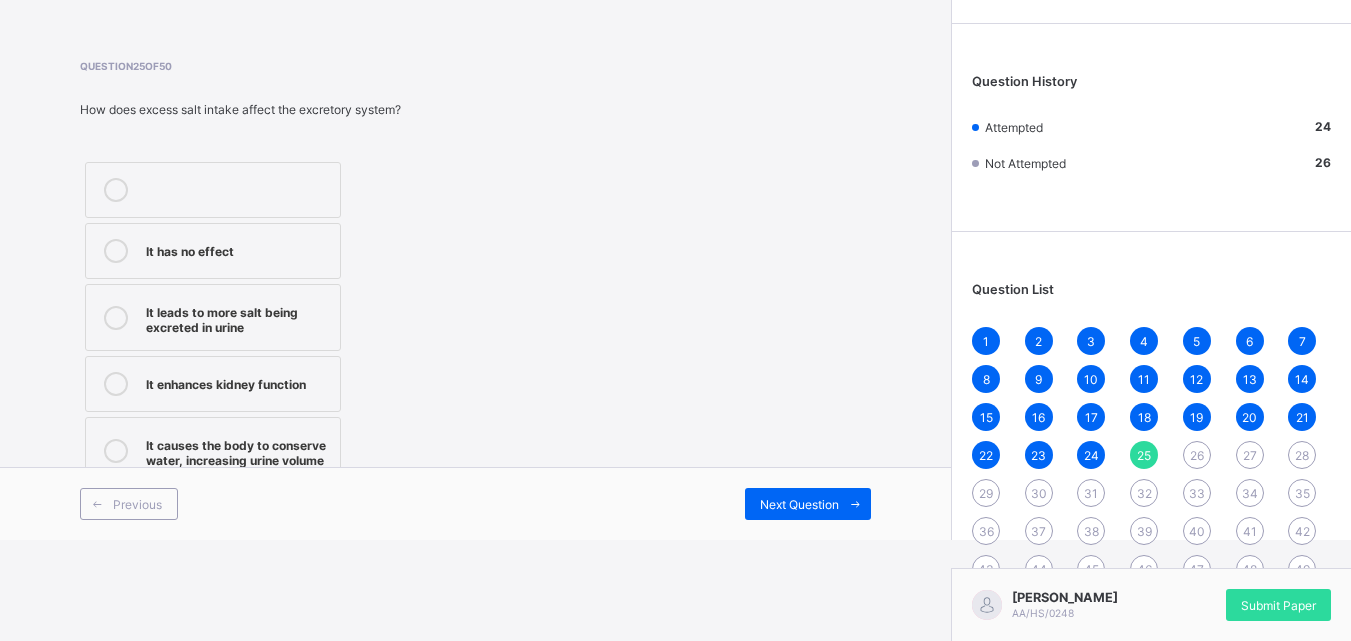 drag, startPoint x: 250, startPoint y: 393, endPoint x: 622, endPoint y: 392, distance: 372.00134 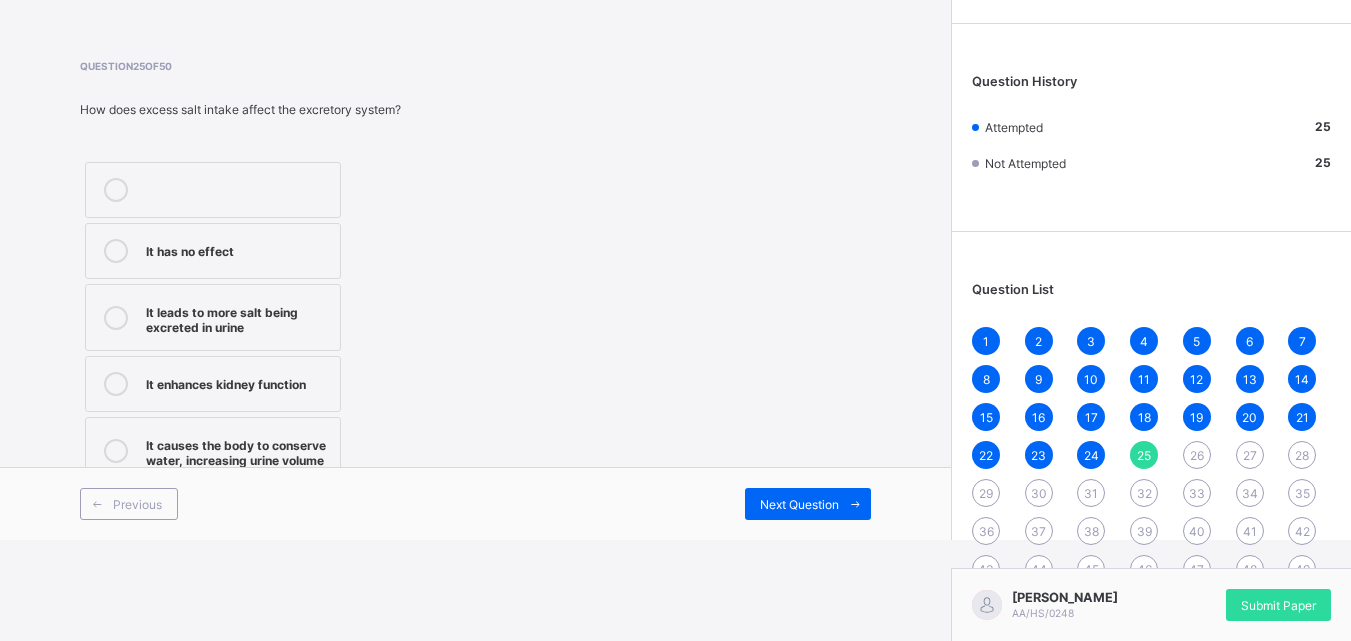 click on "Previous Next Question" at bounding box center [475, 503] 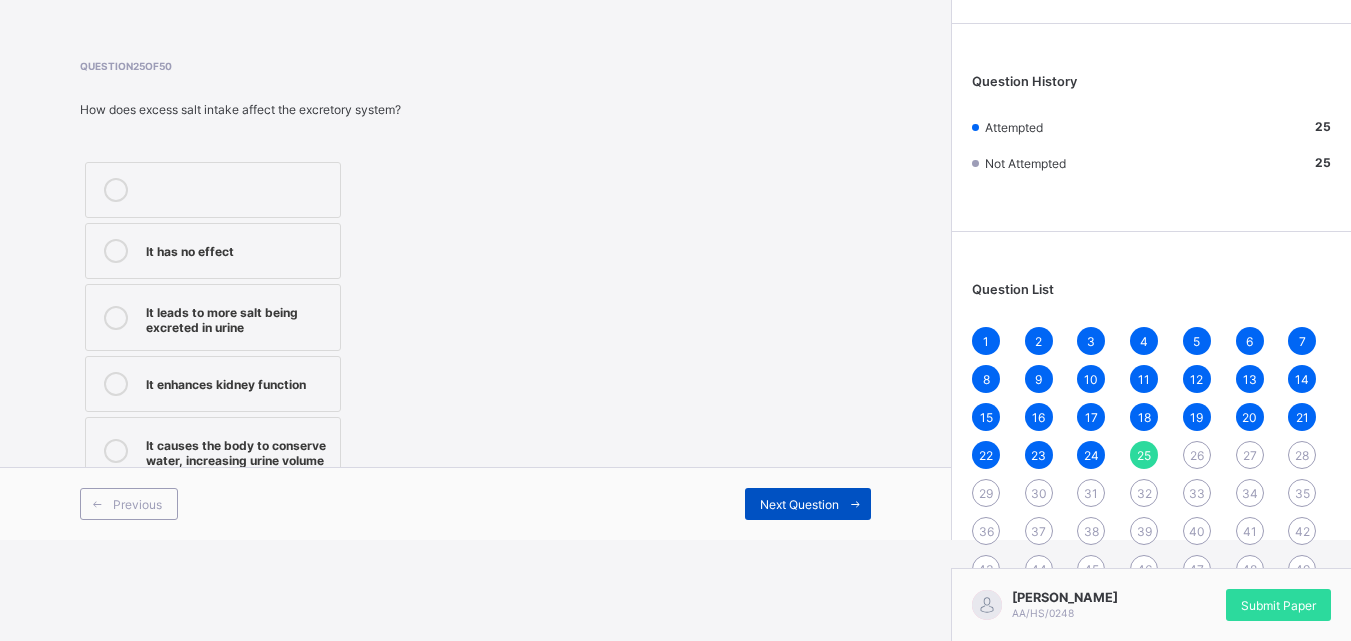 click on "Next Question" at bounding box center (799, 504) 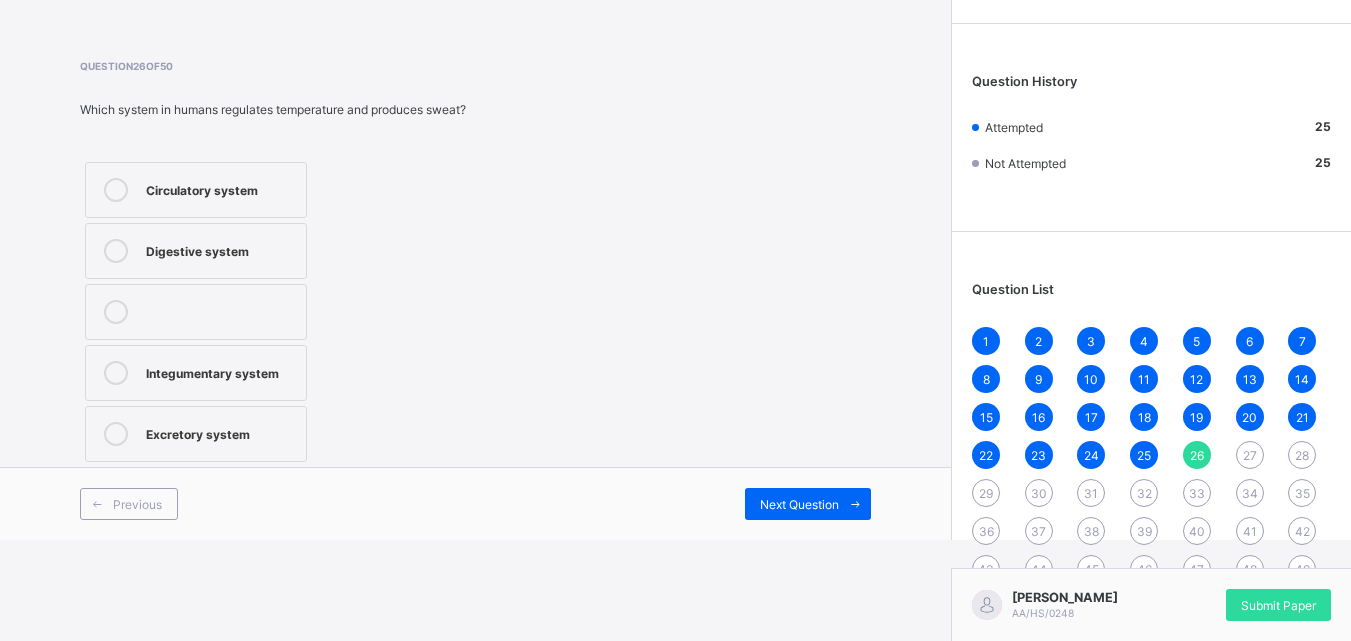 click on "Integumentary system" at bounding box center (196, 373) 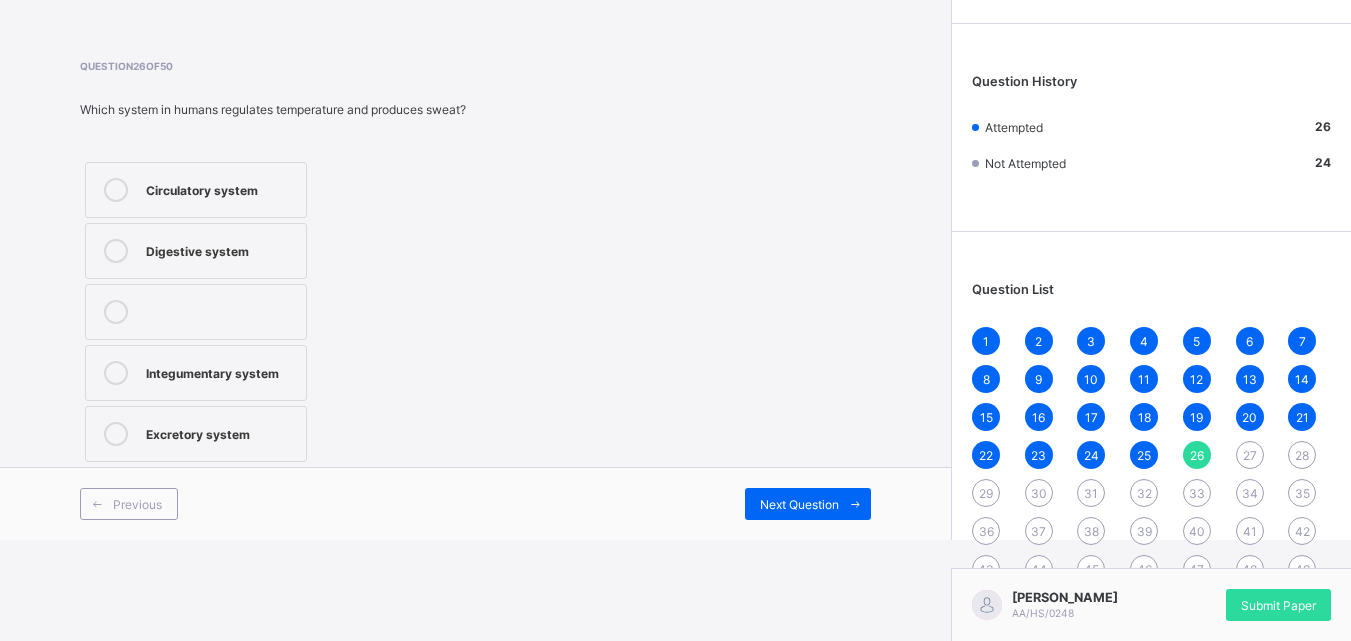drag, startPoint x: 796, startPoint y: 504, endPoint x: 380, endPoint y: 242, distance: 491.62994 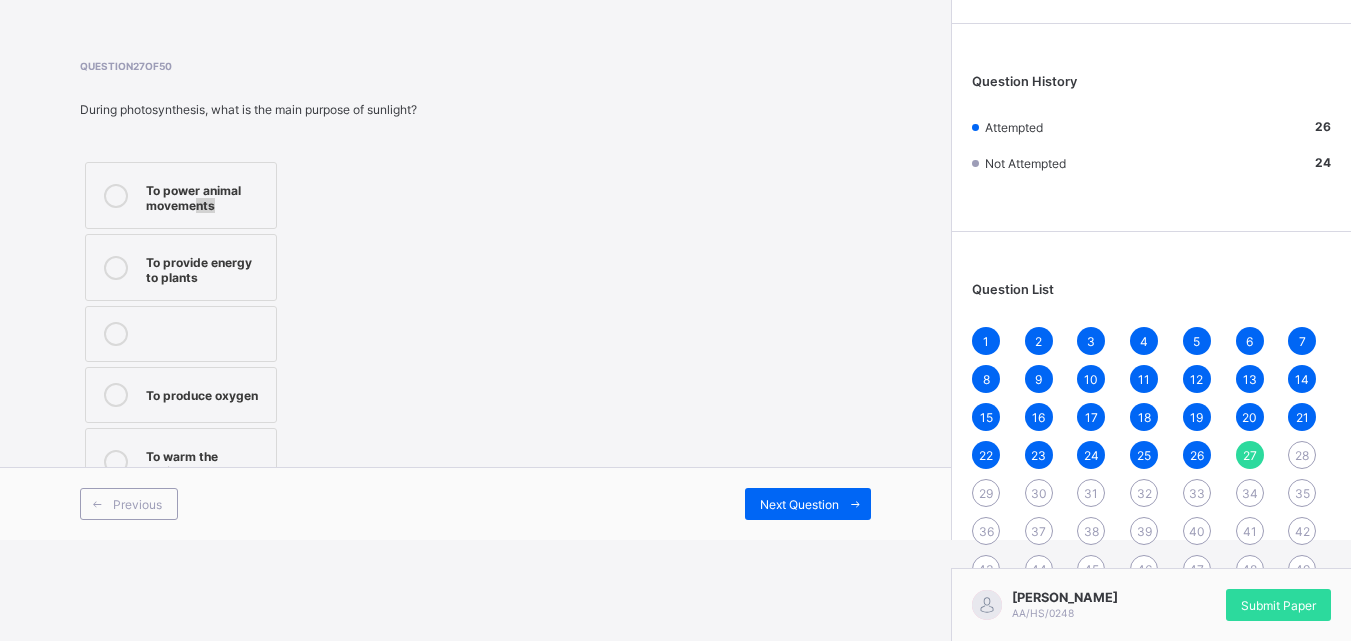 click on "To power animal movements" at bounding box center [181, 195] 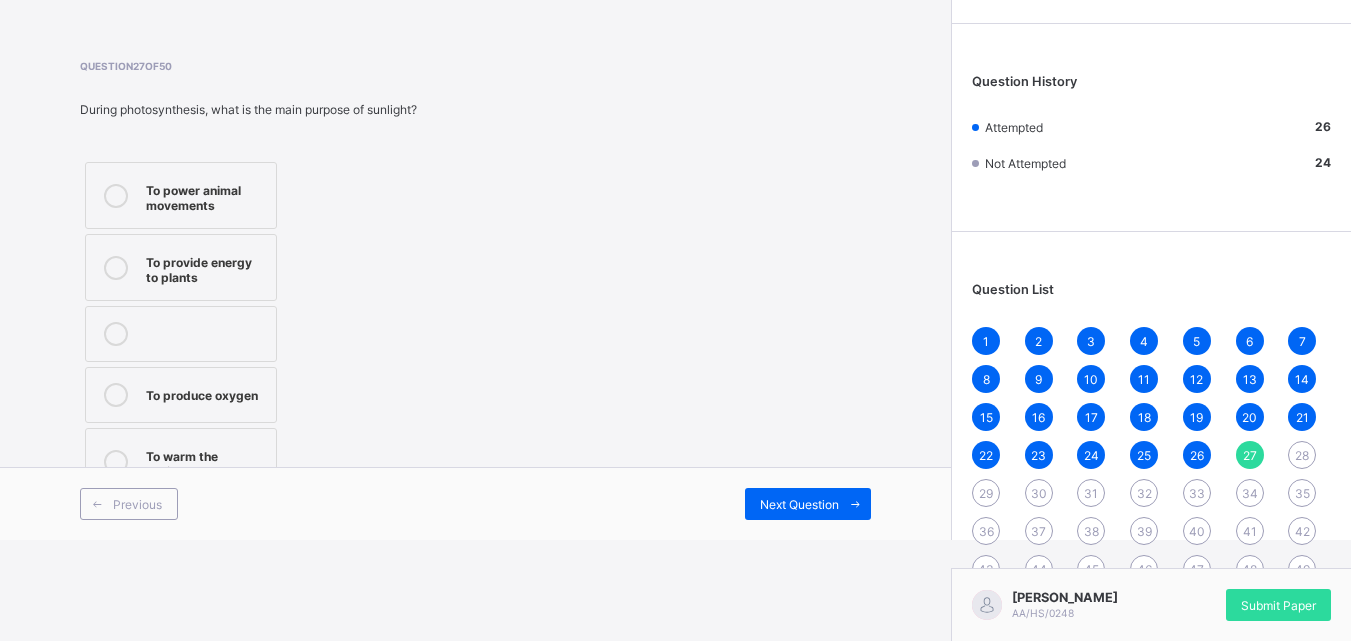drag, startPoint x: 269, startPoint y: 231, endPoint x: 248, endPoint y: 229, distance: 21.095022 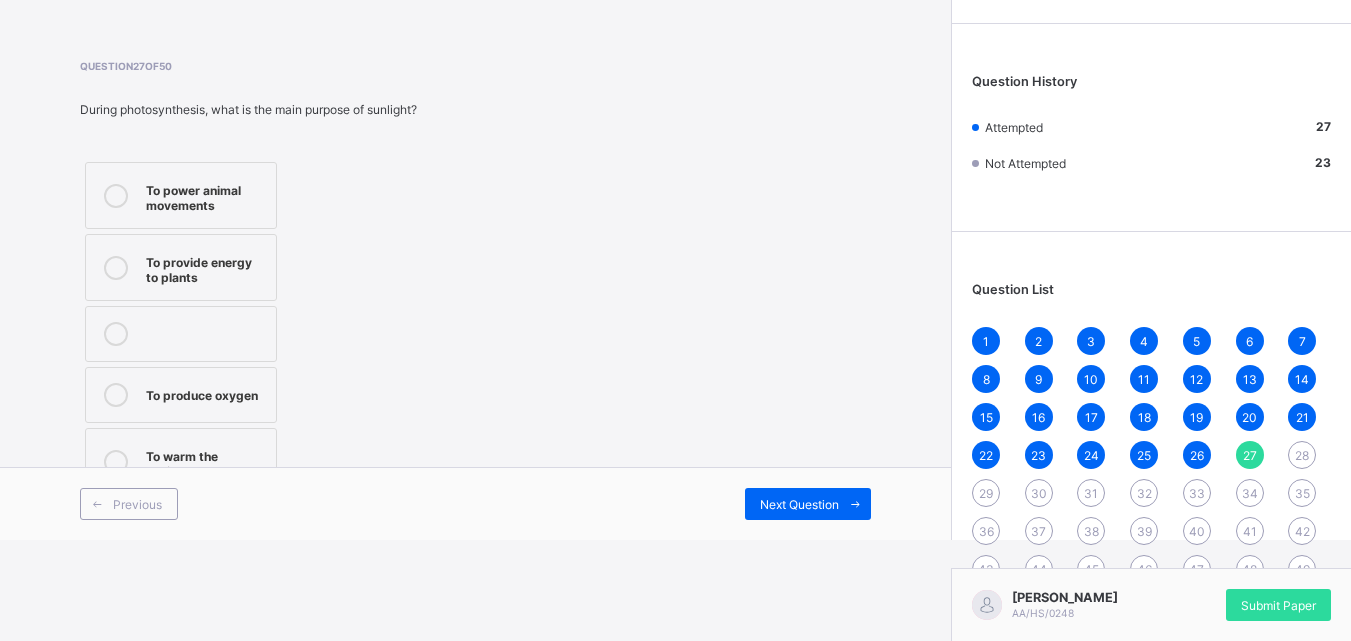 click on "Previous Next Question" at bounding box center [475, 503] 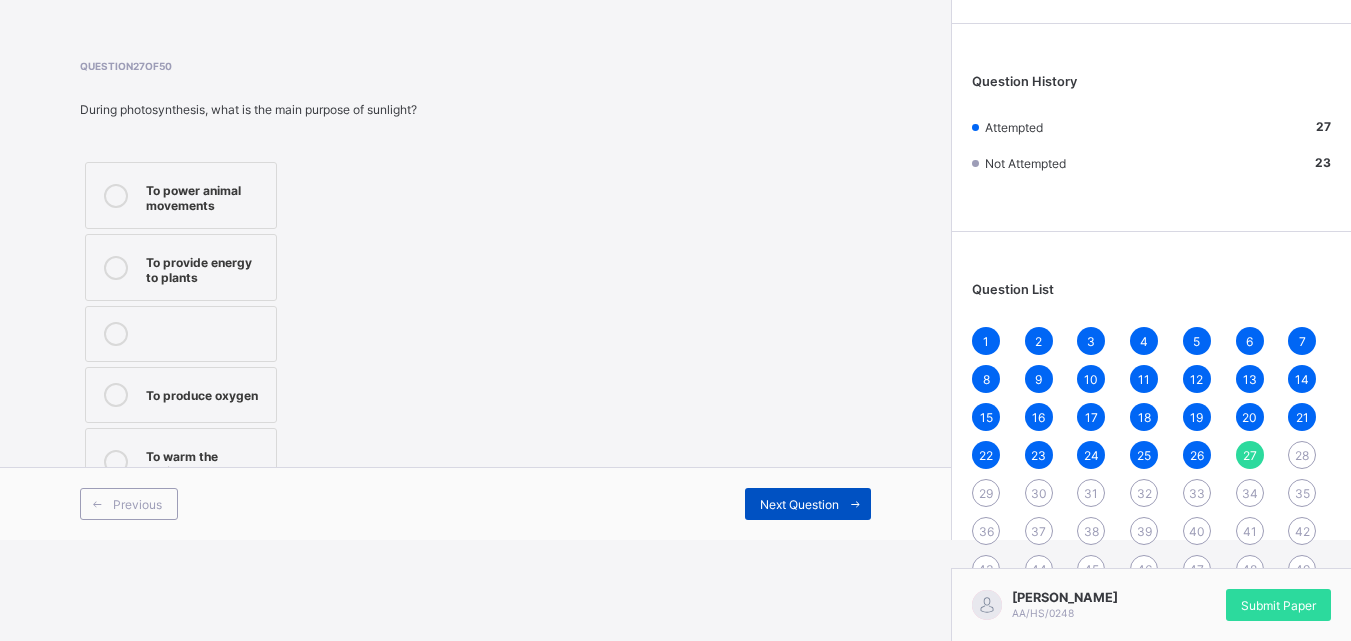 click on "Next Question" at bounding box center [808, 504] 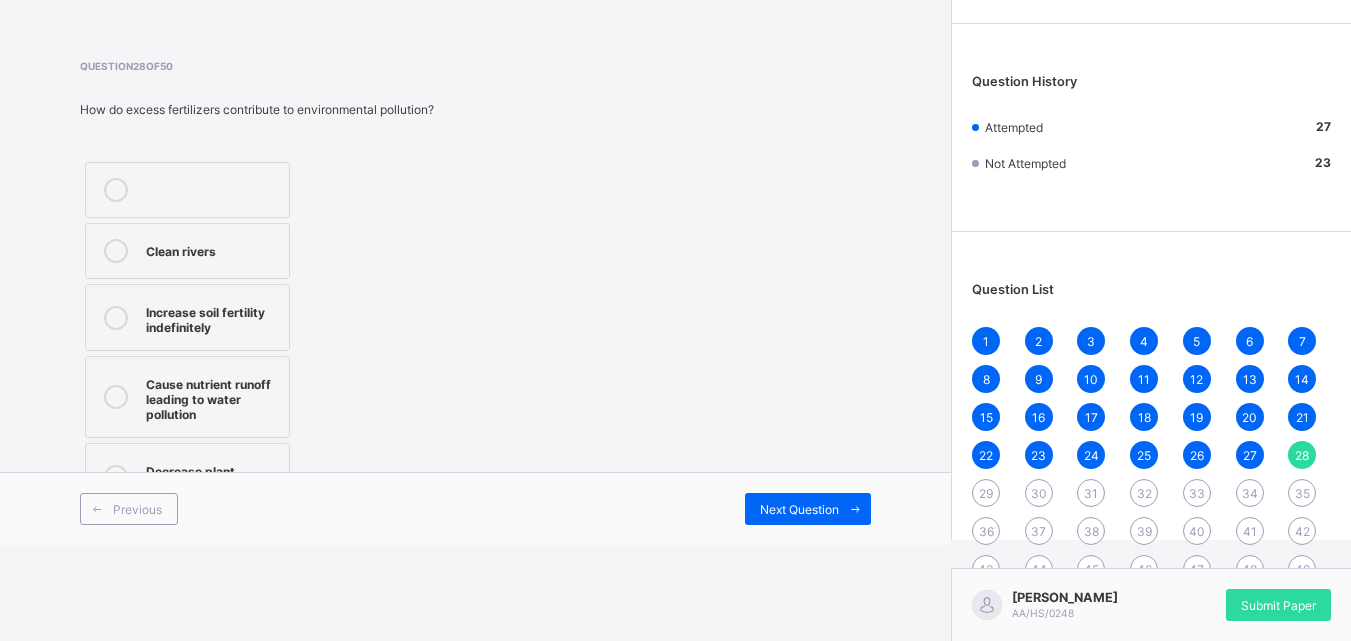click on "Increase soil fertility indefinitely" at bounding box center (187, 317) 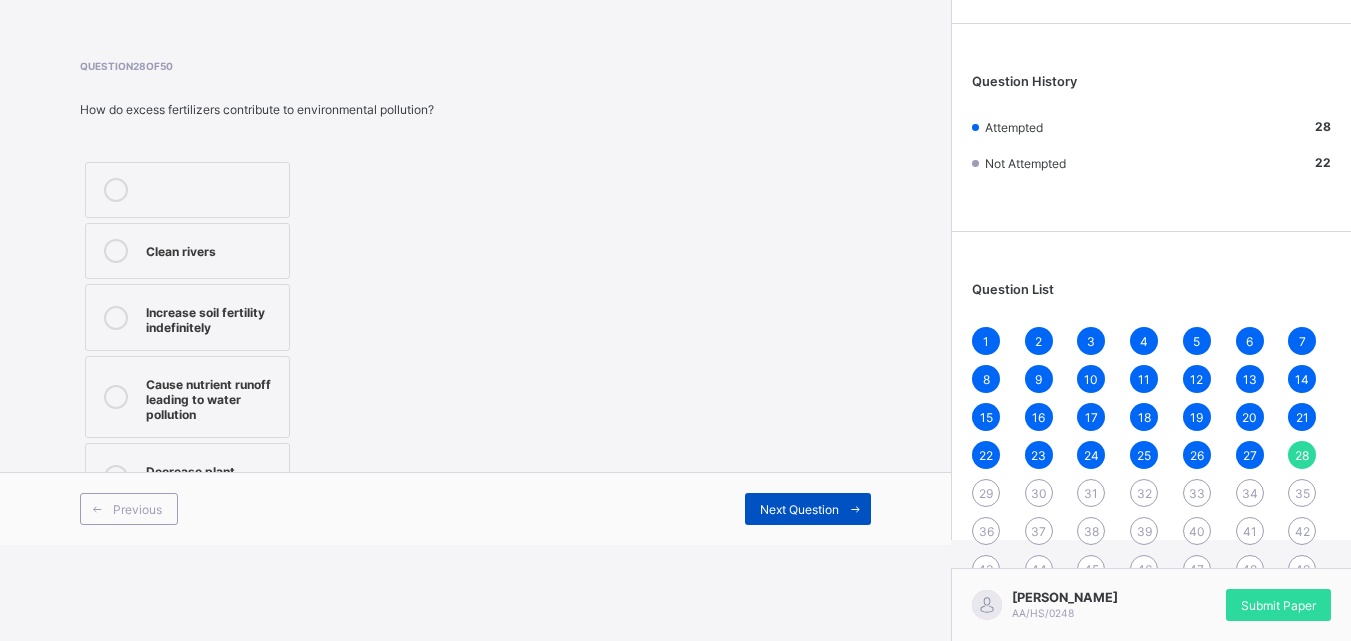 click on "Next Question" at bounding box center [808, 509] 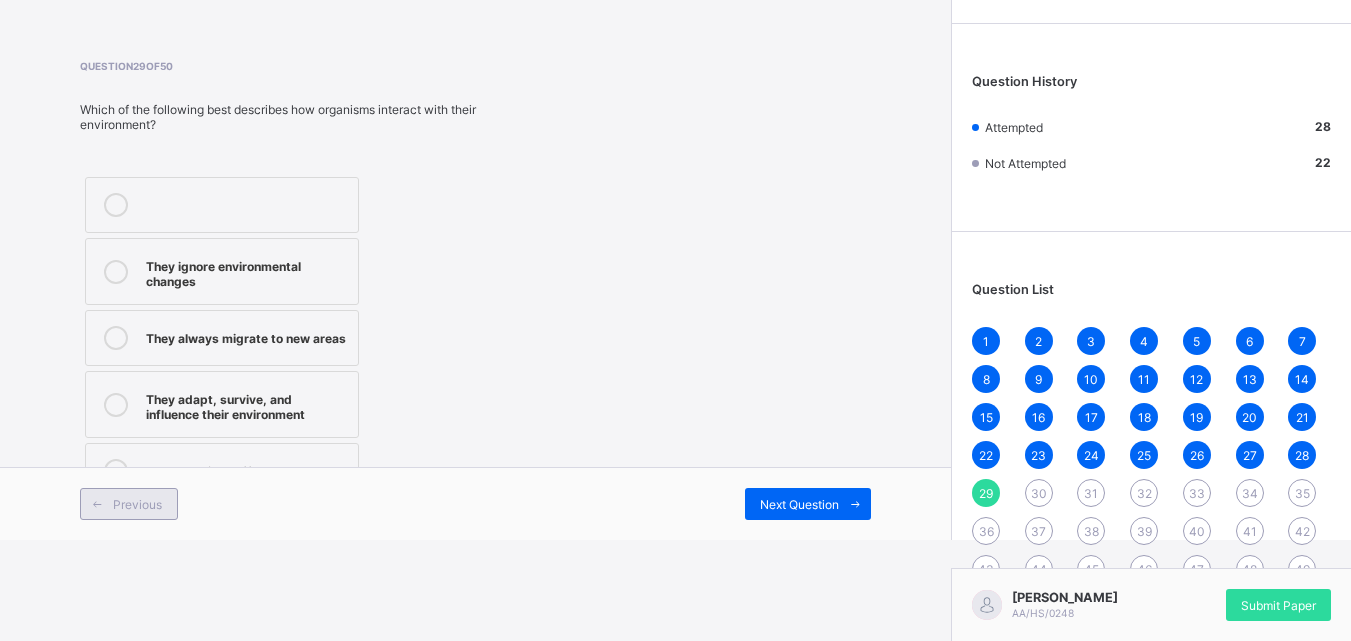 click on "Previous" at bounding box center (137, 504) 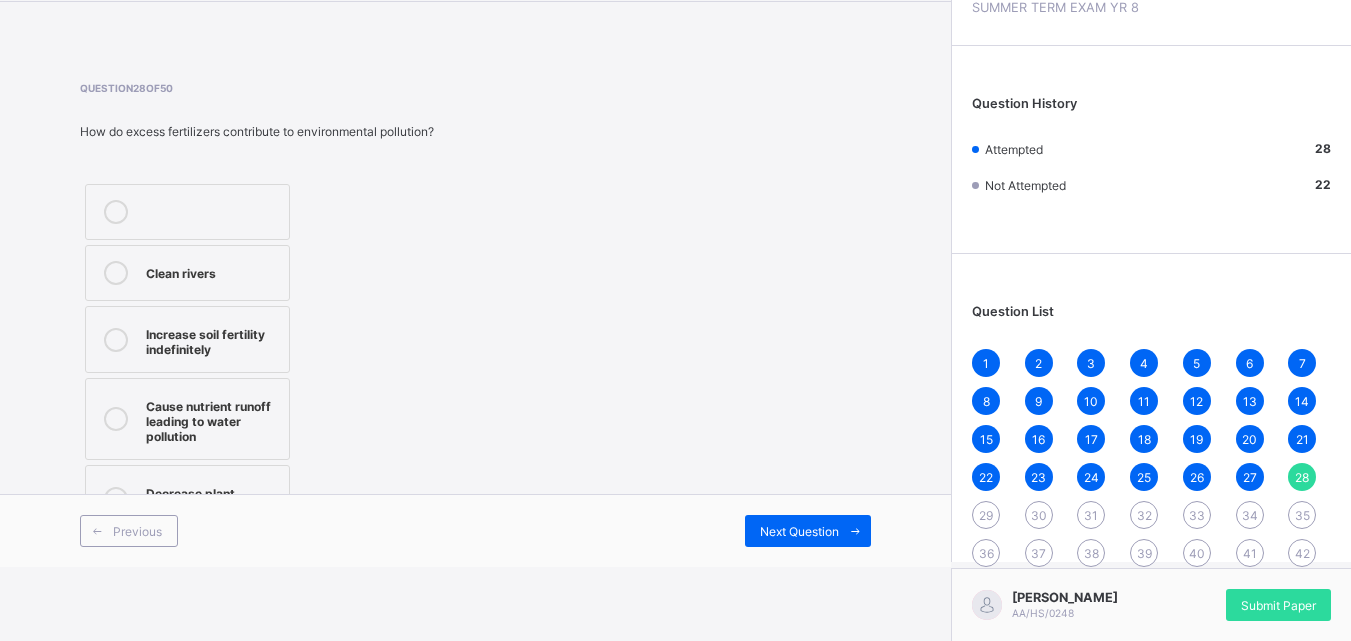 scroll, scrollTop: 101, scrollLeft: 0, axis: vertical 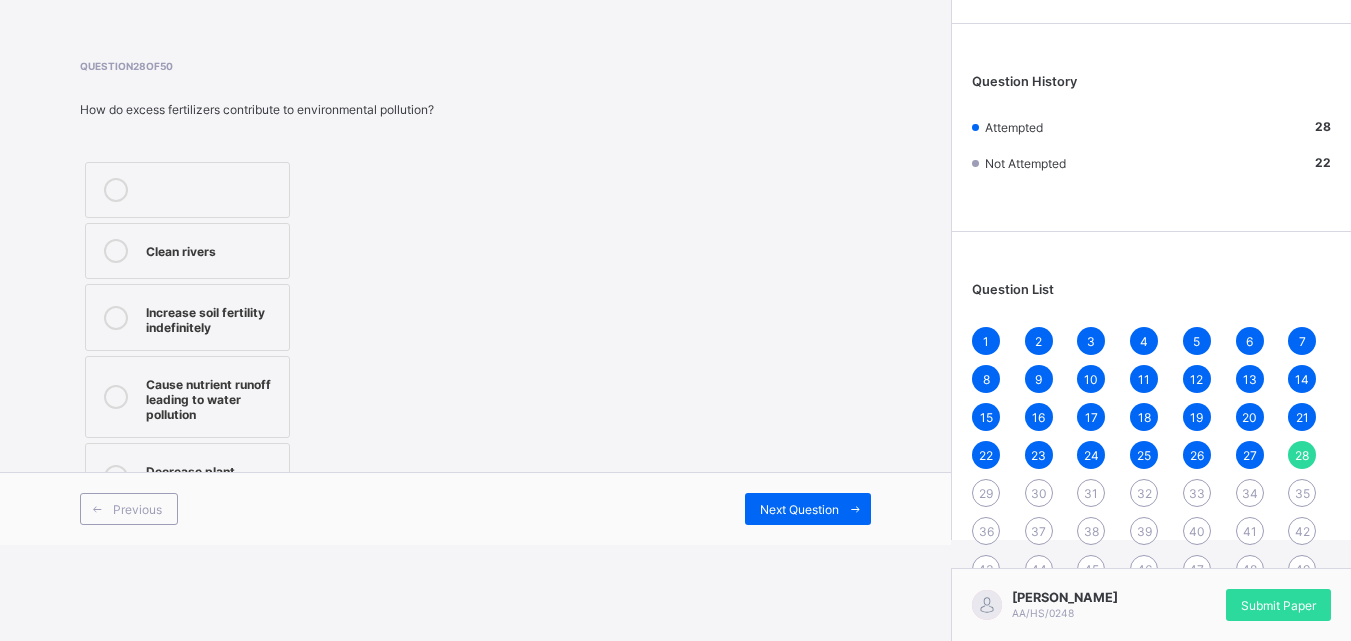 drag, startPoint x: 126, startPoint y: 324, endPoint x: 114, endPoint y: 222, distance: 102.70345 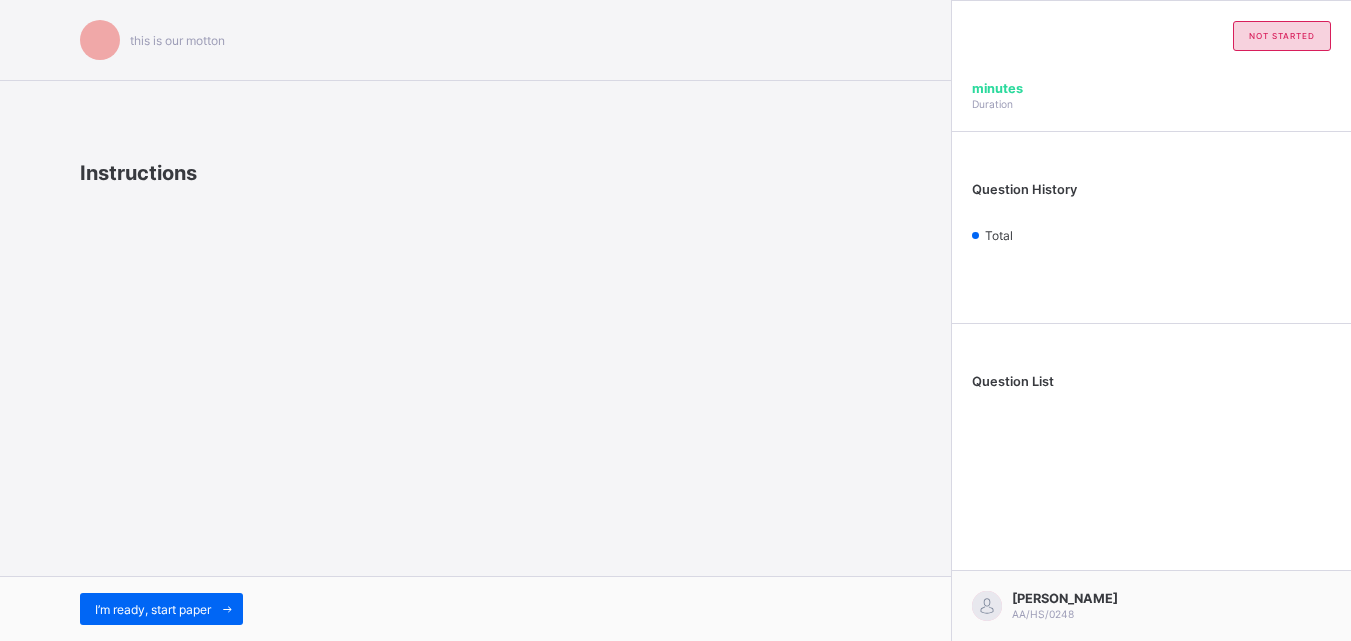 scroll, scrollTop: 0, scrollLeft: 0, axis: both 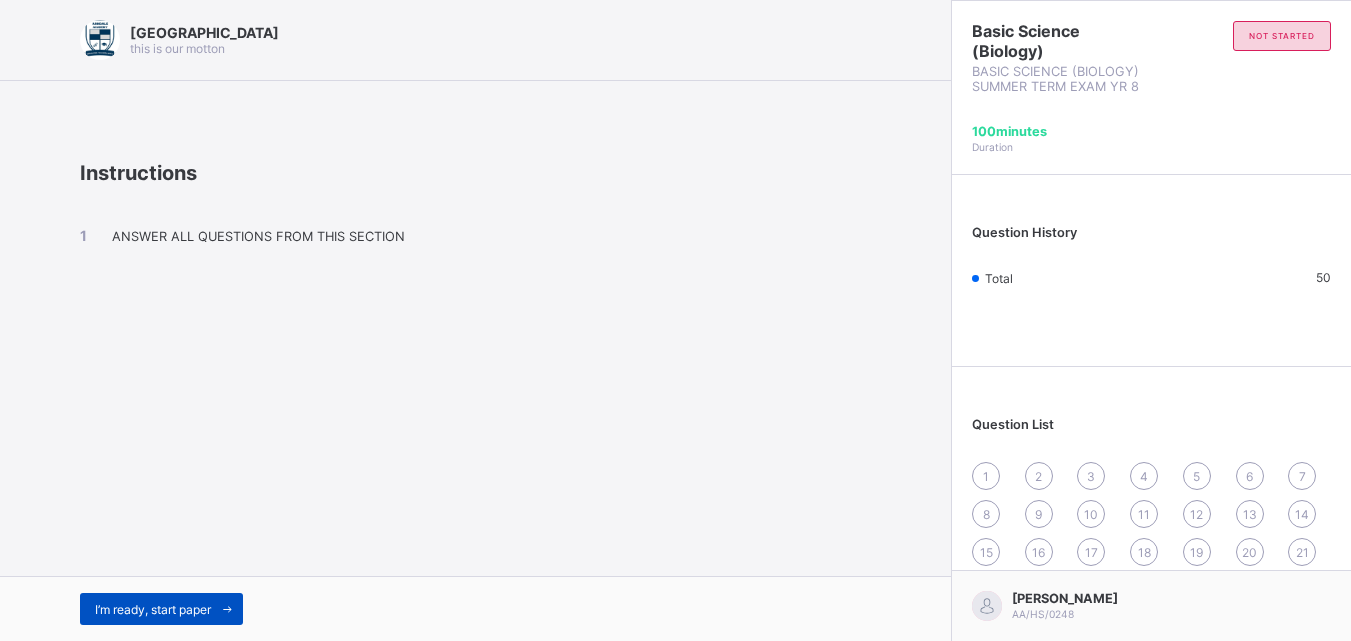 click on "I’m ready, start paper" at bounding box center [161, 609] 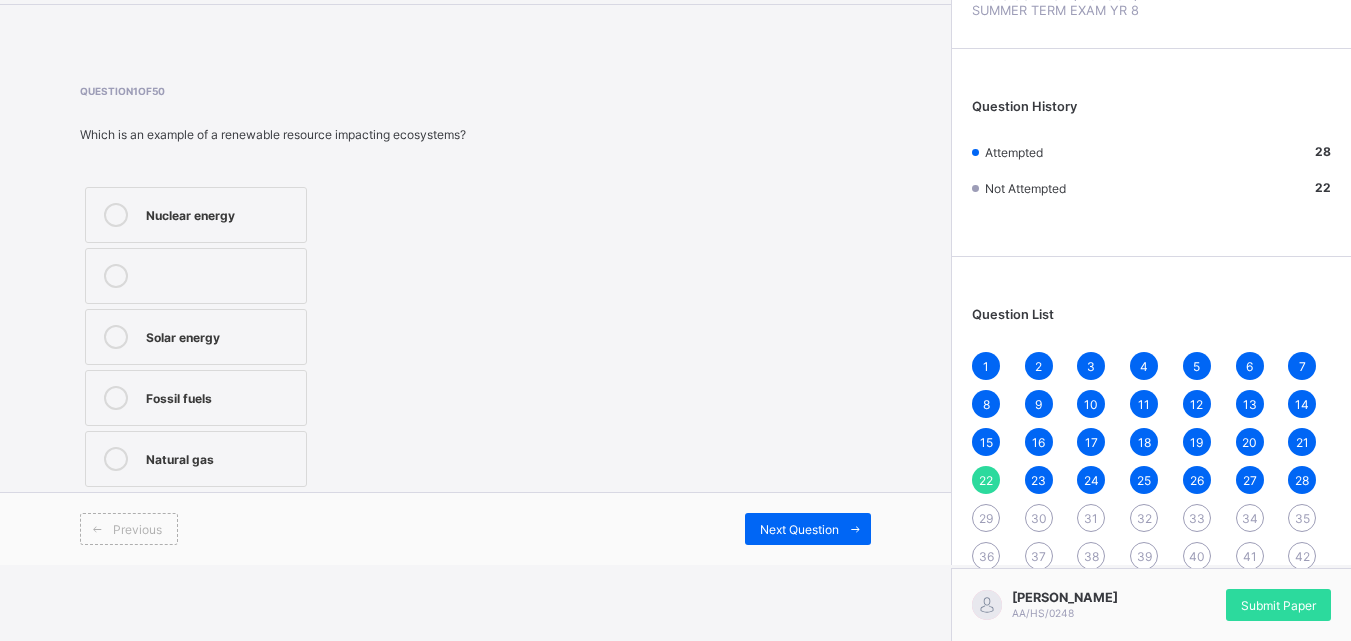 scroll, scrollTop: 101, scrollLeft: 0, axis: vertical 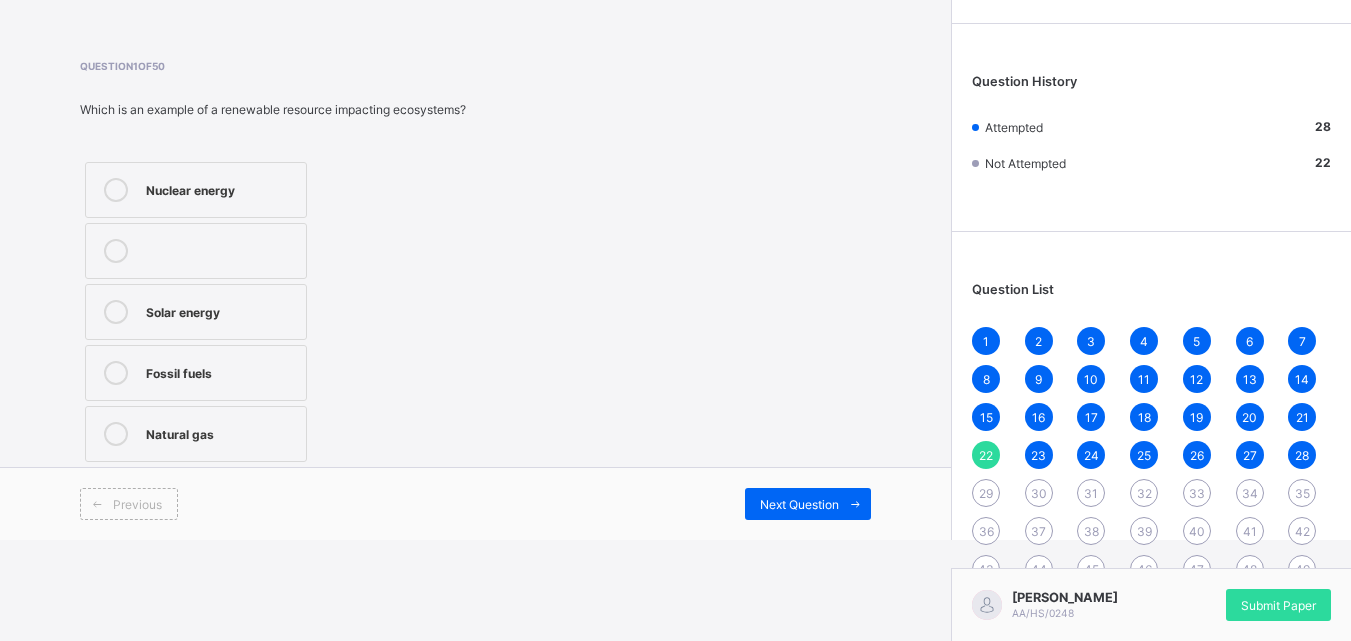 click on "1 2 3 4 5 6 7 8 9 10 11 12 13 14 15 16 17 18 19 20 21 22 23 24 25 26 27 28 29 30 31 32 33 34 35 36 37 38 39 40 41 42 43 44 45 46 47 48 49 50" at bounding box center [1151, 474] 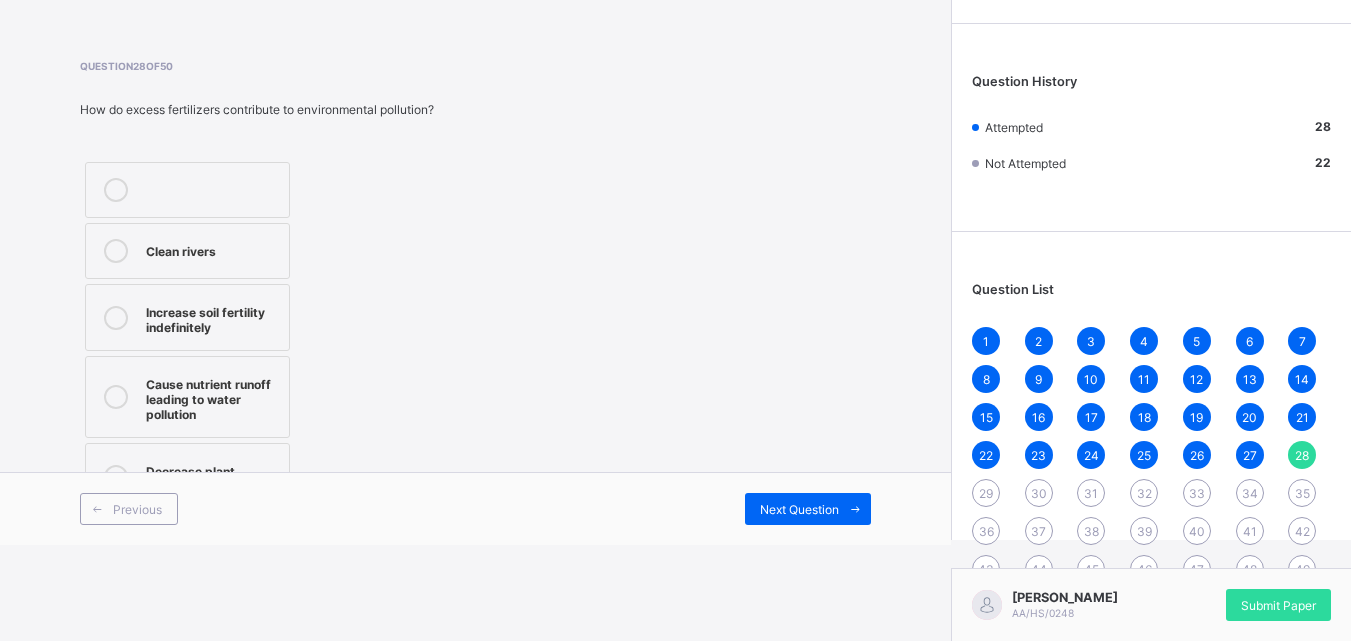 drag, startPoint x: 99, startPoint y: 200, endPoint x: 486, endPoint y: 369, distance: 422.29138 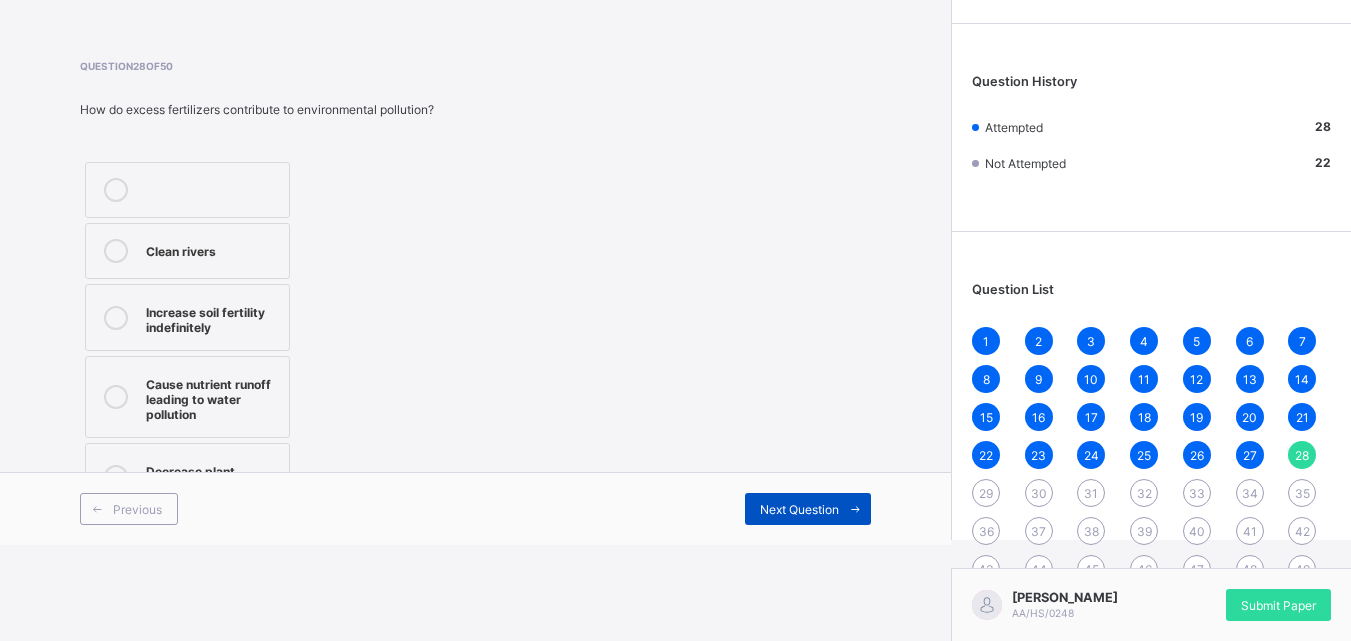 click on "Next Question" at bounding box center (799, 509) 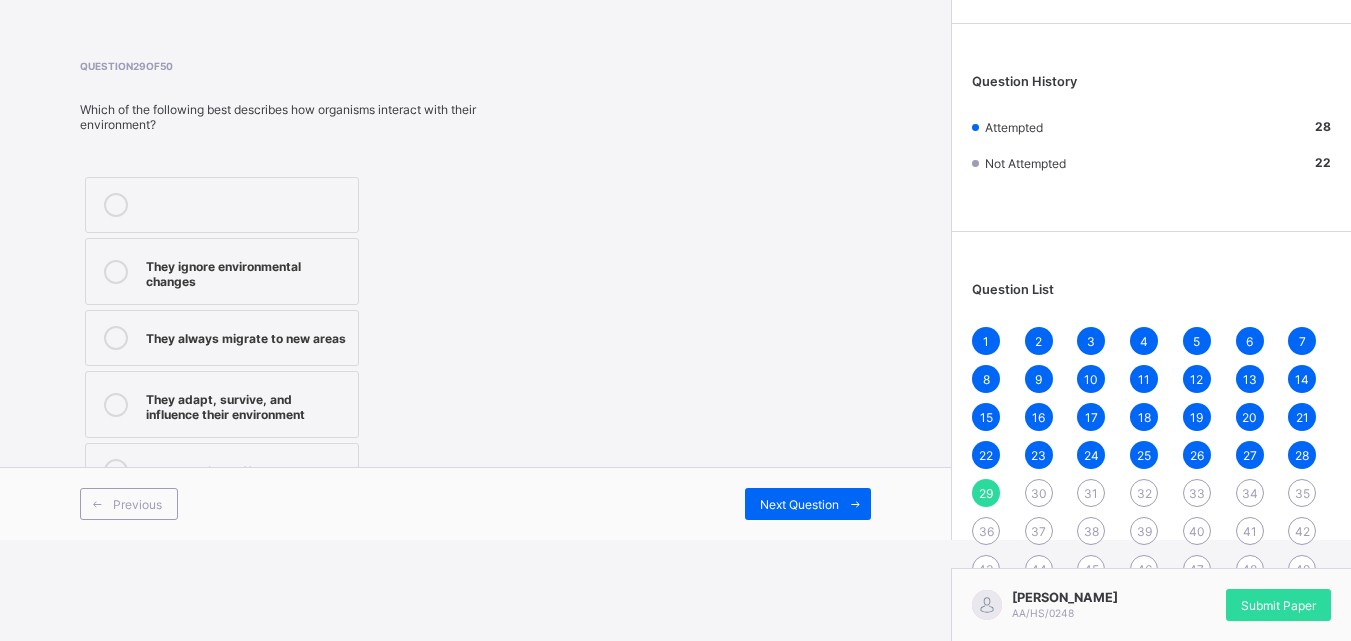 click on "They always migrate to new areas" at bounding box center [247, 336] 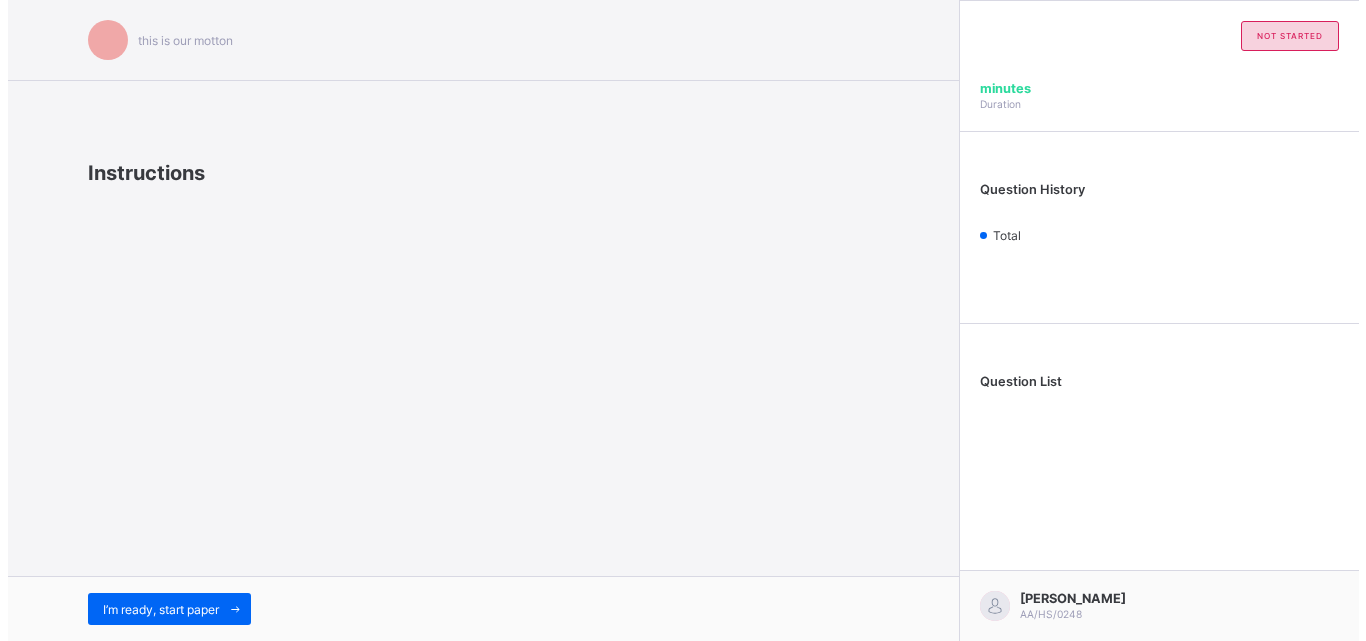scroll, scrollTop: 0, scrollLeft: 0, axis: both 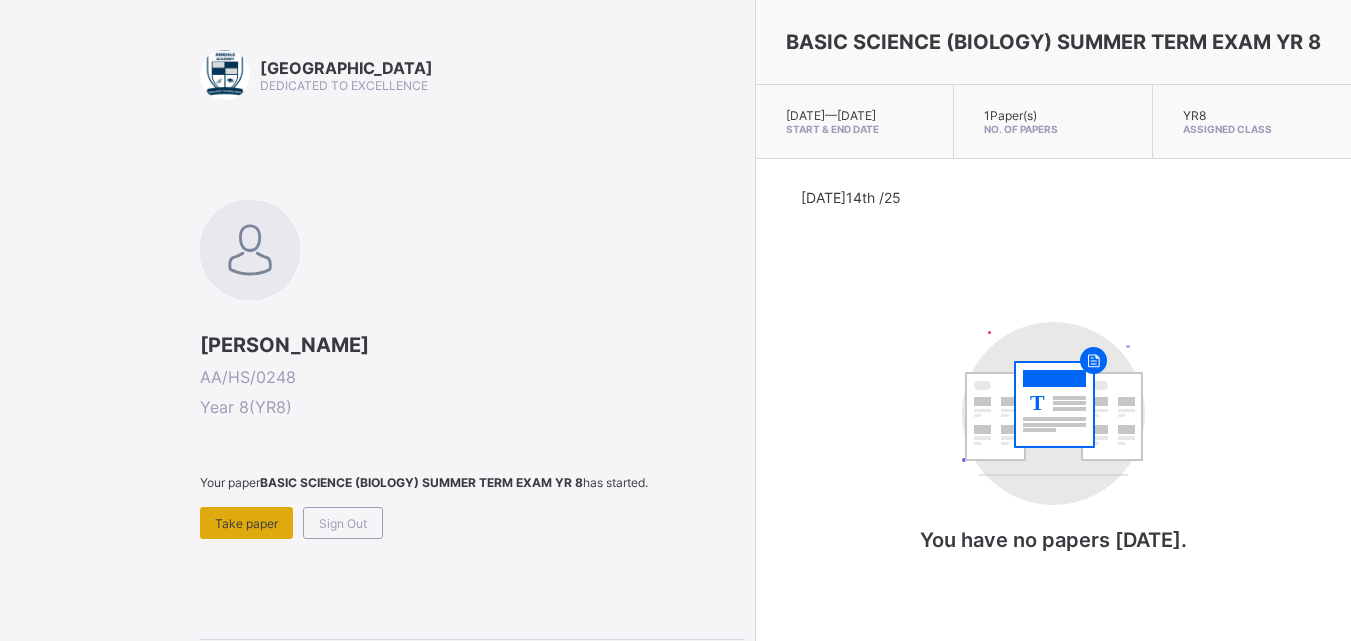 click on "Take paper" at bounding box center [246, 523] 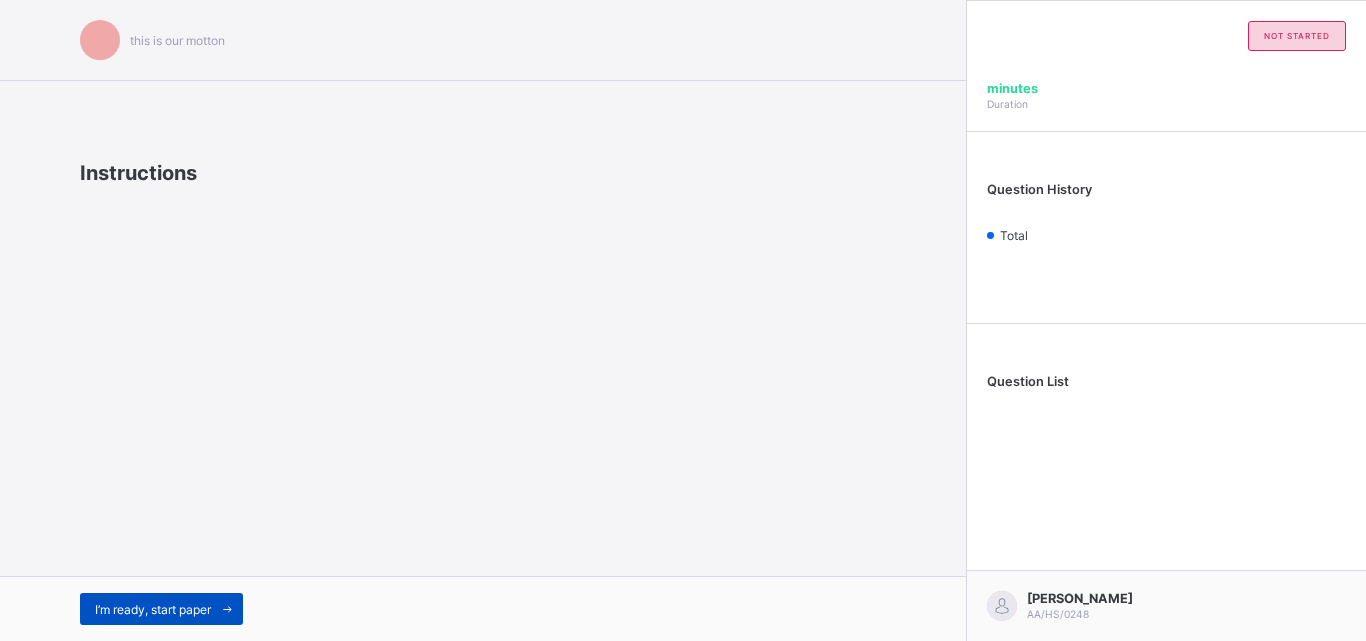 click on "I’m ready, start paper" at bounding box center (153, 609) 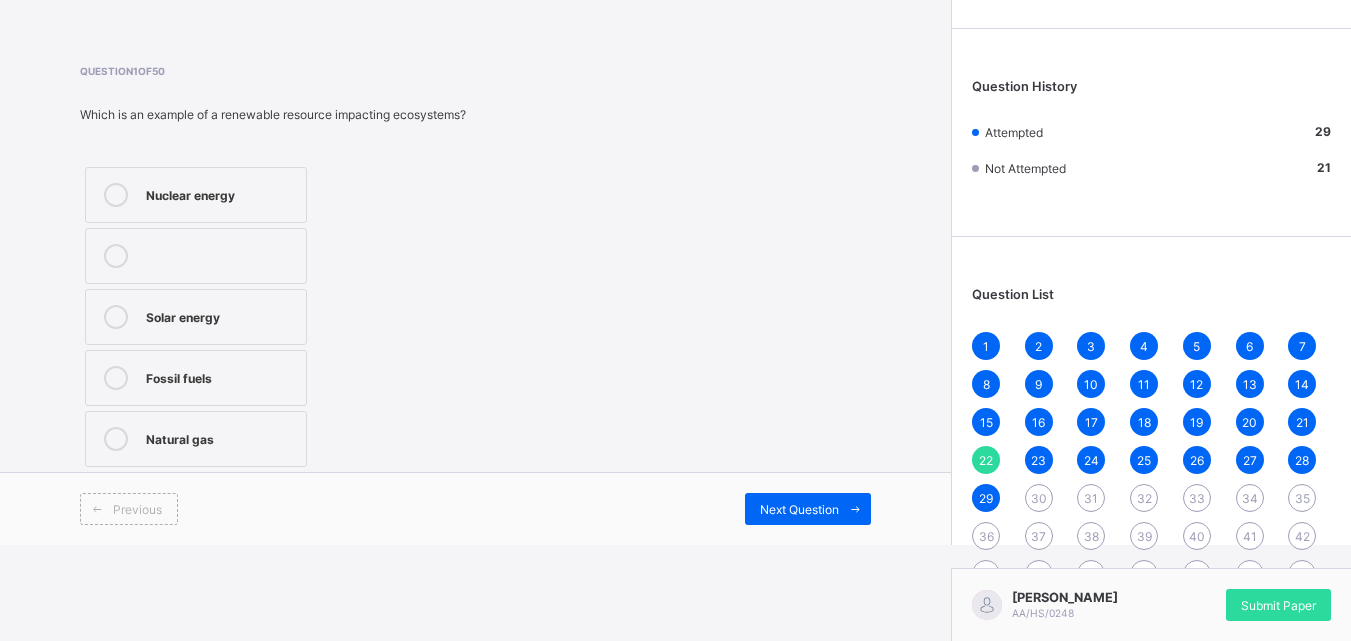 scroll, scrollTop: 101, scrollLeft: 0, axis: vertical 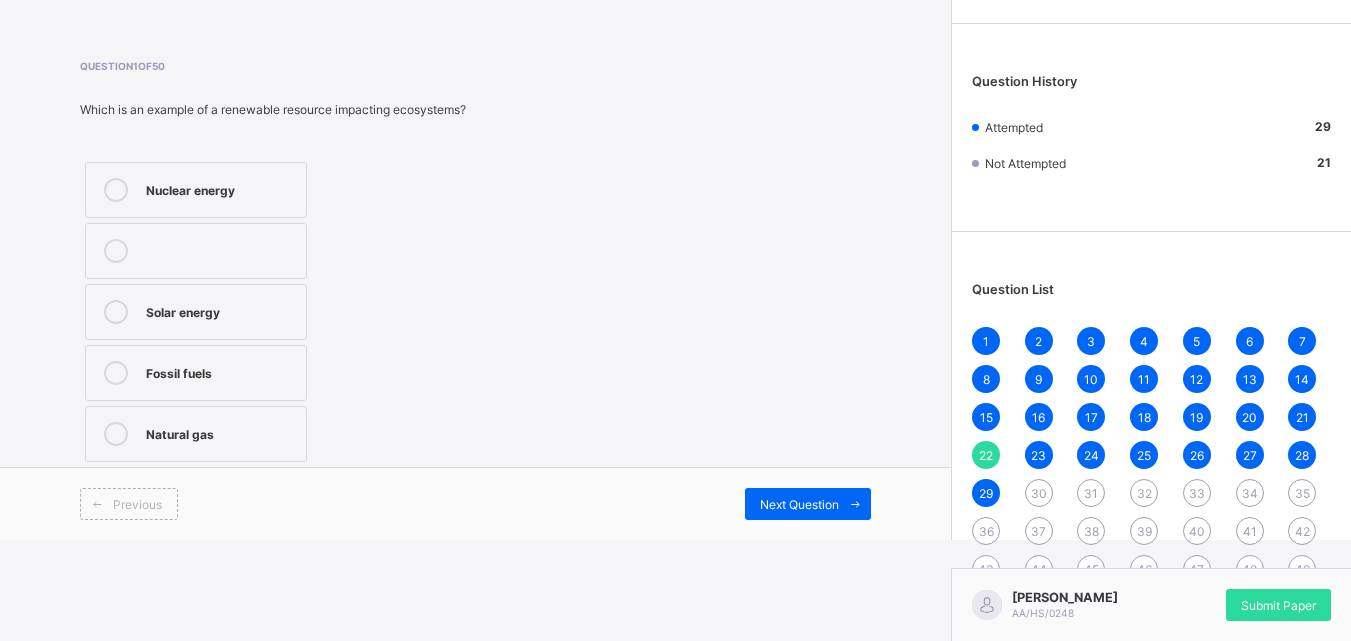 click on "30" at bounding box center [1039, 493] 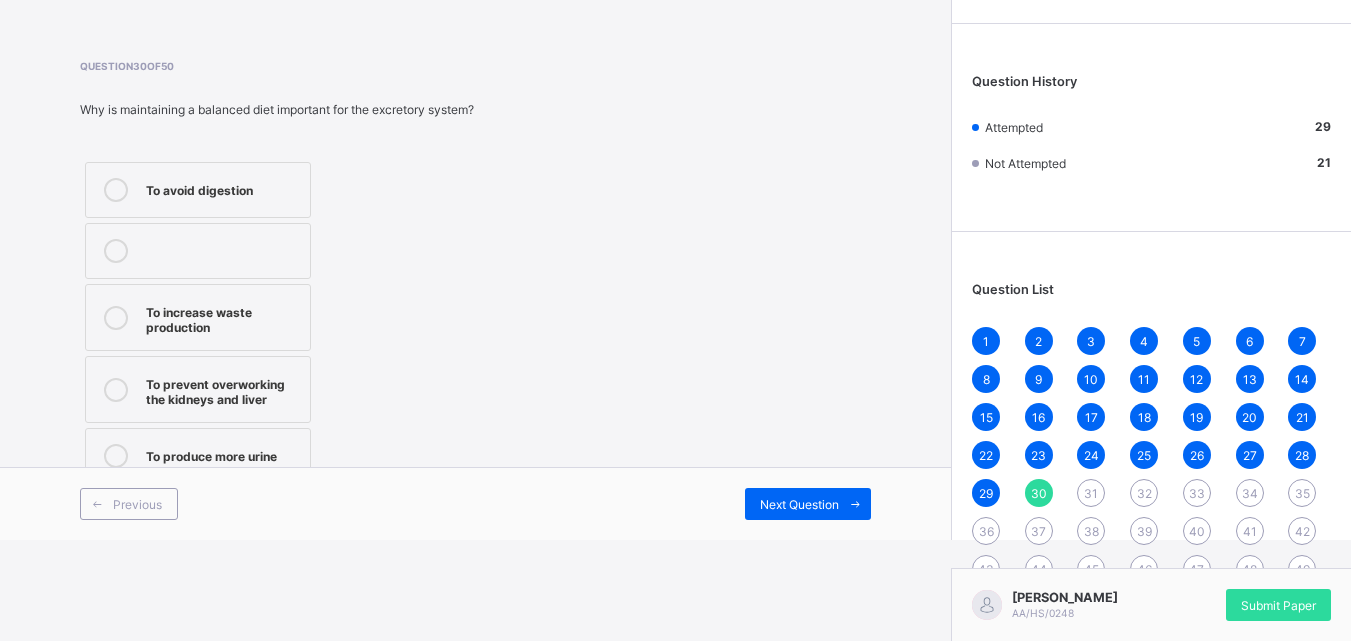 click on "To avoid digestion" at bounding box center [223, 188] 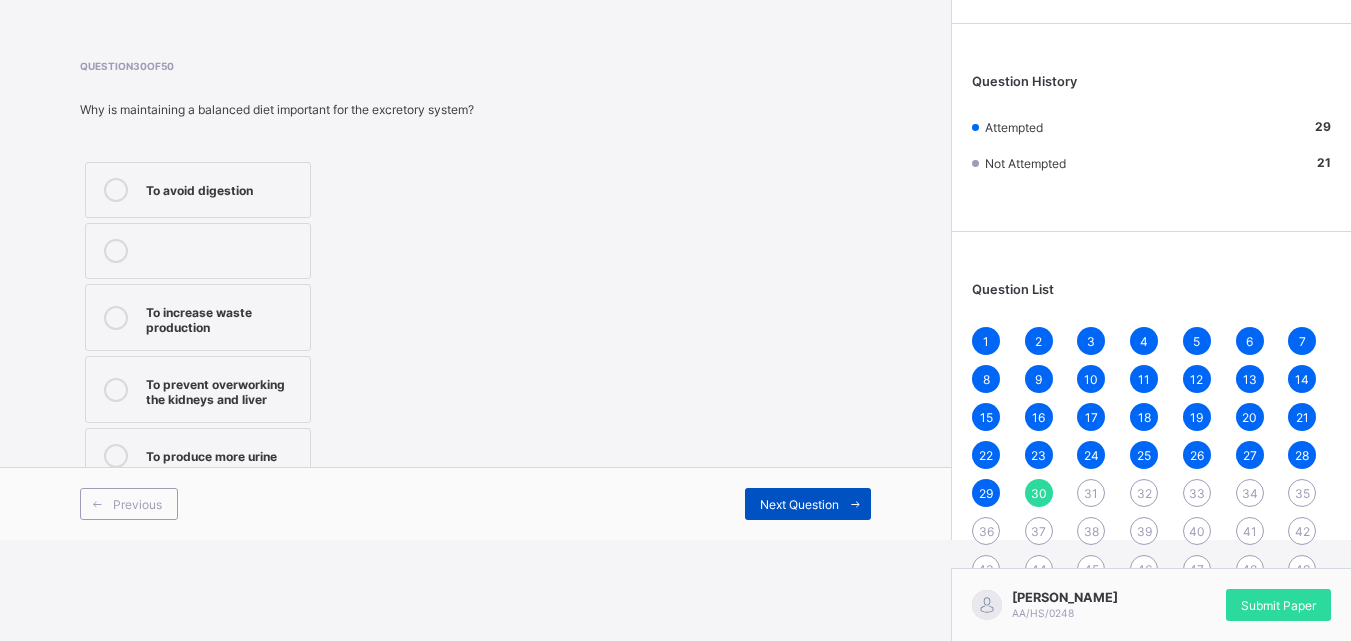 click on "Next Question" at bounding box center [799, 504] 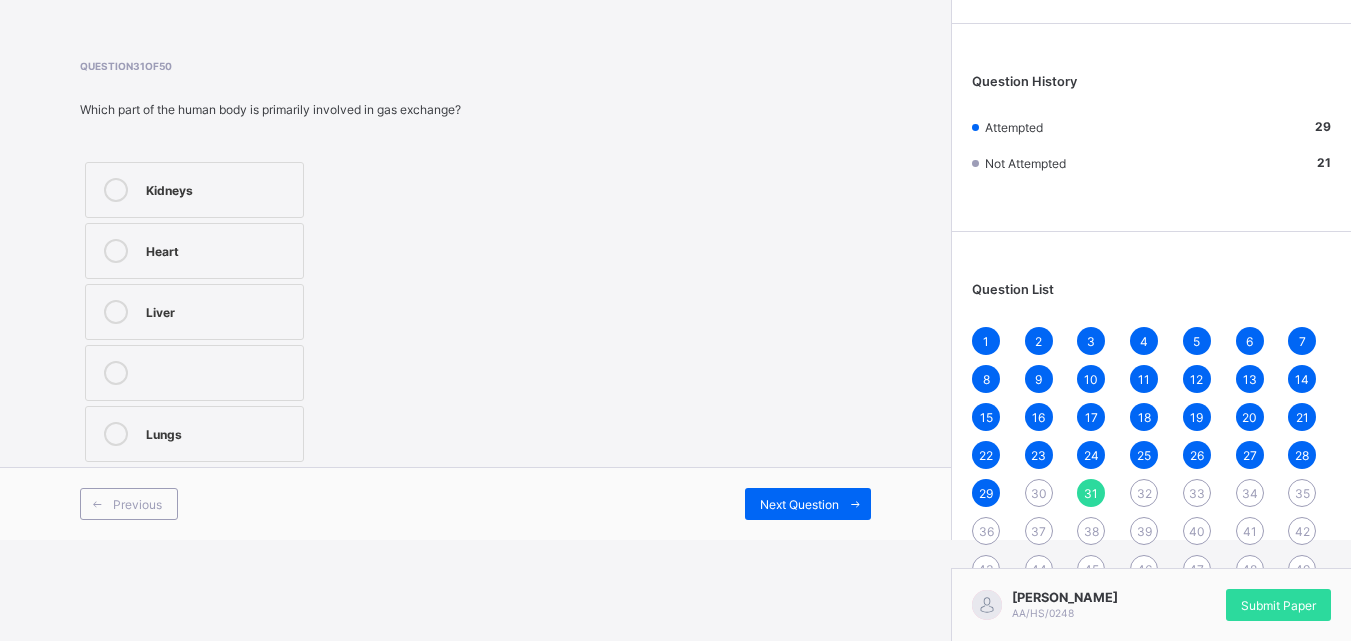 drag, startPoint x: 215, startPoint y: 443, endPoint x: 615, endPoint y: 426, distance: 400.36108 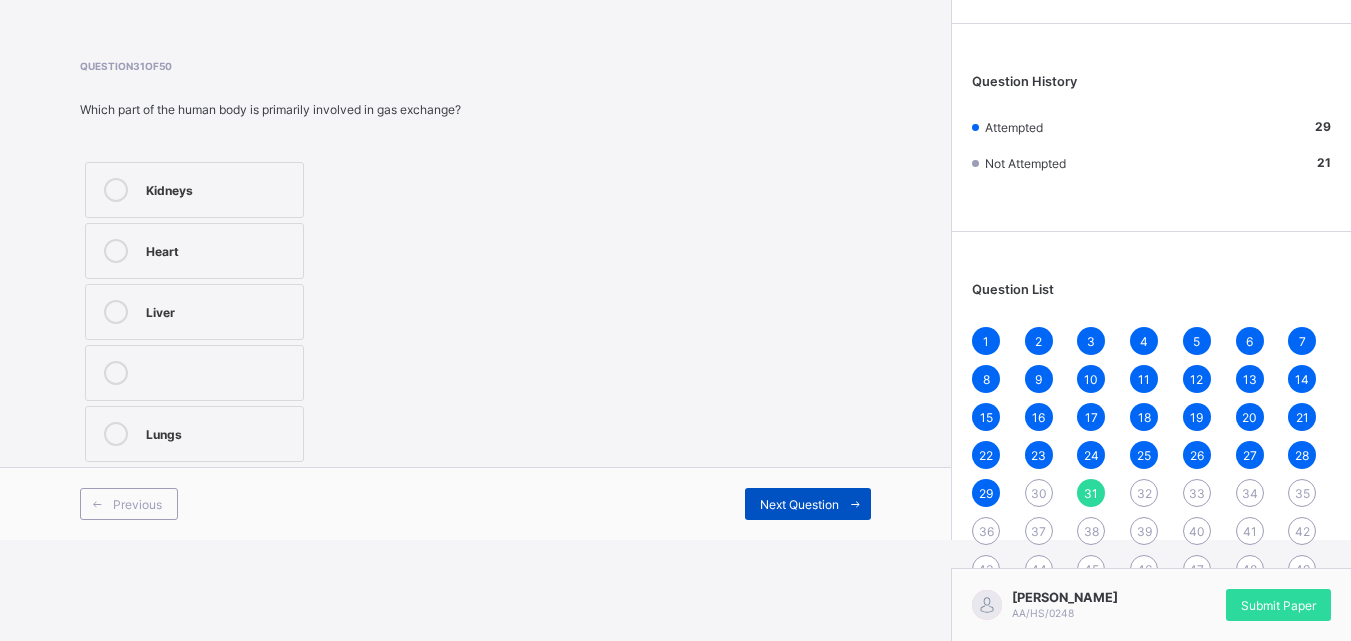 click at bounding box center [855, 504] 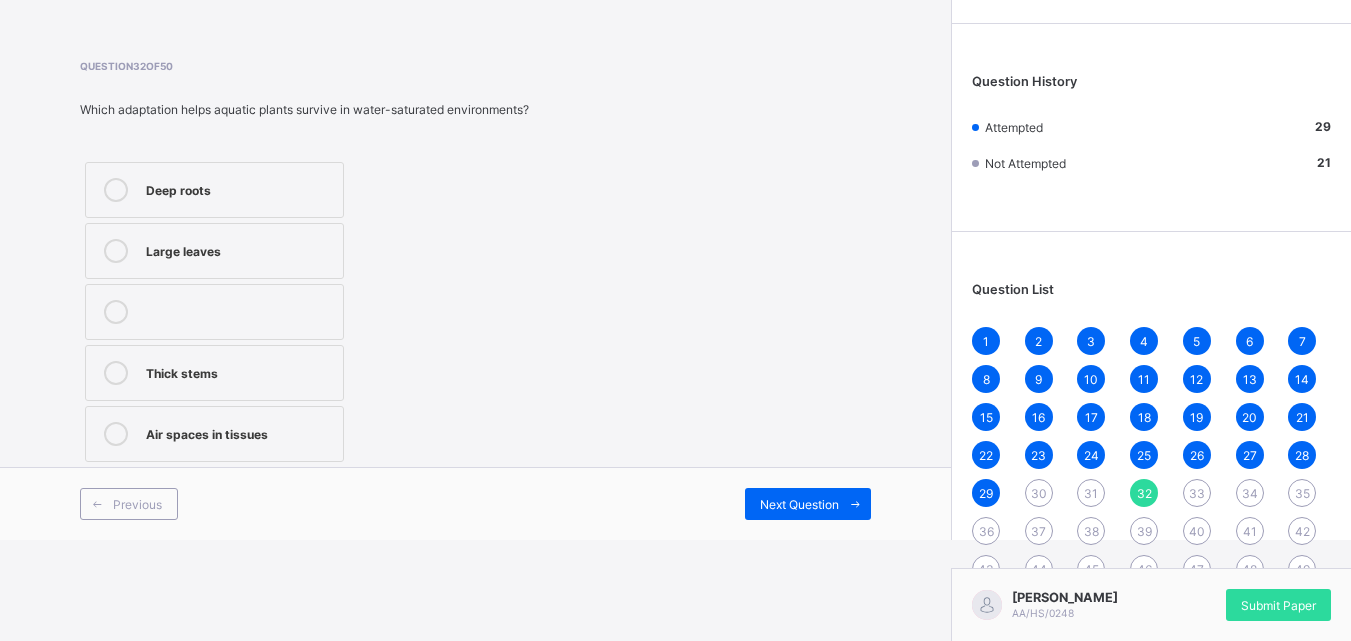 click on "Thick stems" at bounding box center (239, 371) 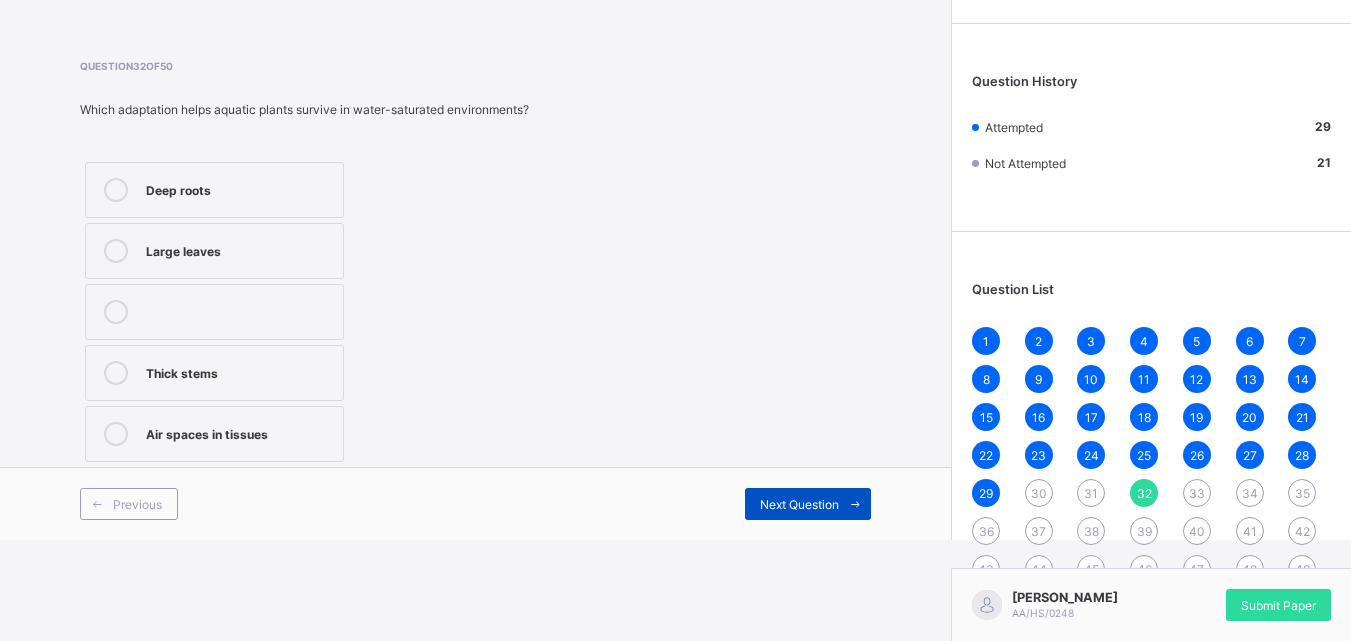 click on "Next Question" at bounding box center [808, 504] 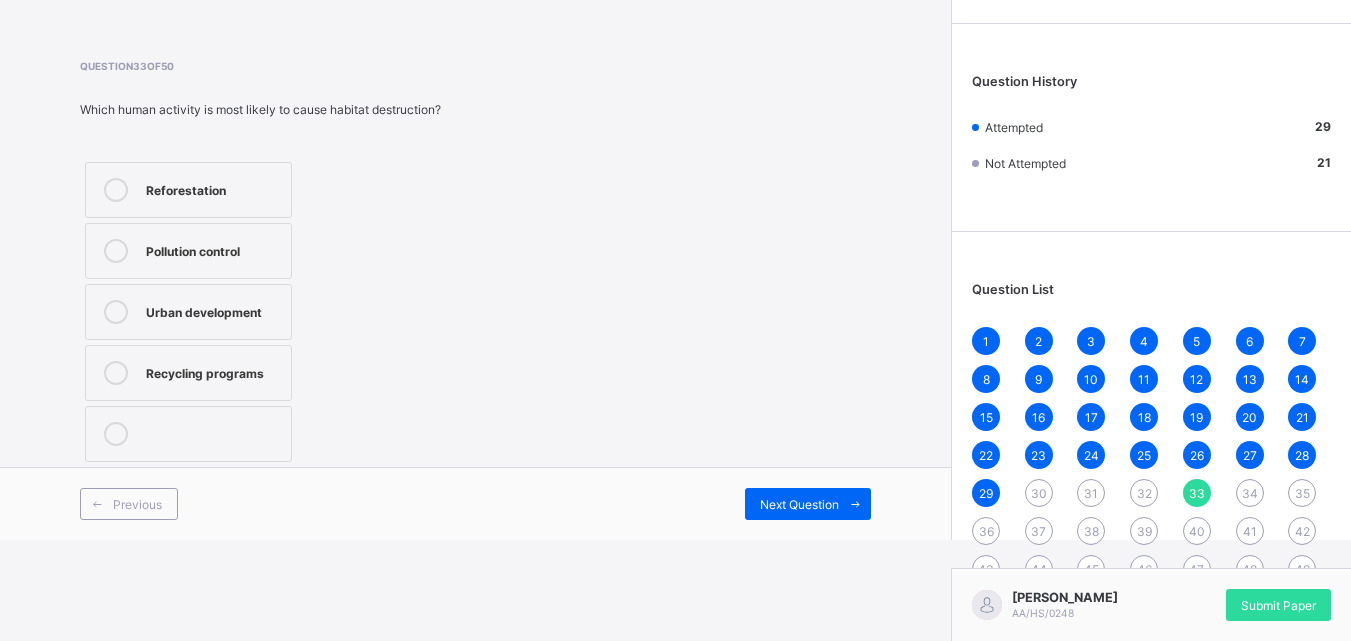 click on "Reforestation" at bounding box center [188, 190] 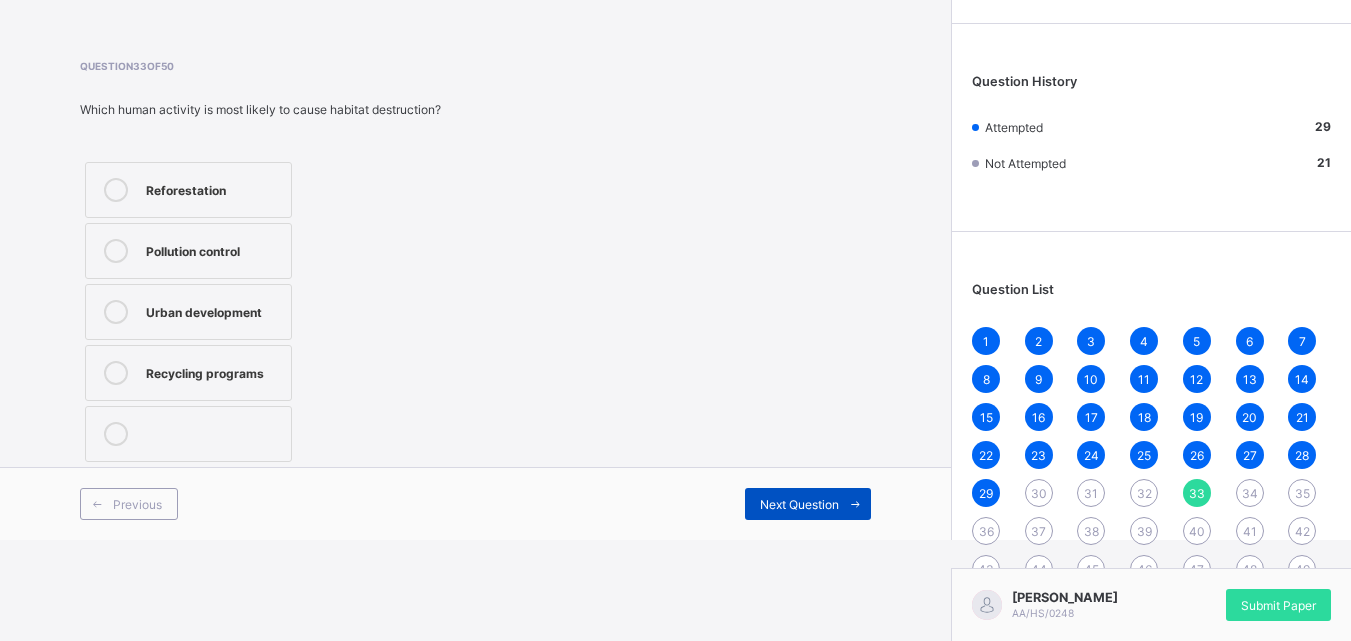 click on "Next Question" at bounding box center (808, 504) 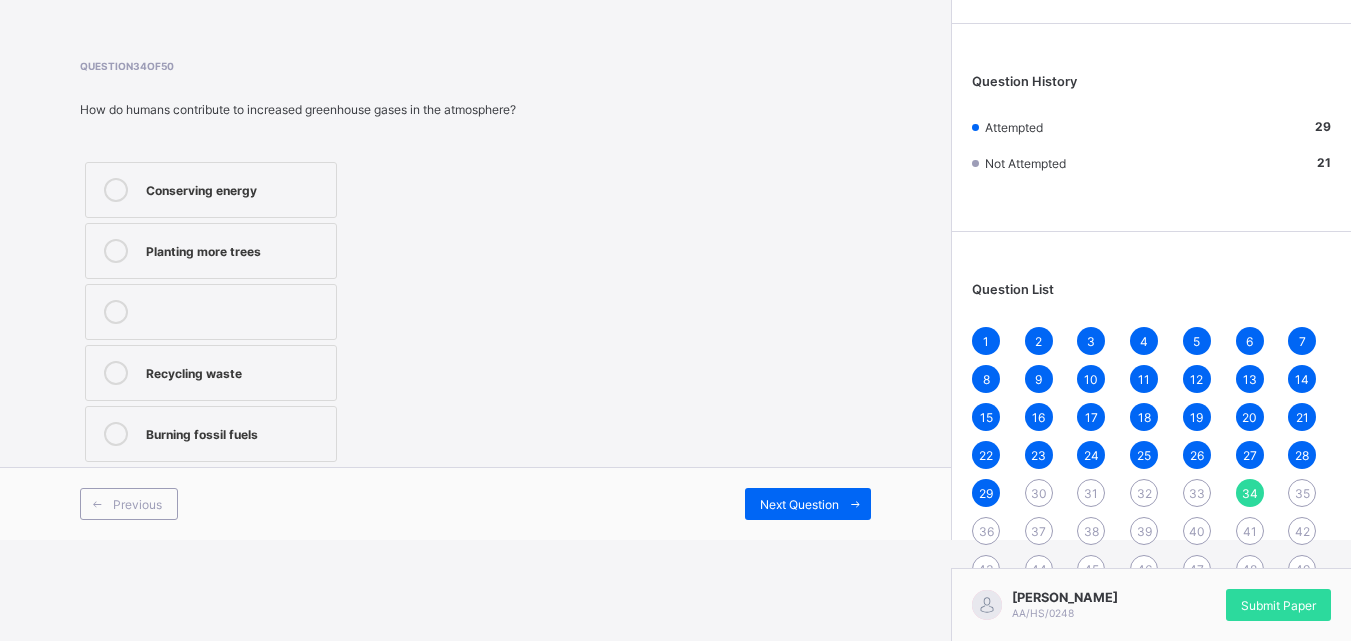 click on "Recycling waste" at bounding box center (211, 373) 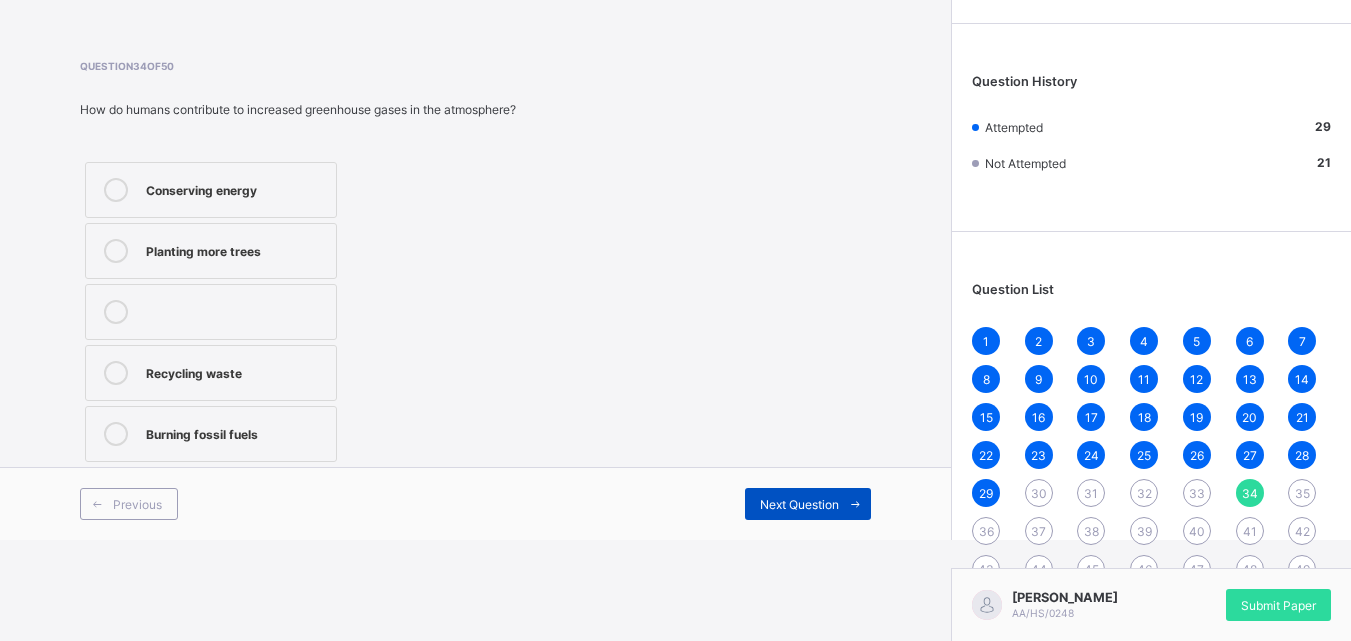 click on "Next Question" at bounding box center (799, 504) 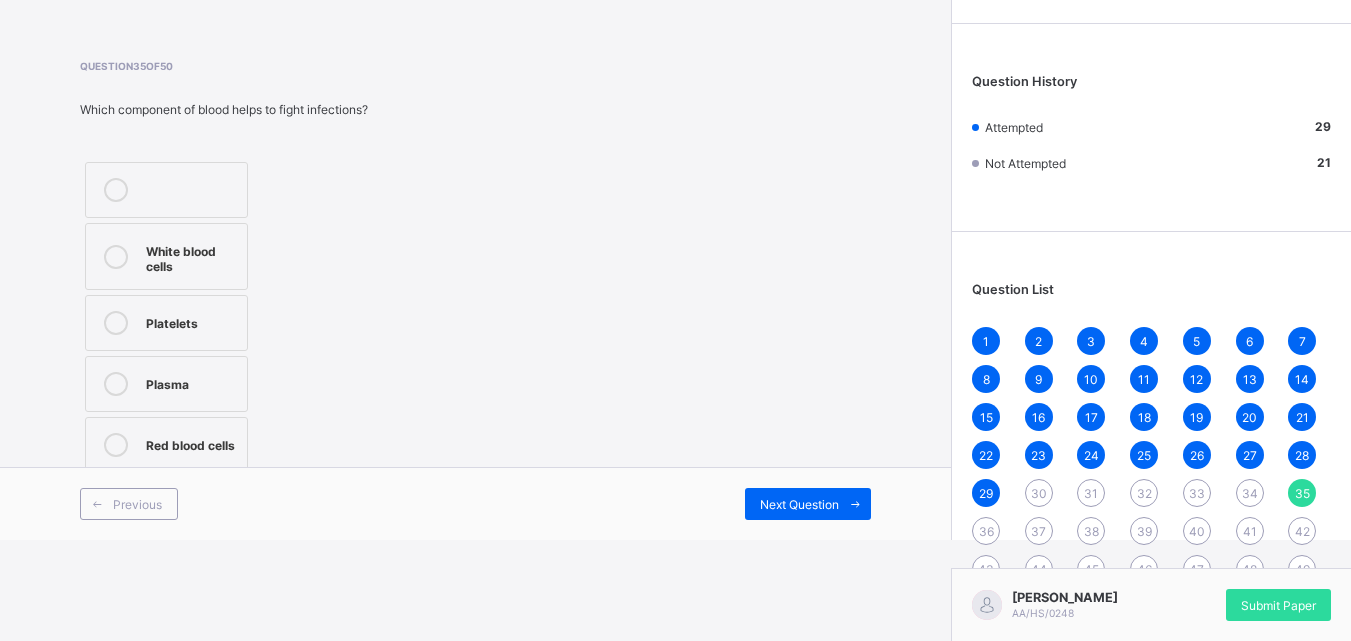 click on "White blood cells" at bounding box center (166, 256) 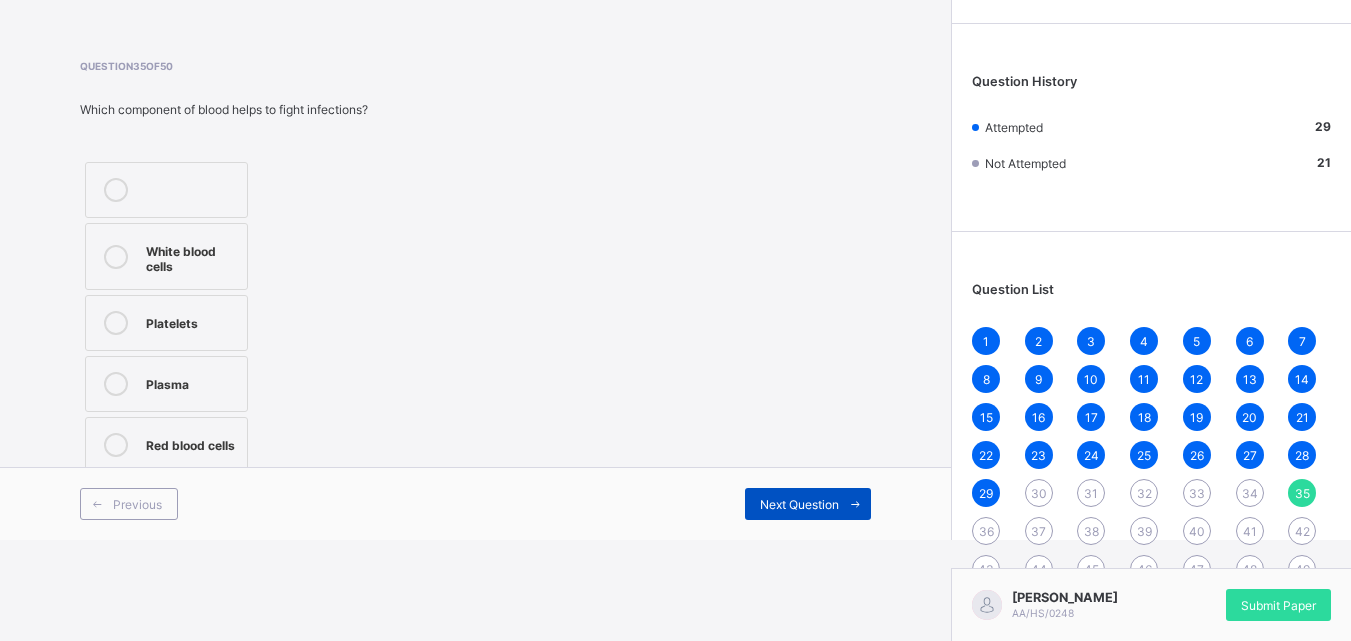 click on "Next Question" at bounding box center [799, 504] 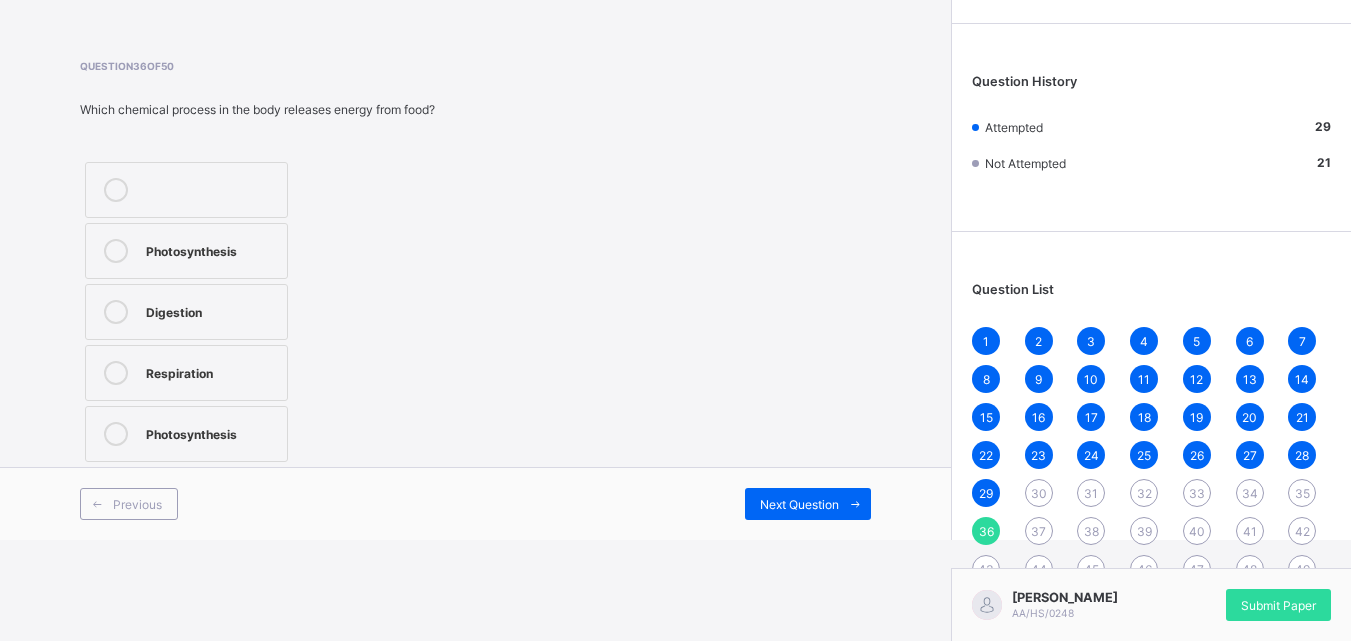 click on "Photosynthesis Digestion Respiration Photosynthesis" at bounding box center (186, 312) 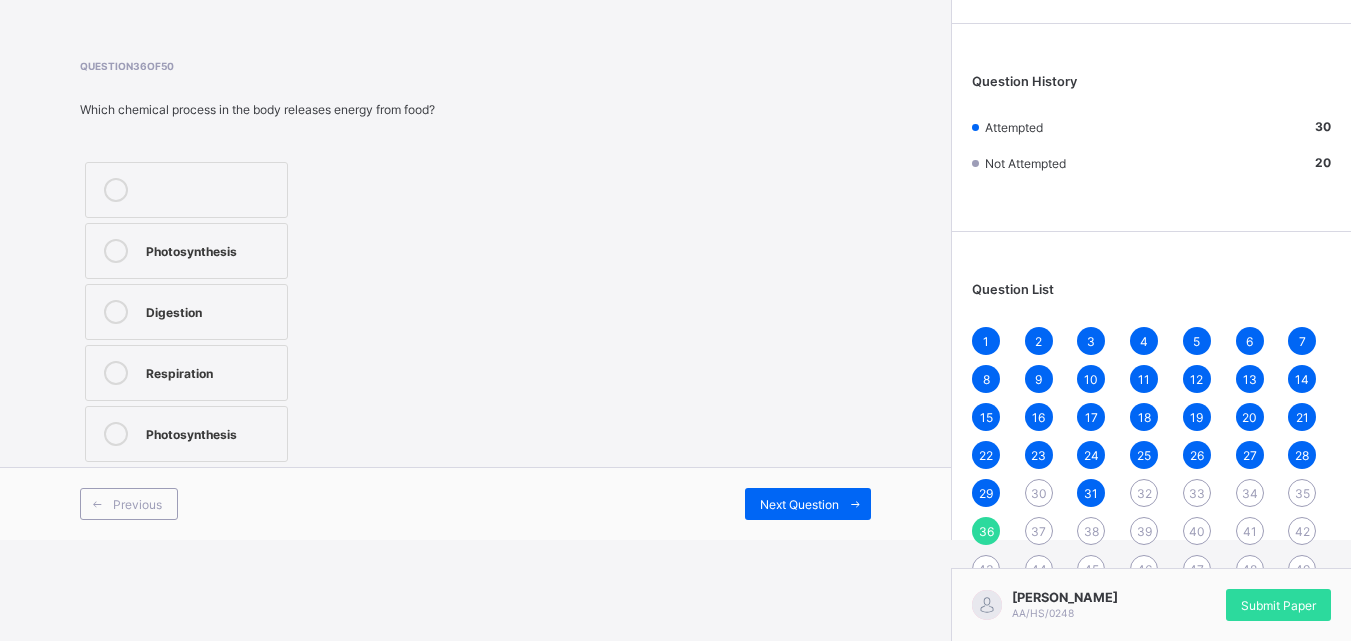 drag, startPoint x: 13, startPoint y: 363, endPoint x: 48, endPoint y: 368, distance: 35.35534 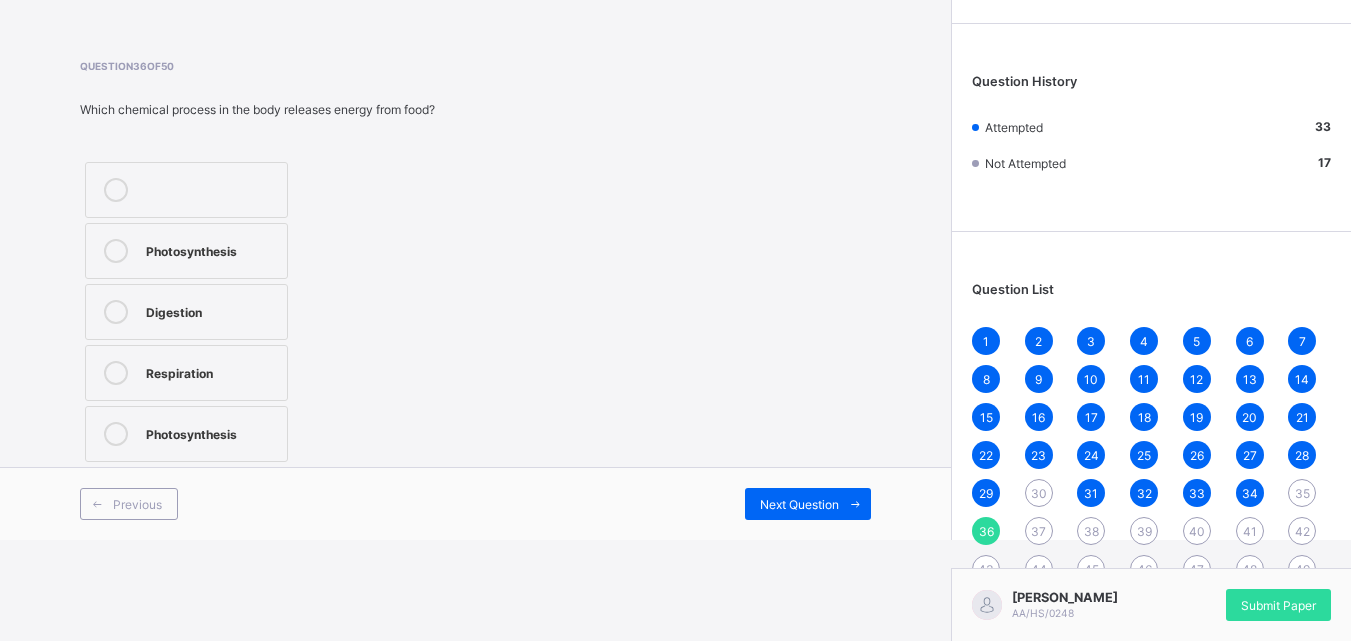click on "Previous Next Question" at bounding box center [475, 503] 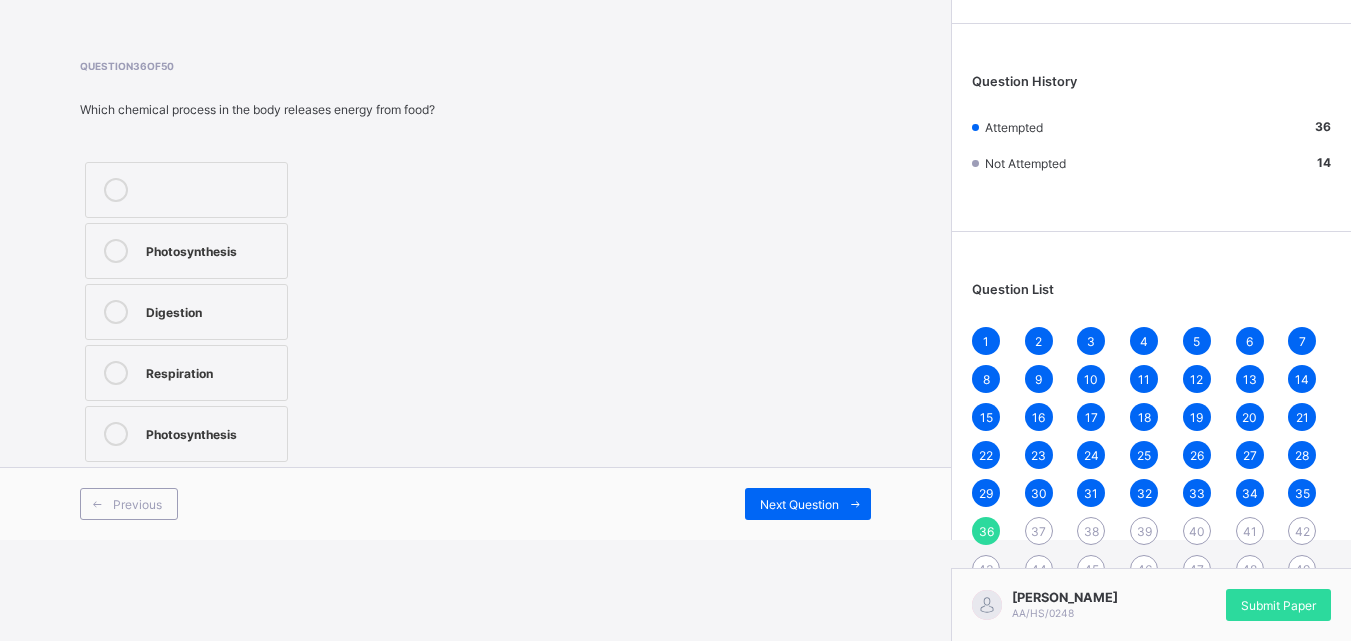 click on "Photosynthesis Digestion Respiration Photosynthesis" at bounding box center [186, 312] 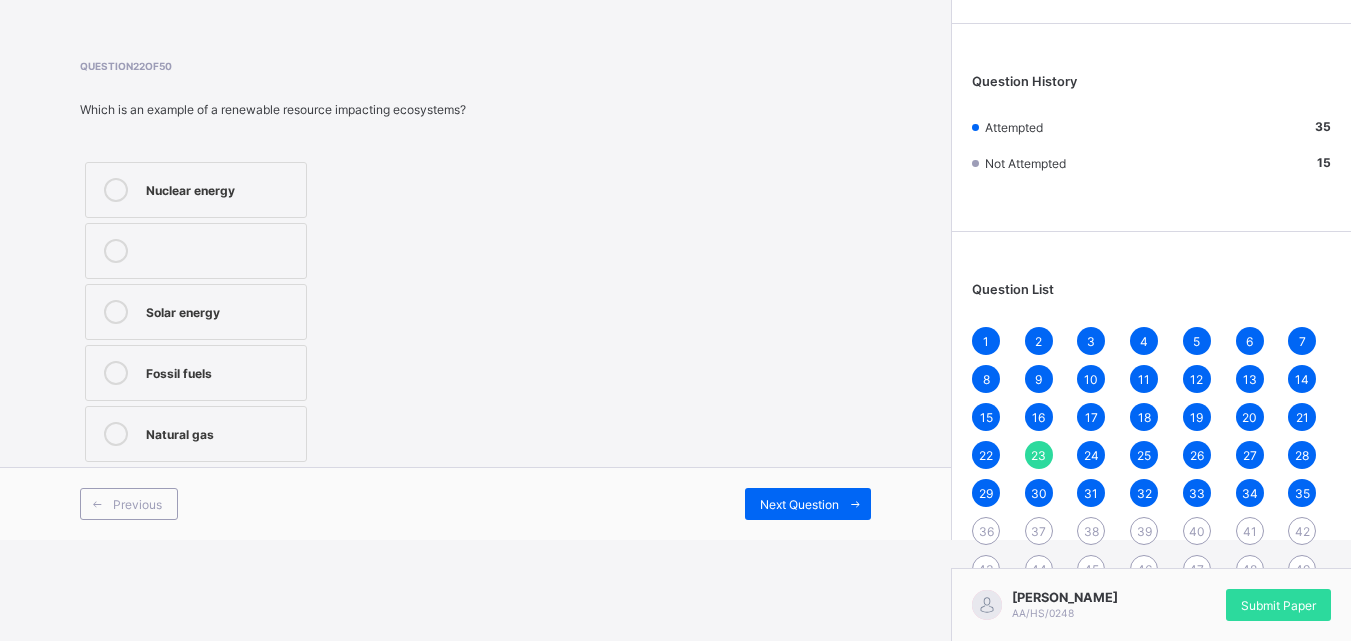 click on "Solar energy" at bounding box center [221, 310] 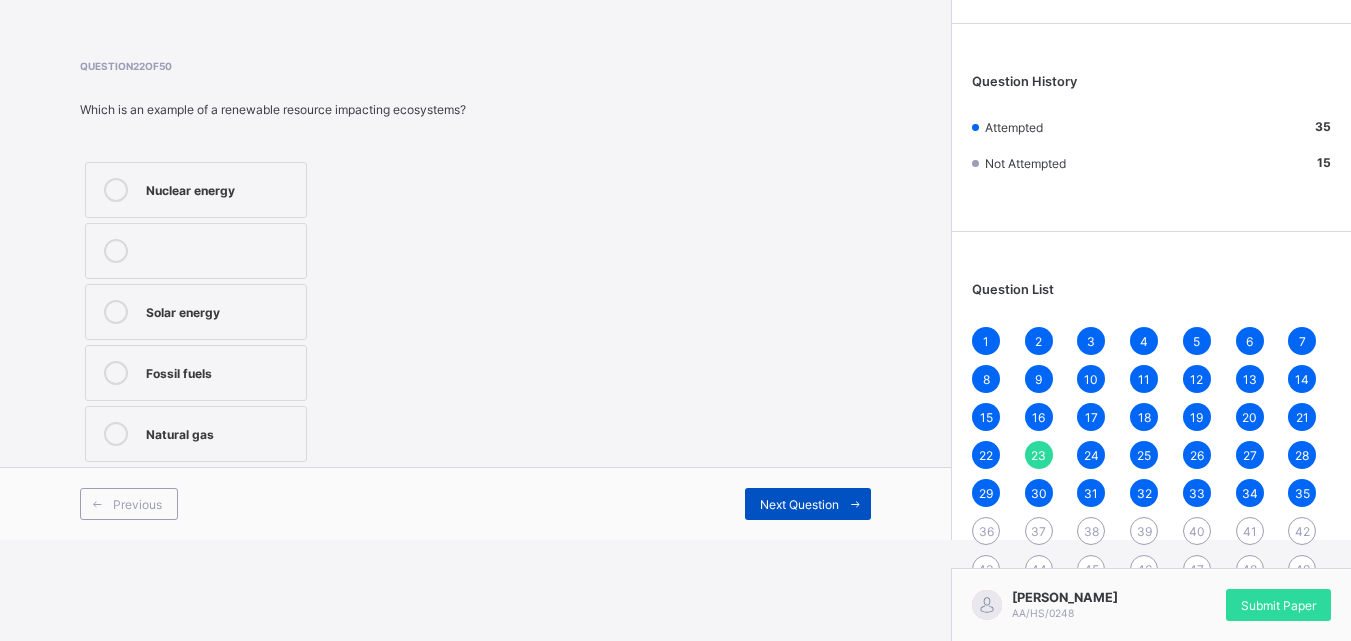 click on "Next Question" at bounding box center (808, 504) 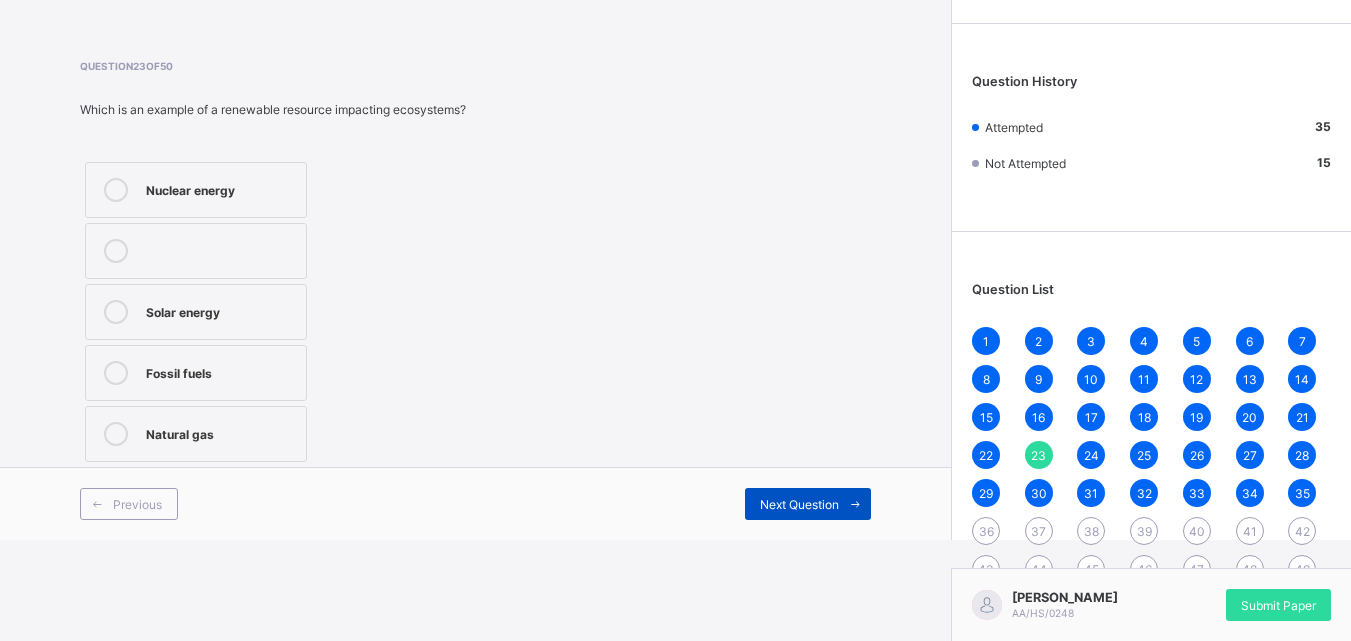 click on "Next Question" at bounding box center [799, 504] 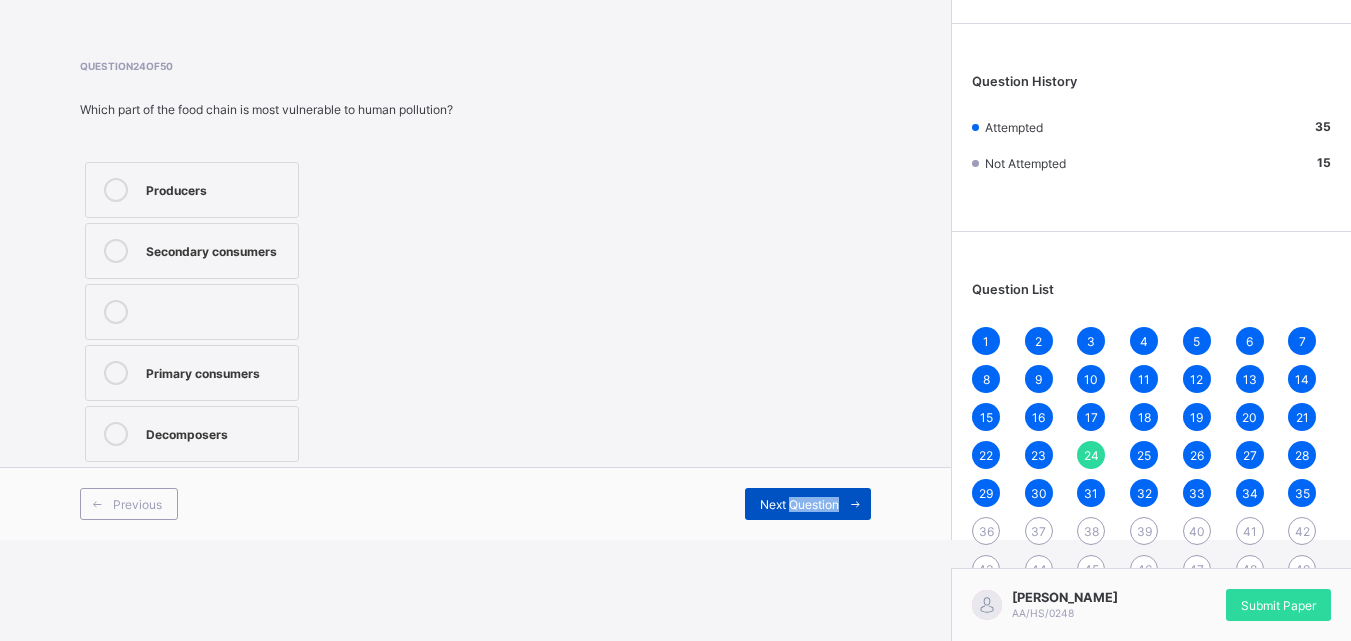 click on "Next Question" at bounding box center (799, 504) 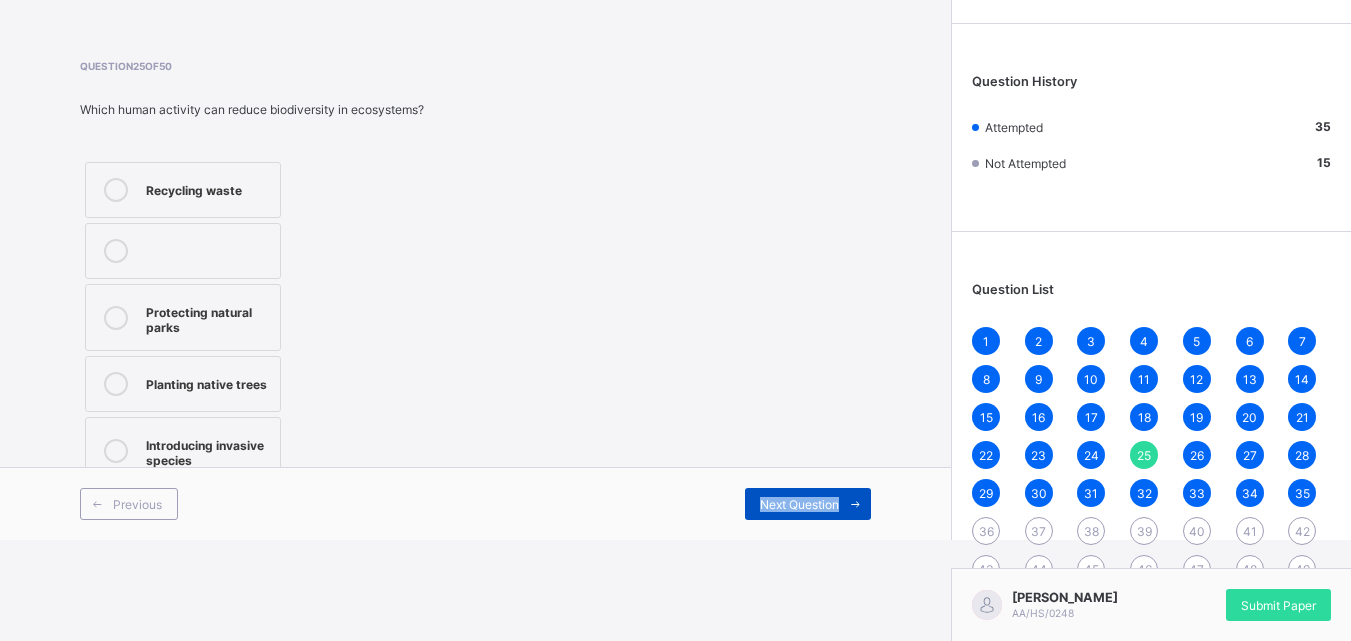 click on "Next Question" at bounding box center (799, 504) 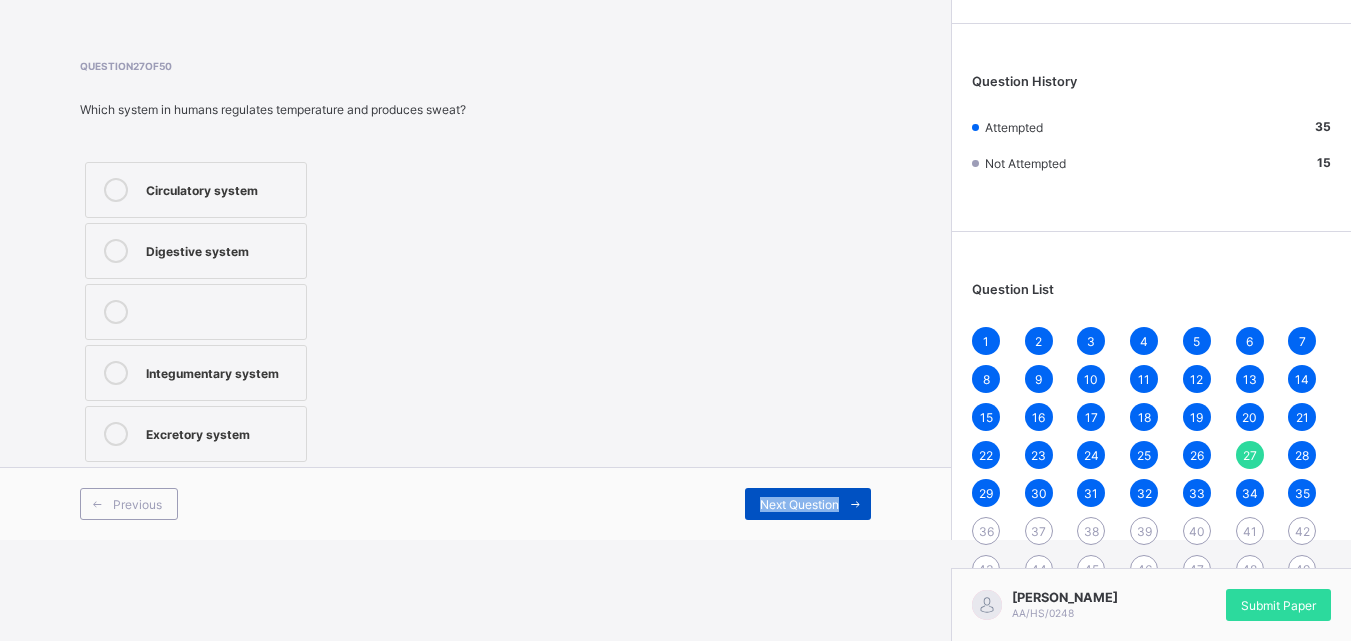 click on "Next Question" at bounding box center [799, 504] 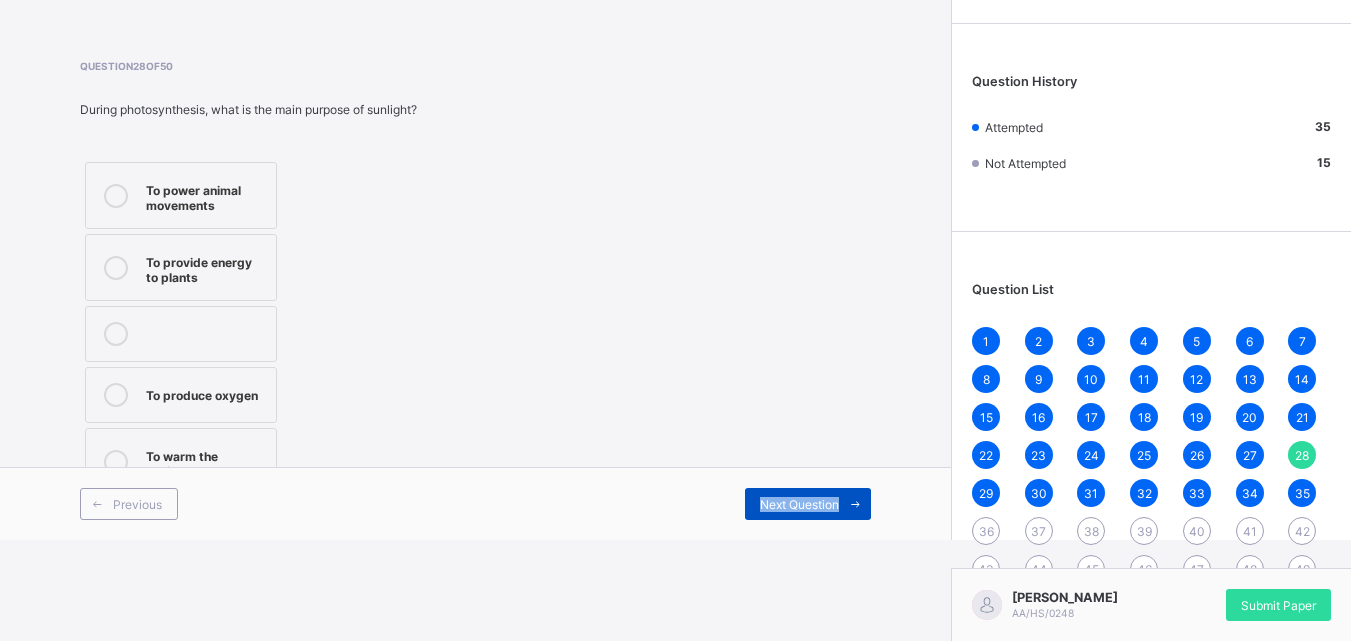click on "Next Question" at bounding box center [799, 504] 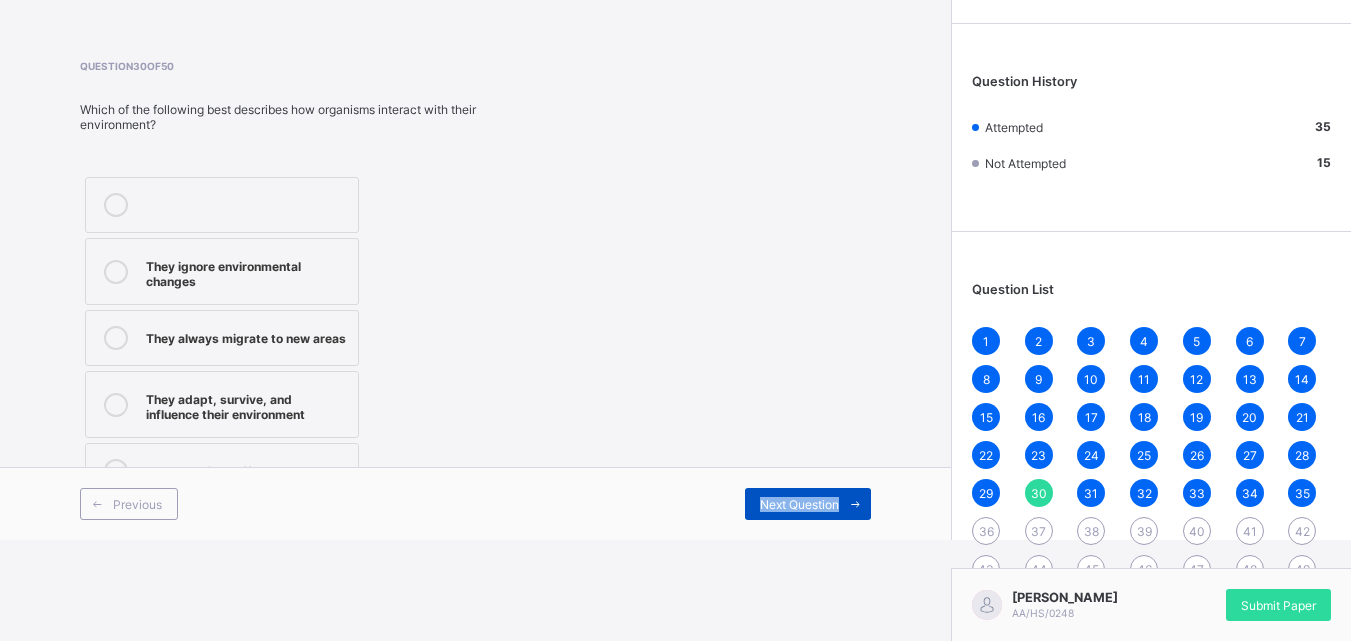 click on "Next Question" at bounding box center [799, 504] 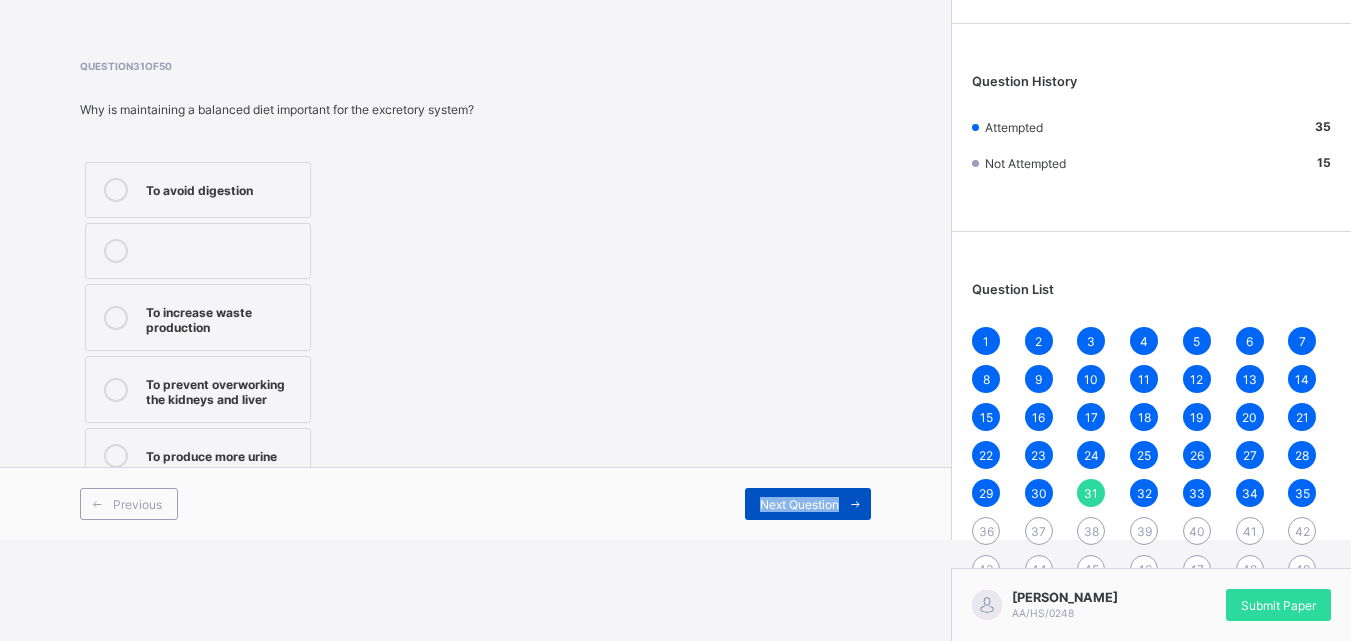 click on "Next Question" at bounding box center [799, 504] 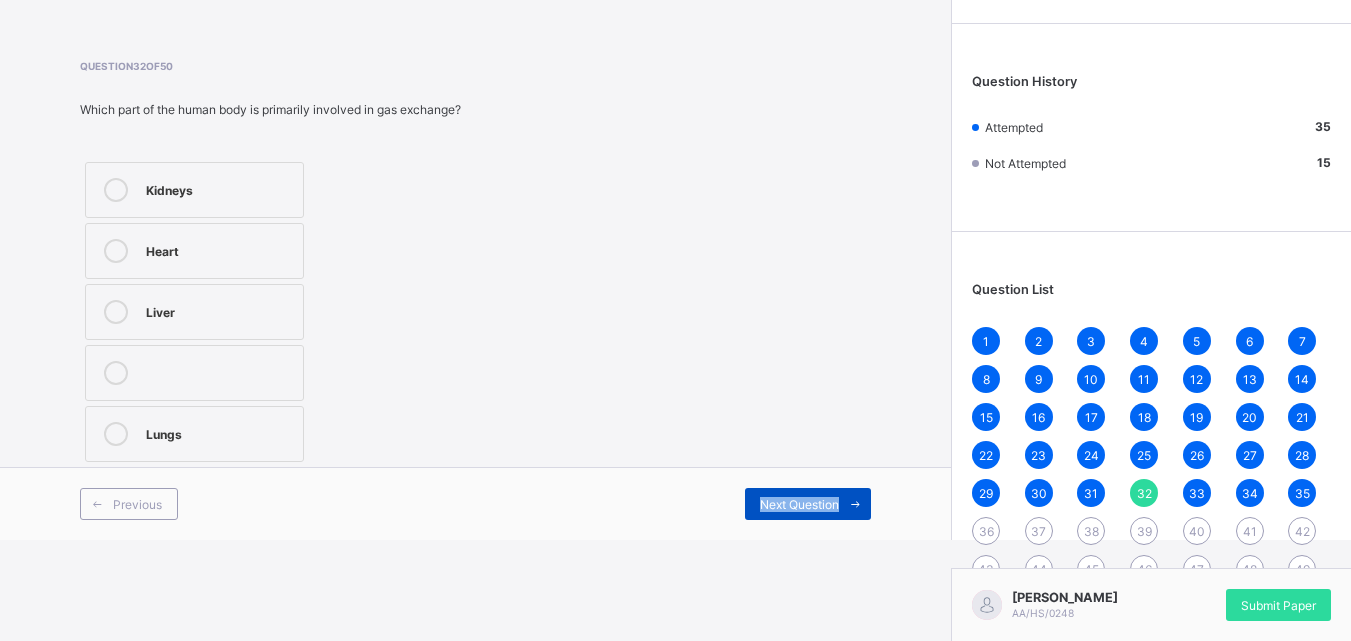 click on "Next Question" at bounding box center (799, 504) 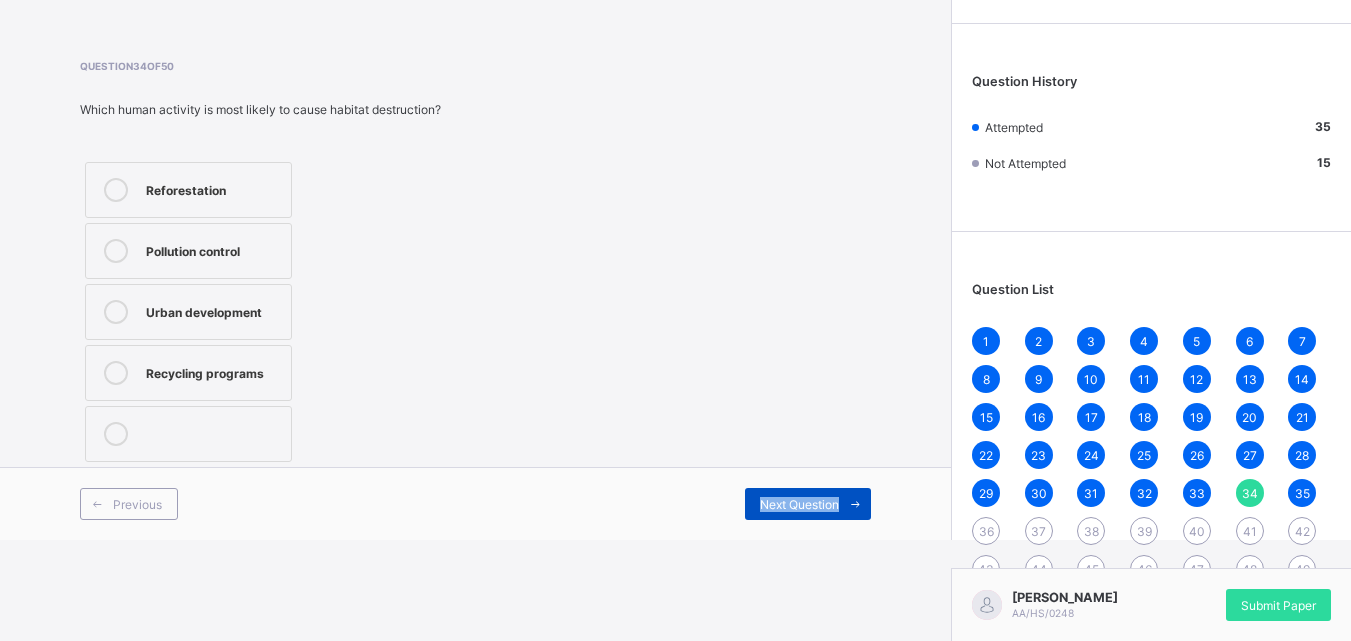 click on "Next Question" at bounding box center (799, 504) 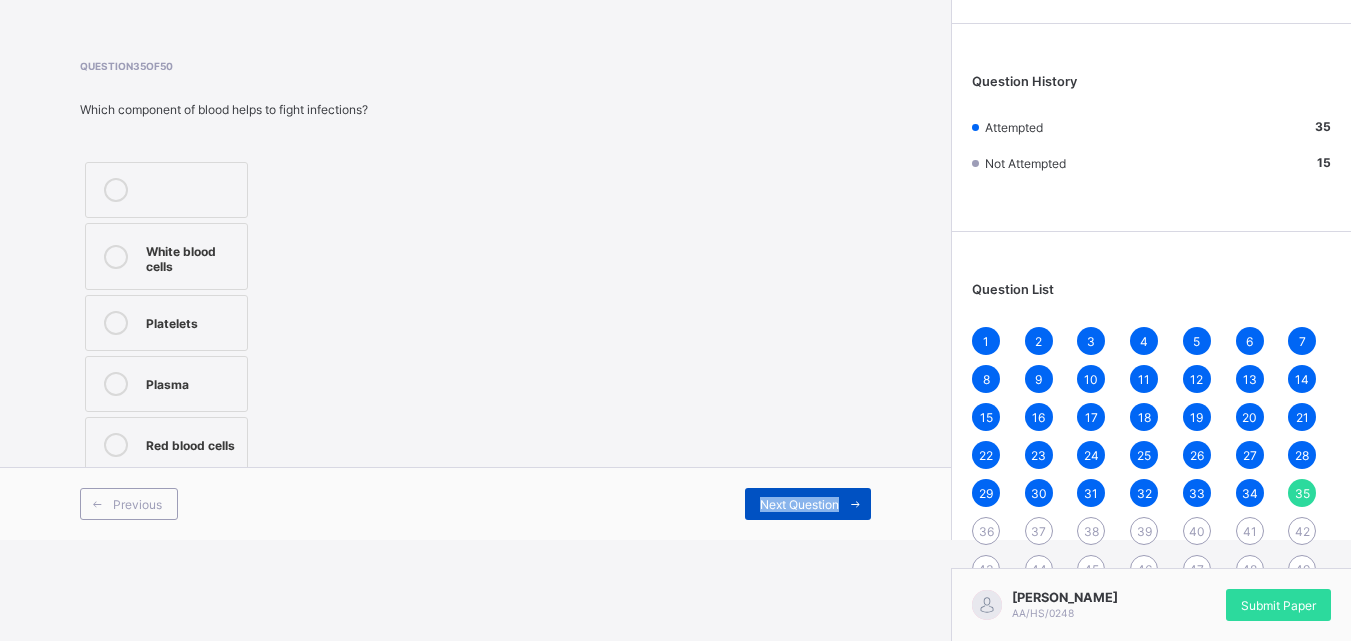 click on "Next Question" at bounding box center [799, 504] 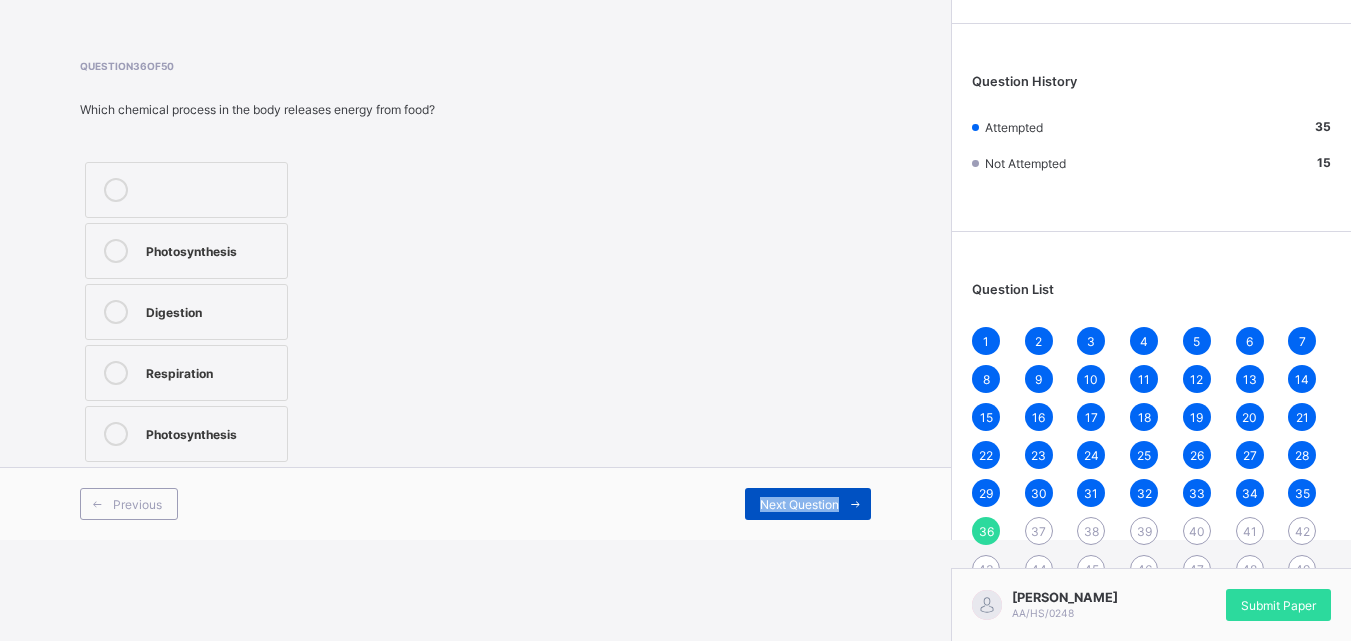 click on "Next Question" at bounding box center (799, 504) 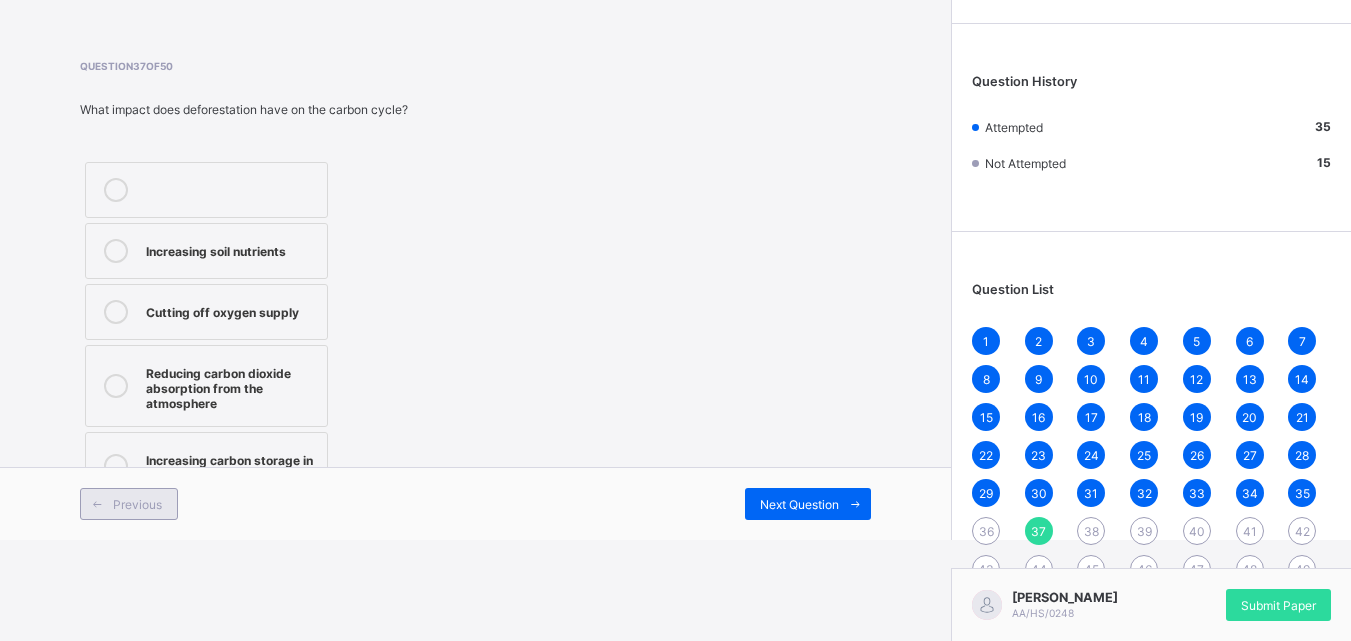 click on "Previous" at bounding box center (129, 504) 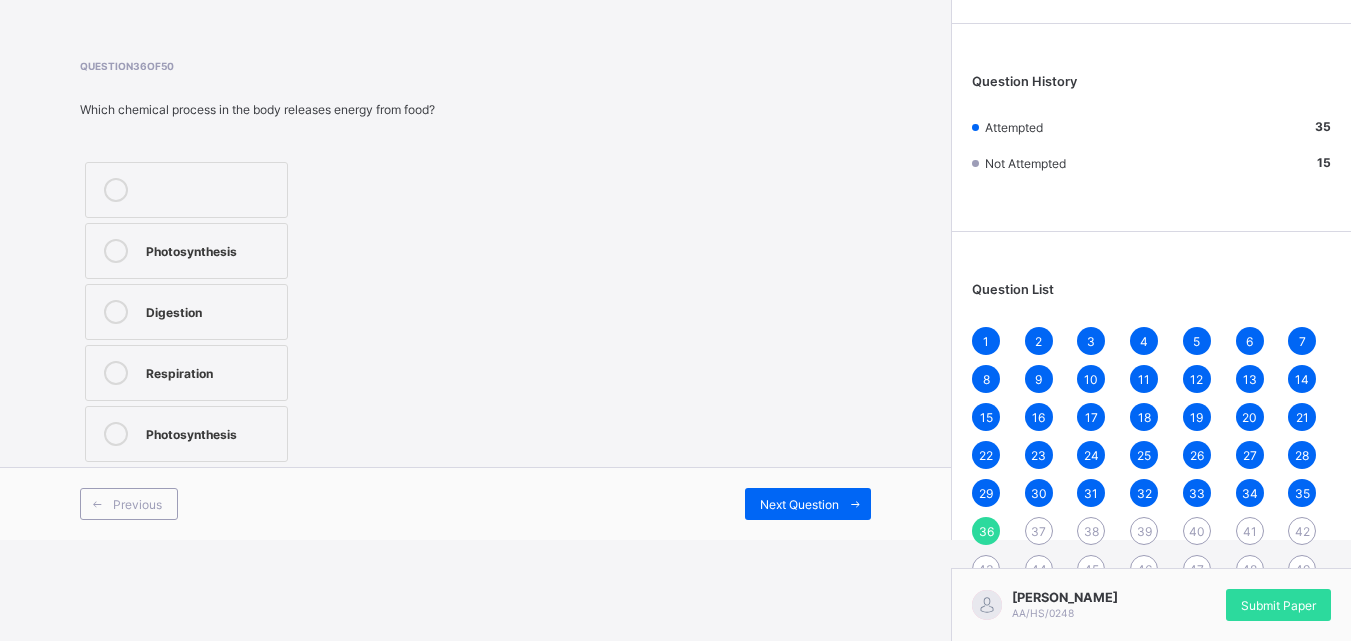 click on "Respiration" at bounding box center [211, 371] 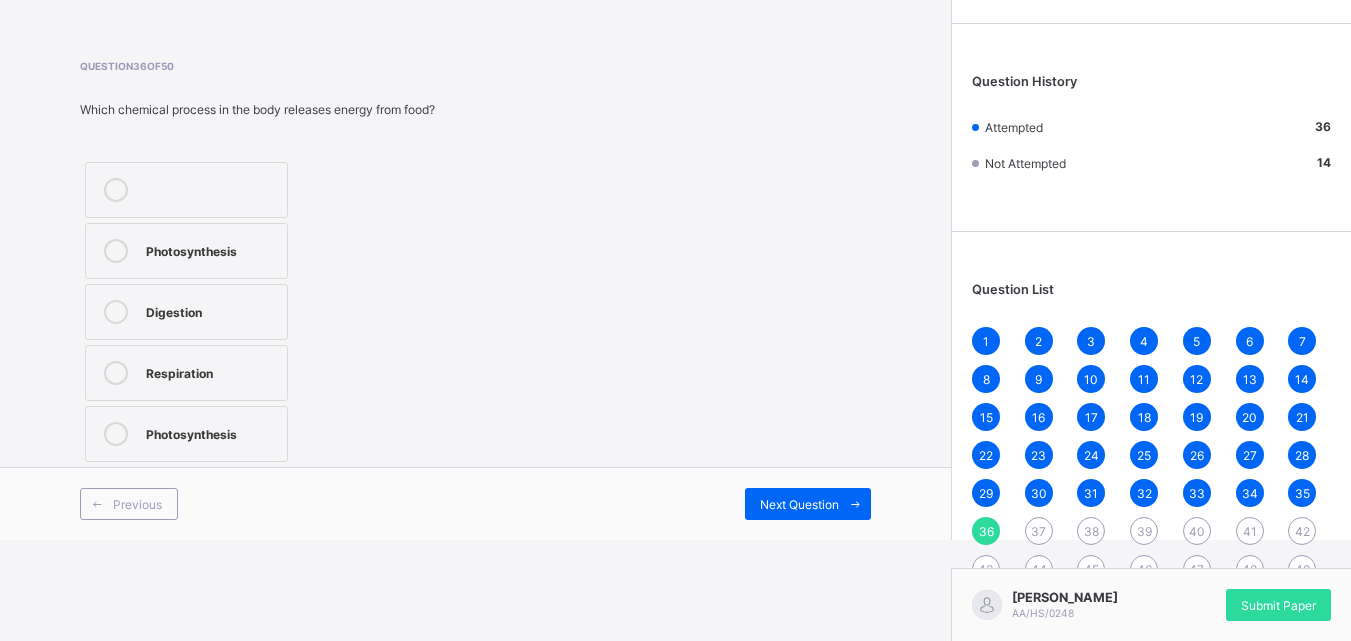 click on "Next Question" at bounding box center (674, 504) 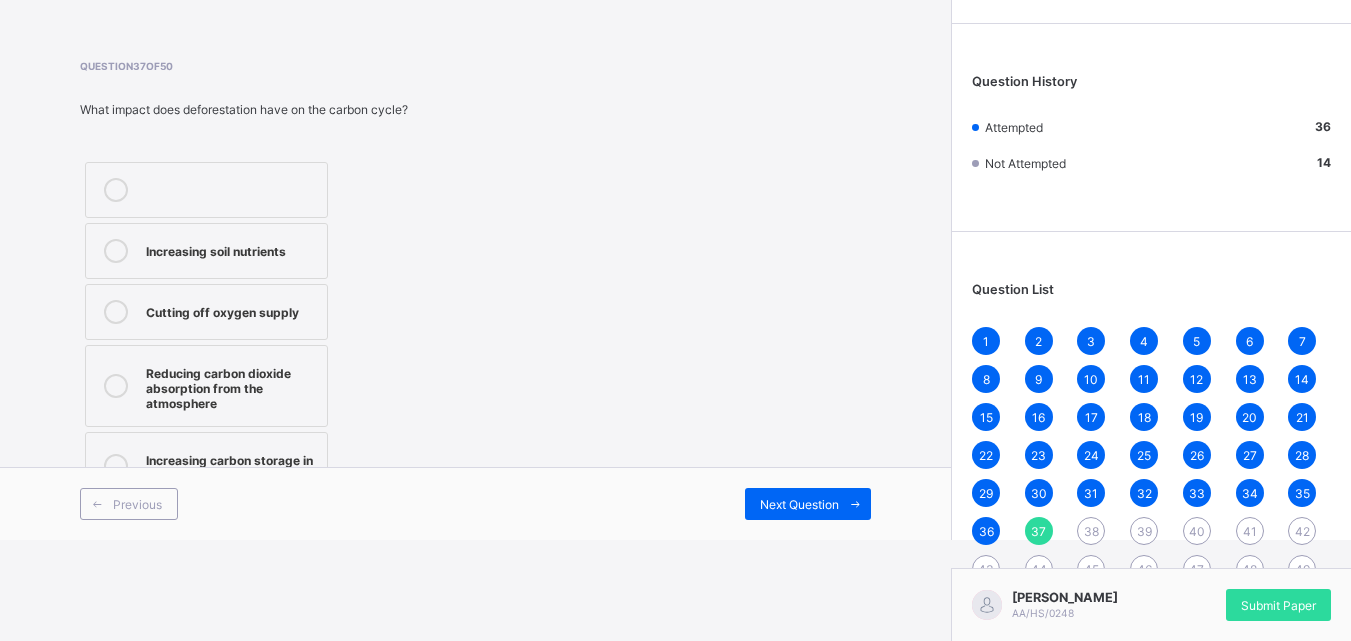 click on "Reducing carbon dioxide absorption from the atmosphere" at bounding box center (231, 386) 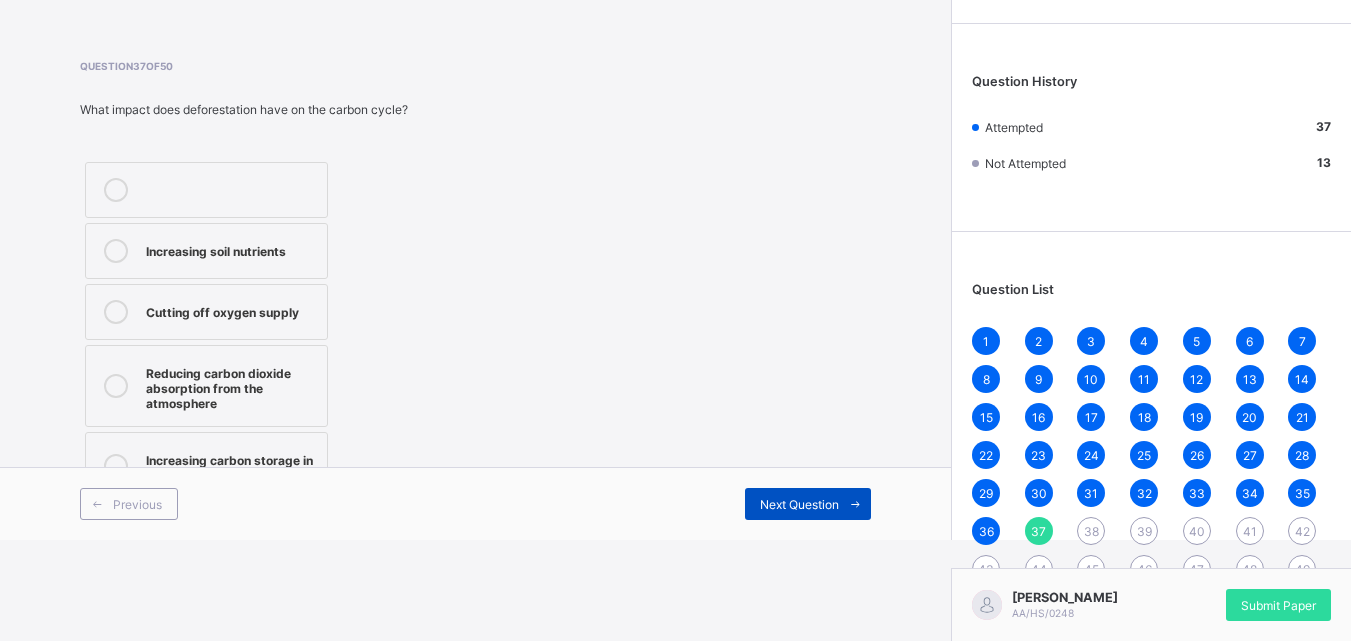 click on "Next Question" at bounding box center [799, 504] 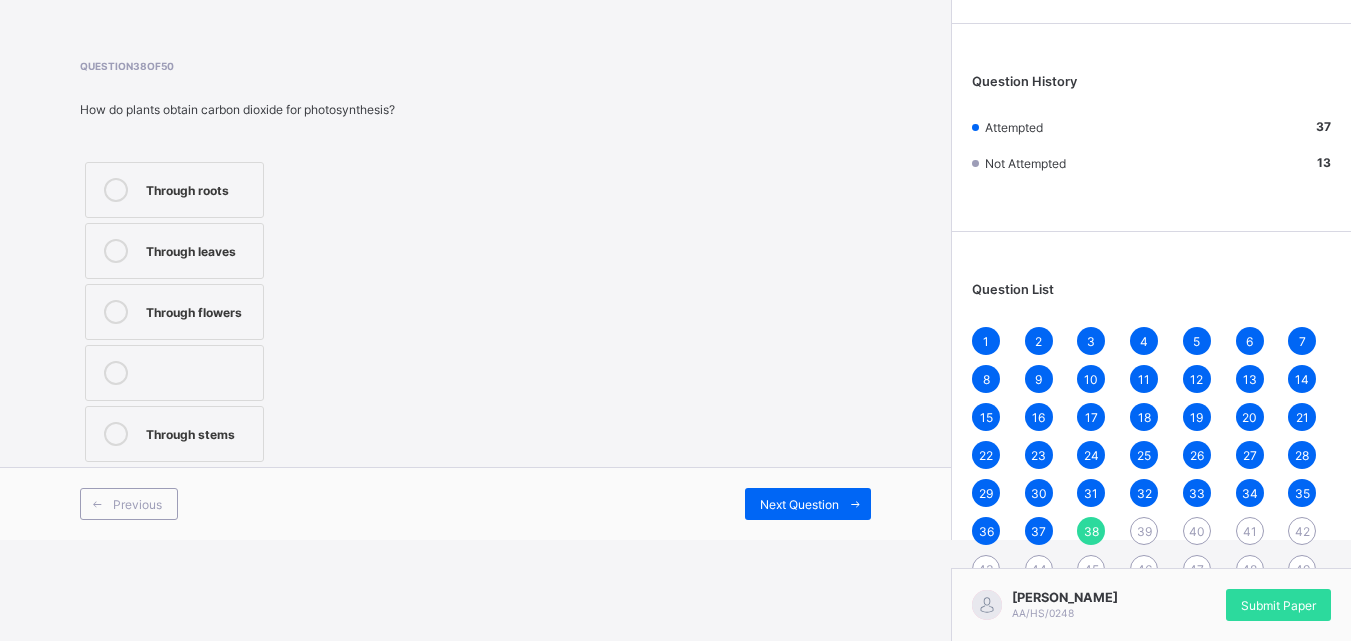 click on "Through flowers" at bounding box center [199, 310] 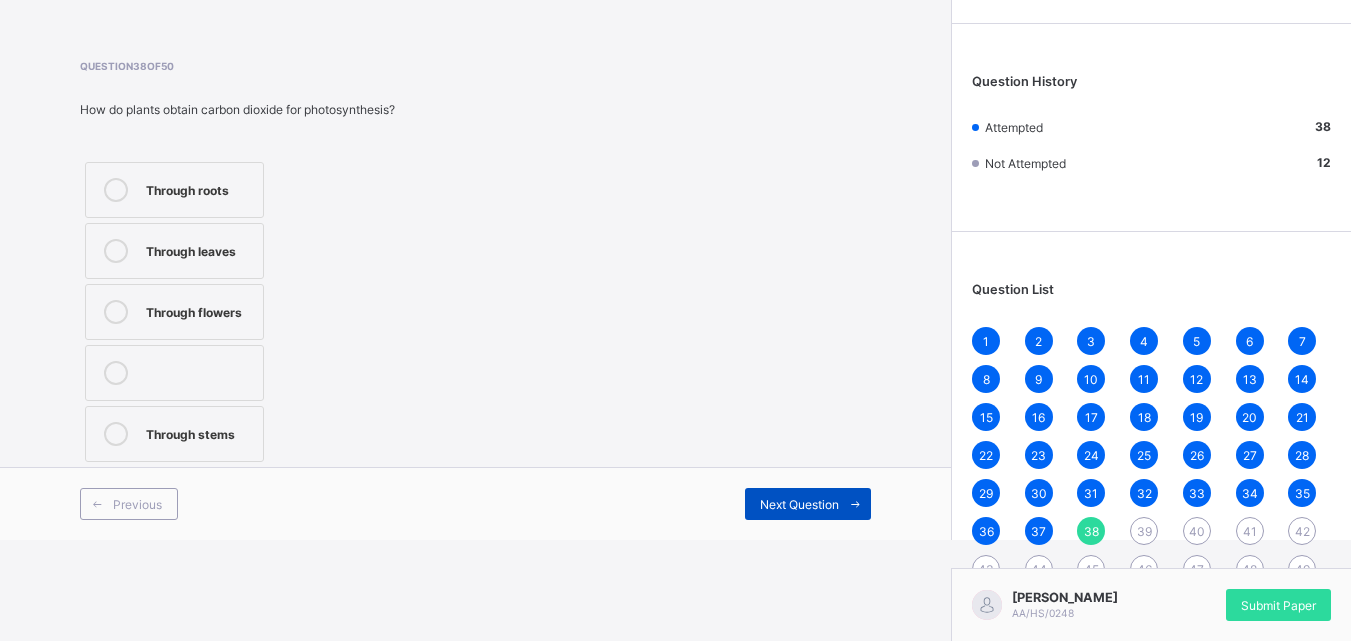 click on "Next Question" at bounding box center (808, 504) 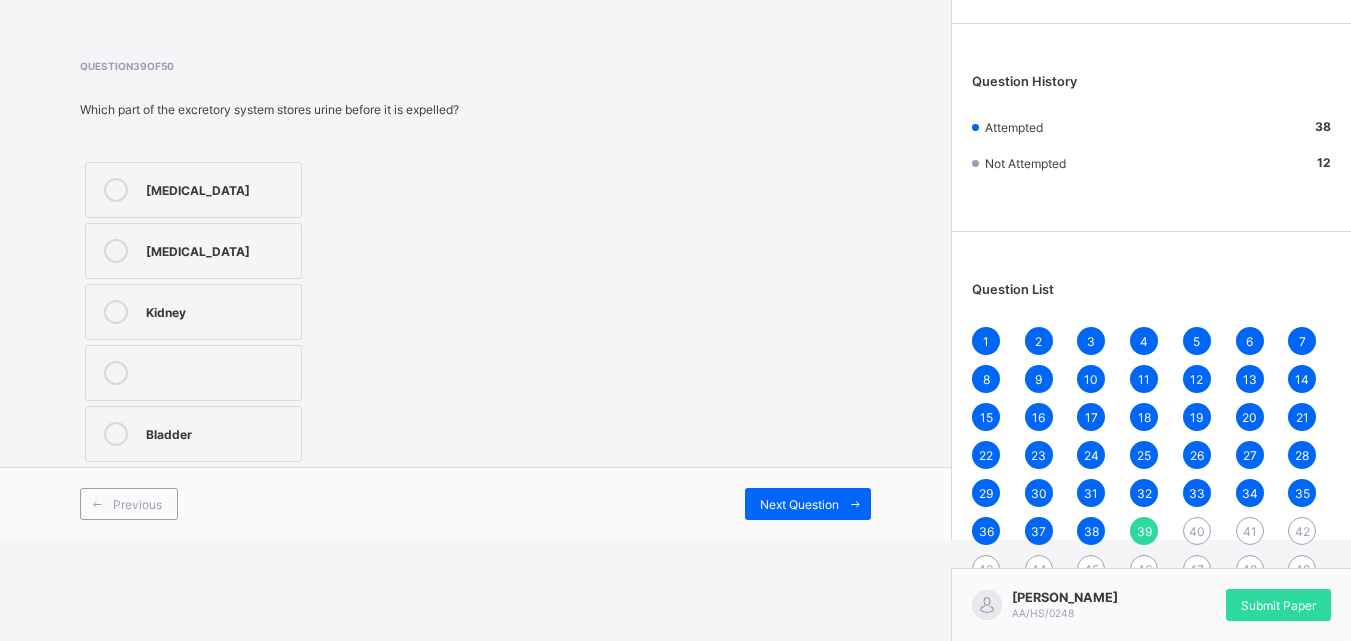 click on "Kidney" at bounding box center [218, 310] 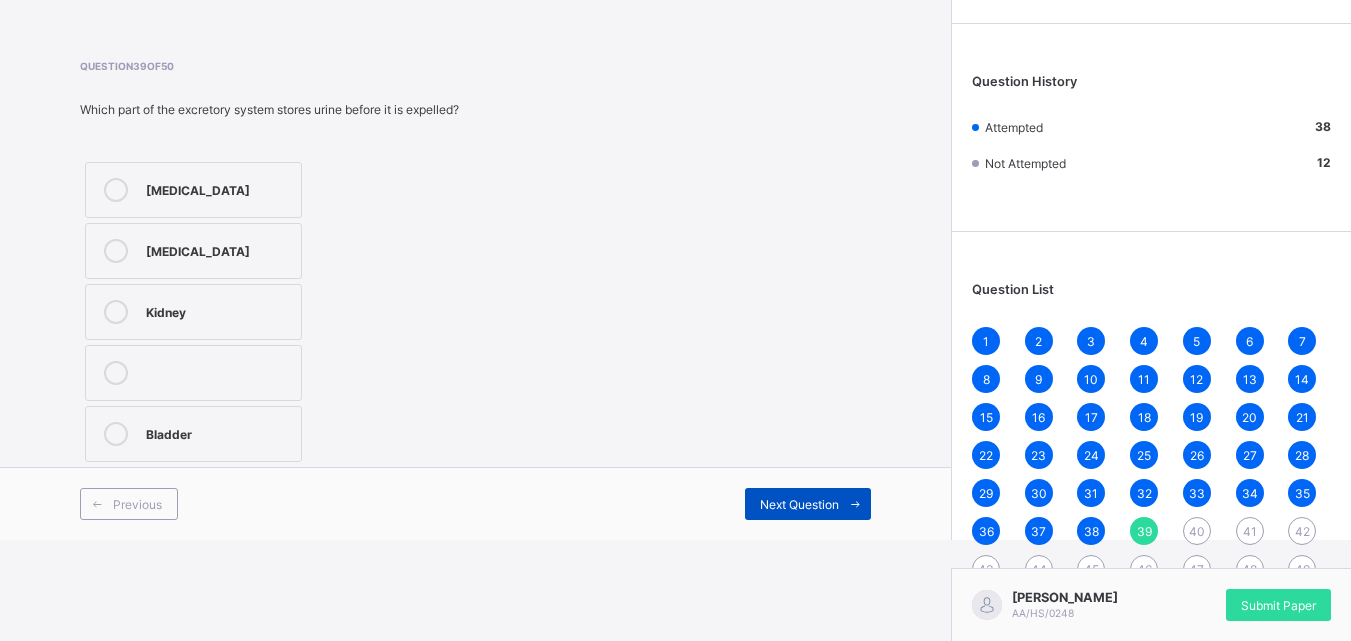 click on "Next Question" at bounding box center (799, 504) 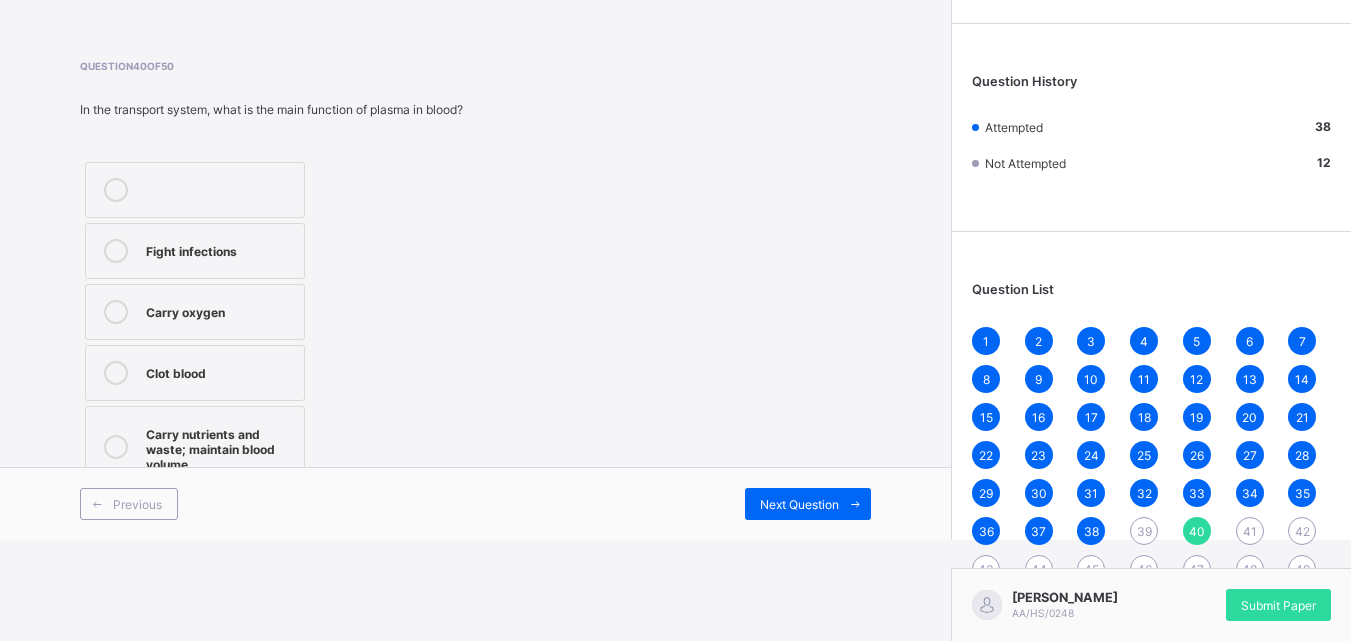 drag, startPoint x: 129, startPoint y: 372, endPoint x: 176, endPoint y: 377, distance: 47.26521 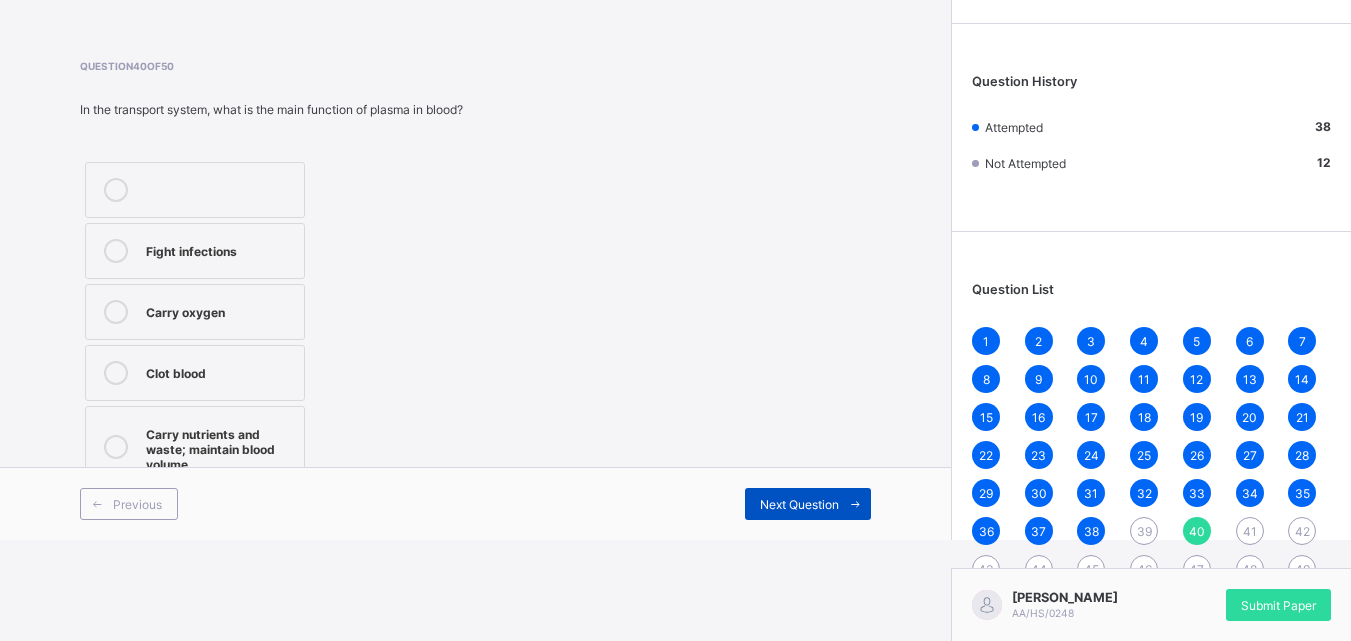 click on "Next Question" at bounding box center (799, 504) 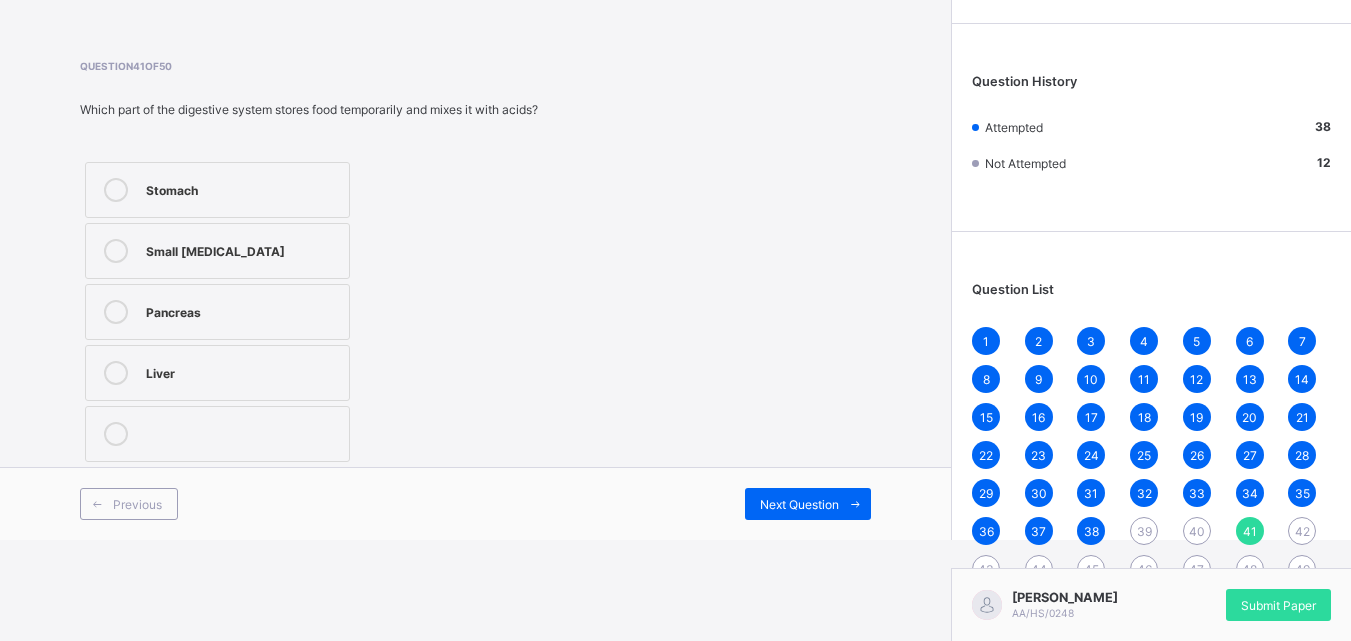 click on "Small [MEDICAL_DATA]" at bounding box center [217, 251] 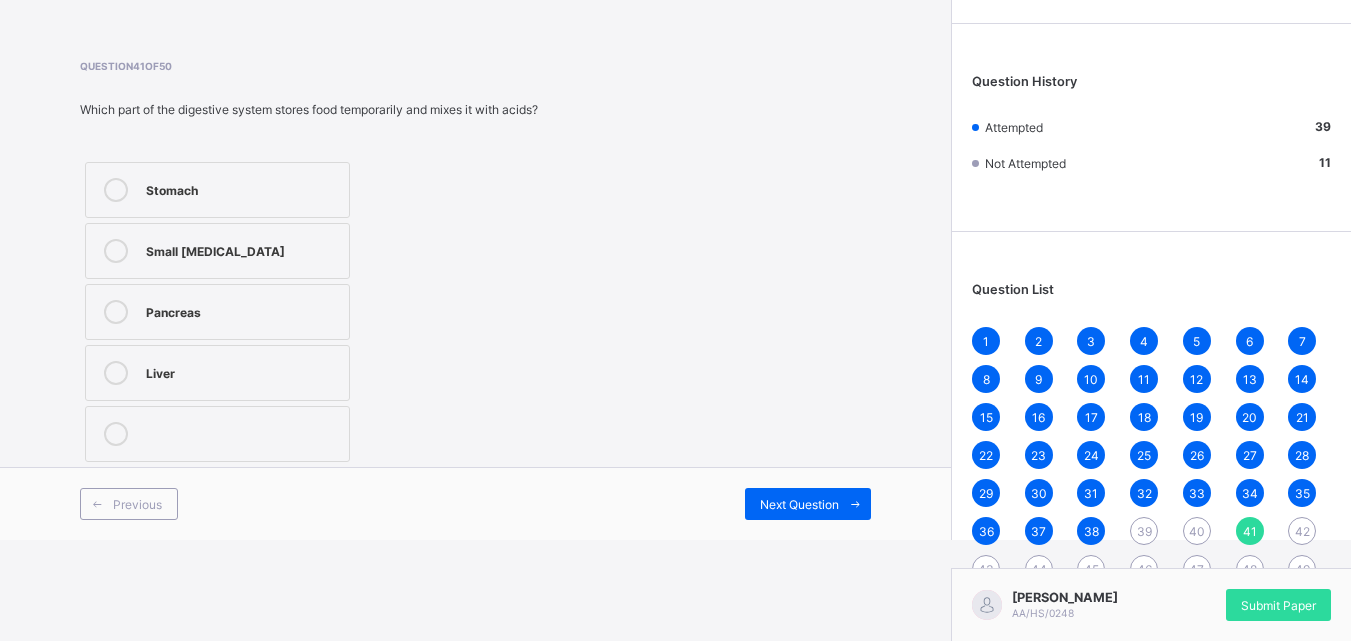 click on "Previous Next Question" at bounding box center (475, 503) 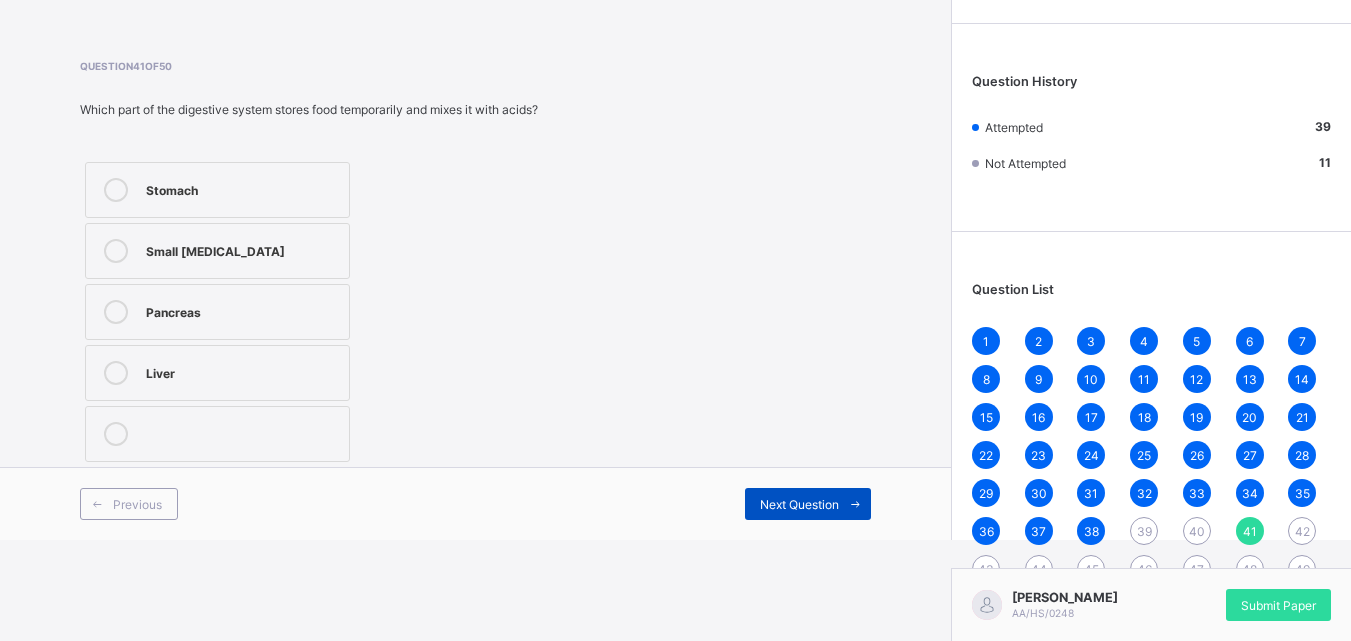 click on "Next Question" at bounding box center [808, 504] 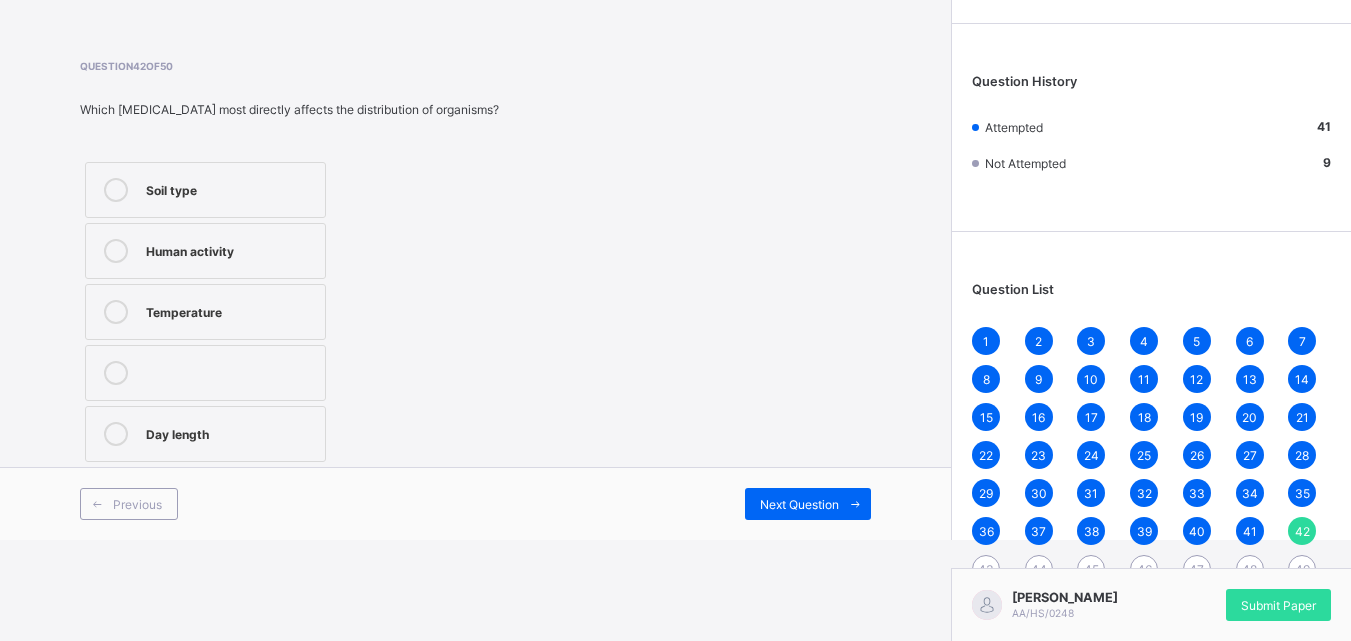 click on "Arndale Academy this is our [PERSON_NAME] 01:34:57 Time remaining Question  42  of  50 Which [MEDICAL_DATA] most directly affects the distribution of organisms? Soil type Human activity Temperature Day length Previous Next Question" at bounding box center [475, 219] 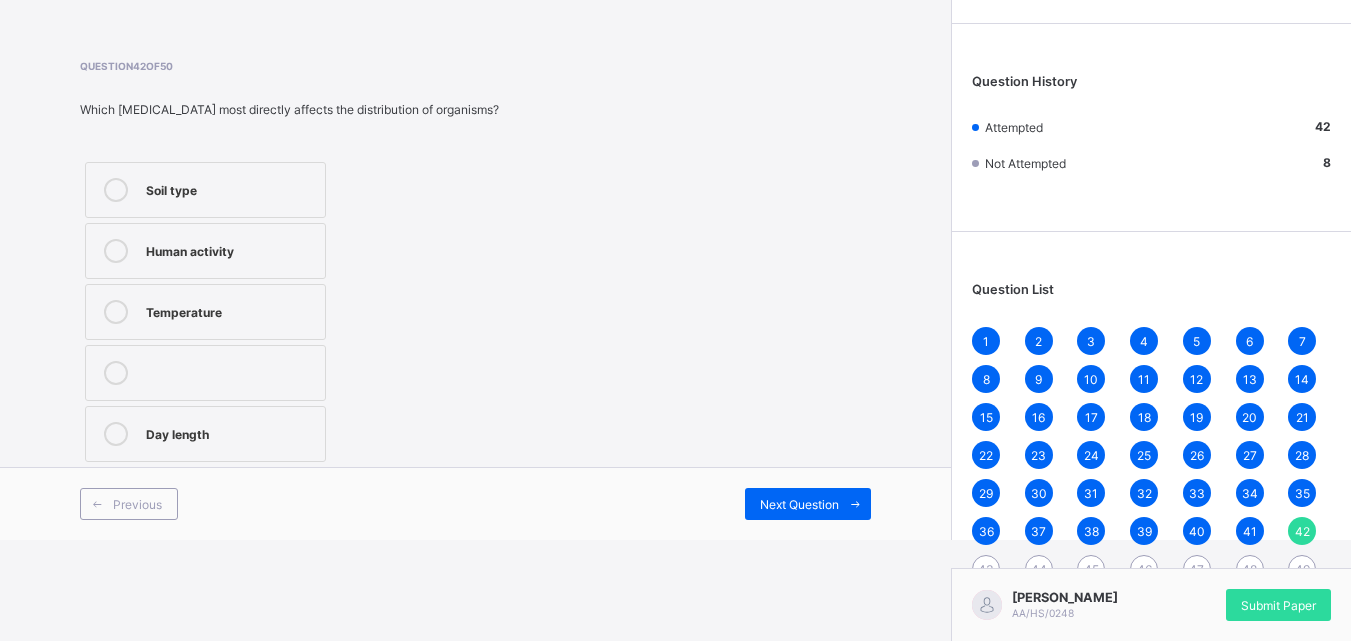 drag, startPoint x: 844, startPoint y: 507, endPoint x: 432, endPoint y: 341, distance: 444.18463 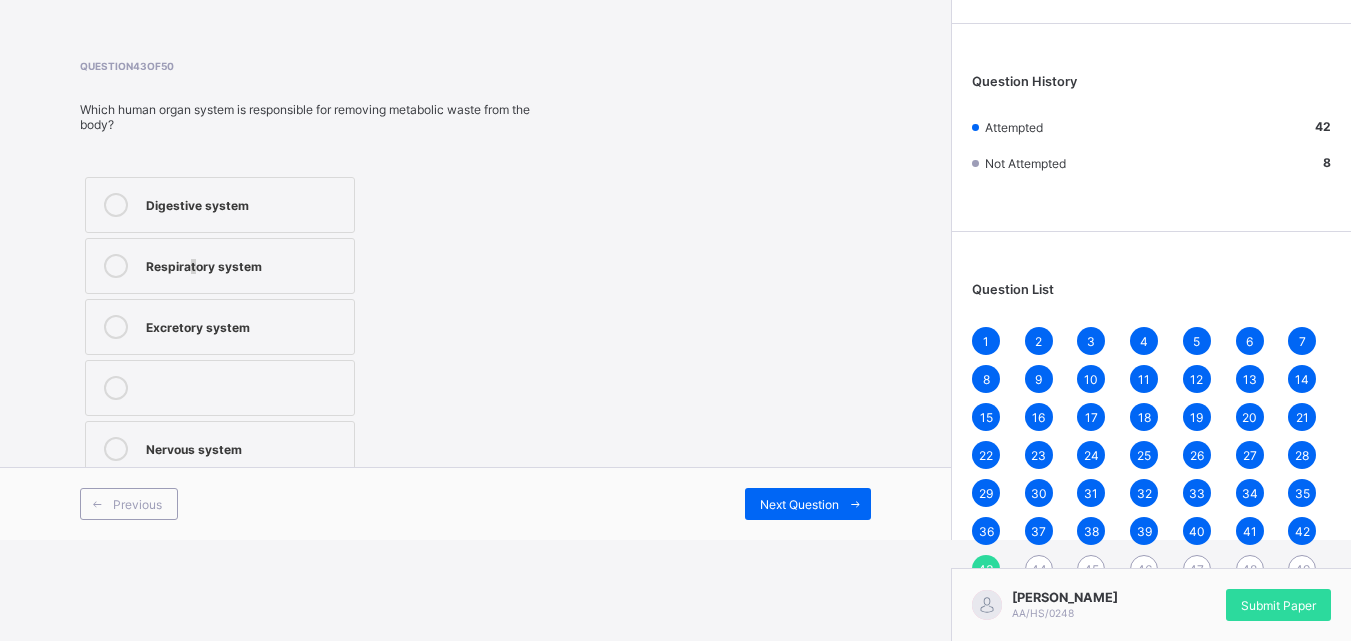 click on "Respiratory system" at bounding box center [220, 266] 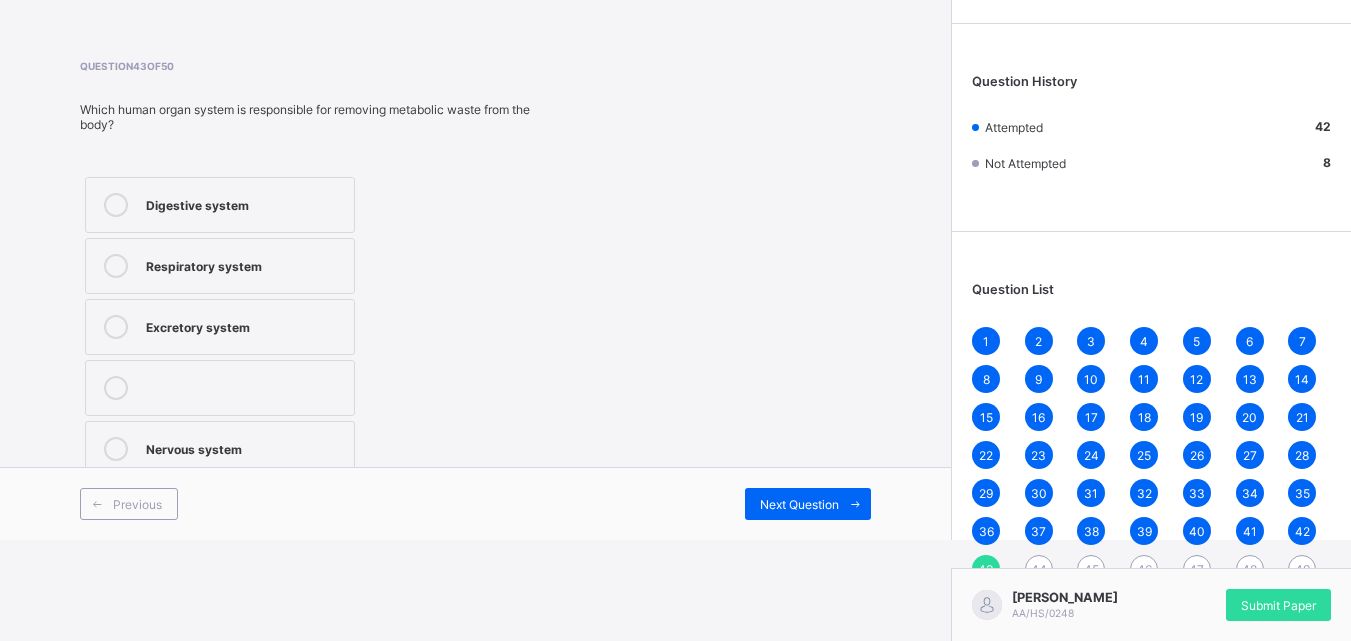 drag, startPoint x: 57, startPoint y: 301, endPoint x: 352, endPoint y: 304, distance: 295.01526 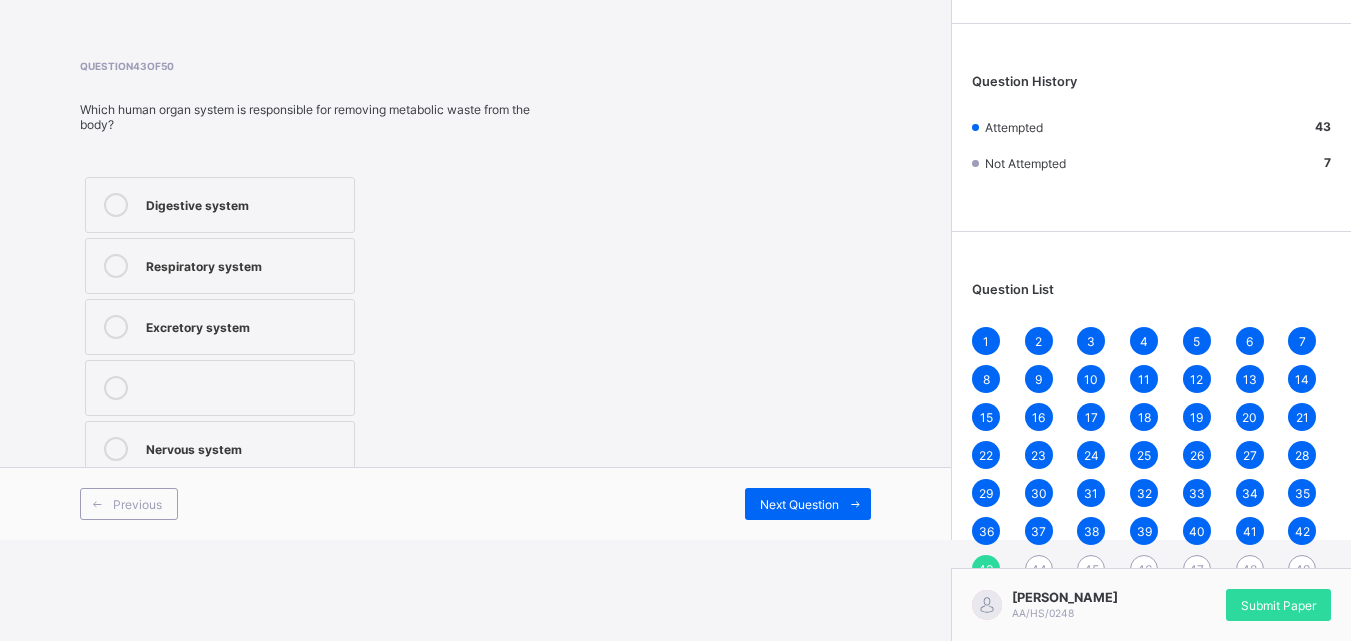 drag, startPoint x: 791, startPoint y: 509, endPoint x: 552, endPoint y: 393, distance: 265.66333 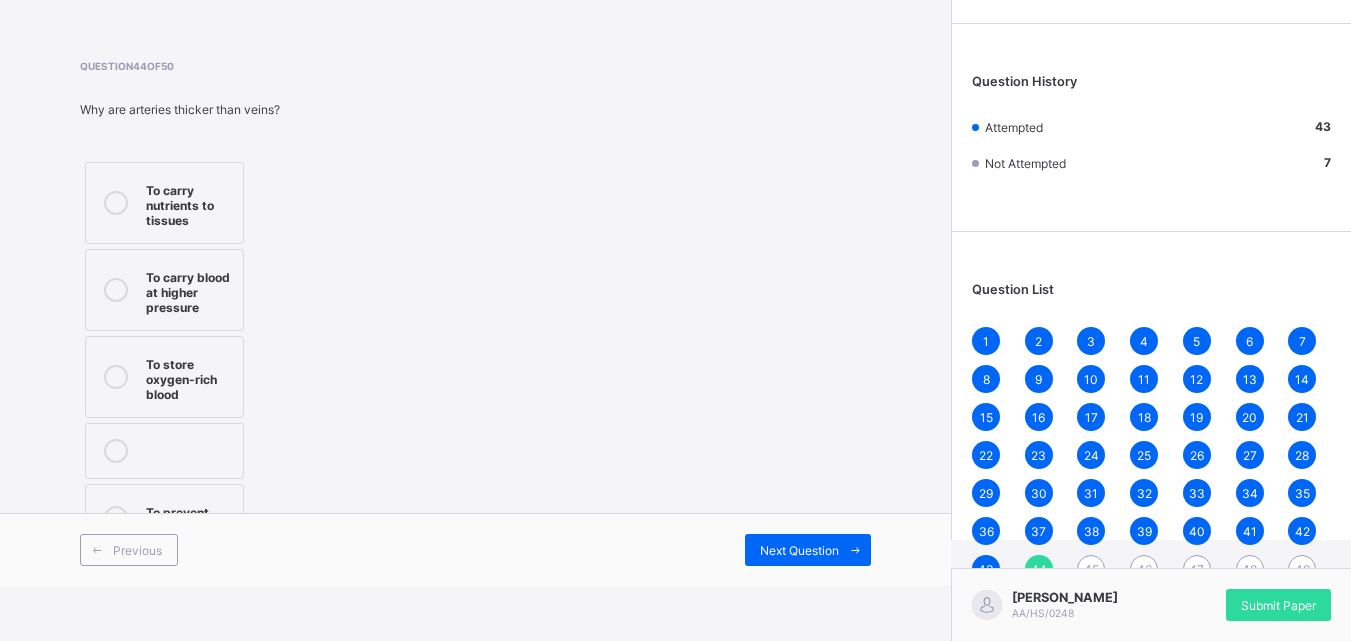 click on "Arndale Academy this is our [PERSON_NAME] 01:34:50 Time remaining Question  44  of  50 Why are arteries thicker than veins? To carry nutrients to tissues To carry blood at higher pressure To store oxygen-rich blood To prevent blood loss Previous Next Question" at bounding box center (475, 242) 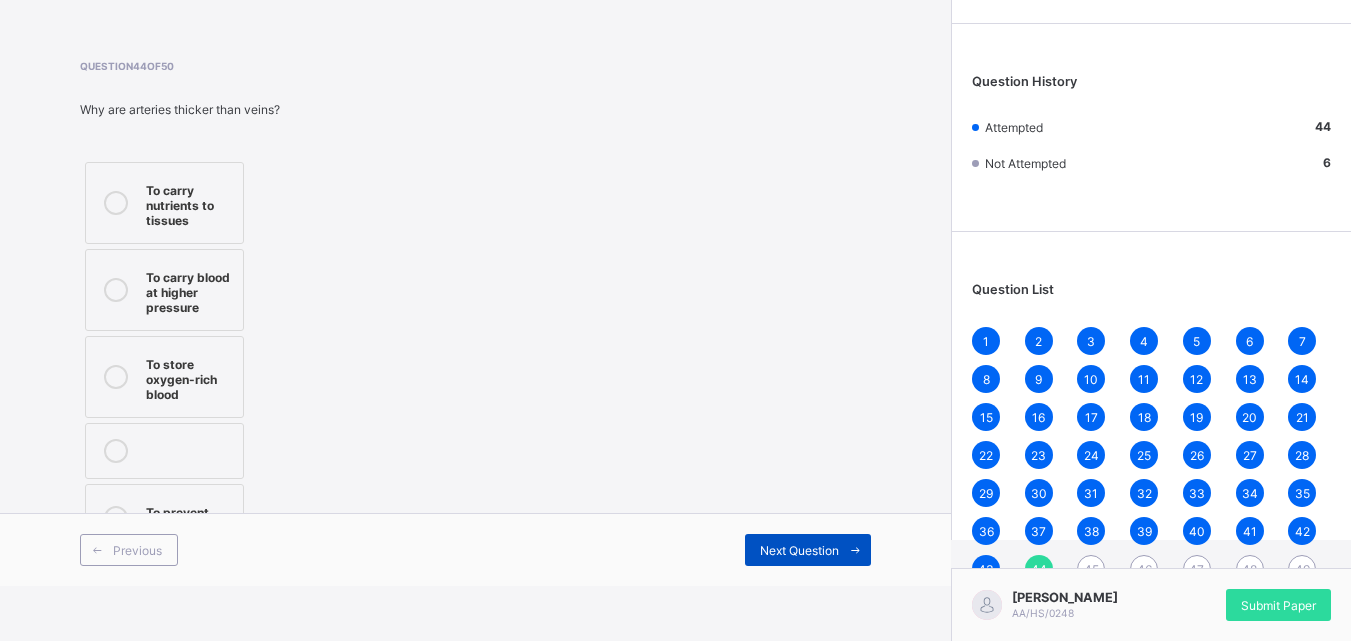 click on "Next Question" at bounding box center [808, 550] 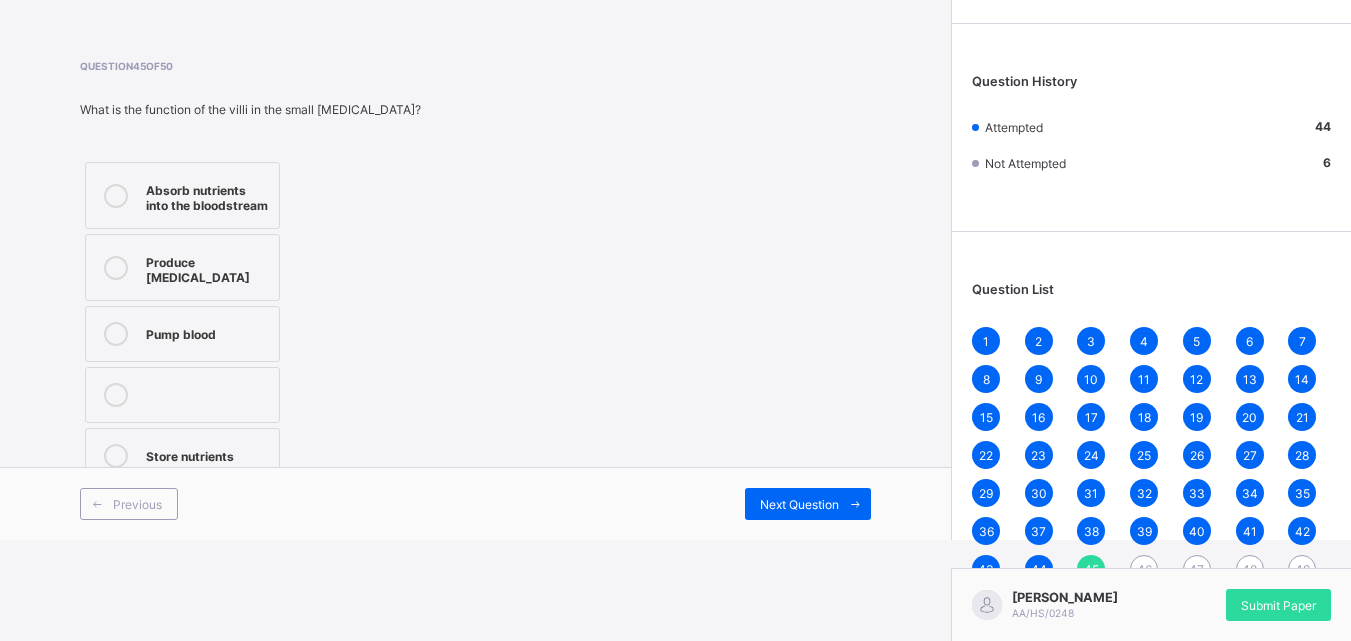 click on "Produce [MEDICAL_DATA]" at bounding box center (207, 267) 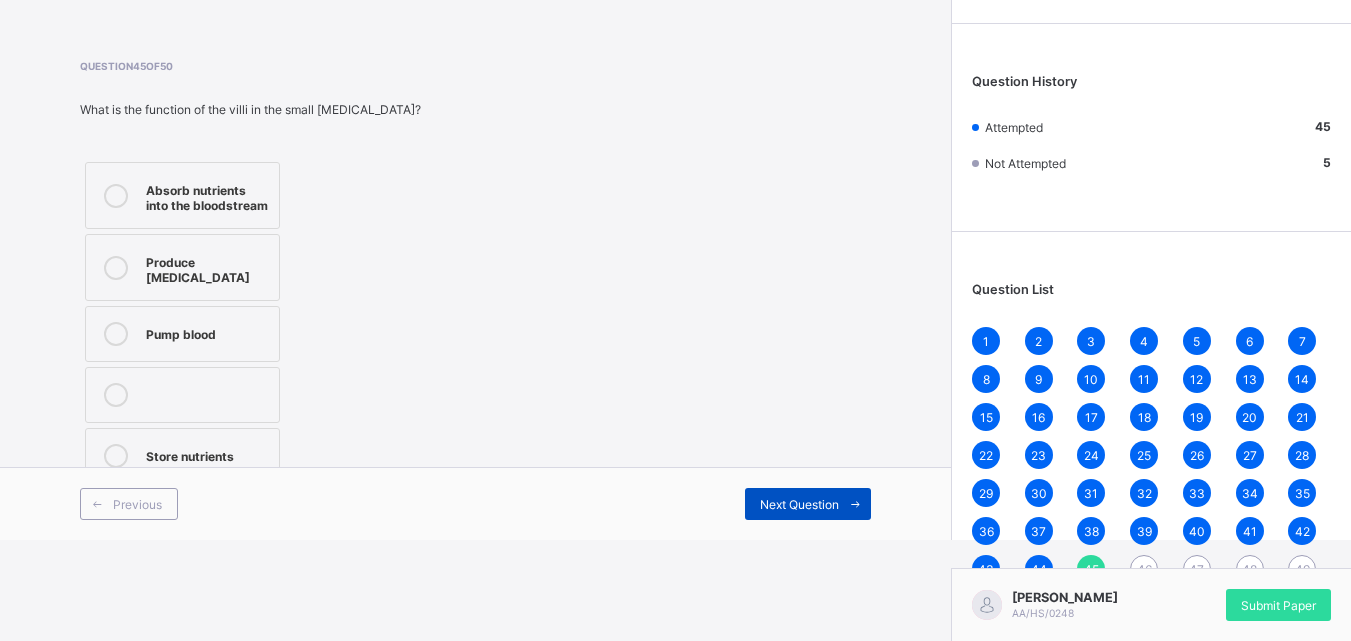 click at bounding box center [855, 504] 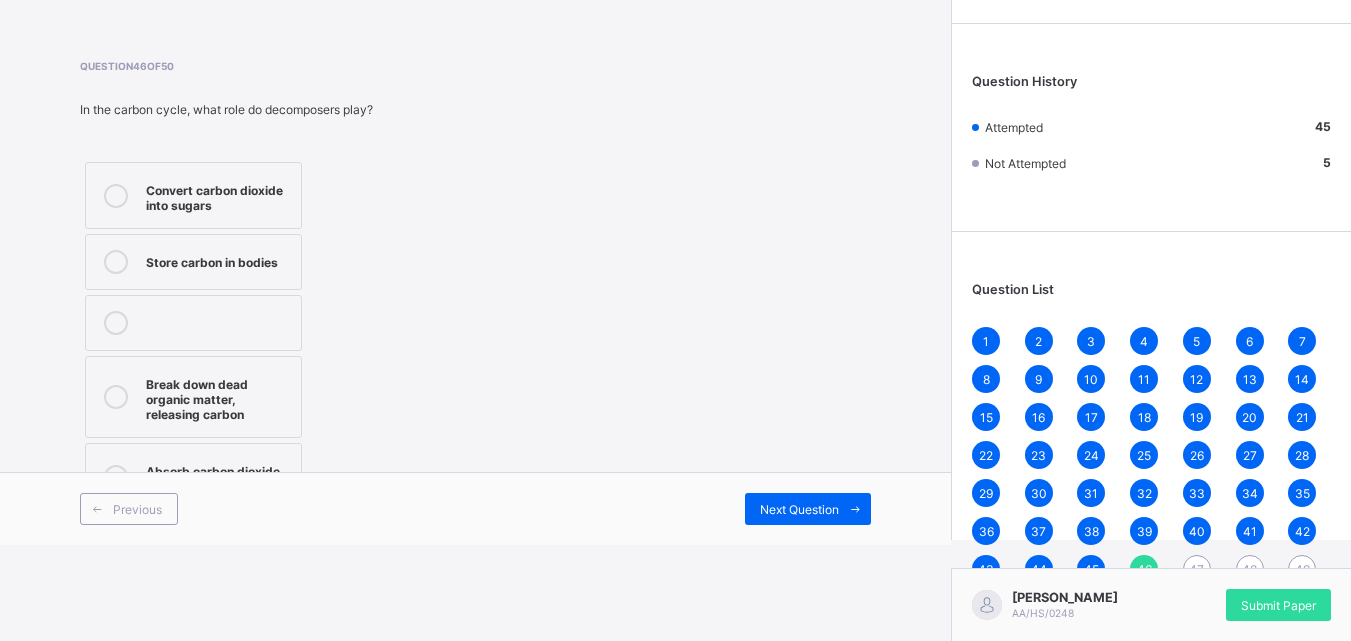 click on "Convert carbon dioxide into sugars" at bounding box center (218, 195) 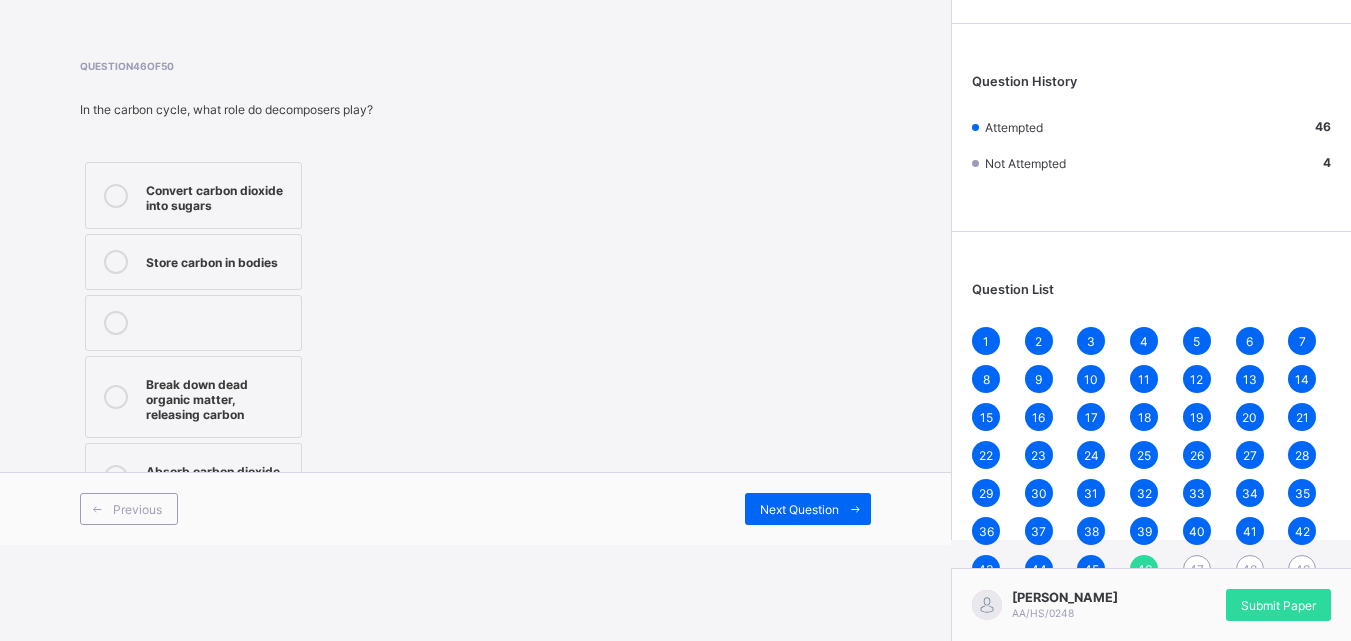 click on "Previous Next Question" at bounding box center (475, 508) 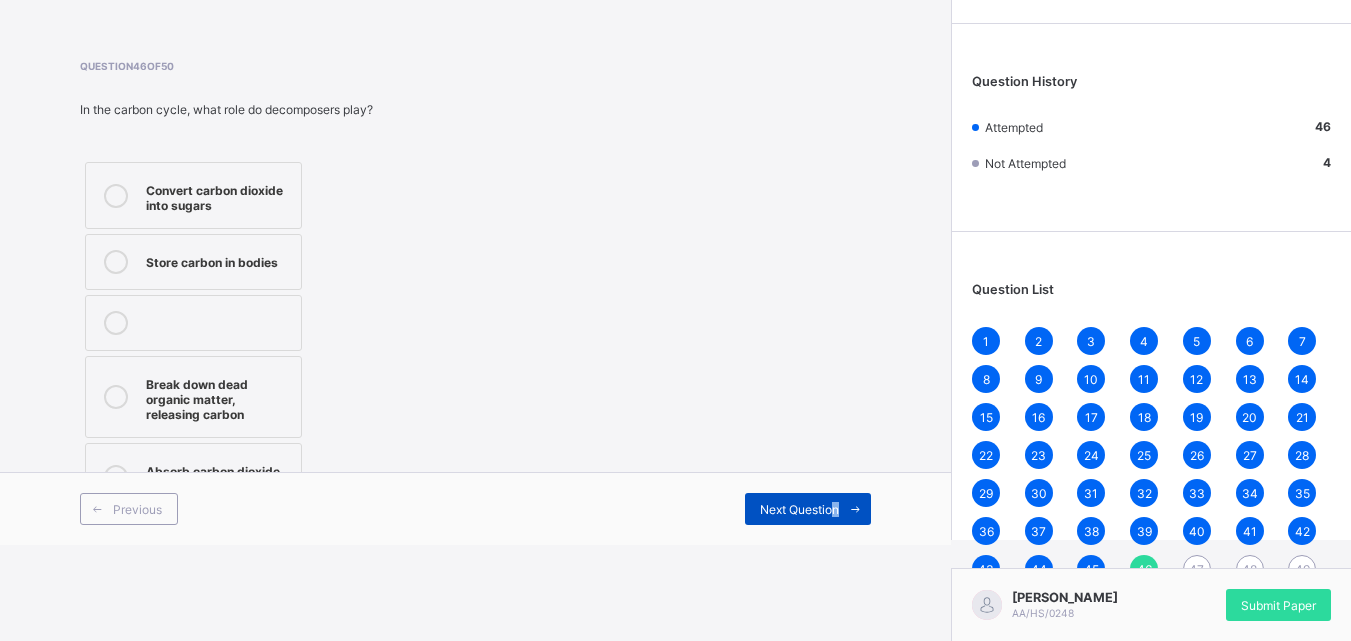 click on "Next Question" at bounding box center [808, 509] 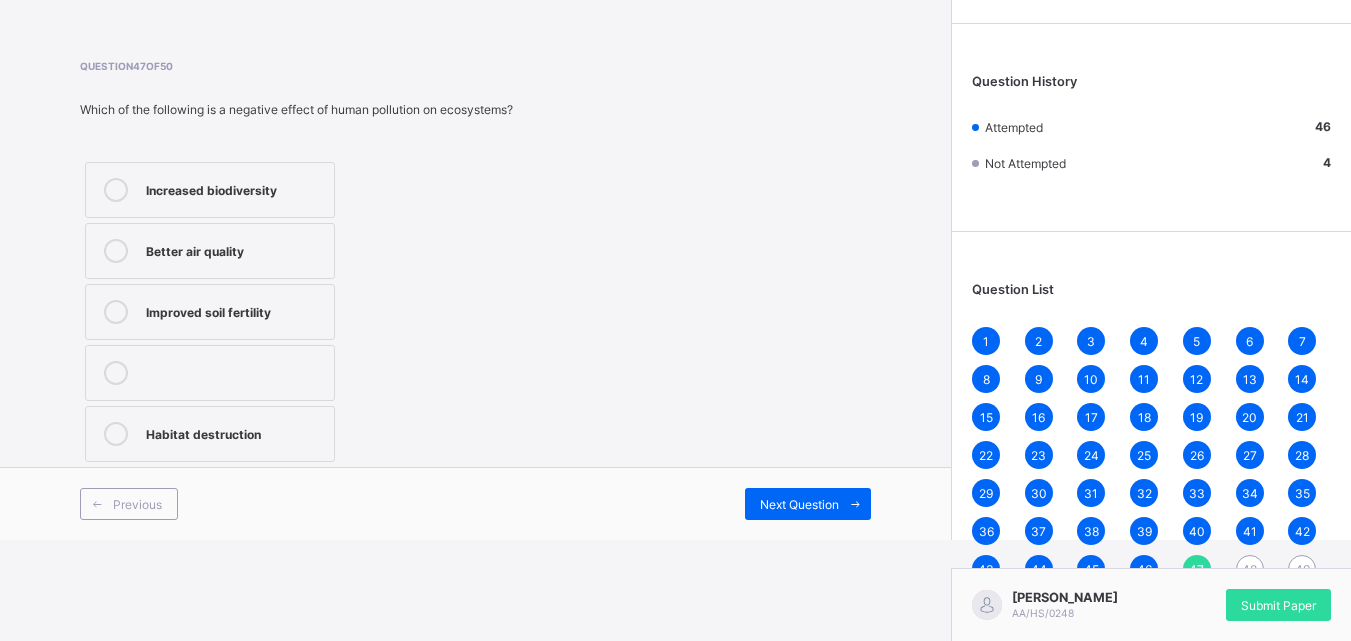 click on "Improved soil fertility" at bounding box center [235, 310] 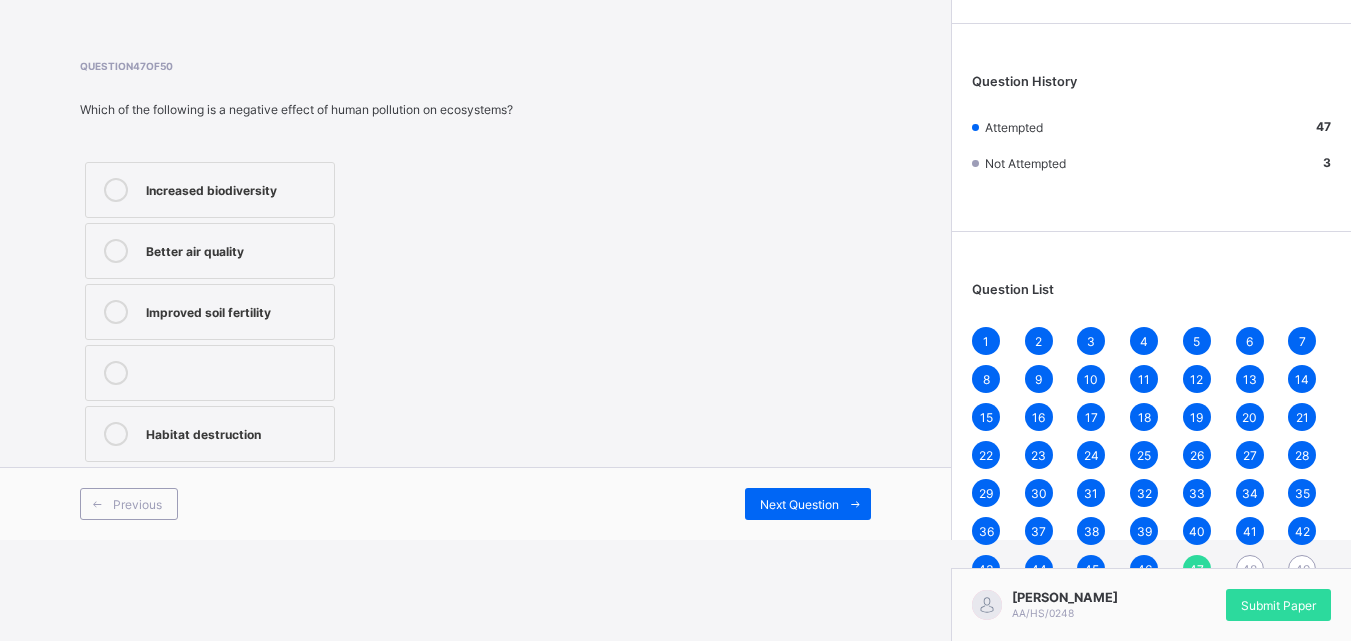 drag, startPoint x: 856, startPoint y: 509, endPoint x: 0, endPoint y: 395, distance: 863.55774 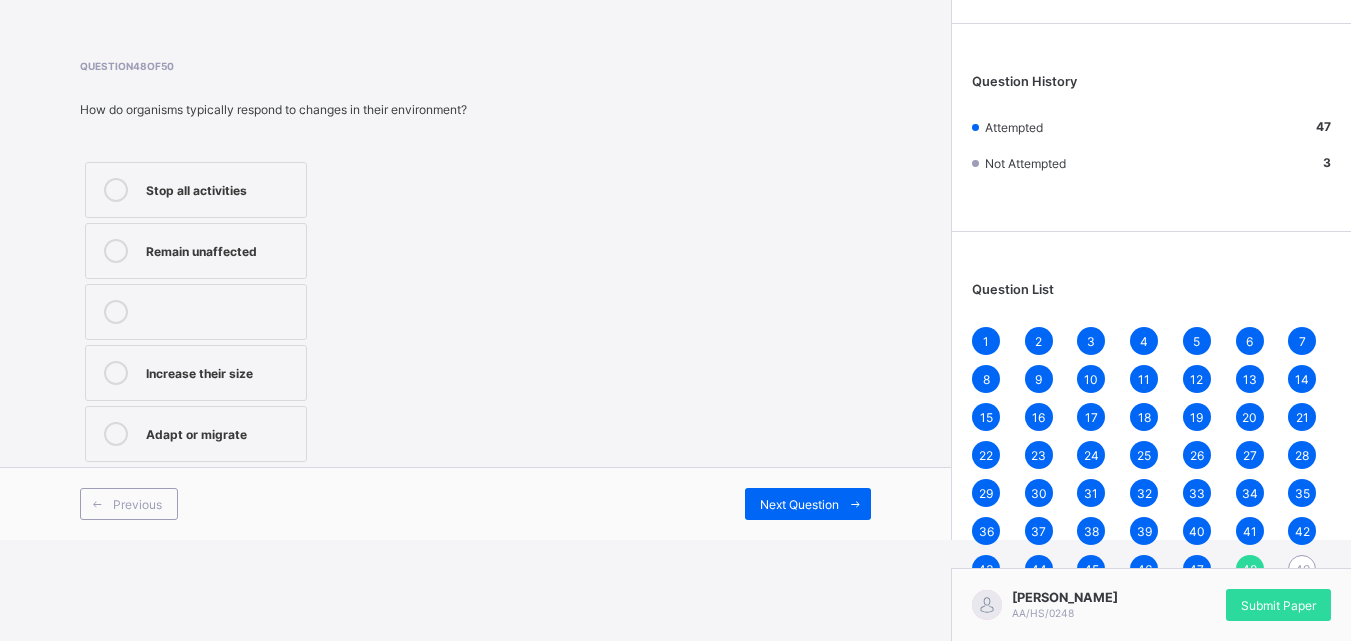 click on "Stop all activities" at bounding box center (221, 188) 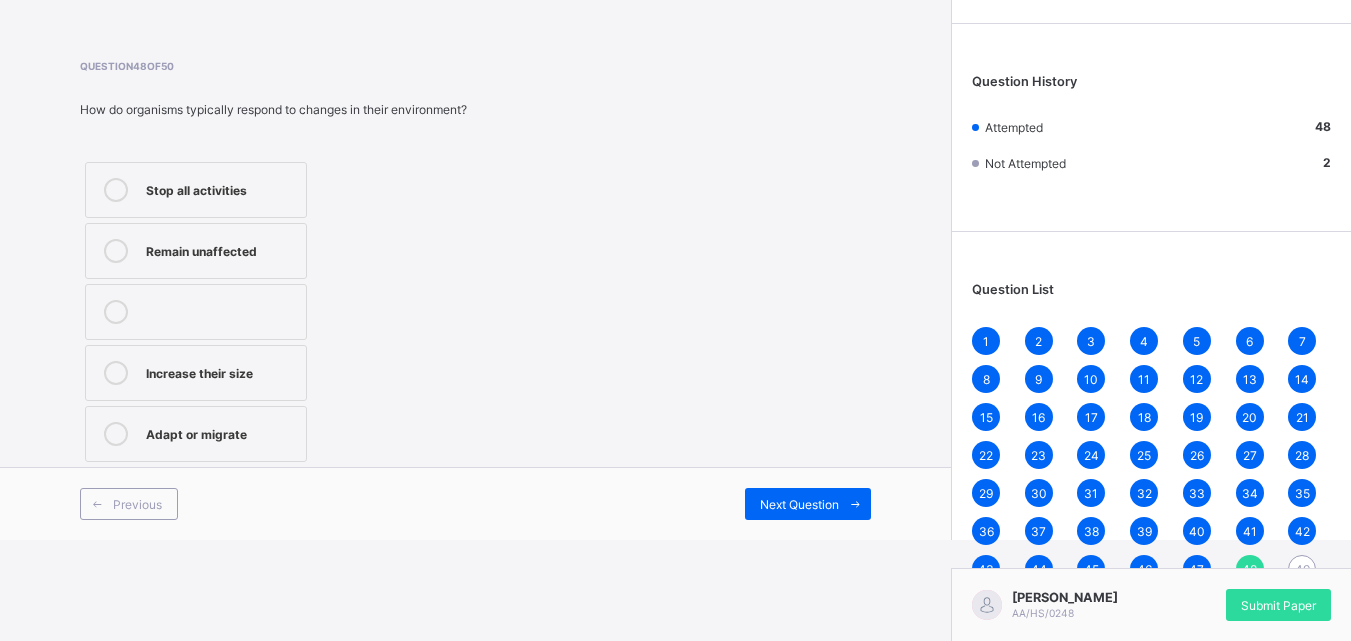 click on "Previous Next Question" at bounding box center (475, 503) 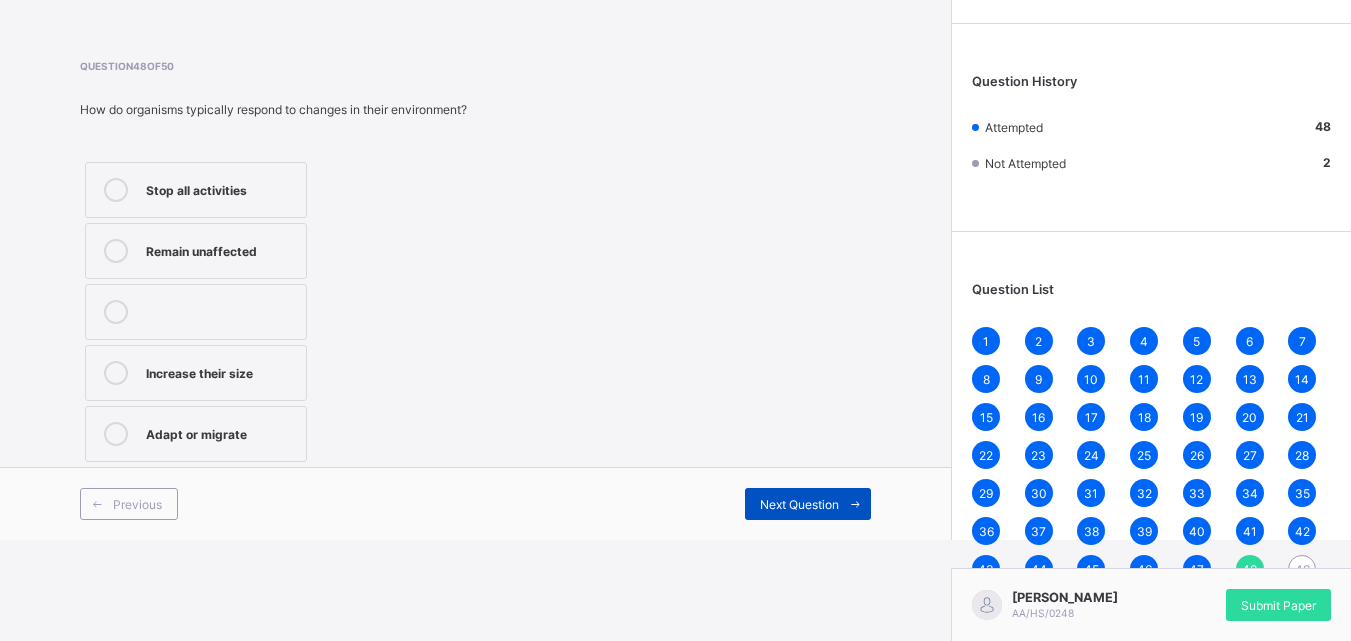 click on "Next Question" at bounding box center [808, 504] 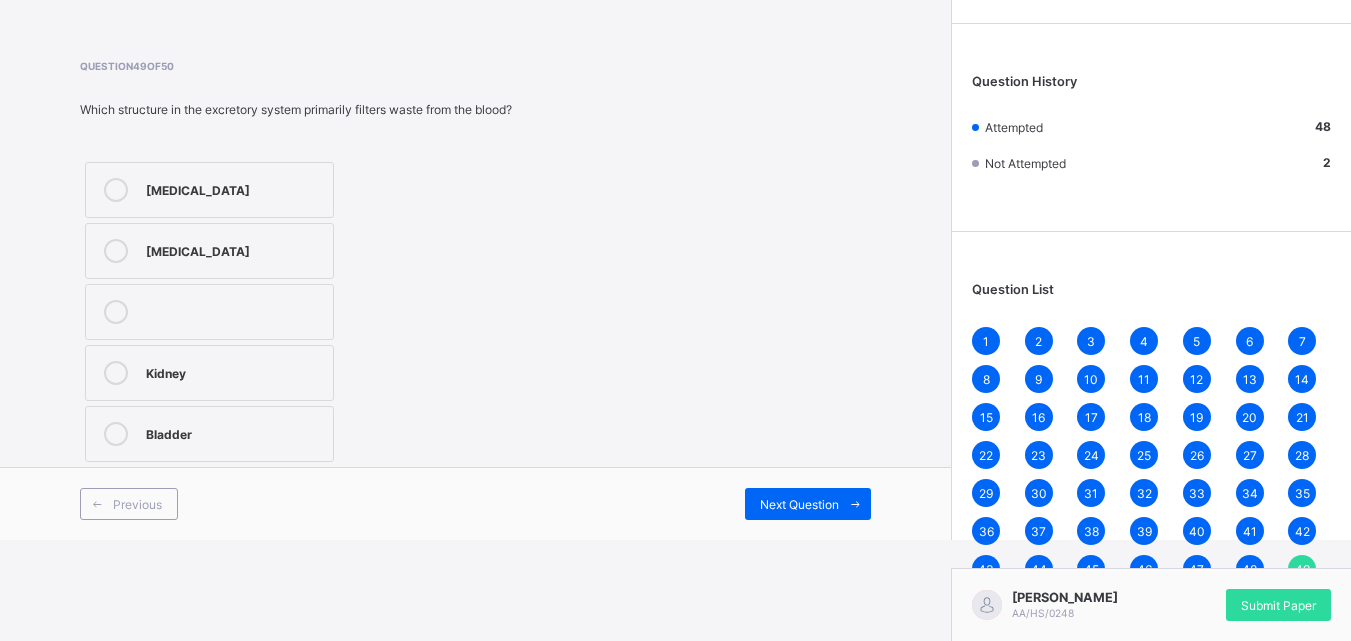 click on "[MEDICAL_DATA]" at bounding box center (209, 251) 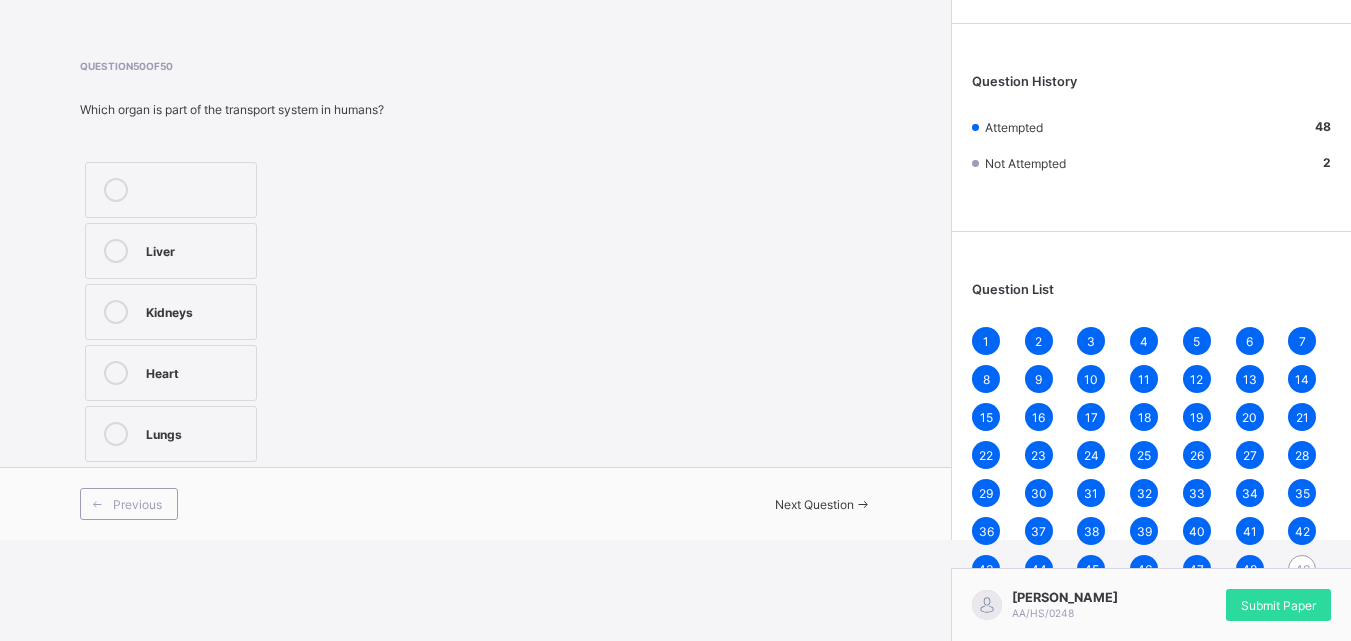 click at bounding box center [116, 312] 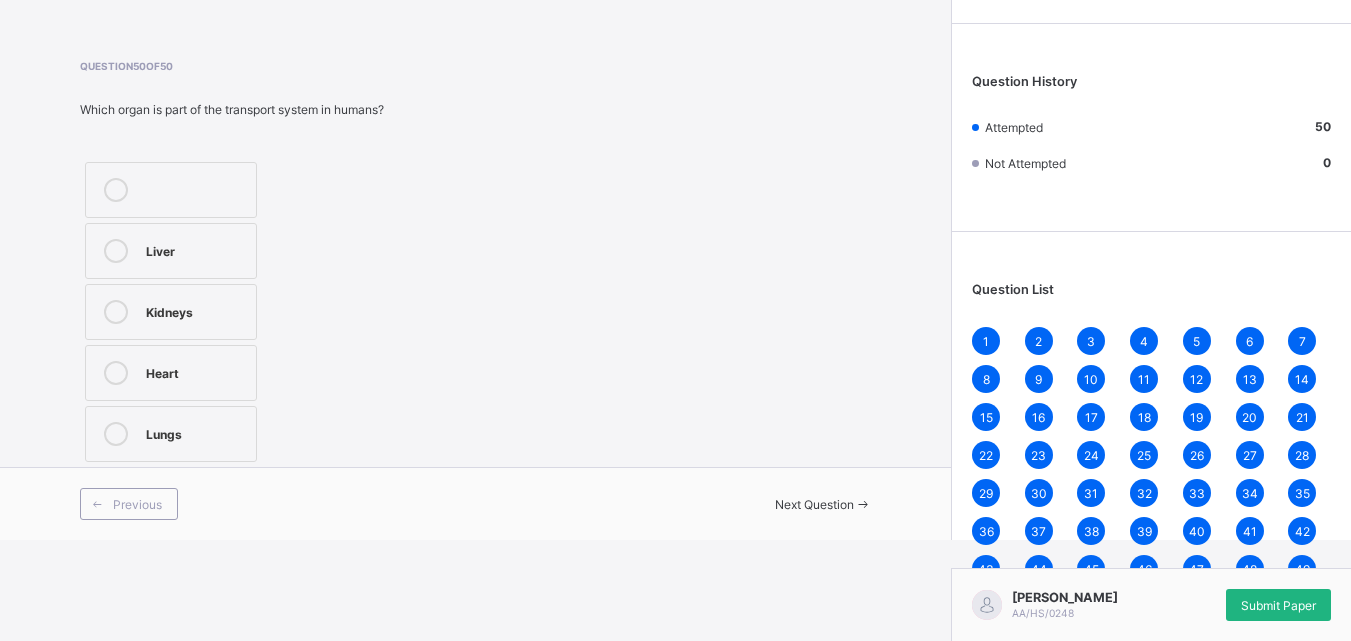 click on "Submit Paper" at bounding box center [1278, 605] 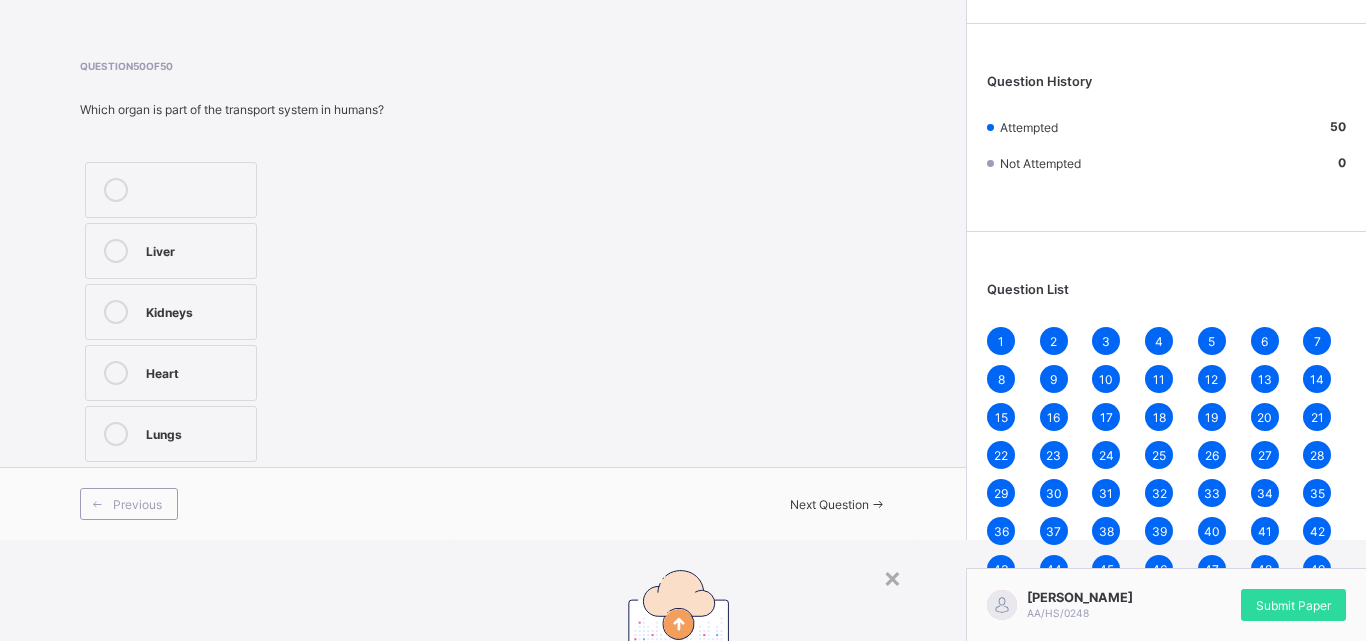 click on "Yes, Submit Paper" at bounding box center [724, 876] 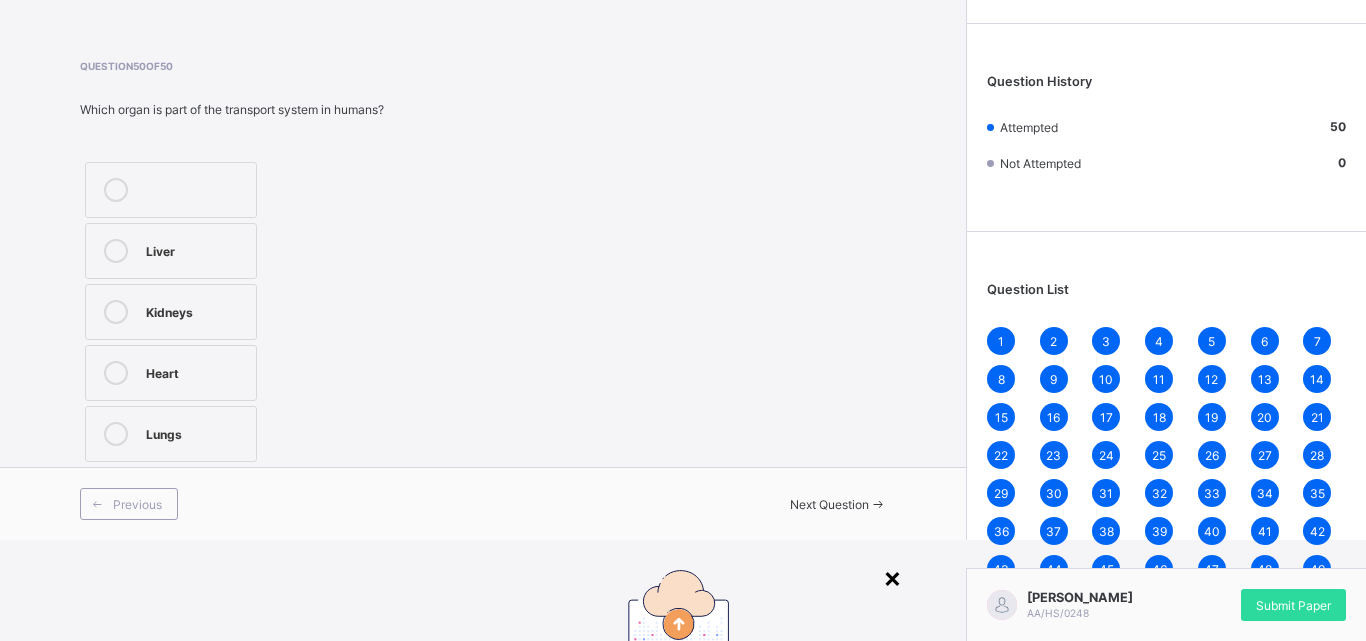 click on "×" at bounding box center [892, 577] 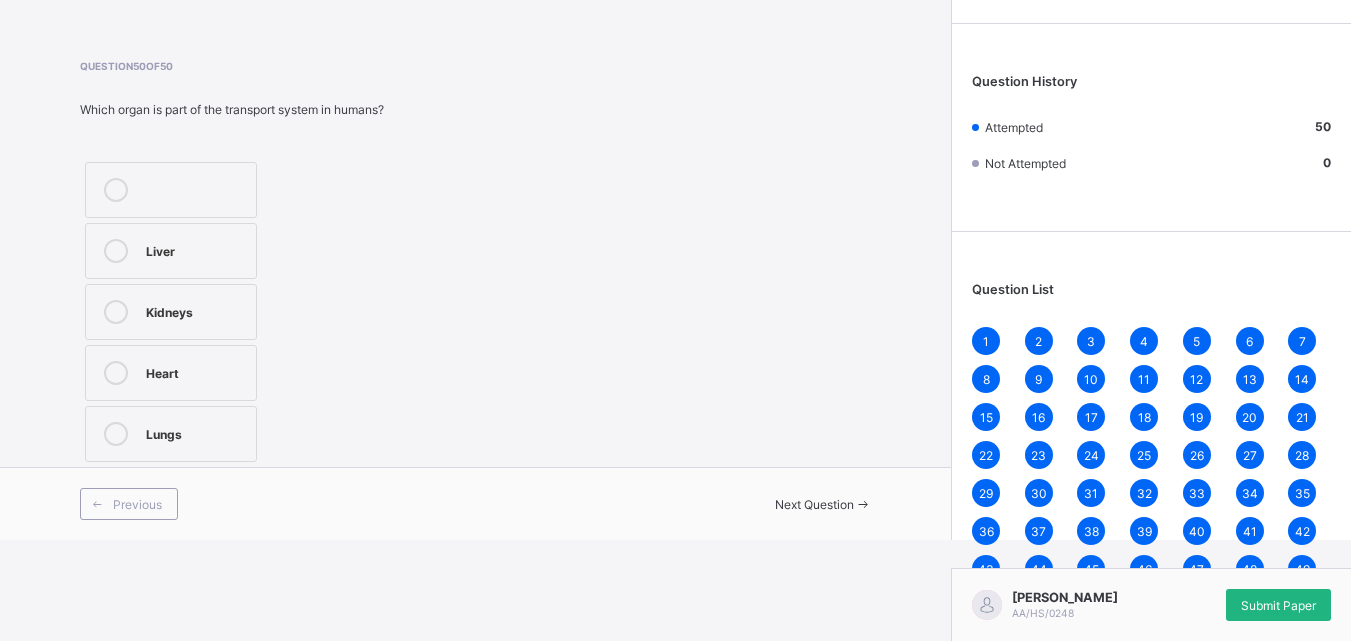 click on "Submit Paper" at bounding box center [1278, 605] 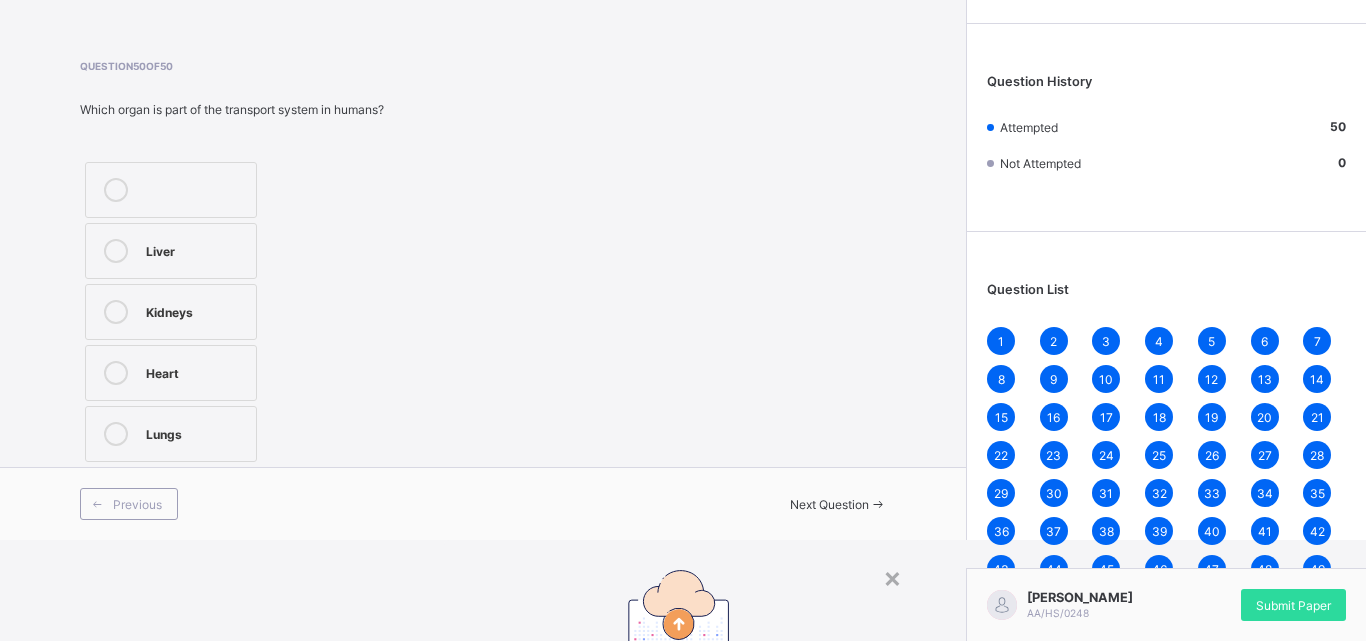click on "Yes, Submit Paper" at bounding box center [724, 876] 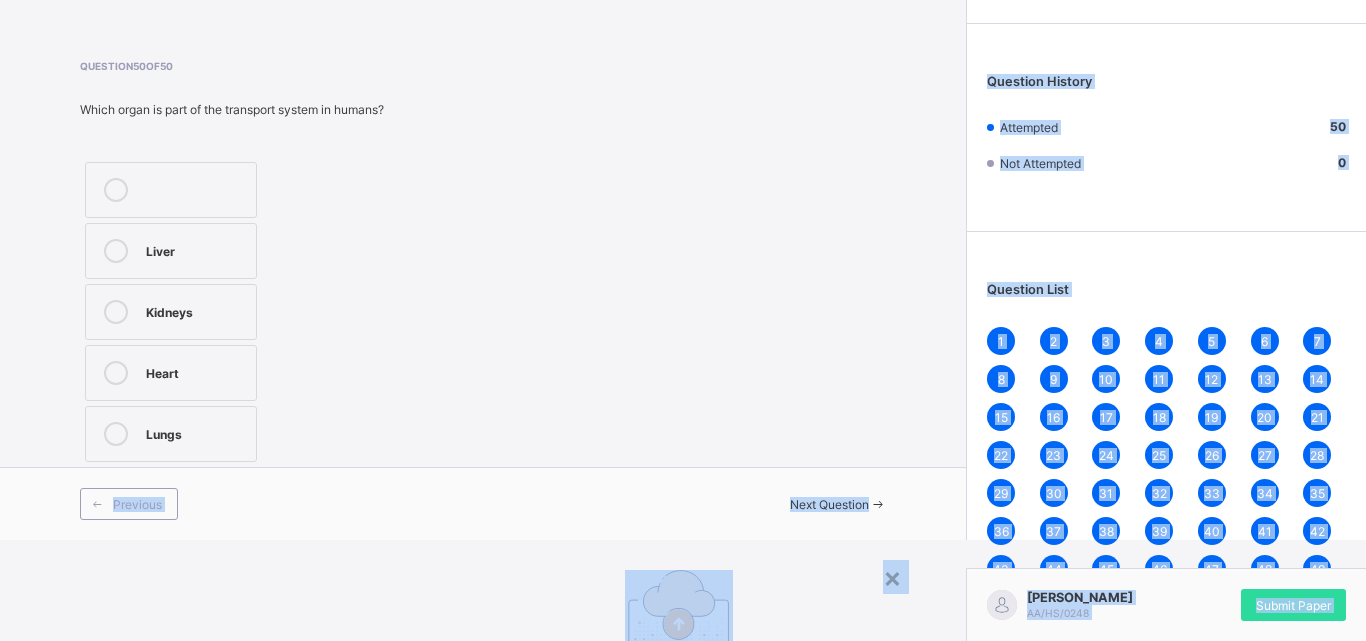 drag, startPoint x: 1327, startPoint y: 575, endPoint x: 563, endPoint y: 642, distance: 766.9322 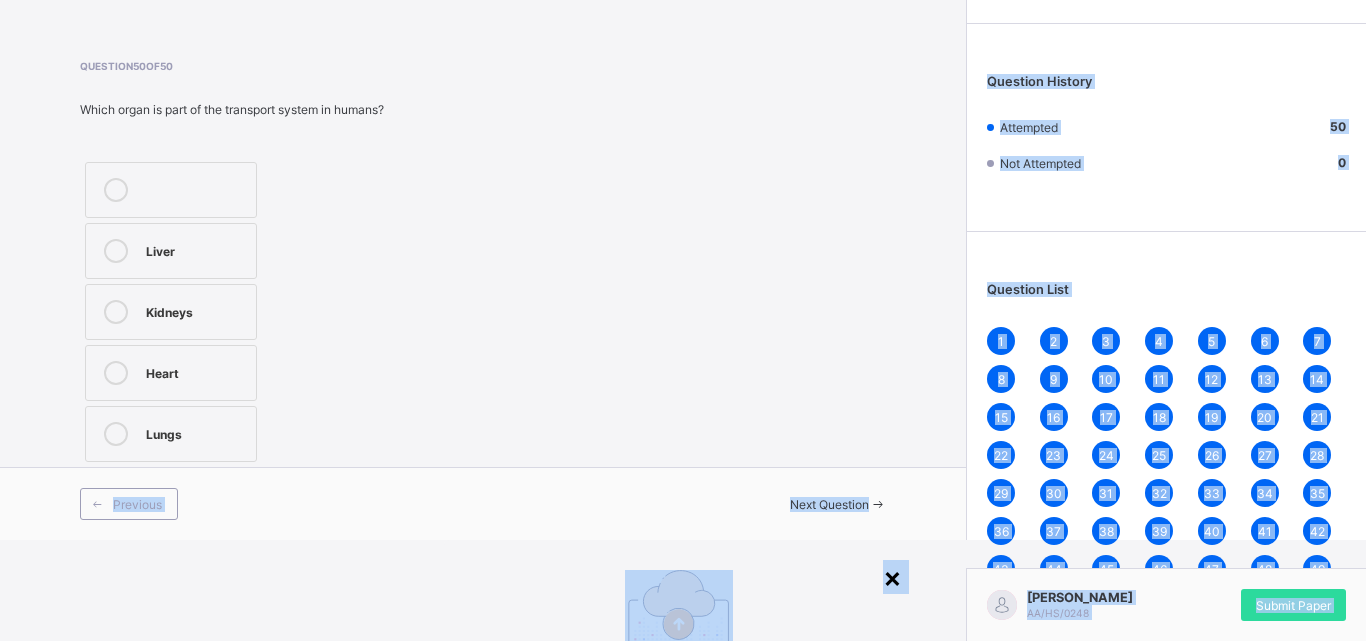 click on "×" at bounding box center (892, 577) 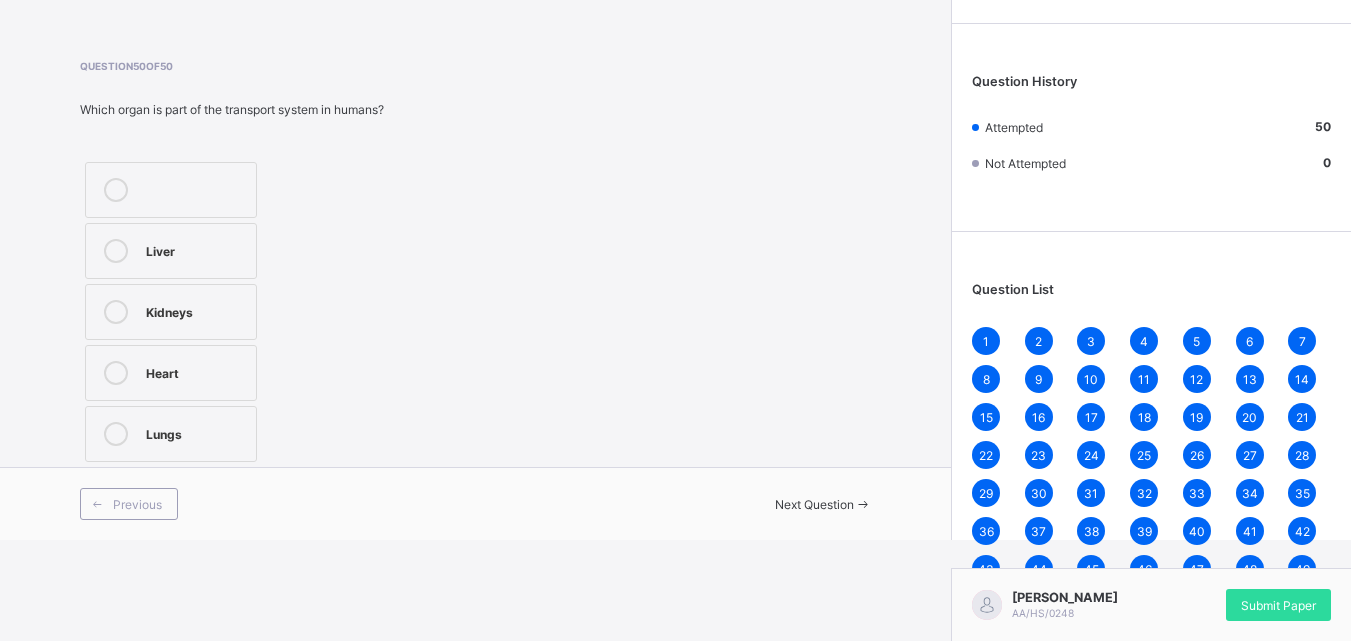 click on "Submit Paper" at bounding box center (1278, 605) 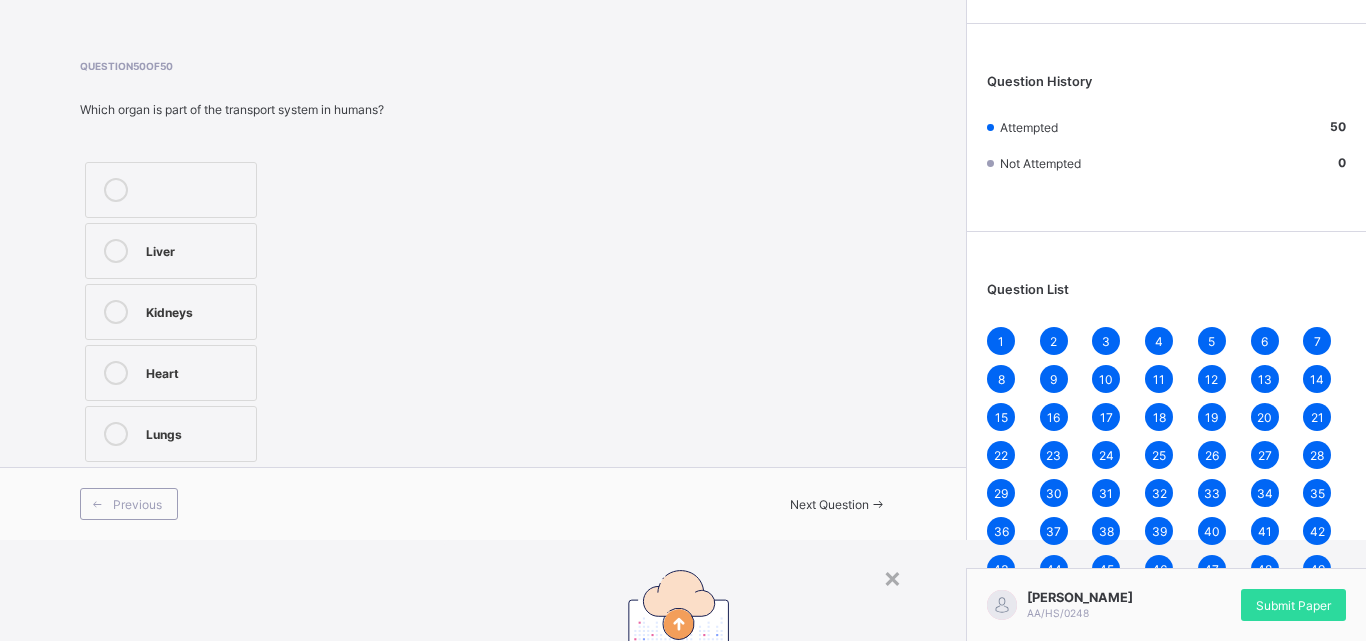 click on "Yes, Submit Paper" at bounding box center [724, 876] 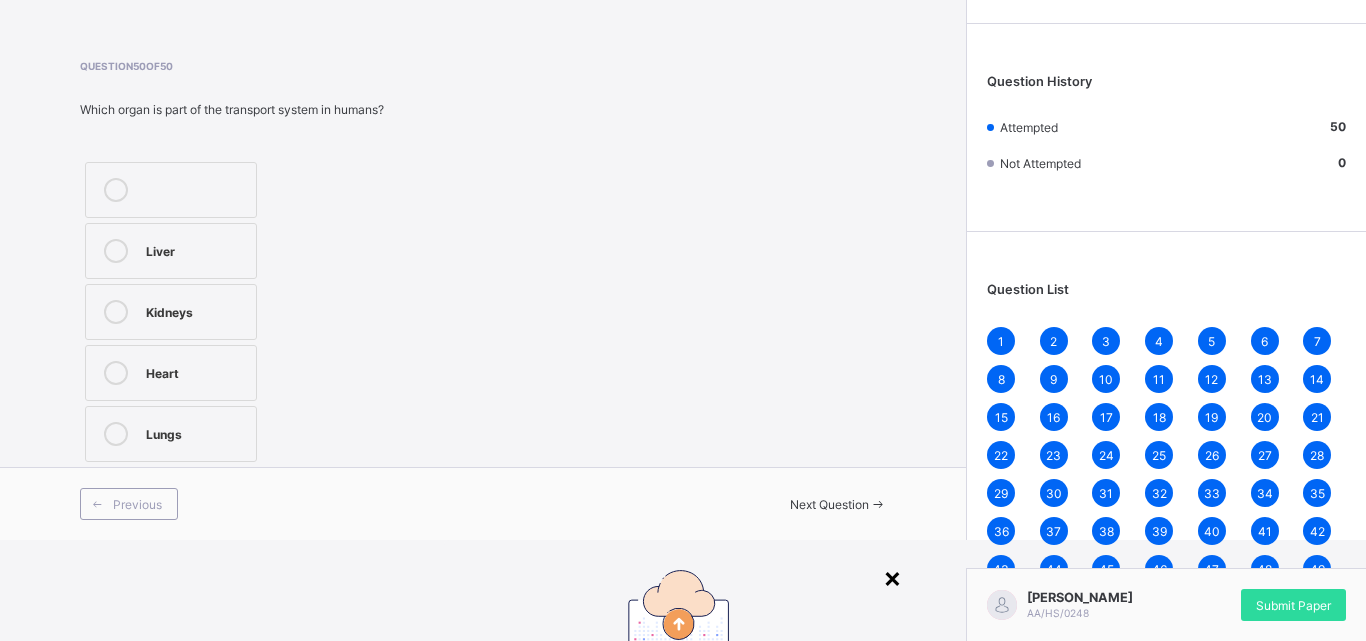 click on "×" at bounding box center (892, 577) 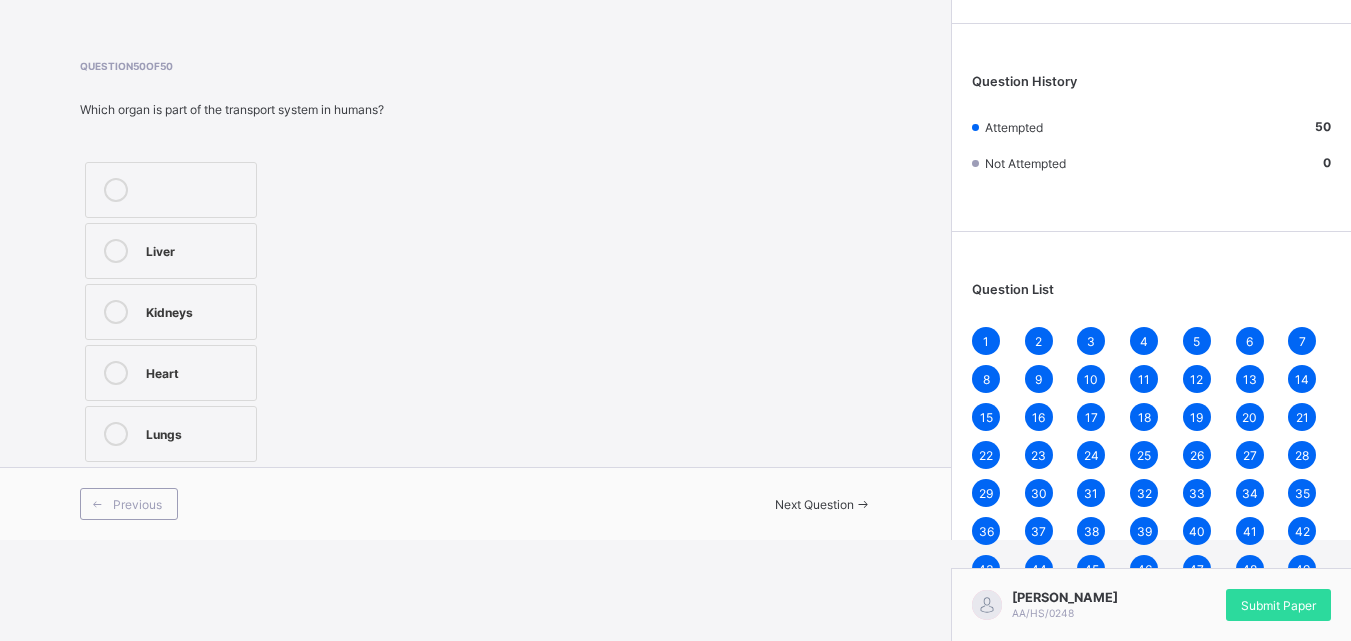 click on "Previous Next Question" at bounding box center [475, 503] 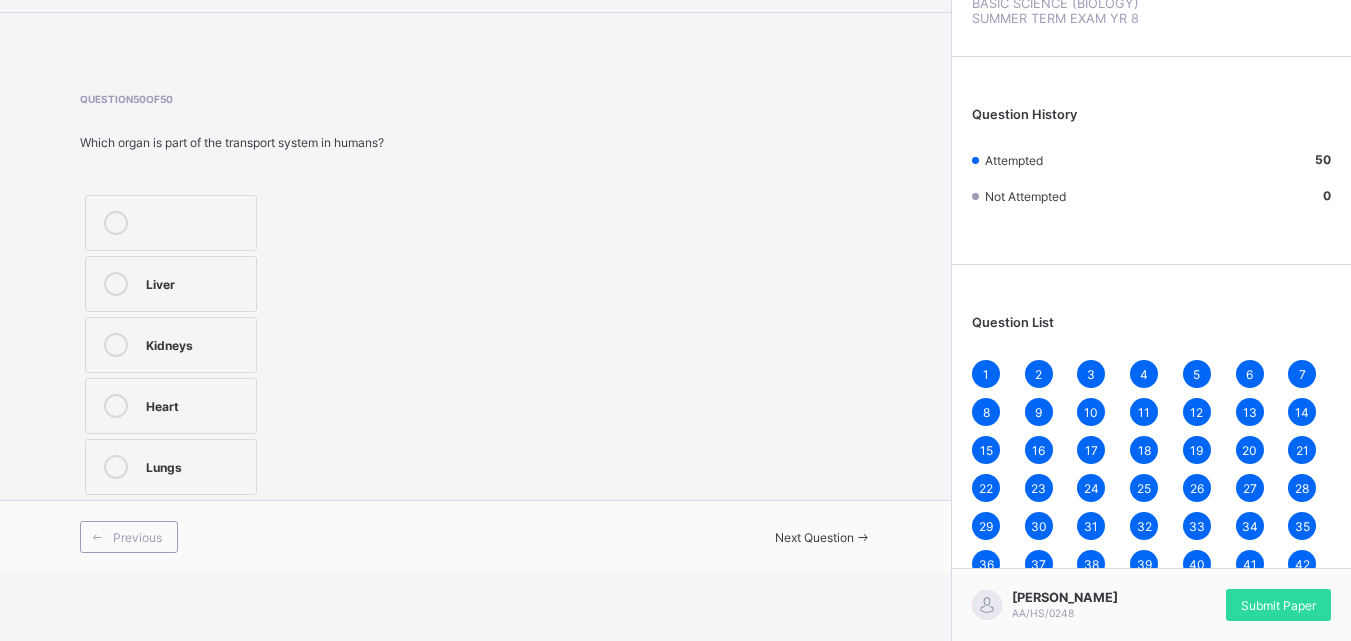 scroll, scrollTop: 101, scrollLeft: 0, axis: vertical 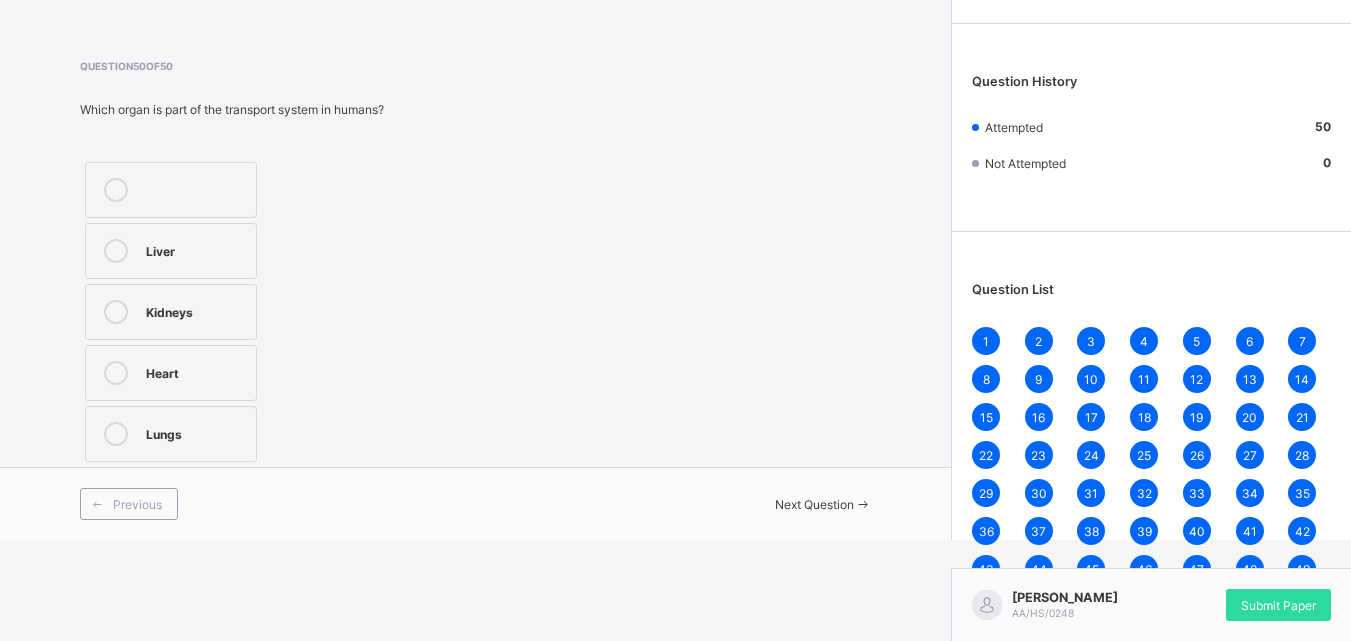 drag, startPoint x: 1309, startPoint y: 593, endPoint x: 1309, endPoint y: 578, distance: 15 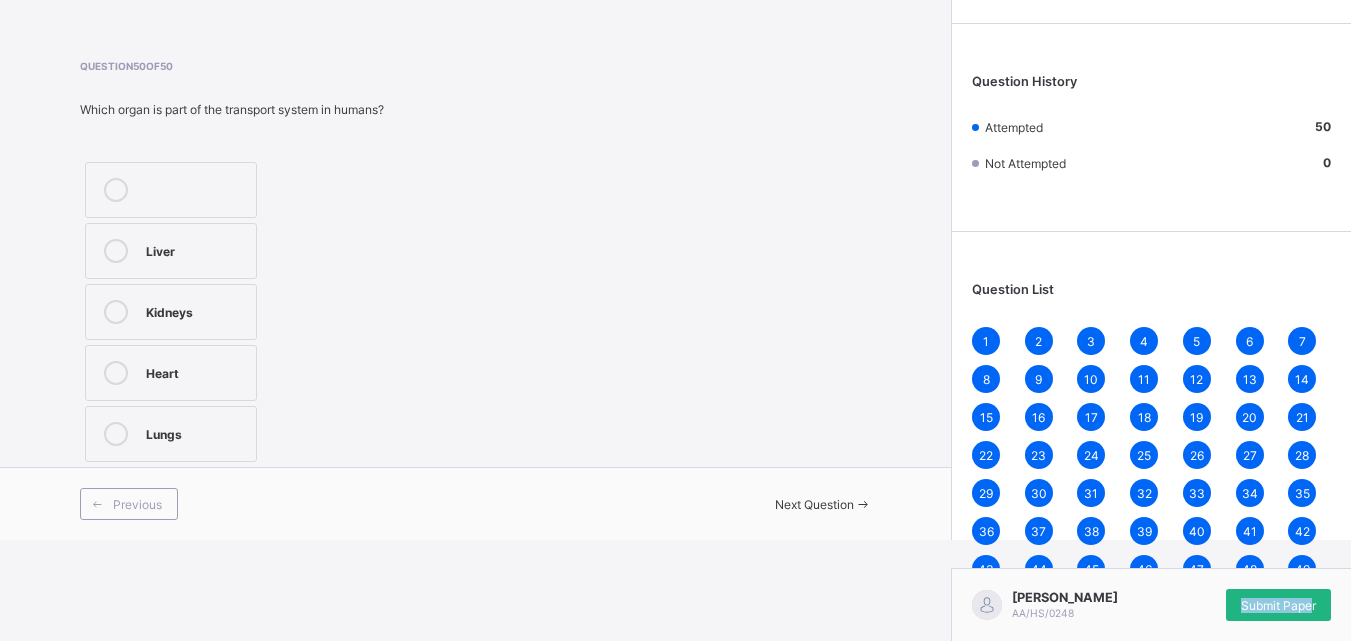 click on "Submit Paper" at bounding box center [1278, 605] 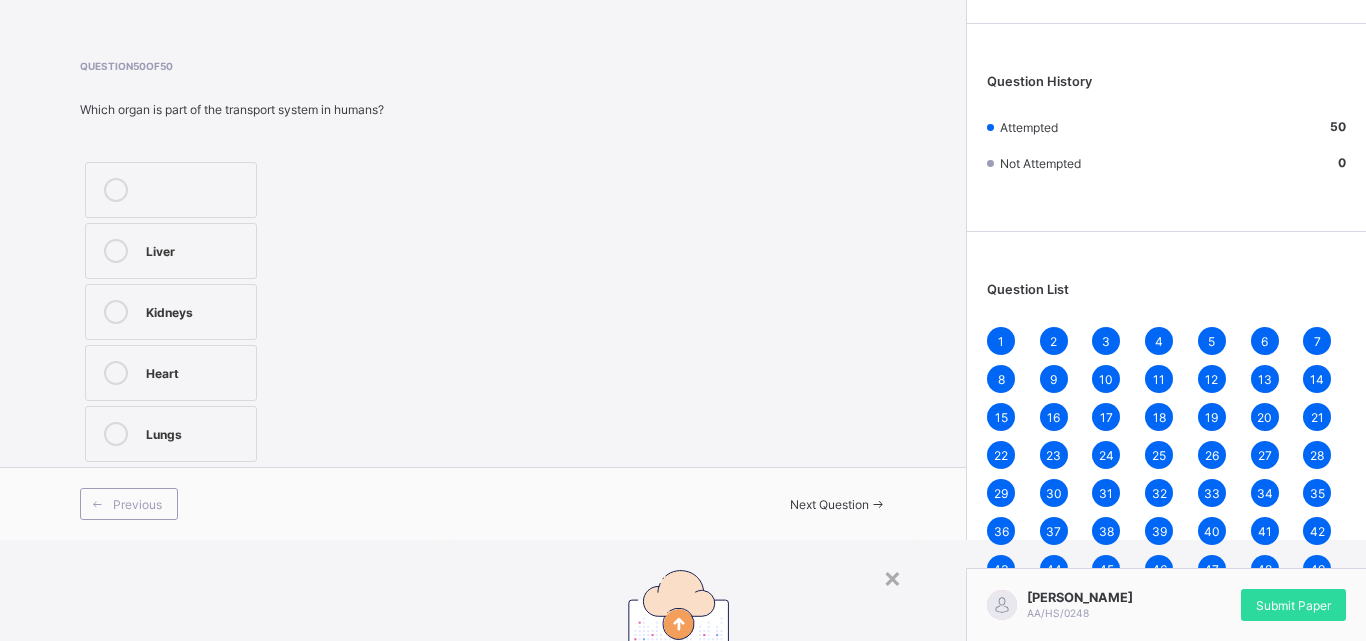click on "Cancel Yes, Submit Paper" at bounding box center [683, 876] 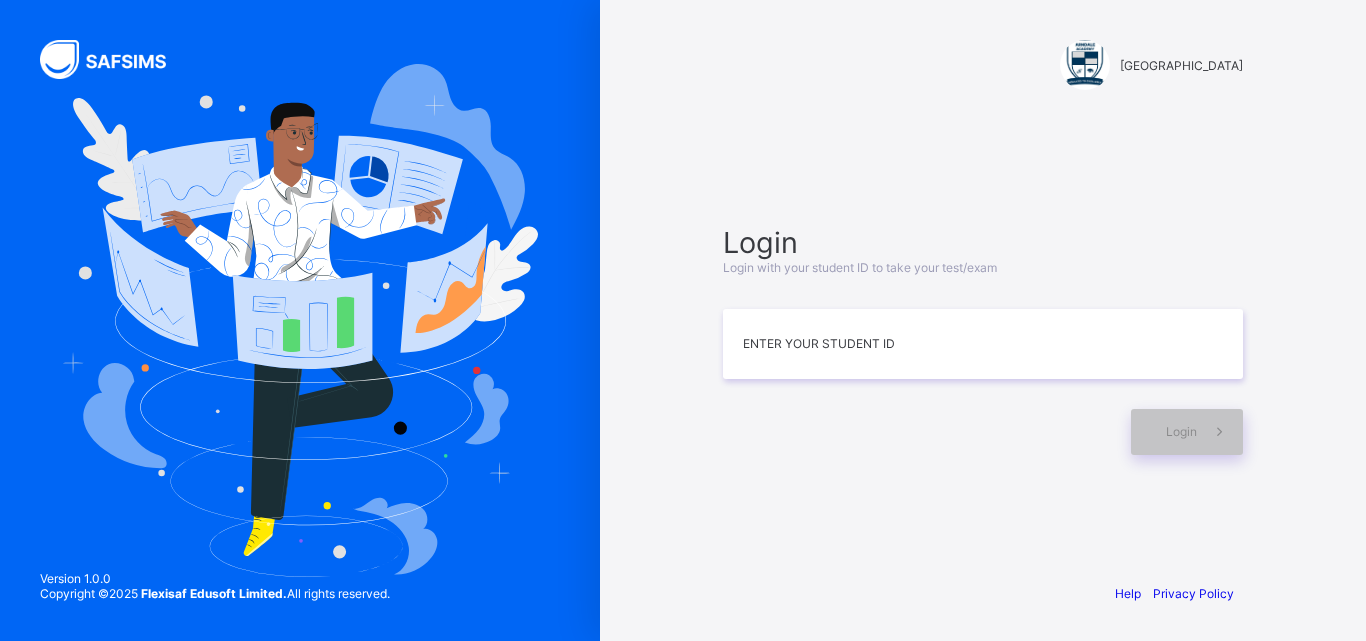 scroll, scrollTop: 0, scrollLeft: 0, axis: both 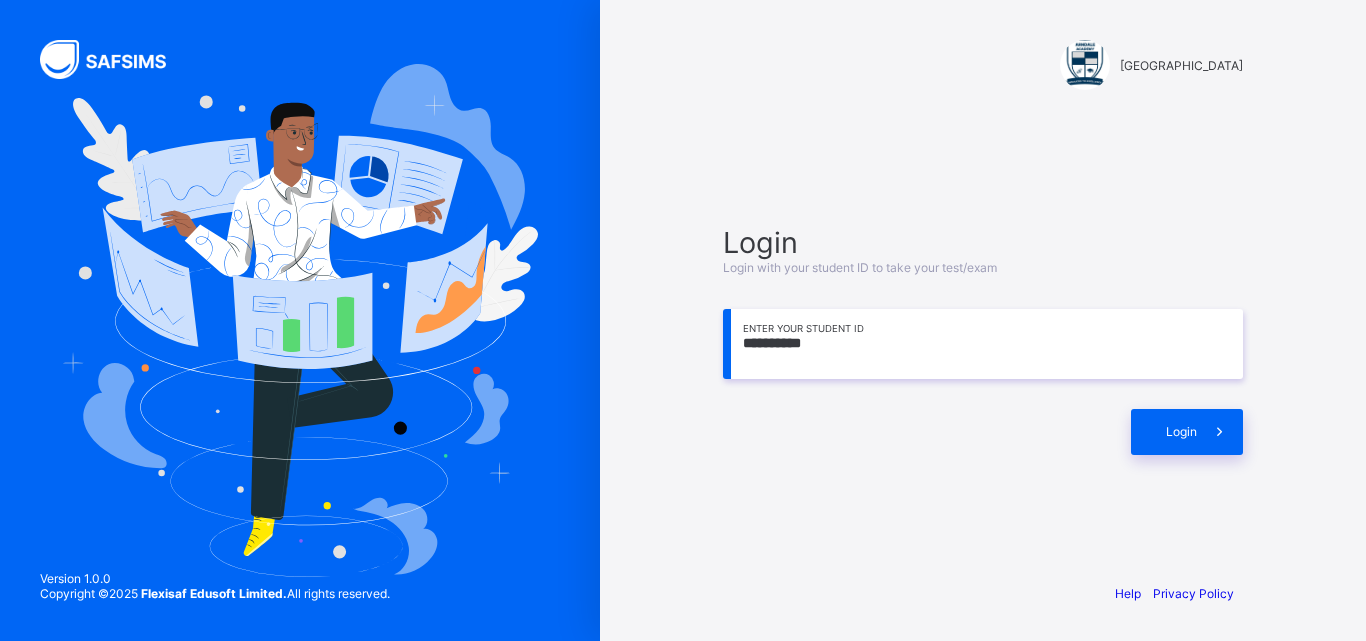 type on "**********" 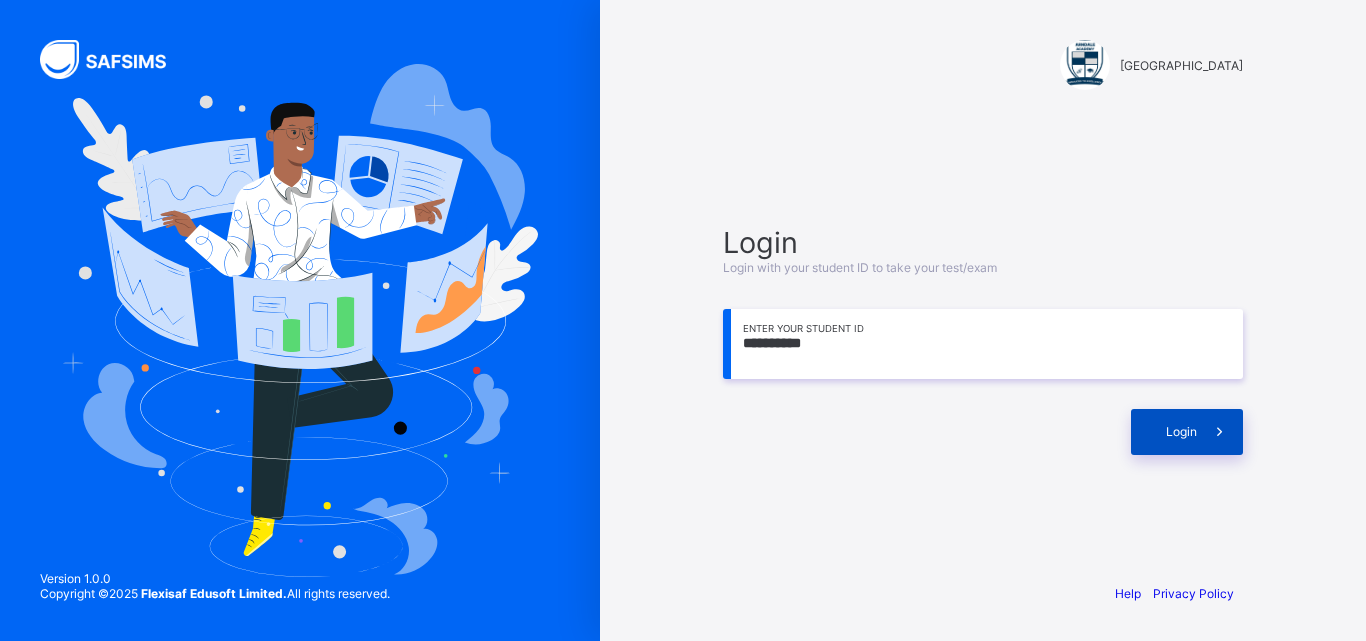 click on "Login" at bounding box center (1187, 432) 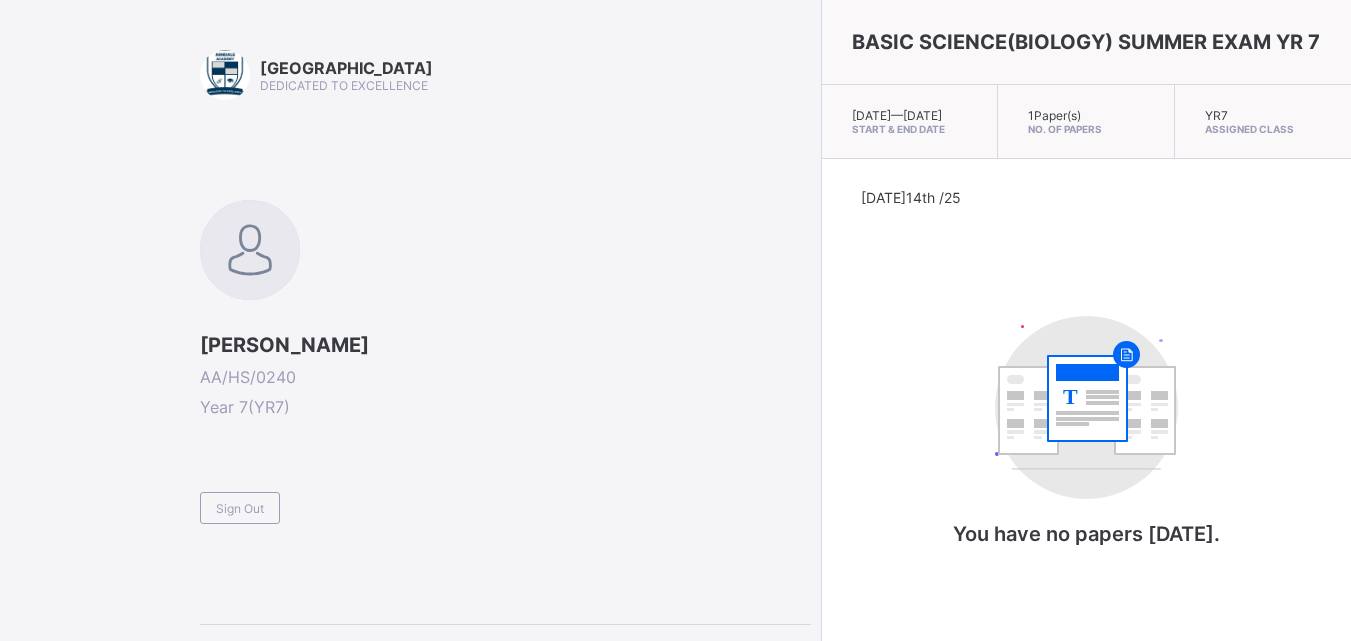 drag, startPoint x: 837, startPoint y: -87, endPoint x: 95, endPoint y: -87, distance: 742 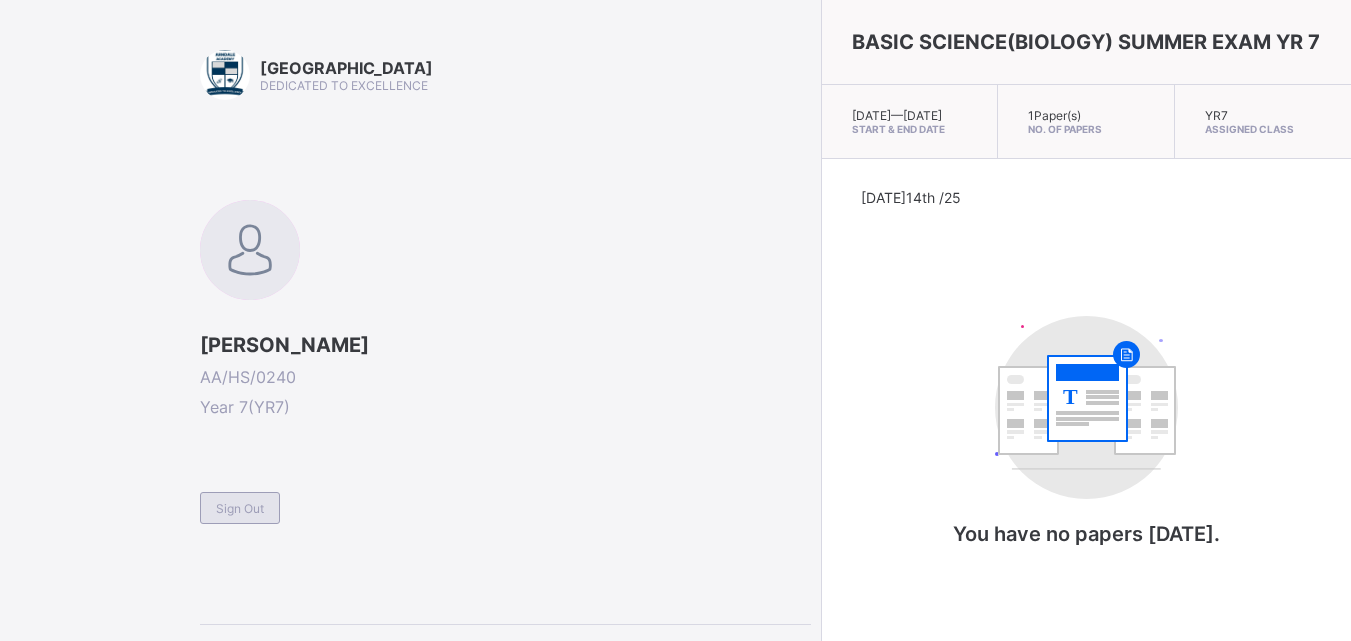 drag, startPoint x: 272, startPoint y: 504, endPoint x: 279, endPoint y: 476, distance: 28.86174 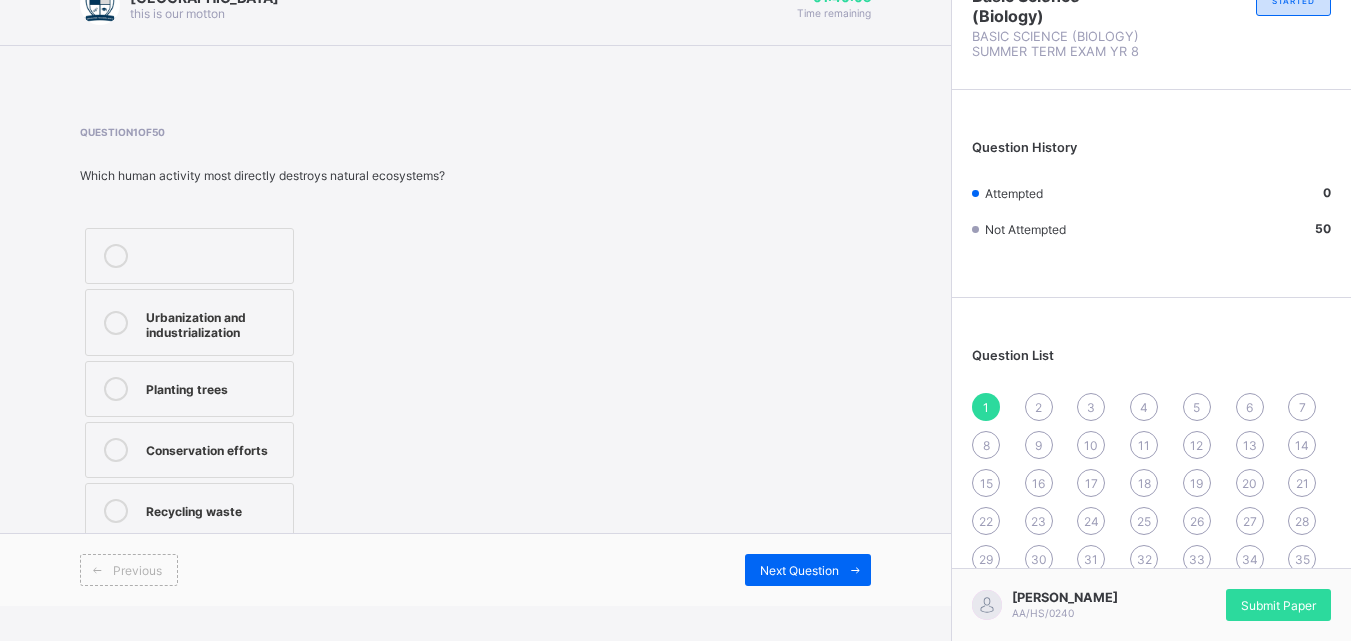 scroll, scrollTop: 0, scrollLeft: 0, axis: both 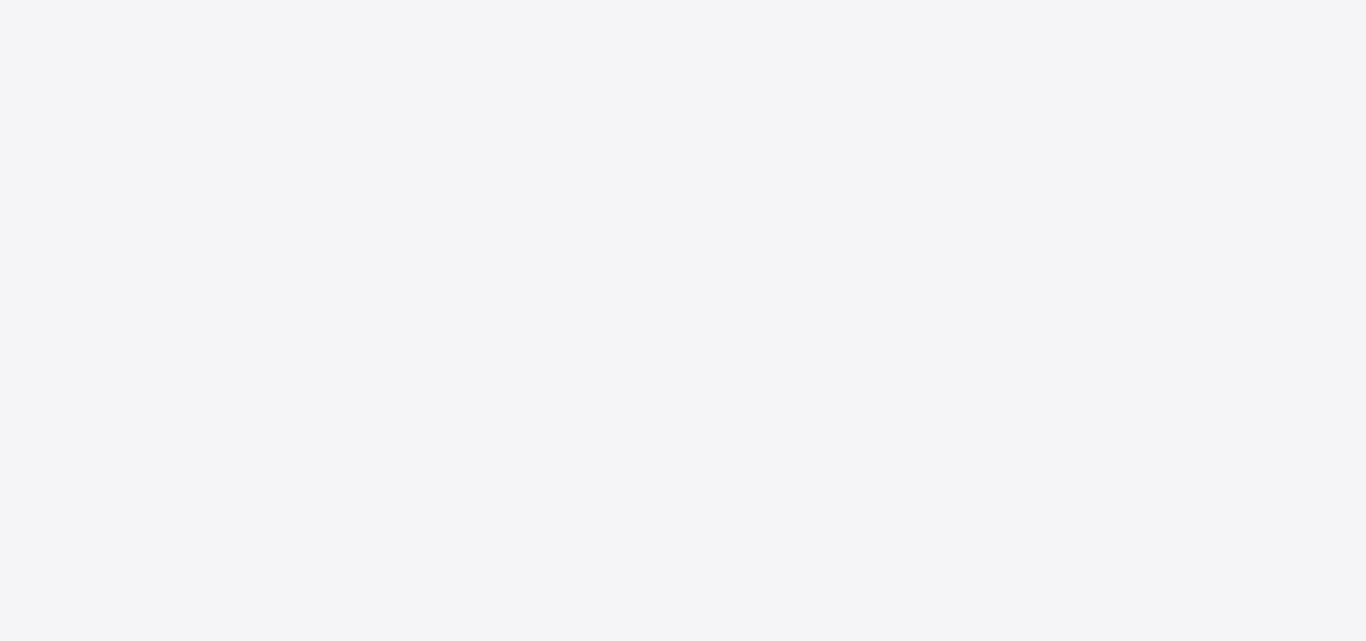 drag, startPoint x: 793, startPoint y: 327, endPoint x: 767, endPoint y: 293, distance: 42.80187 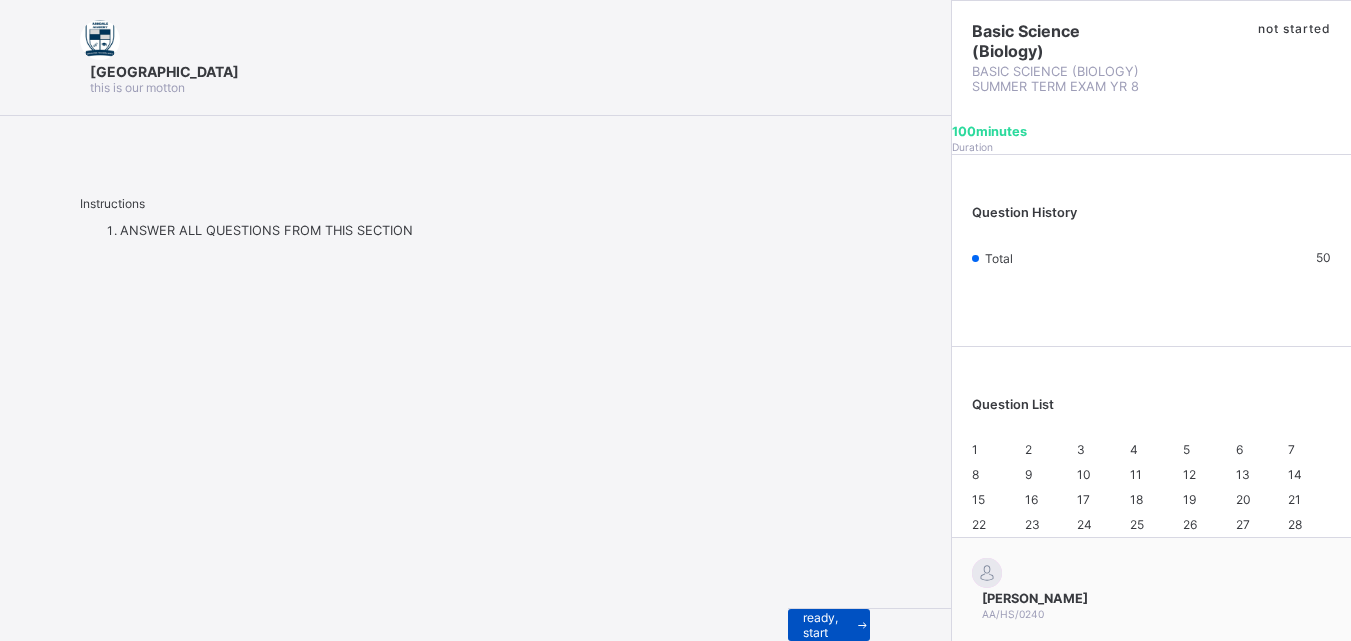 click on "I’m ready, start paper" at bounding box center [829, 625] 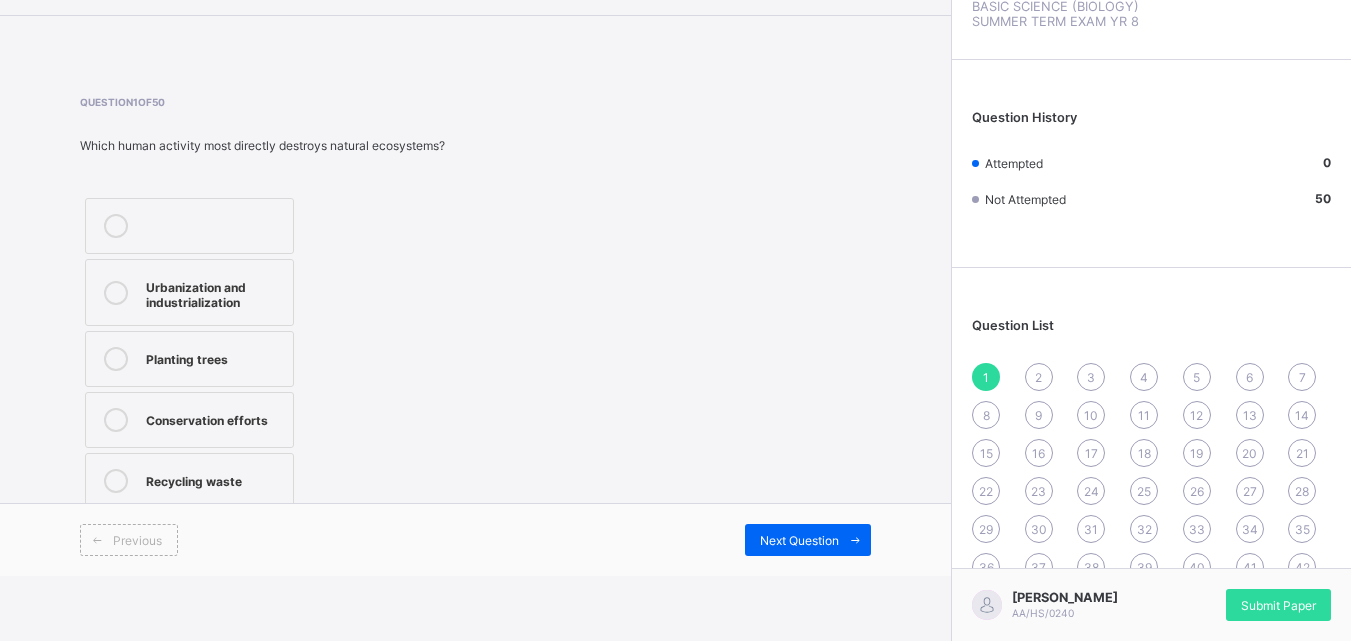 scroll, scrollTop: 100, scrollLeft: 0, axis: vertical 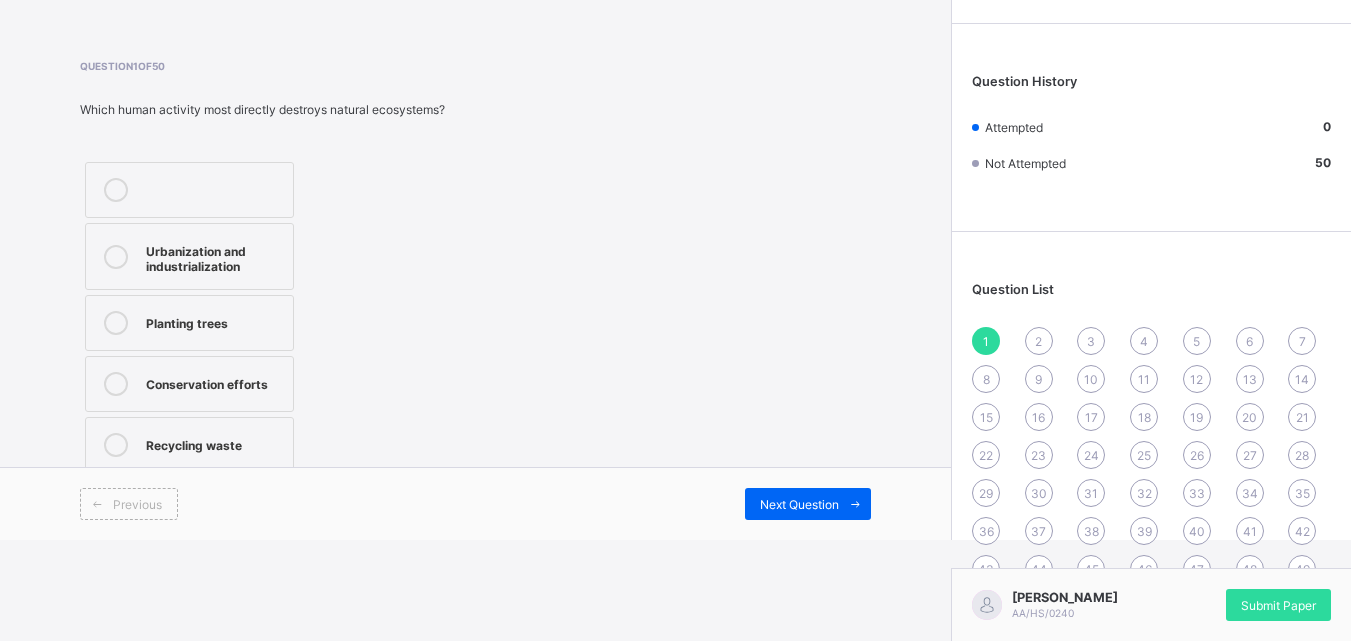 drag, startPoint x: 1256, startPoint y: 161, endPoint x: 1130, endPoint y: 247, distance: 152.55164 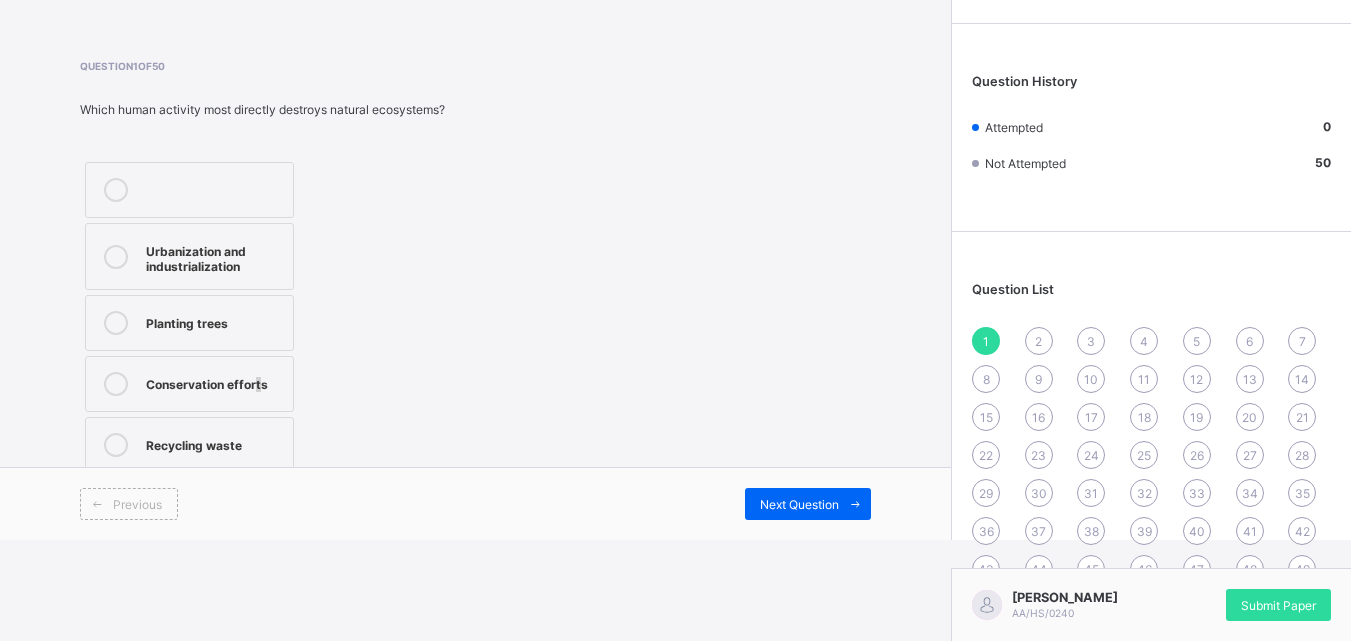 click on "Conservation efforts" at bounding box center (189, 384) 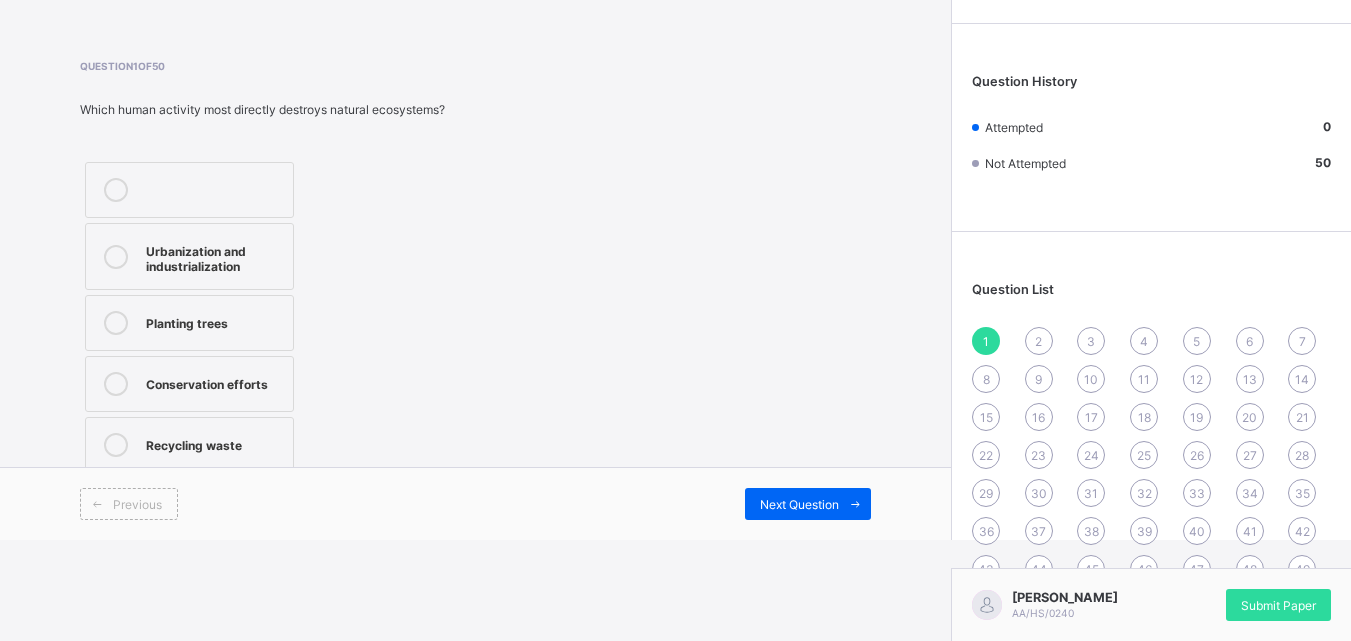 drag, startPoint x: 244, startPoint y: 382, endPoint x: 1088, endPoint y: 428, distance: 845.2526 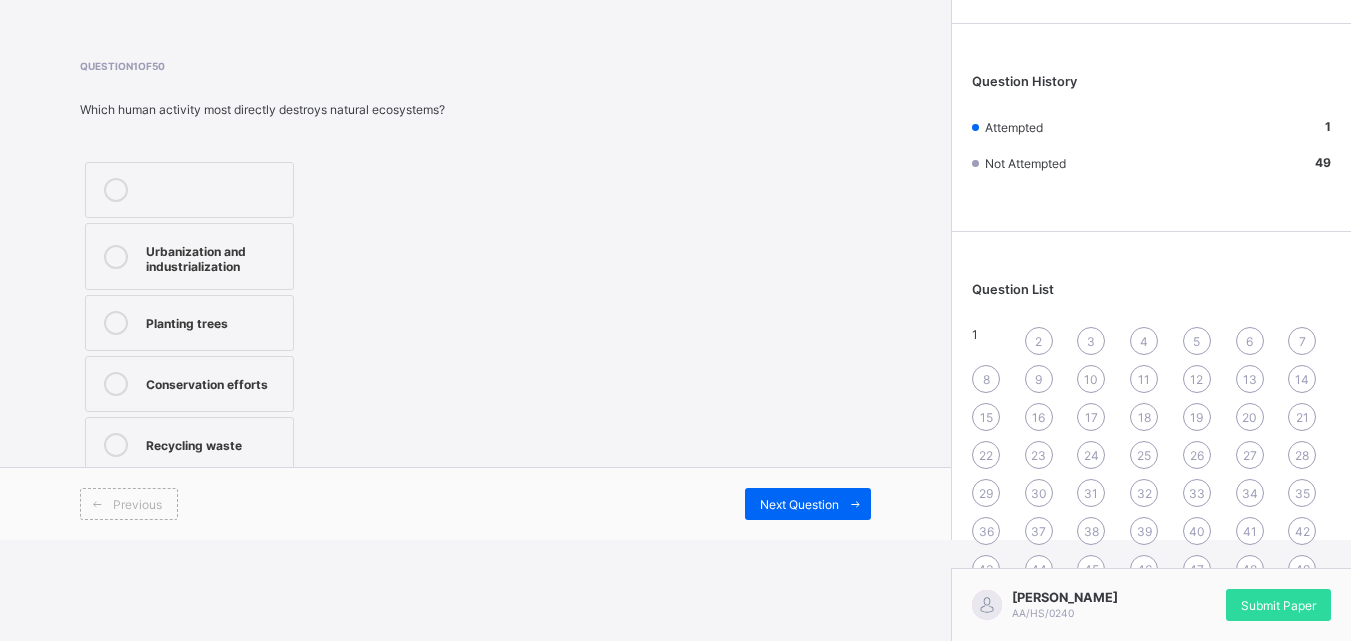 click on "Previous Next Question" at bounding box center [475, 503] 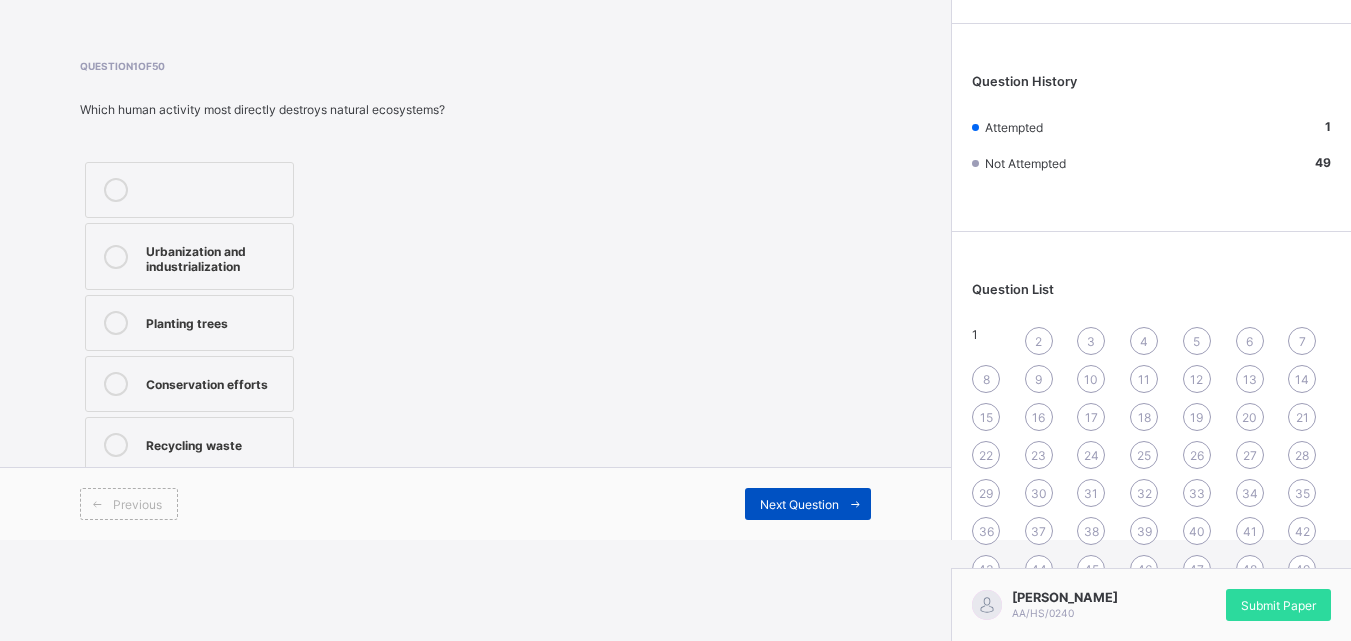 click on "Next Question" at bounding box center (799, 504) 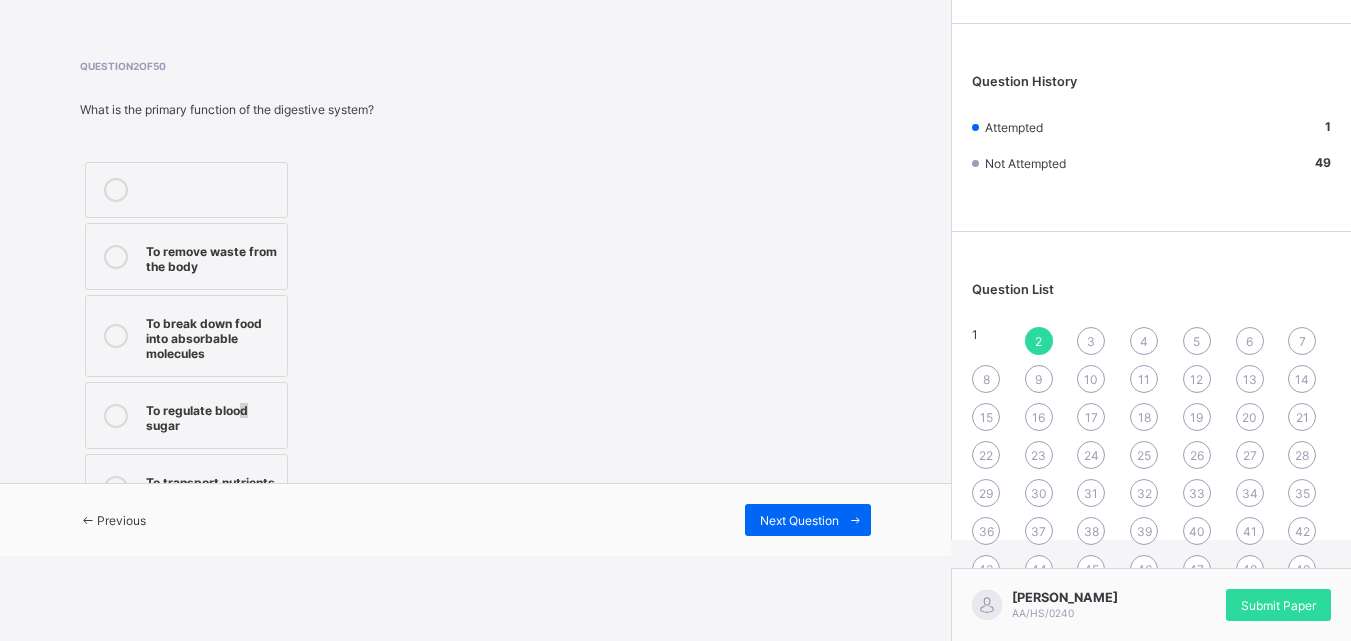 click on "To regulate blood sugar" at bounding box center (186, 415) 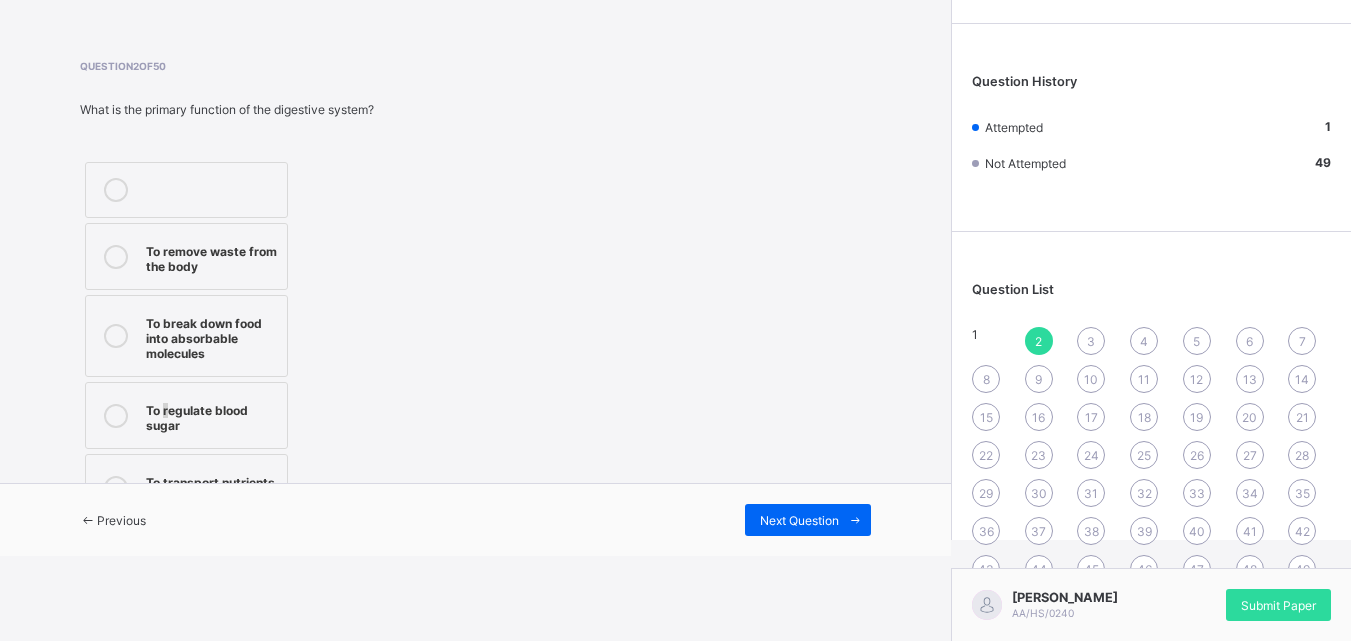 click on "To regulate blood sugar" at bounding box center [211, 415] 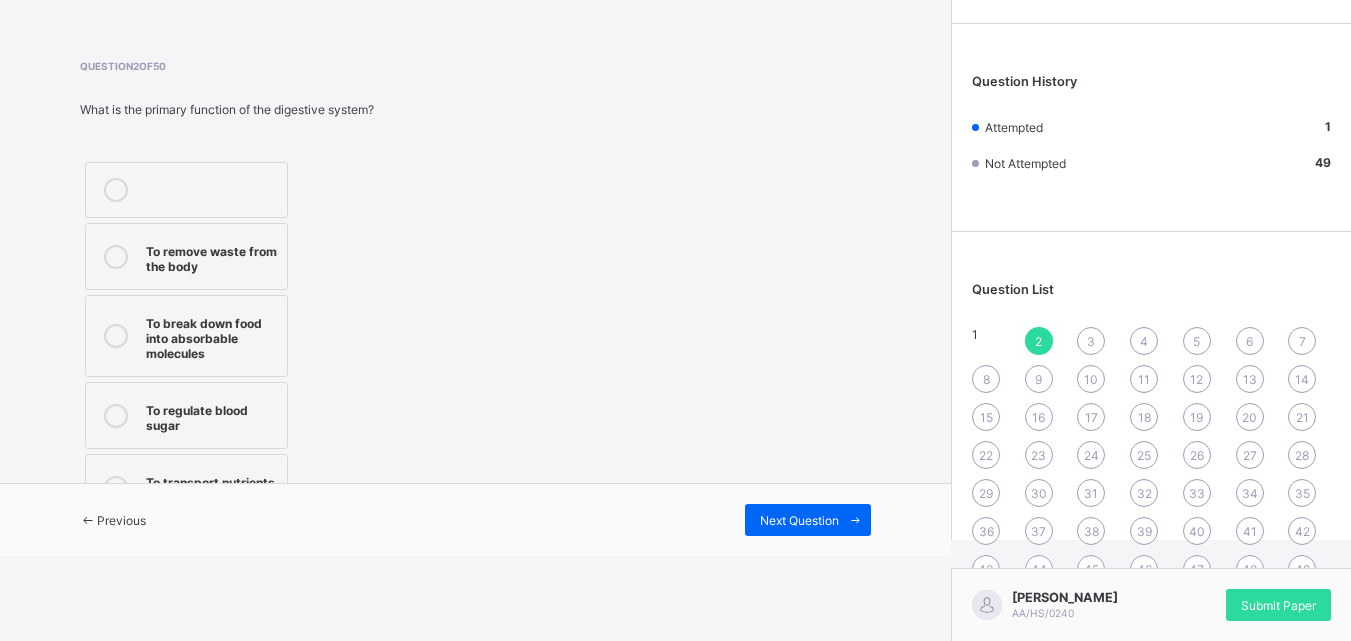 drag, startPoint x: 123, startPoint y: 419, endPoint x: 130, endPoint y: 409, distance: 12.206555 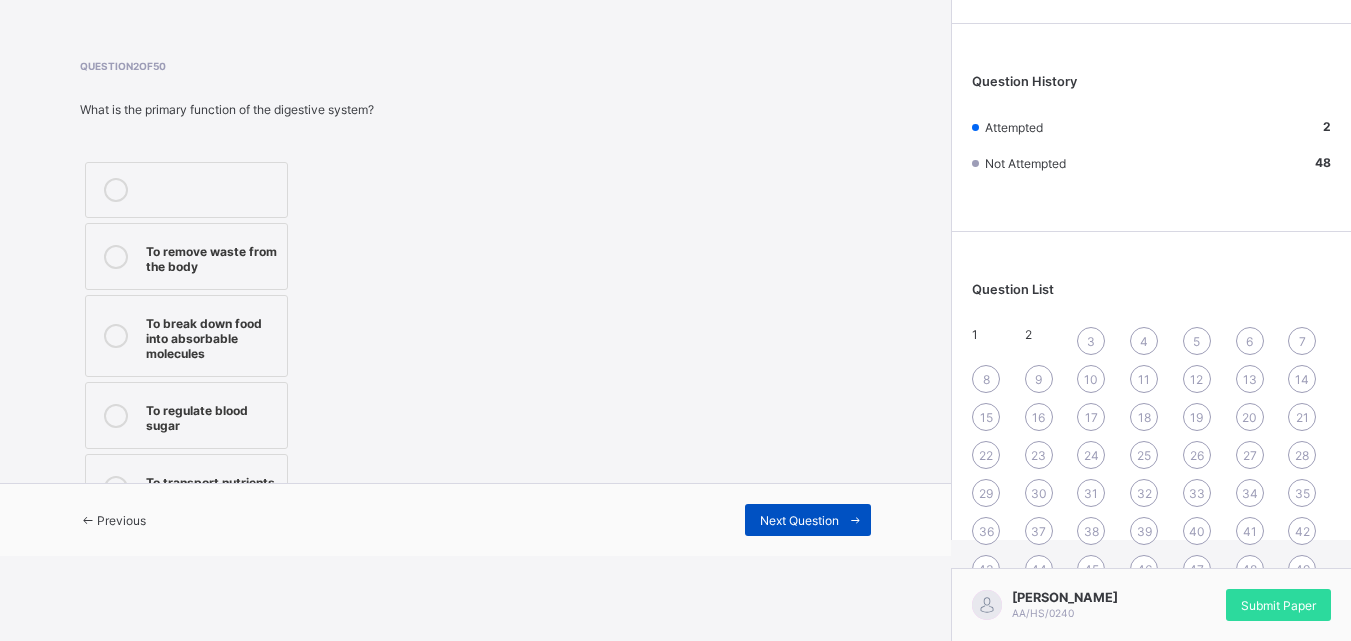 click on "Next Question" at bounding box center (799, 520) 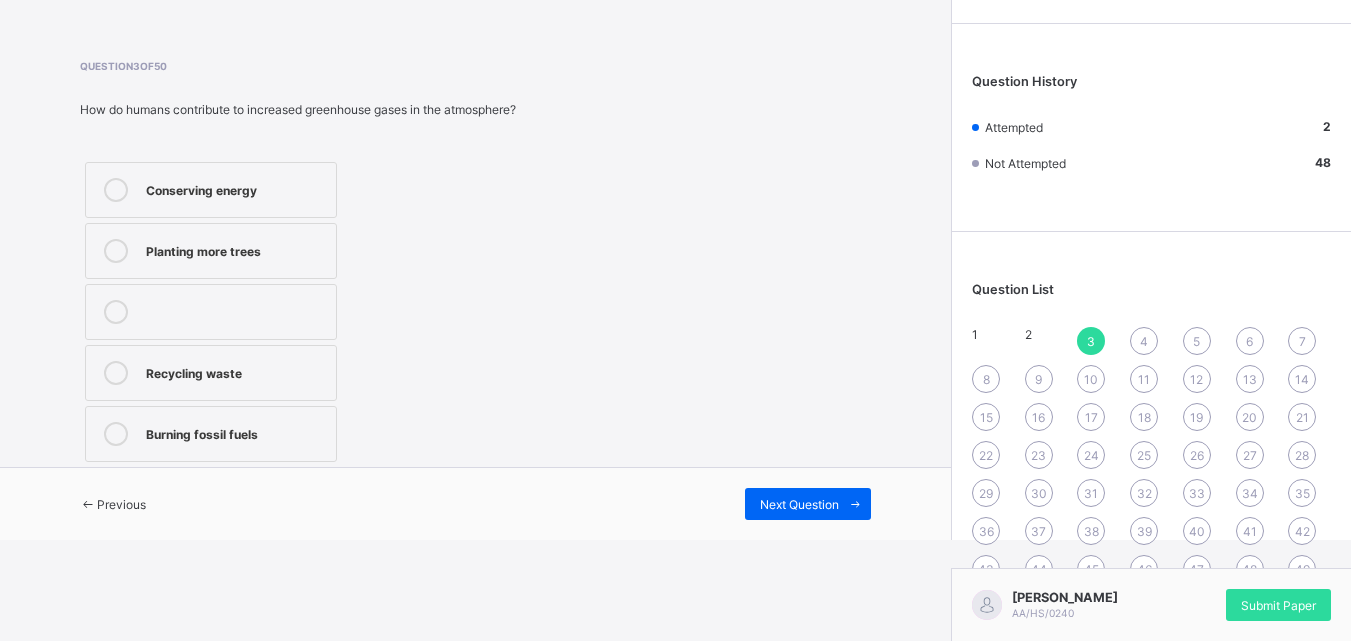click on "Conserving energy" at bounding box center [236, 188] 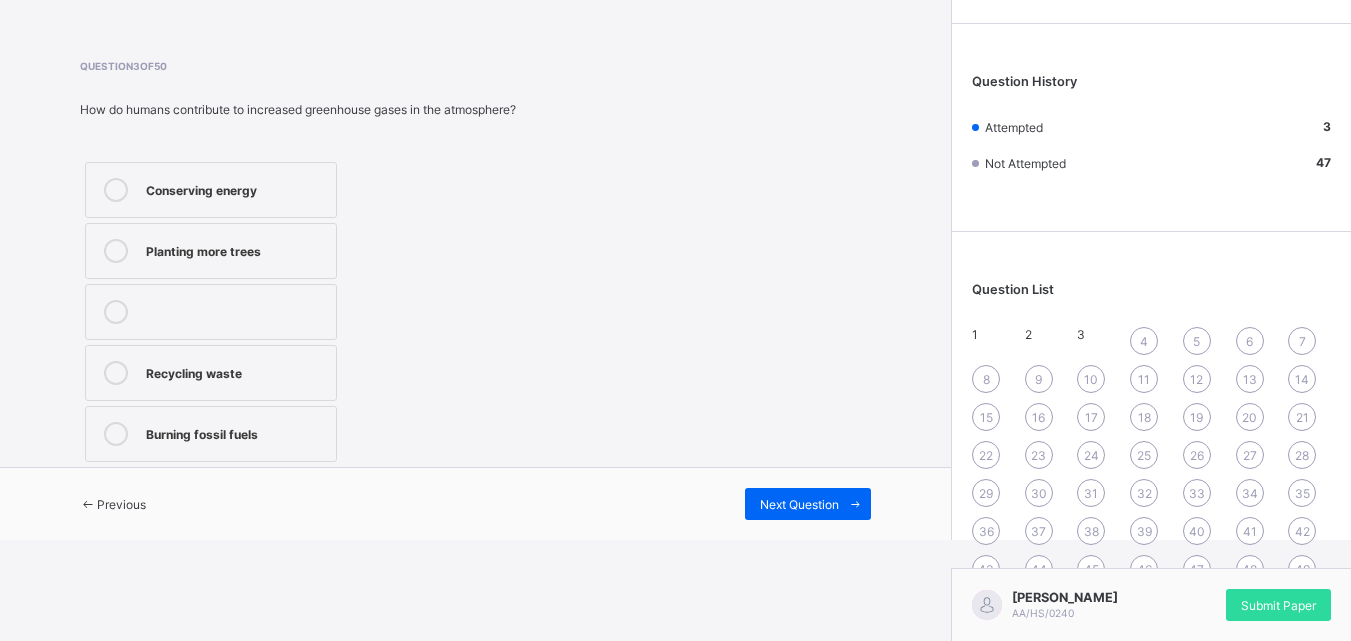 drag, startPoint x: 872, startPoint y: 502, endPoint x: 302, endPoint y: 352, distance: 589.4065 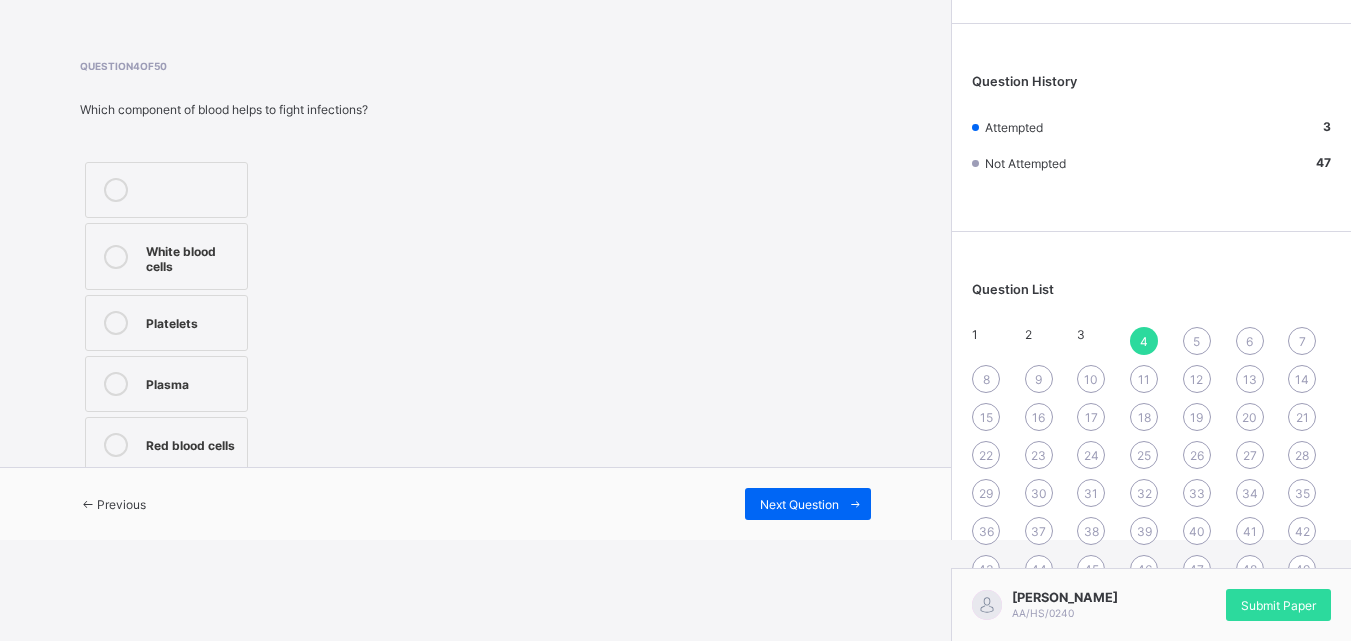 click on "Platelets" at bounding box center [191, 323] 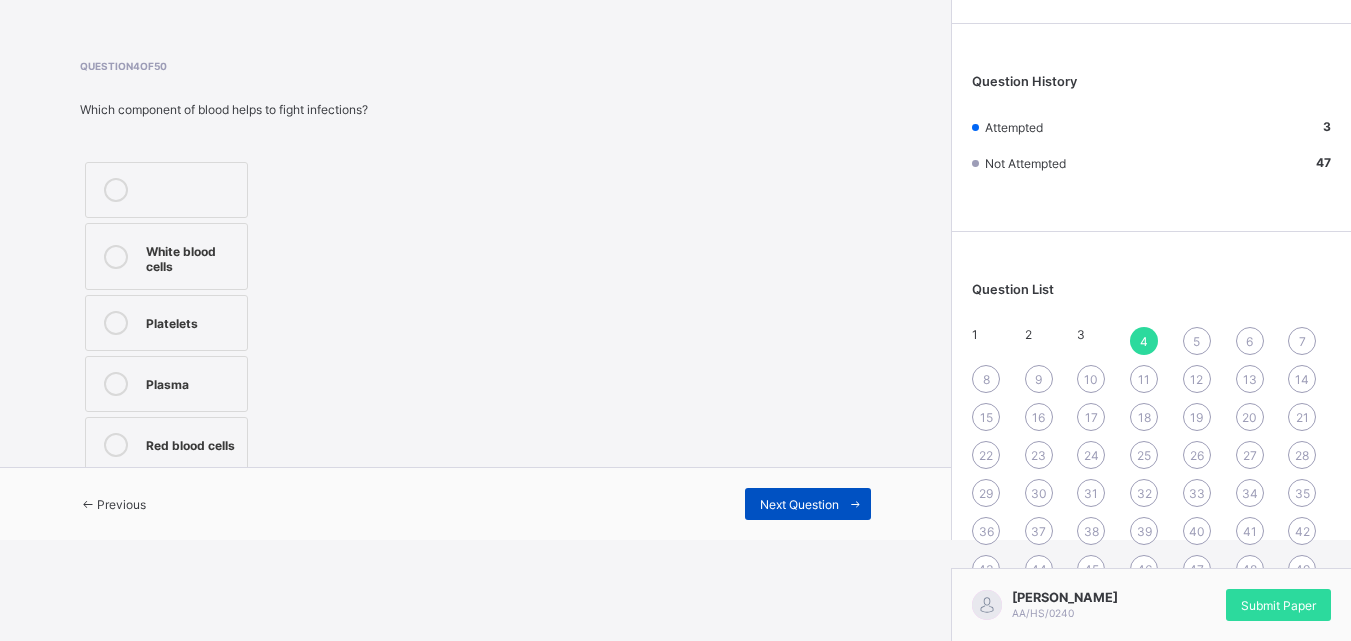 click at bounding box center (855, 504) 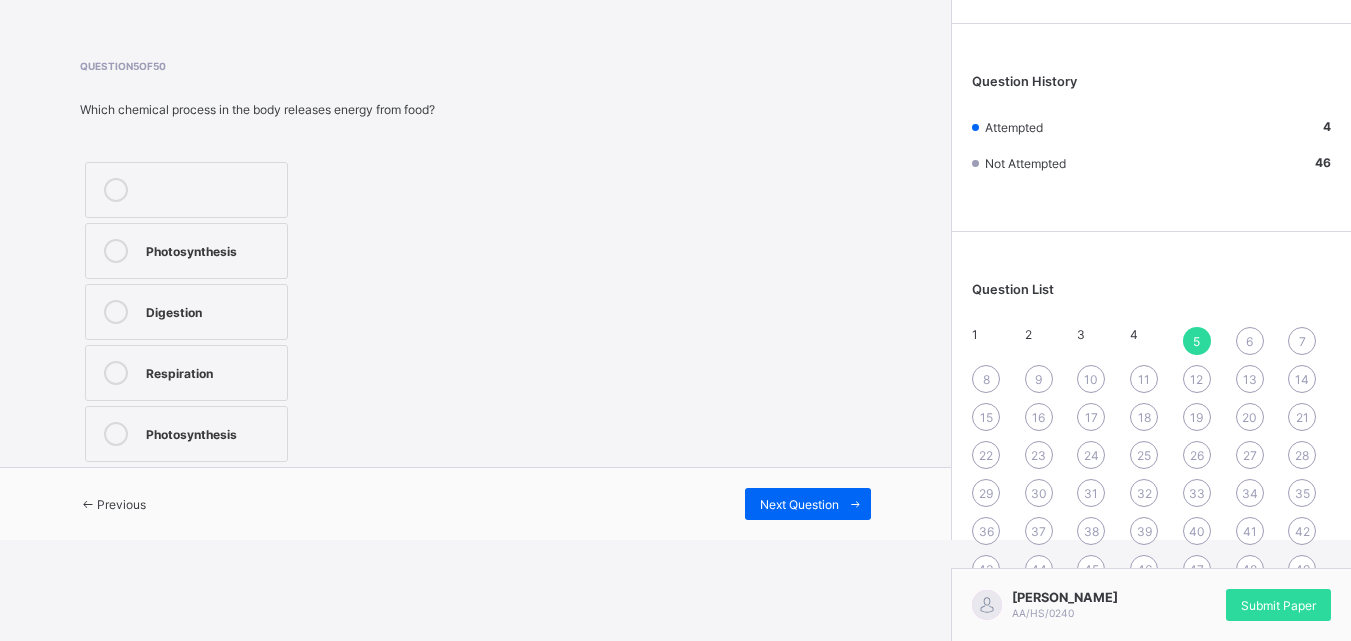 click on "Photosynthesis Digestion Respiration Photosynthesis" at bounding box center (186, 312) 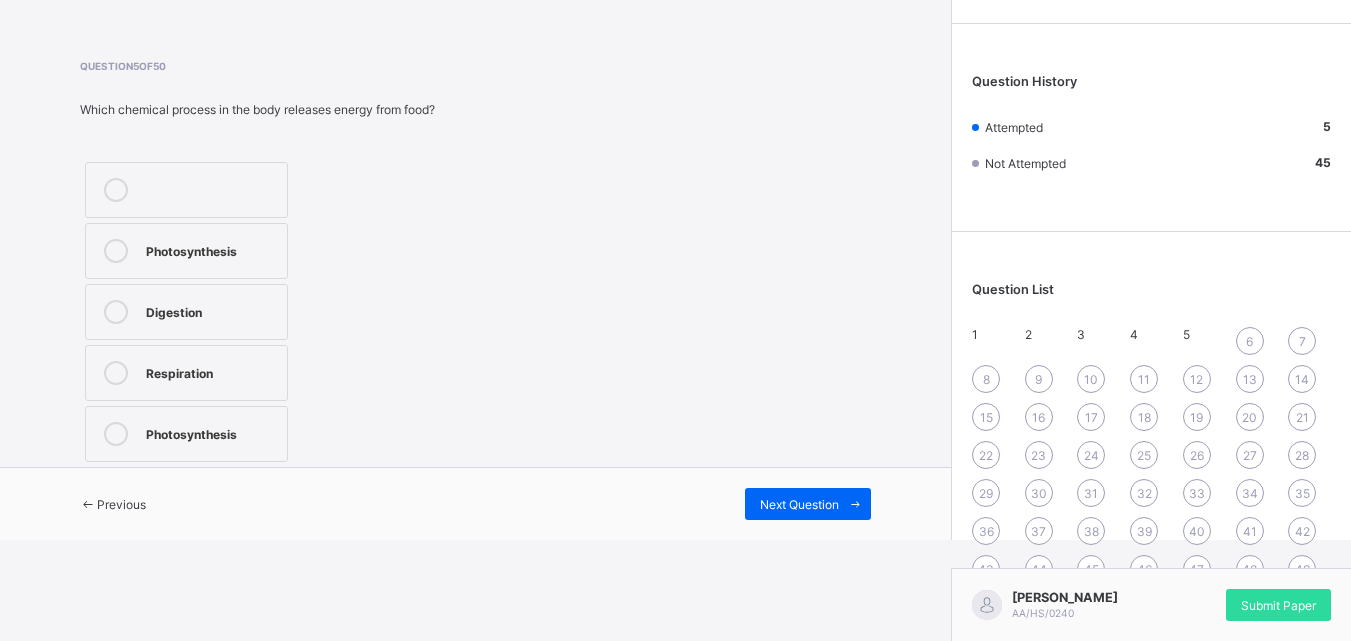 drag, startPoint x: 791, startPoint y: 503, endPoint x: 367, endPoint y: 428, distance: 430.58215 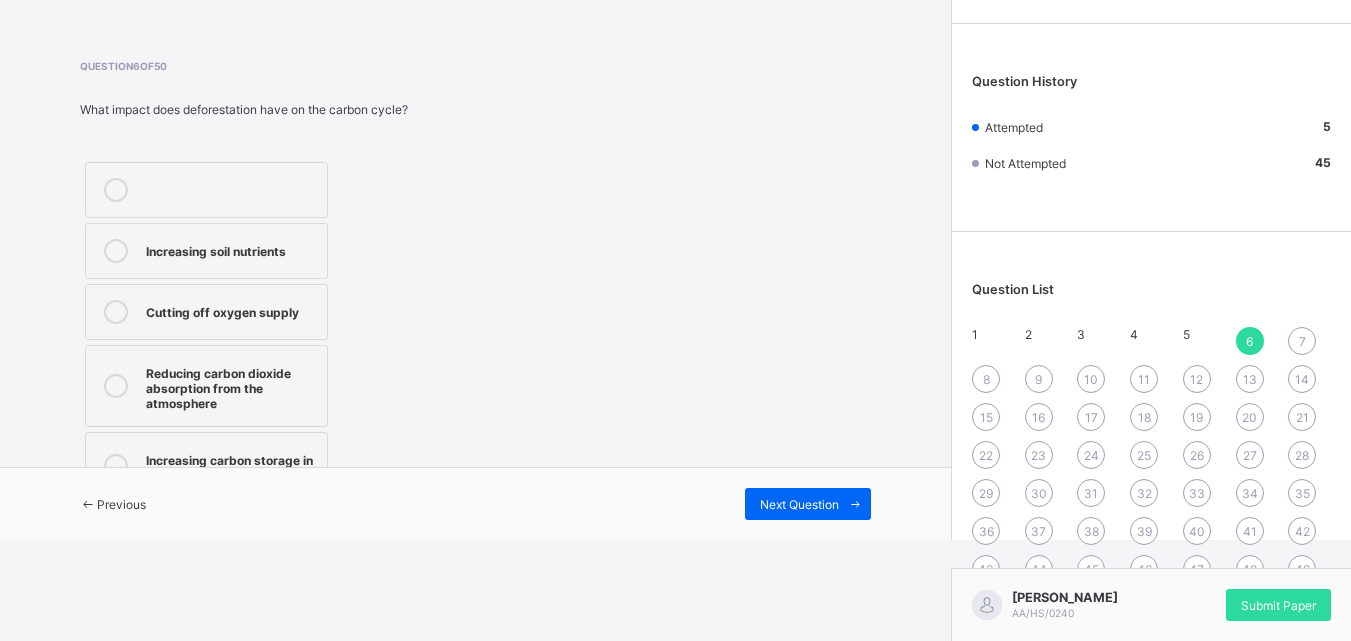 drag, startPoint x: 99, startPoint y: 369, endPoint x: 167, endPoint y: 365, distance: 68.117546 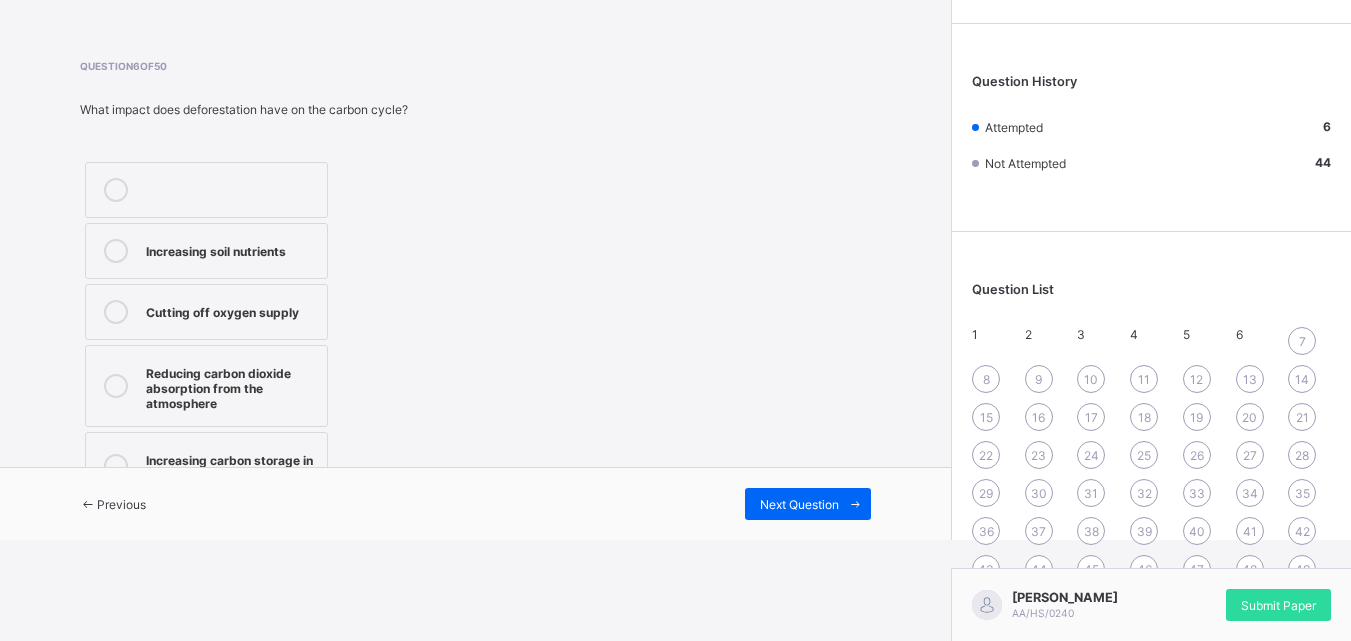 drag, startPoint x: 857, startPoint y: 510, endPoint x: 0, endPoint y: 393, distance: 864.9497 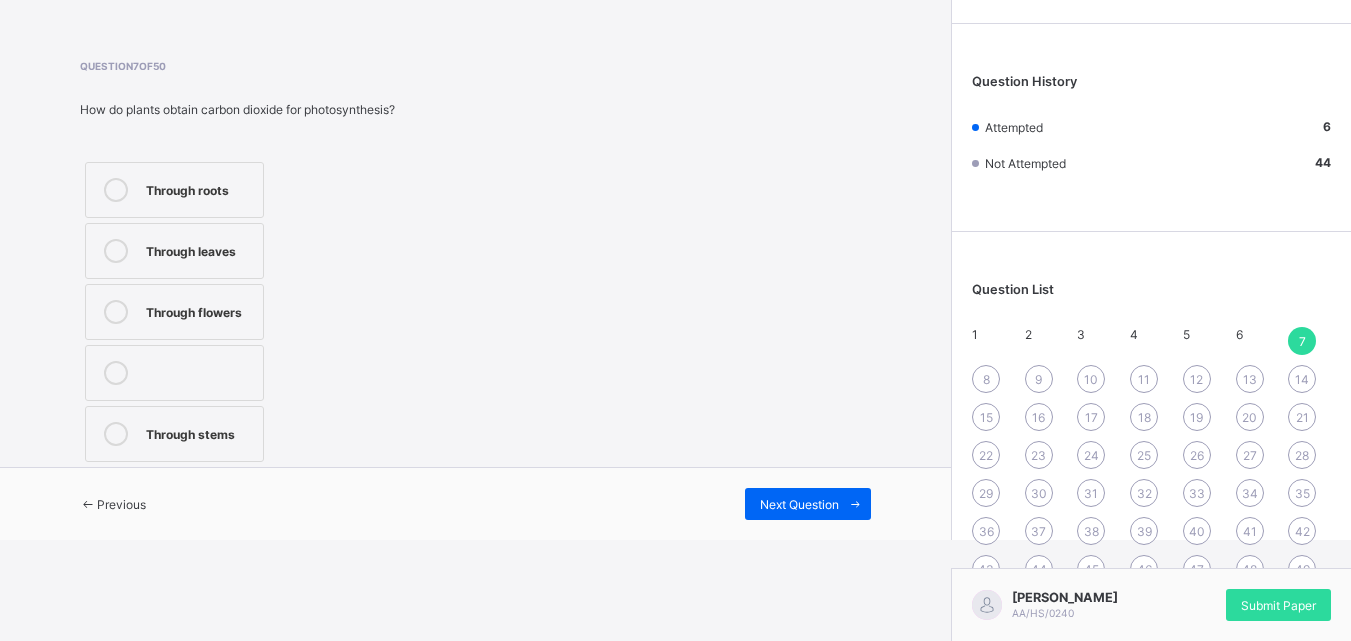 click on "Through leaves" at bounding box center [199, 249] 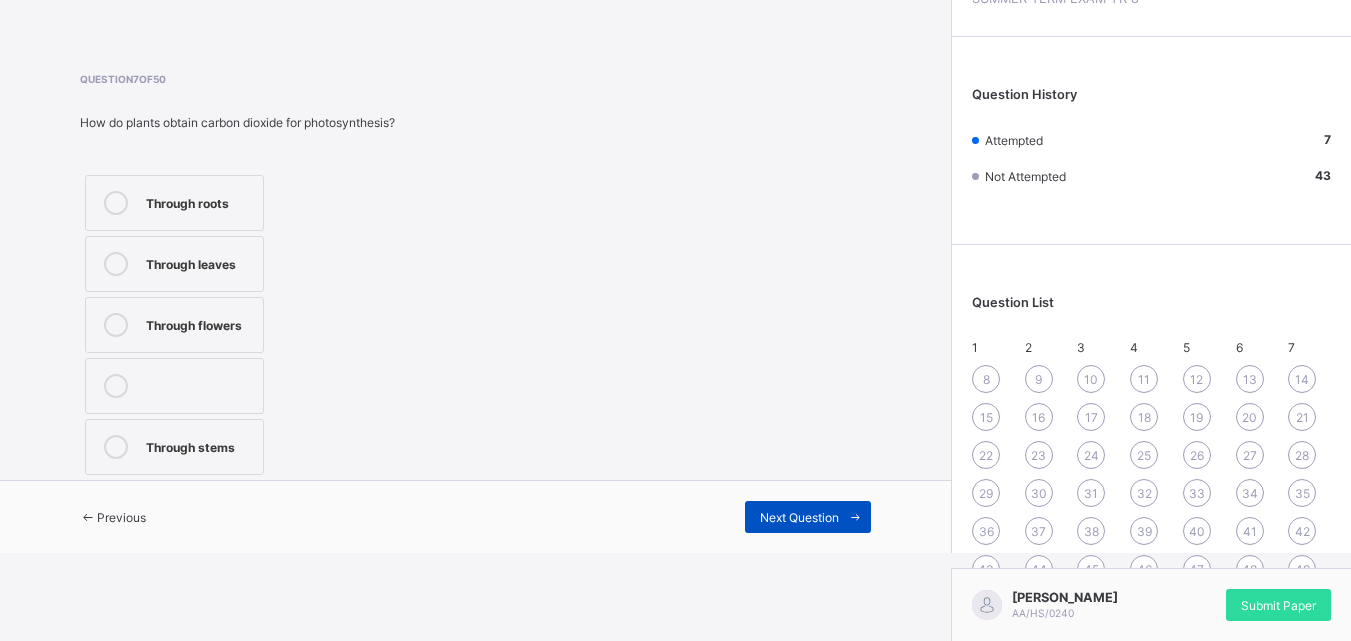 click on "Next Question" at bounding box center [808, 517] 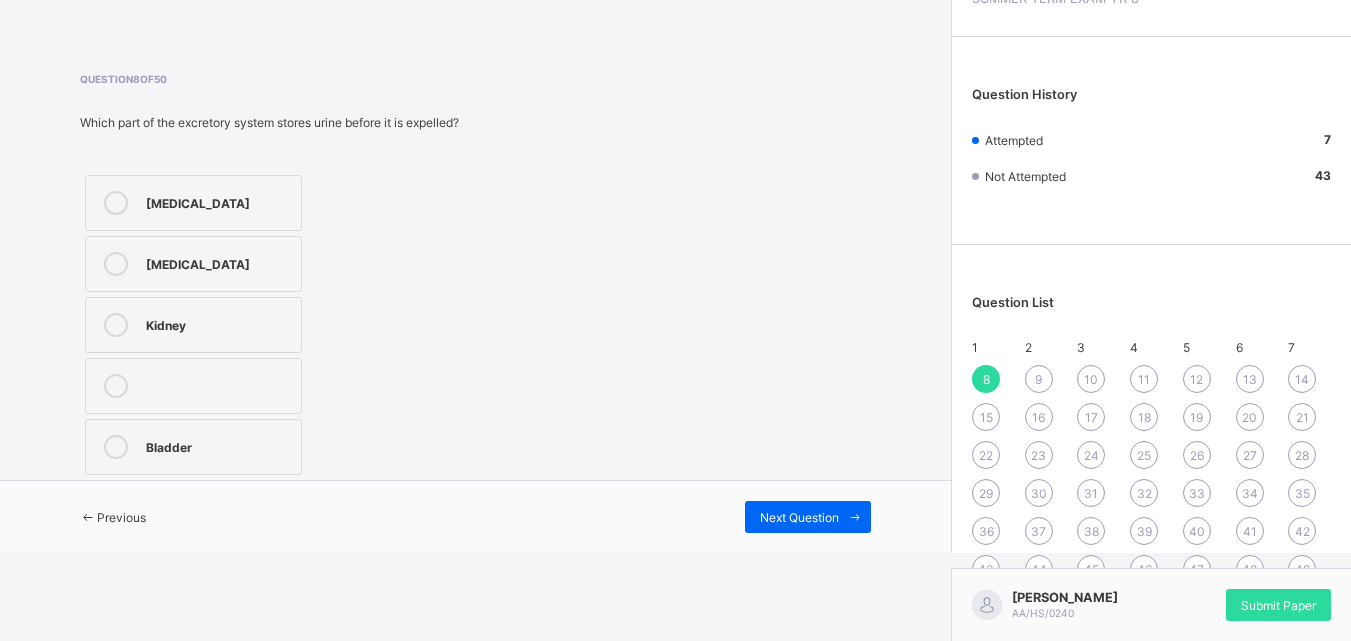 click on "[MEDICAL_DATA]" at bounding box center [193, 264] 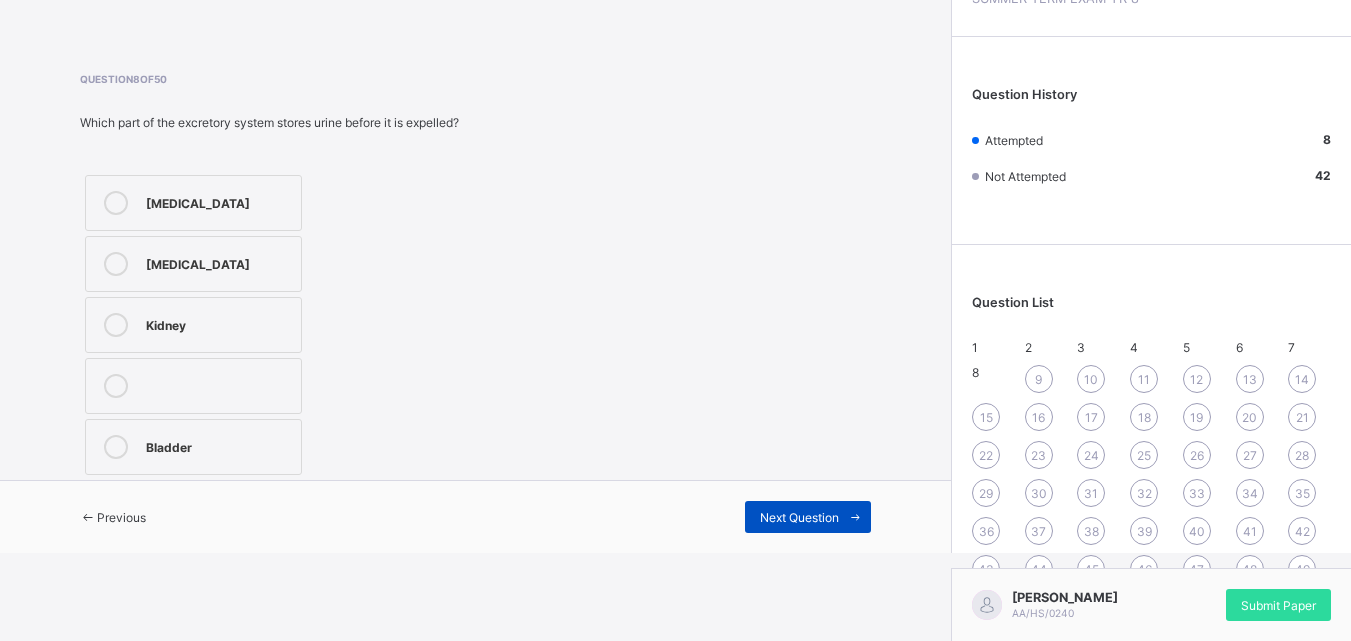 drag, startPoint x: 777, startPoint y: 518, endPoint x: 791, endPoint y: 501, distance: 22.022715 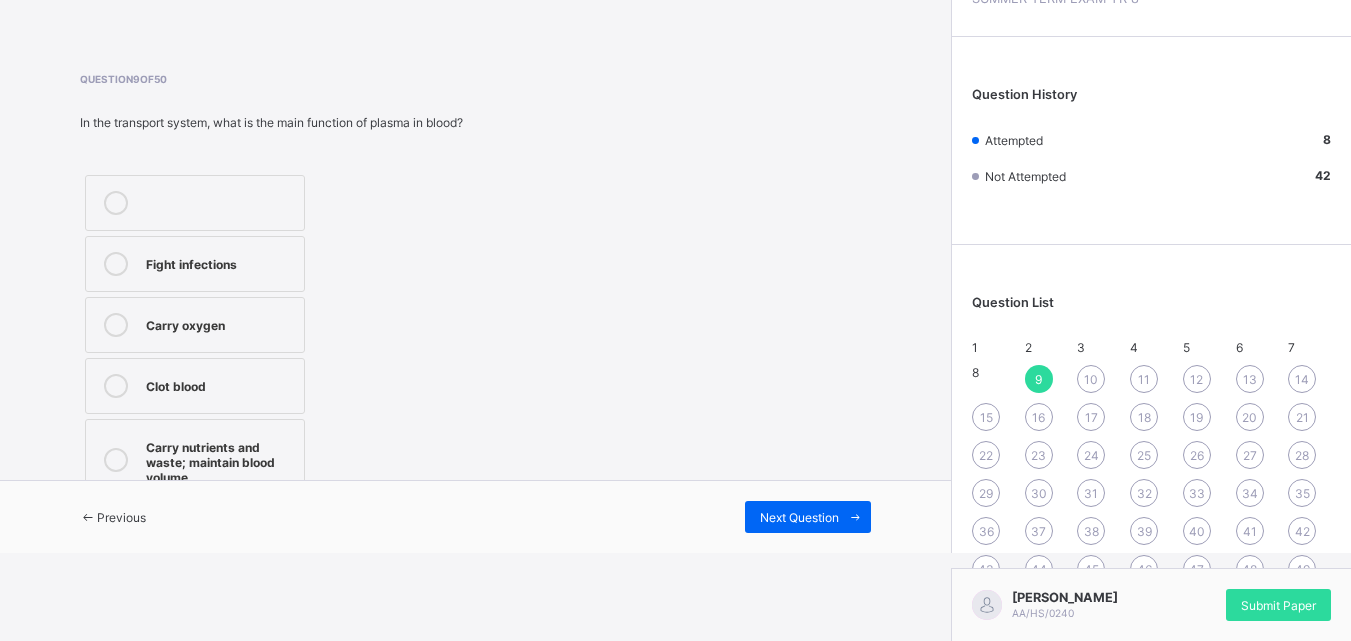 click on "Carry oxygen" at bounding box center (195, 325) 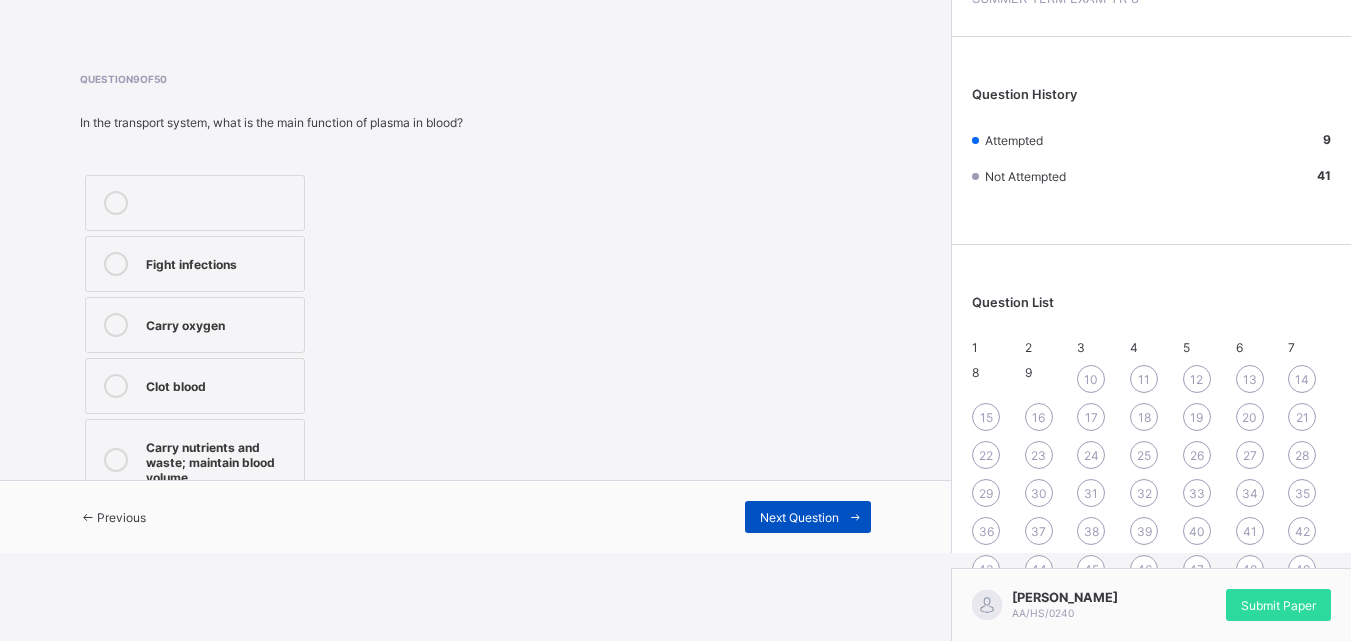 click at bounding box center (855, 517) 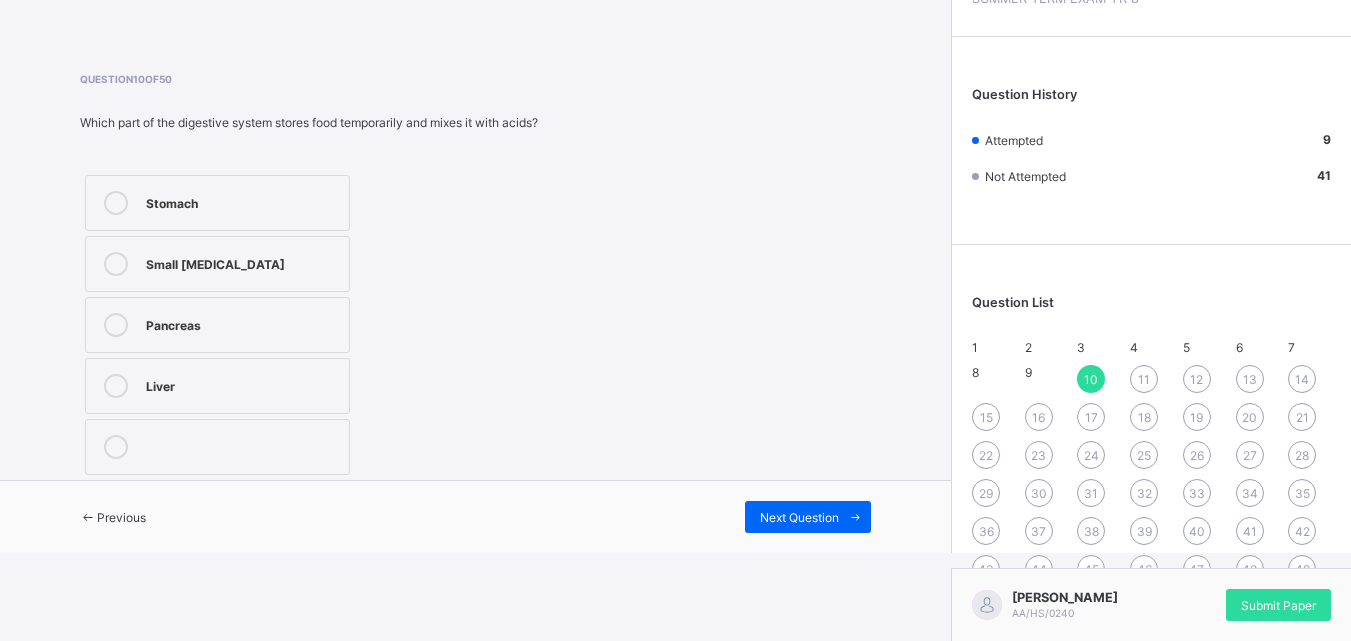 click on "Stomach" at bounding box center [217, 203] 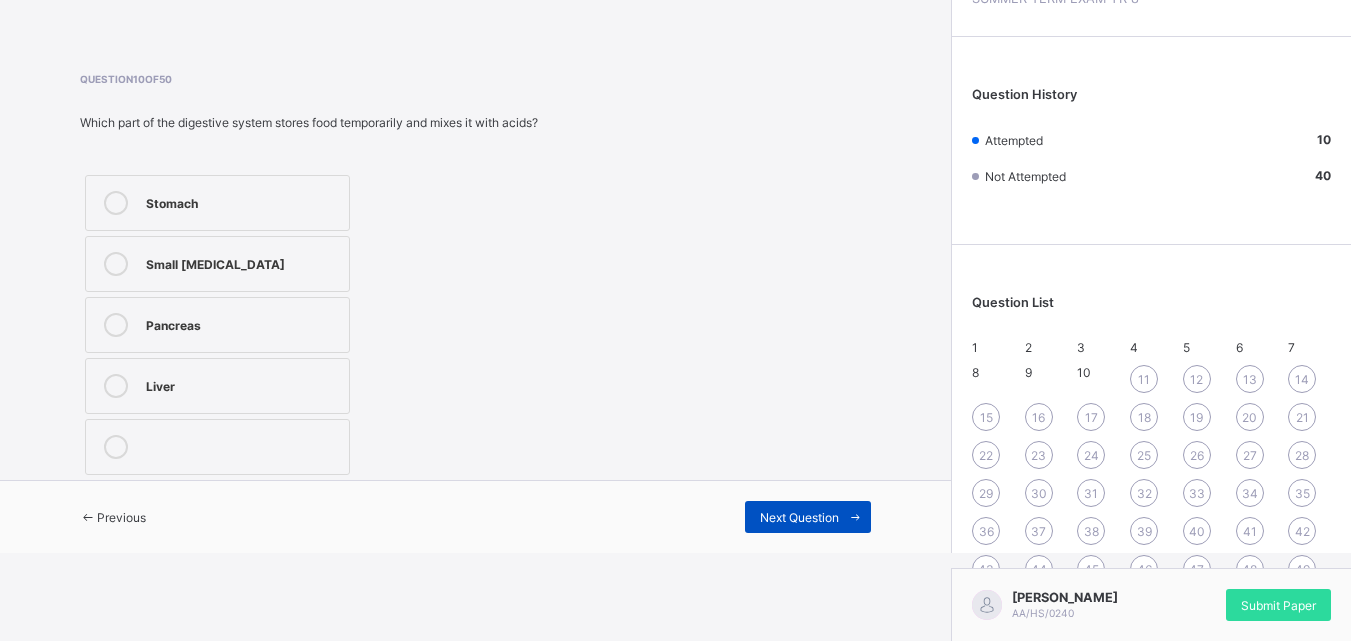 click on "Next Question" at bounding box center [808, 517] 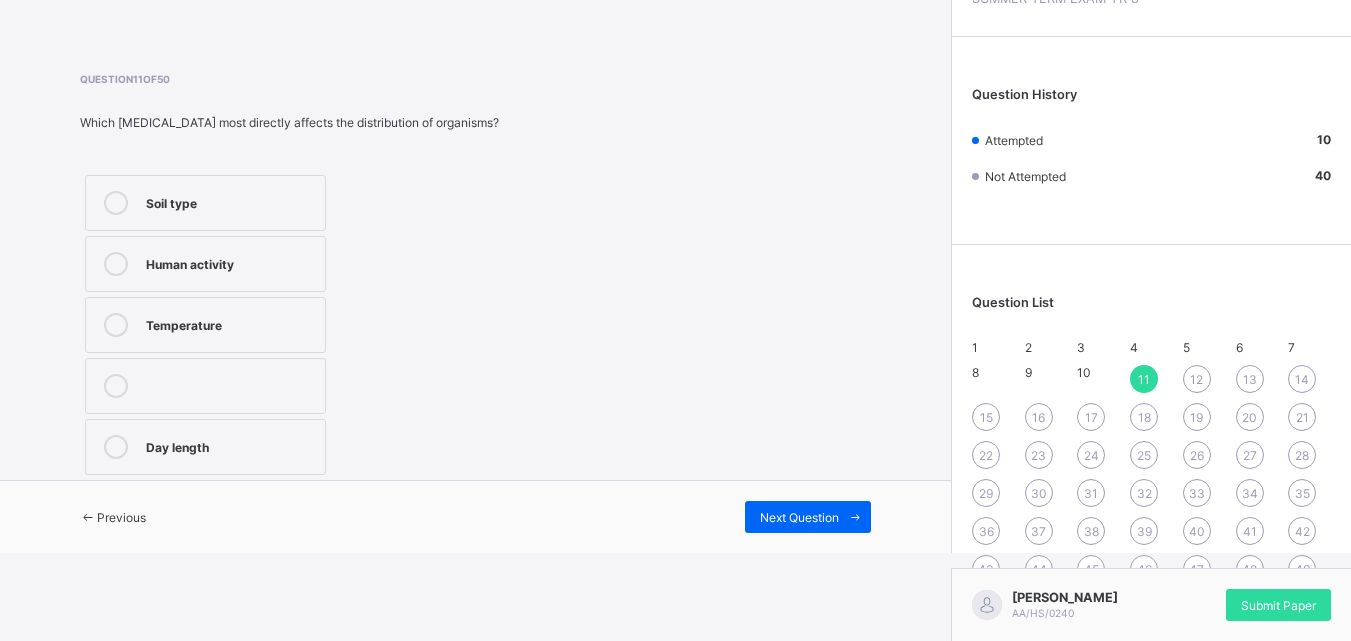 drag, startPoint x: 324, startPoint y: 94, endPoint x: 335, endPoint y: 169, distance: 75.802376 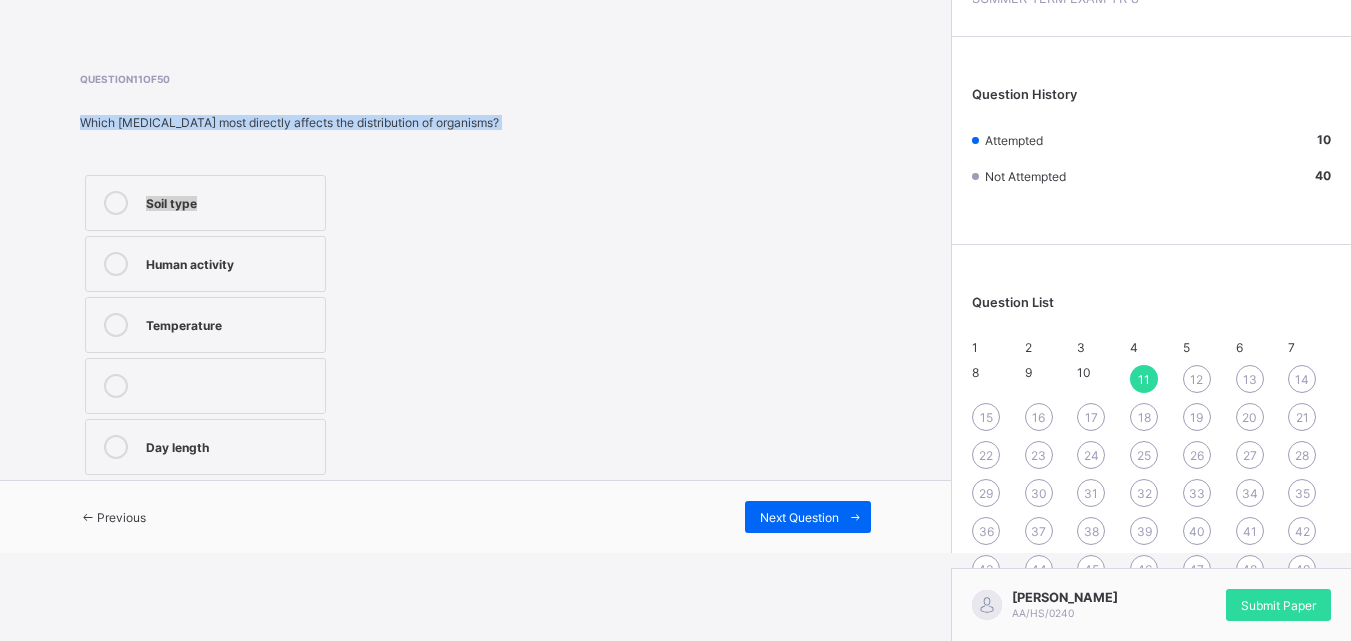 click on "Soil type" at bounding box center (205, 203) 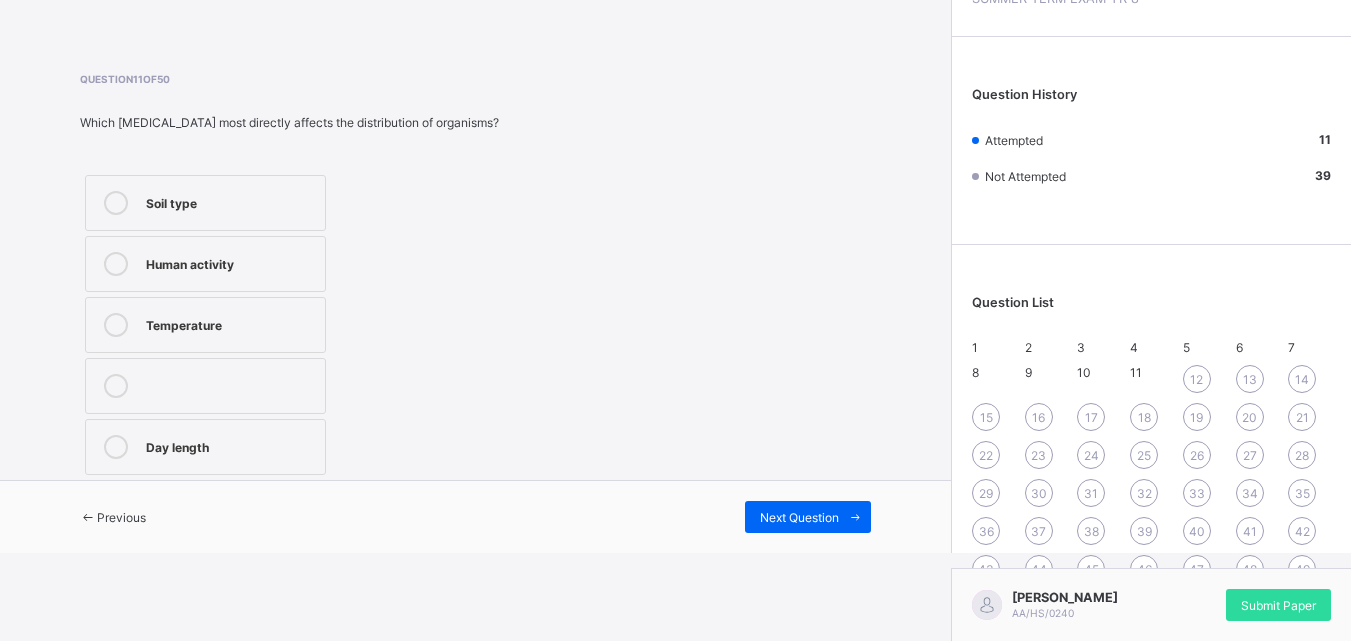 click on "Previous Next Question" at bounding box center (475, 516) 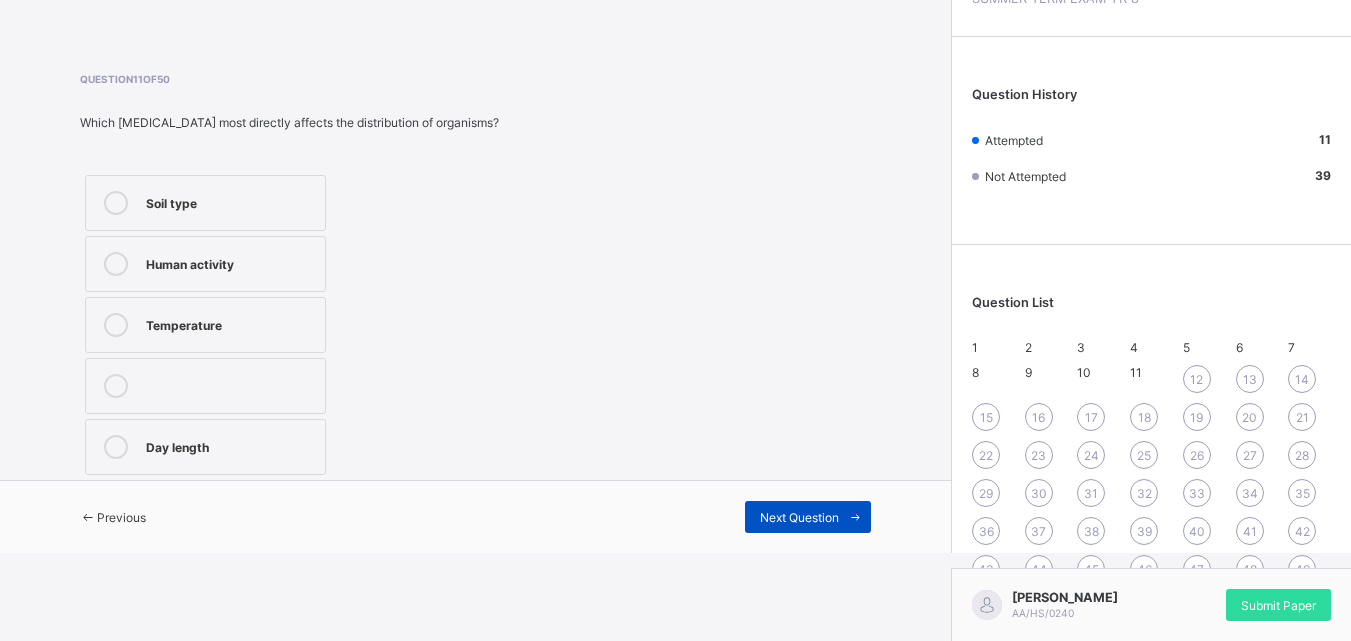 click on "Next Question" at bounding box center [799, 517] 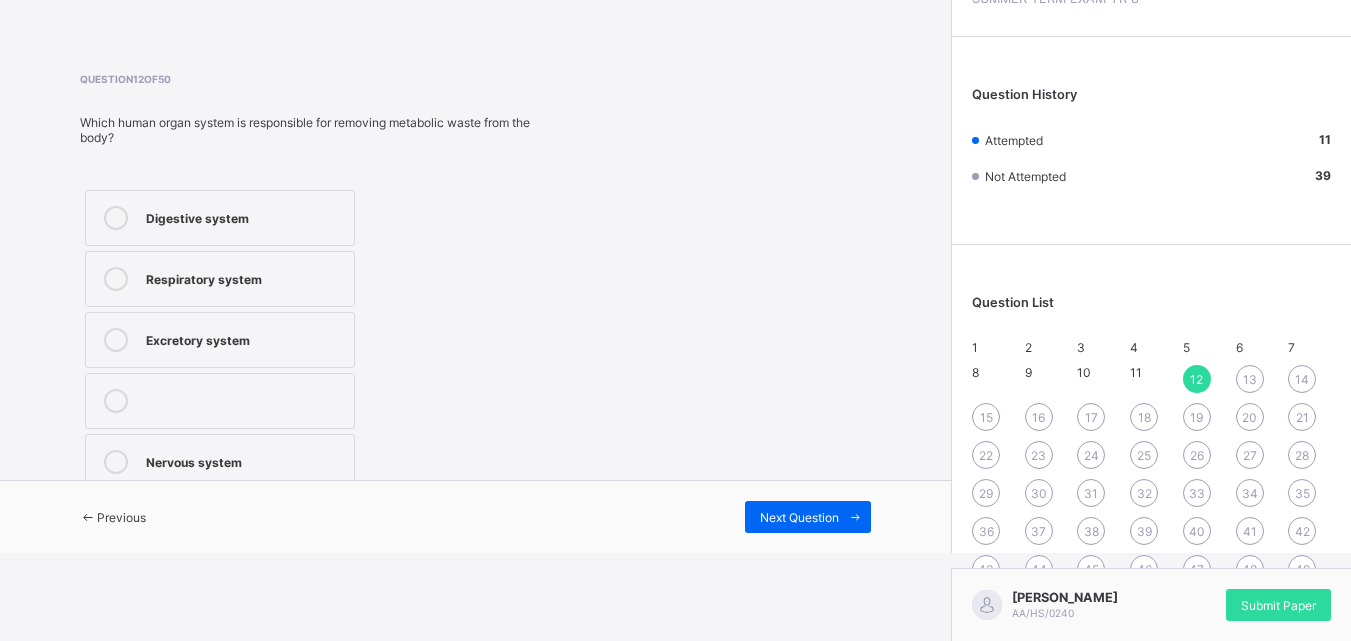 click on "Respiratory system" at bounding box center (245, 277) 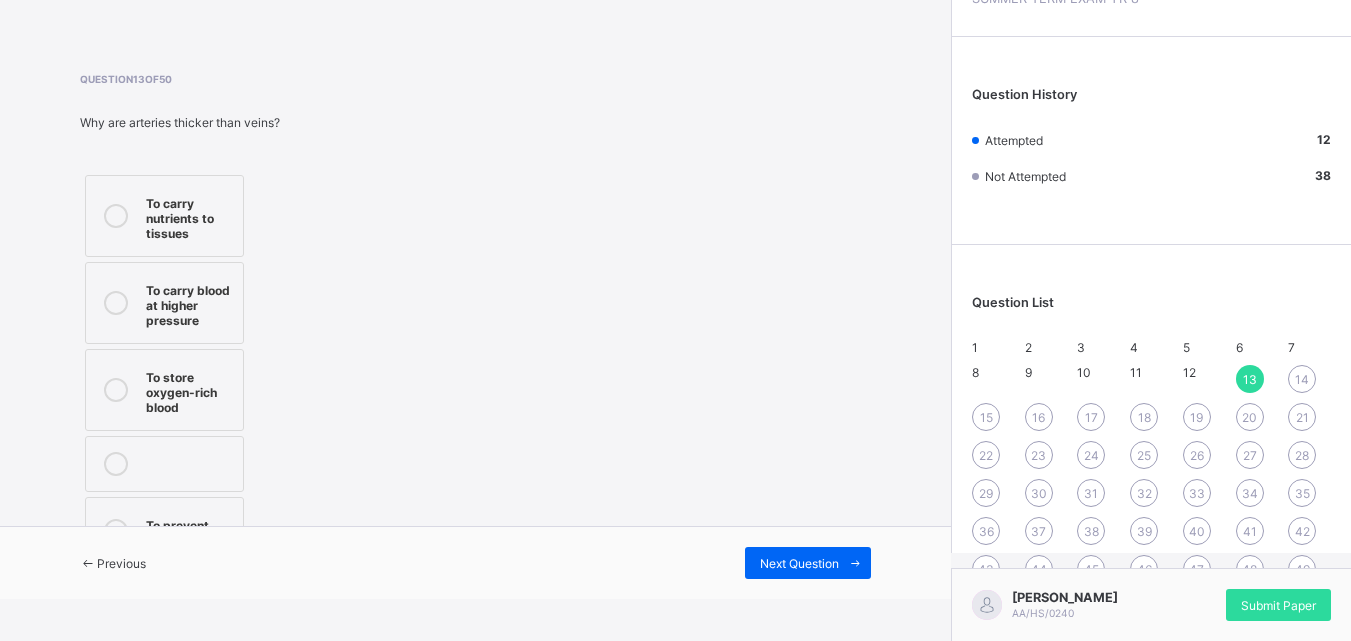click on "To carry blood at higher pressure" at bounding box center [189, 303] 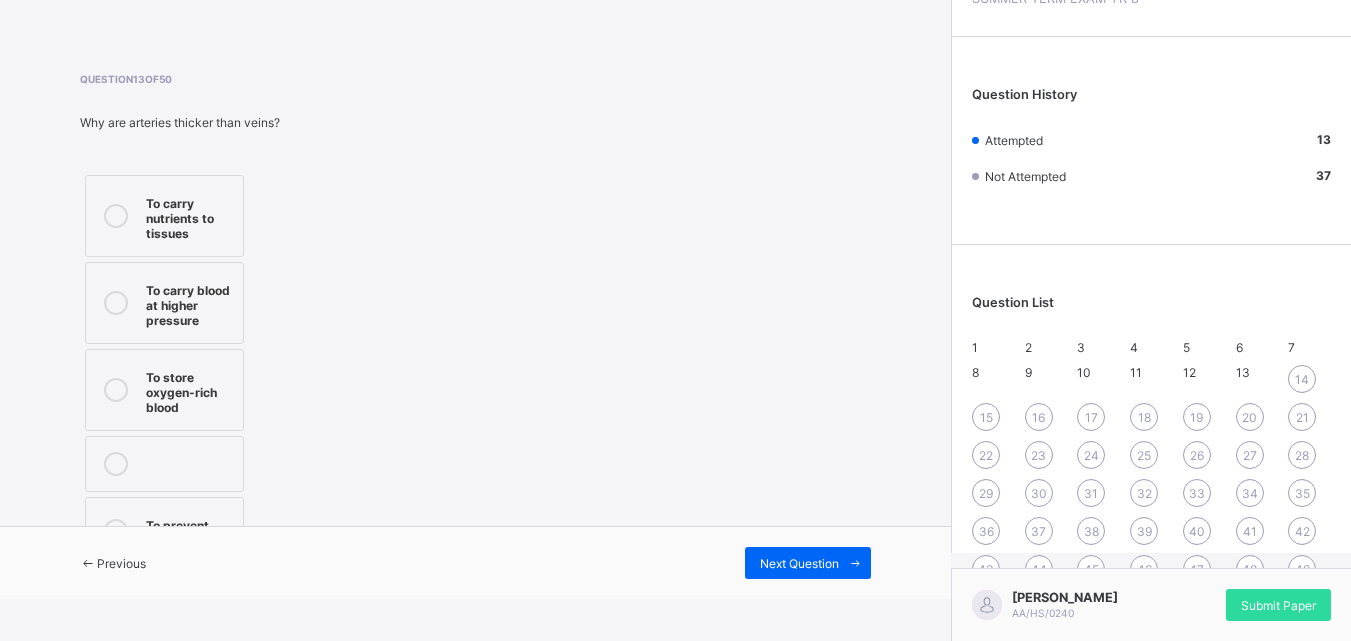 drag, startPoint x: 798, startPoint y: 544, endPoint x: 708, endPoint y: 343, distance: 220.22943 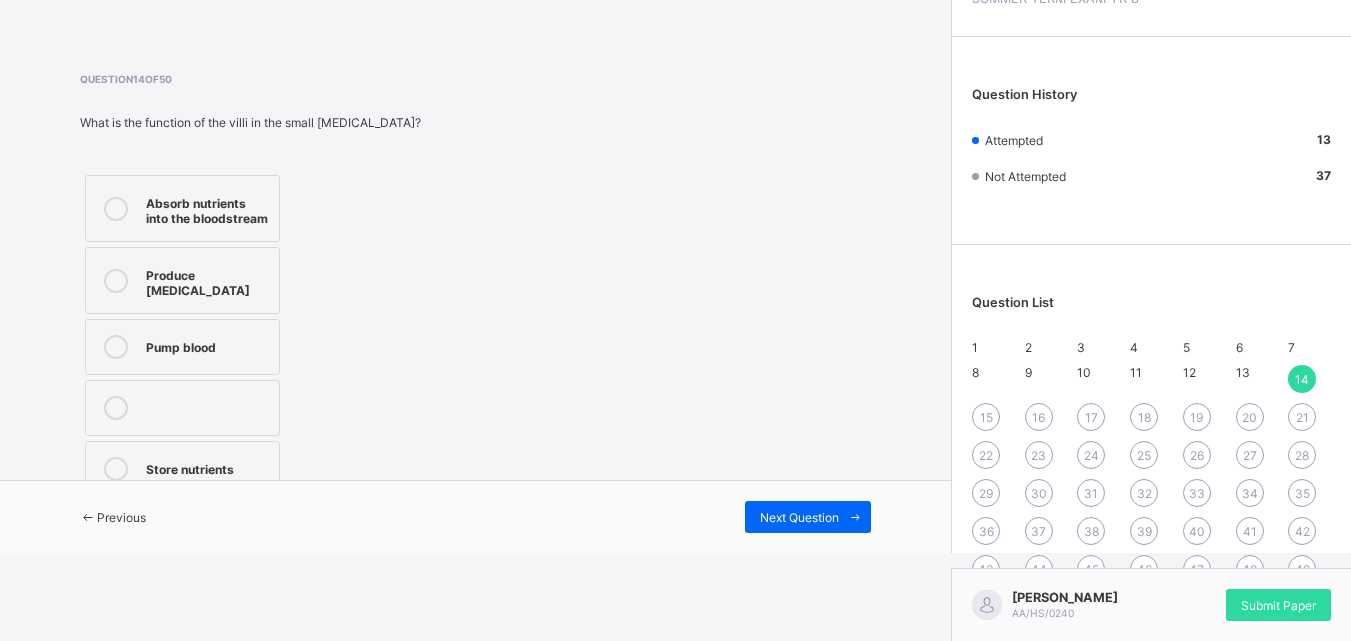 click on "Produce [MEDICAL_DATA]" at bounding box center [207, 280] 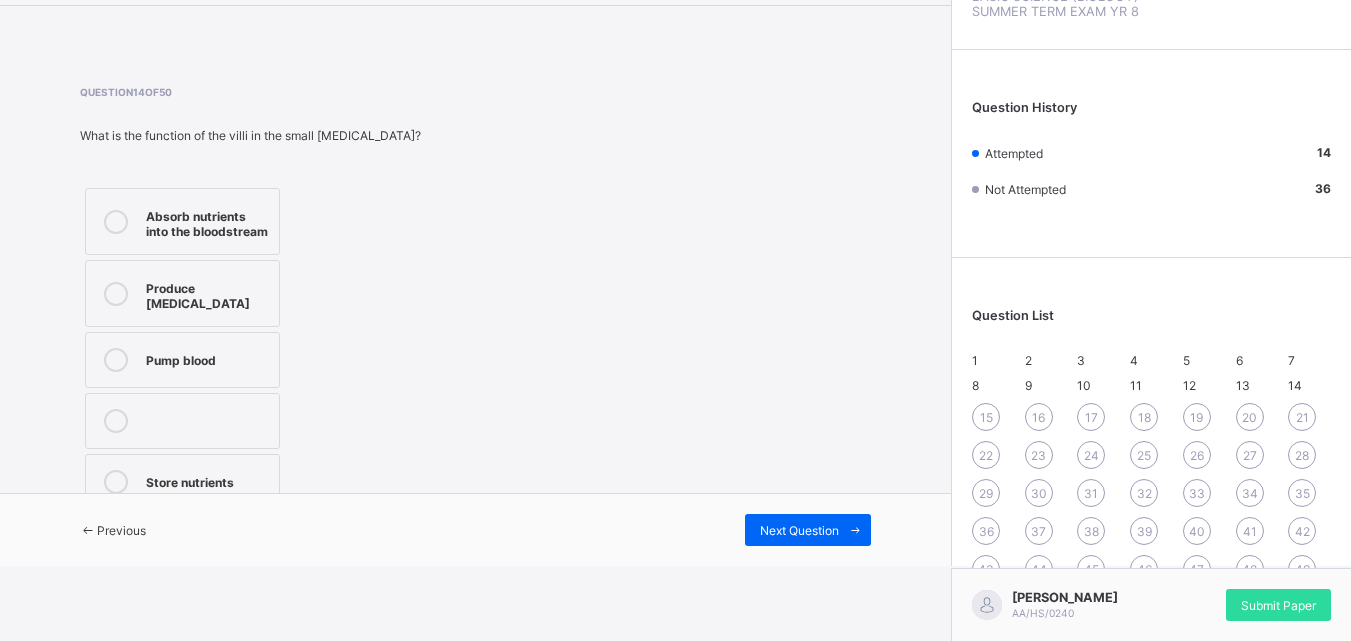 drag, startPoint x: 921, startPoint y: 518, endPoint x: 891, endPoint y: 540, distance: 37.202152 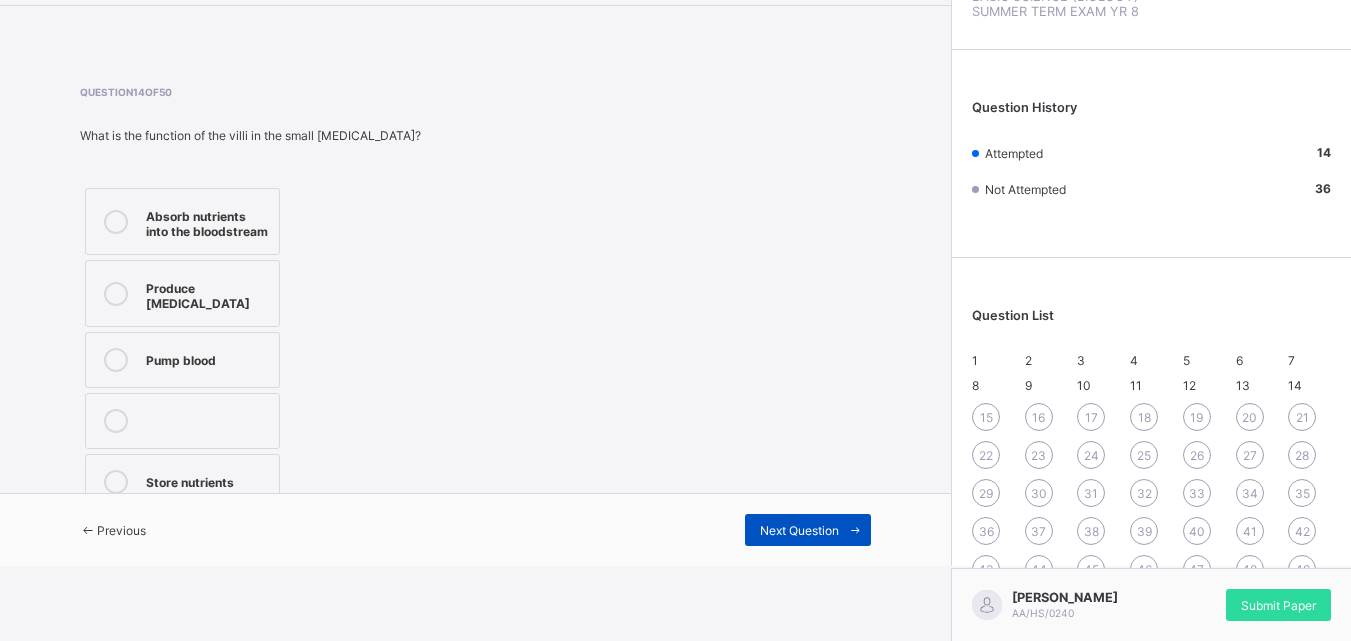 click on "Next Question" at bounding box center (808, 530) 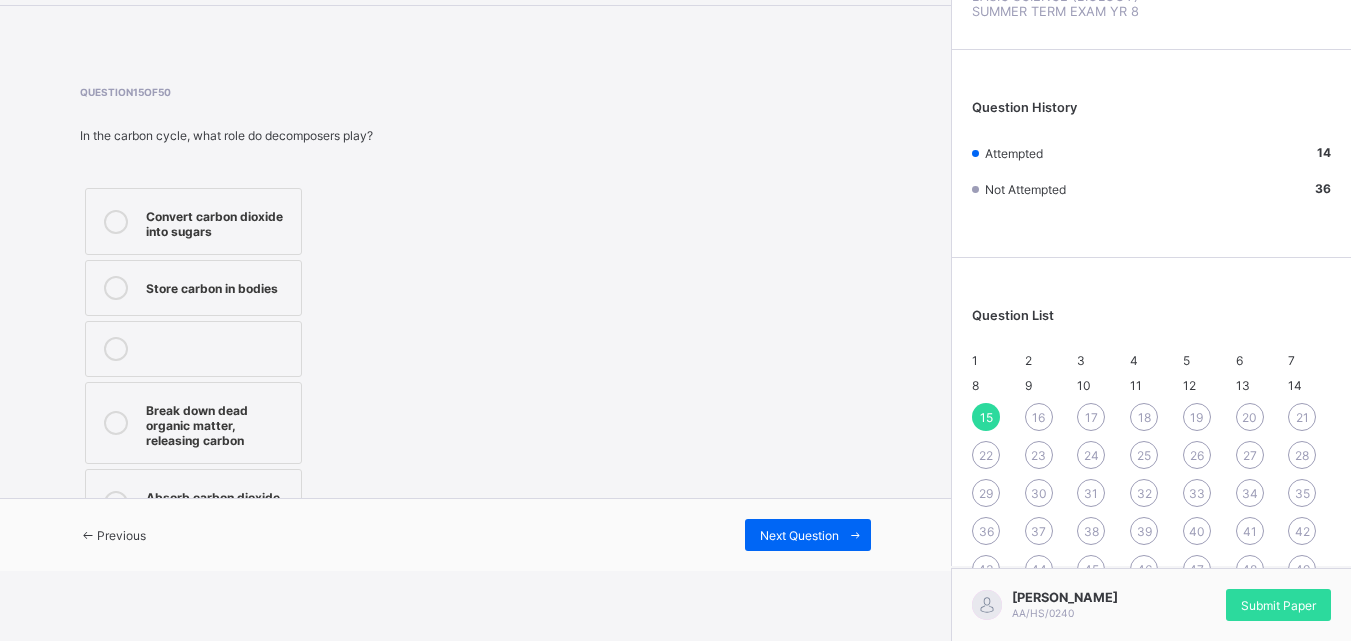 click on "Break down dead organic matter, releasing carbon" at bounding box center [193, 423] 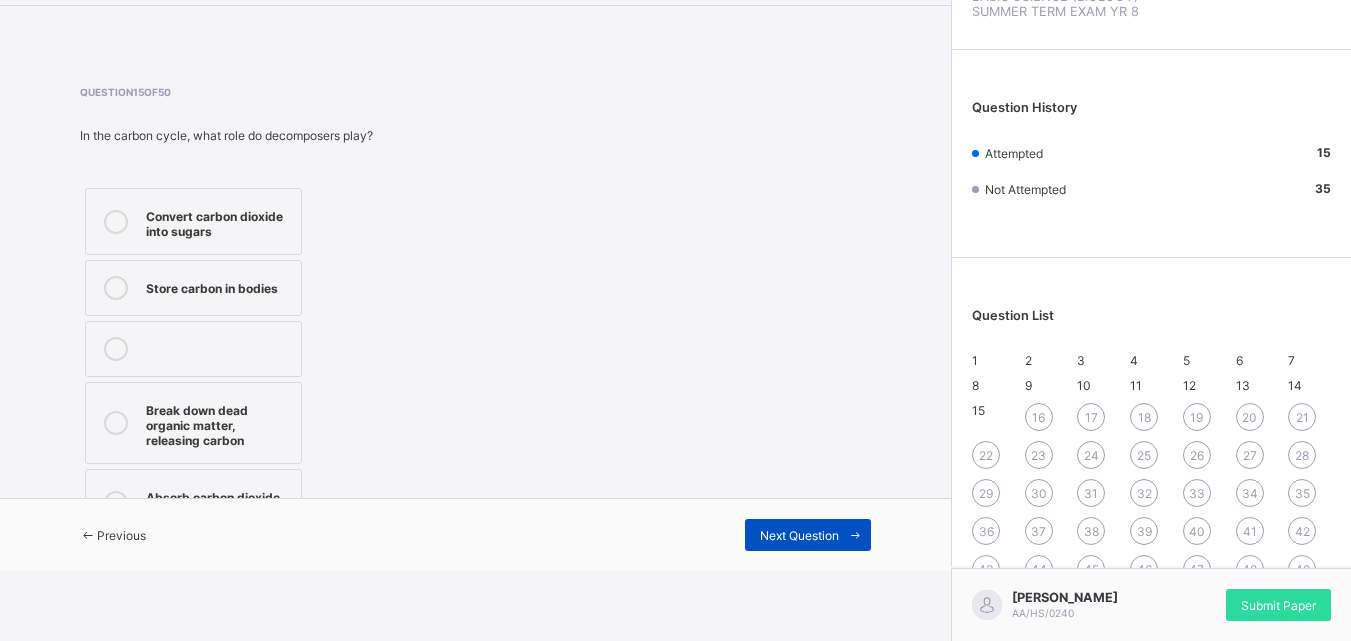 click on "Arndale Academy this is our motton 01:38:53 Time remaining Question  15  of  50 In the carbon cycle, what role do decomposers play? Convert carbon dioxide into sugars Store carbon in bodies Break down dead organic matter, releasing carbon Absorb carbon dioxide during photosynthesis Previous Next Question" at bounding box center [475, 248] 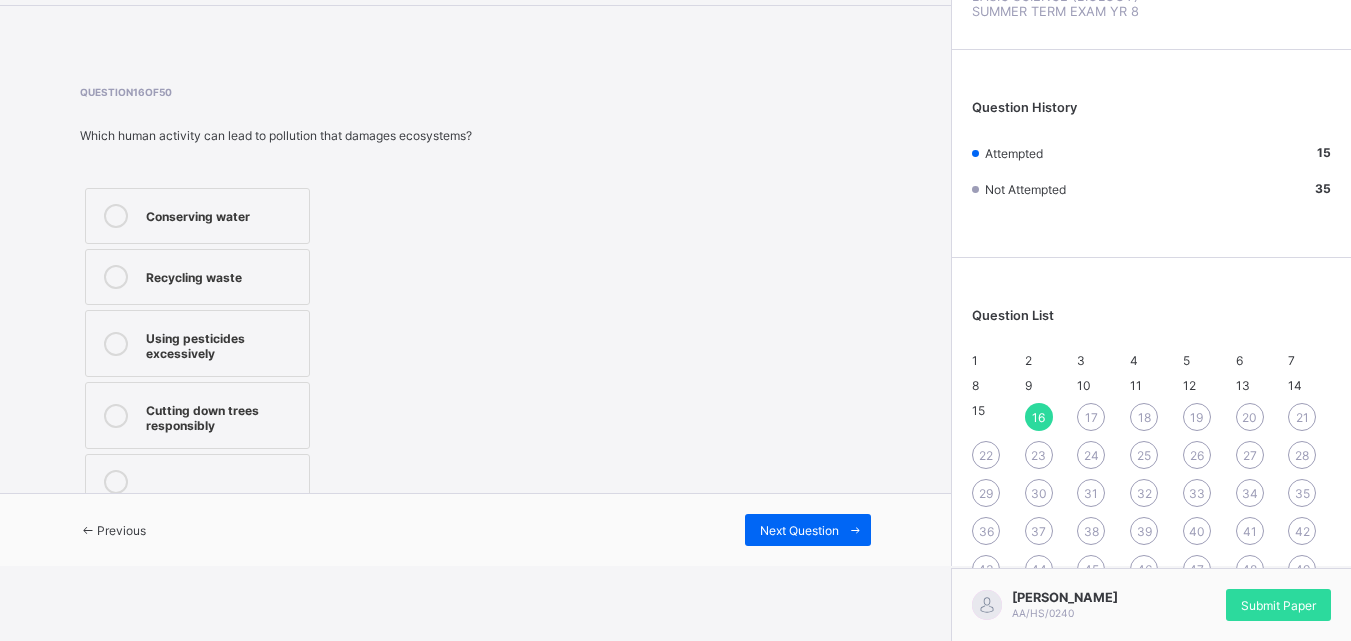 click on "Using pesticides excessively" at bounding box center [197, 343] 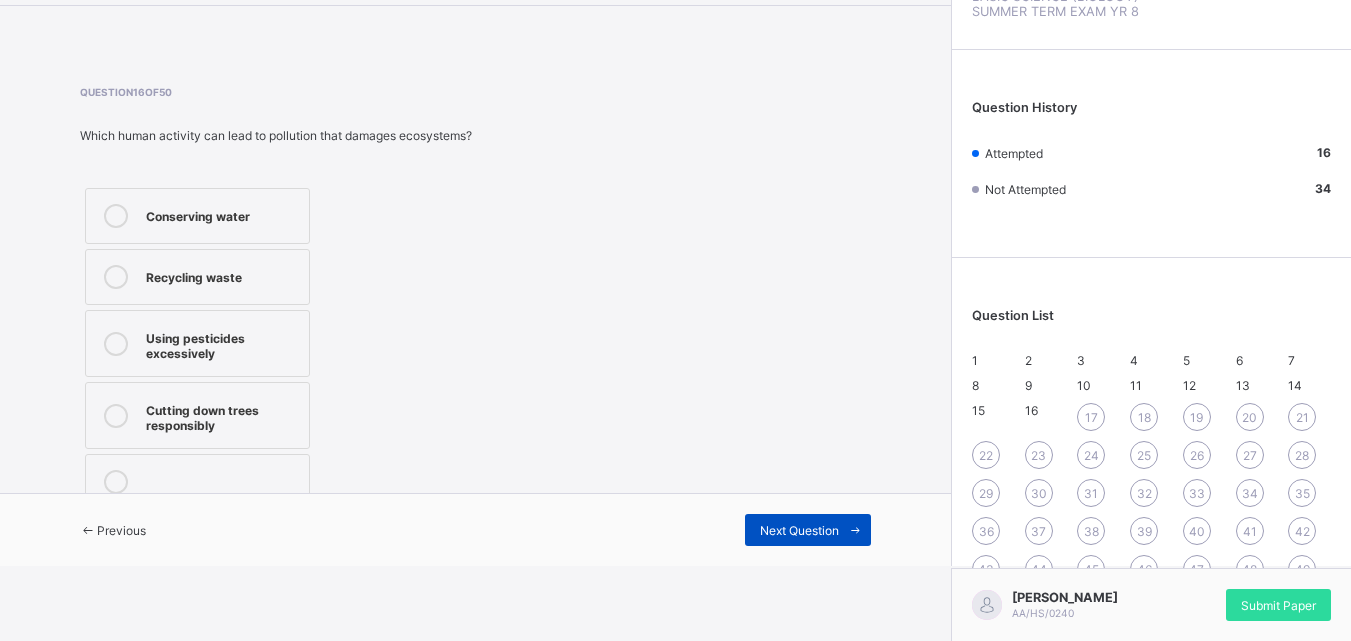 click at bounding box center (855, 530) 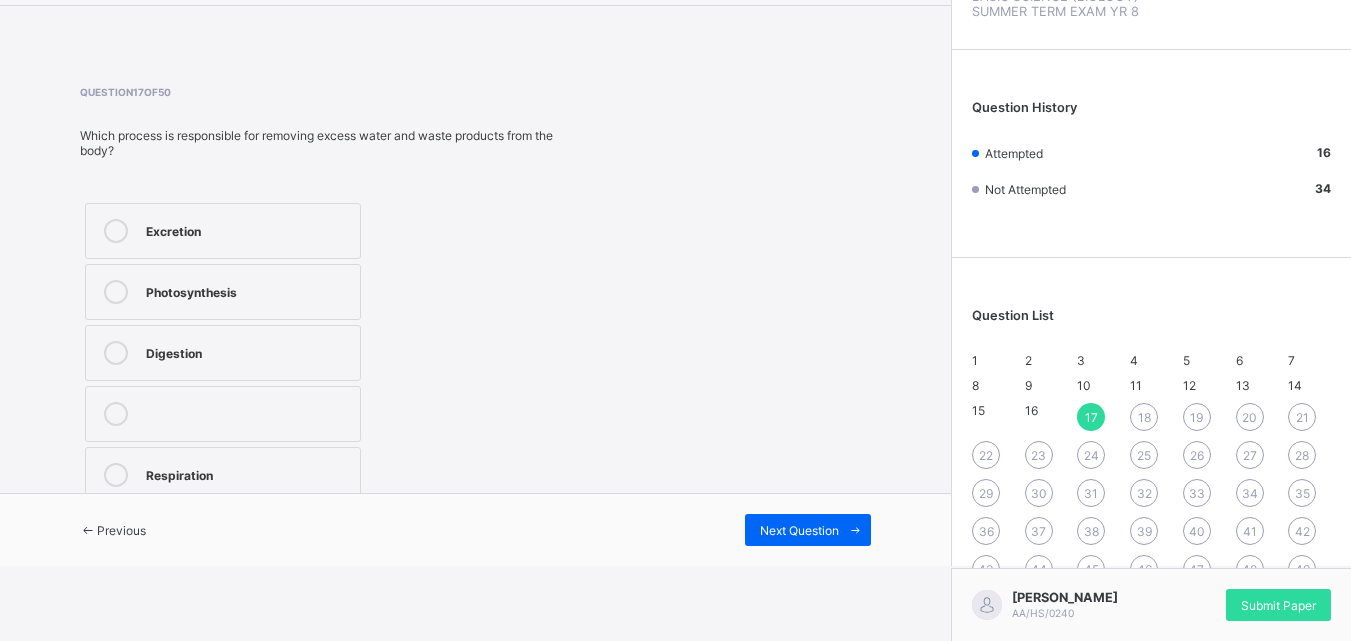 click on "Digestion" at bounding box center [248, 353] 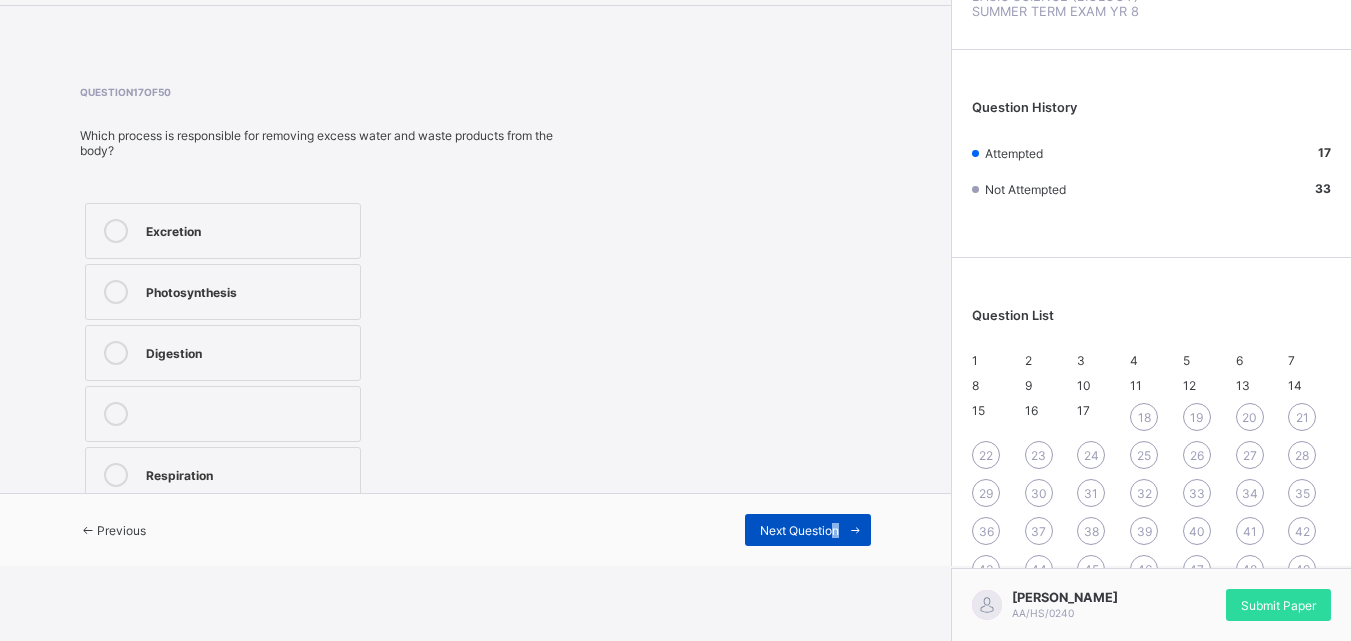 click on "Next Question" at bounding box center [799, 530] 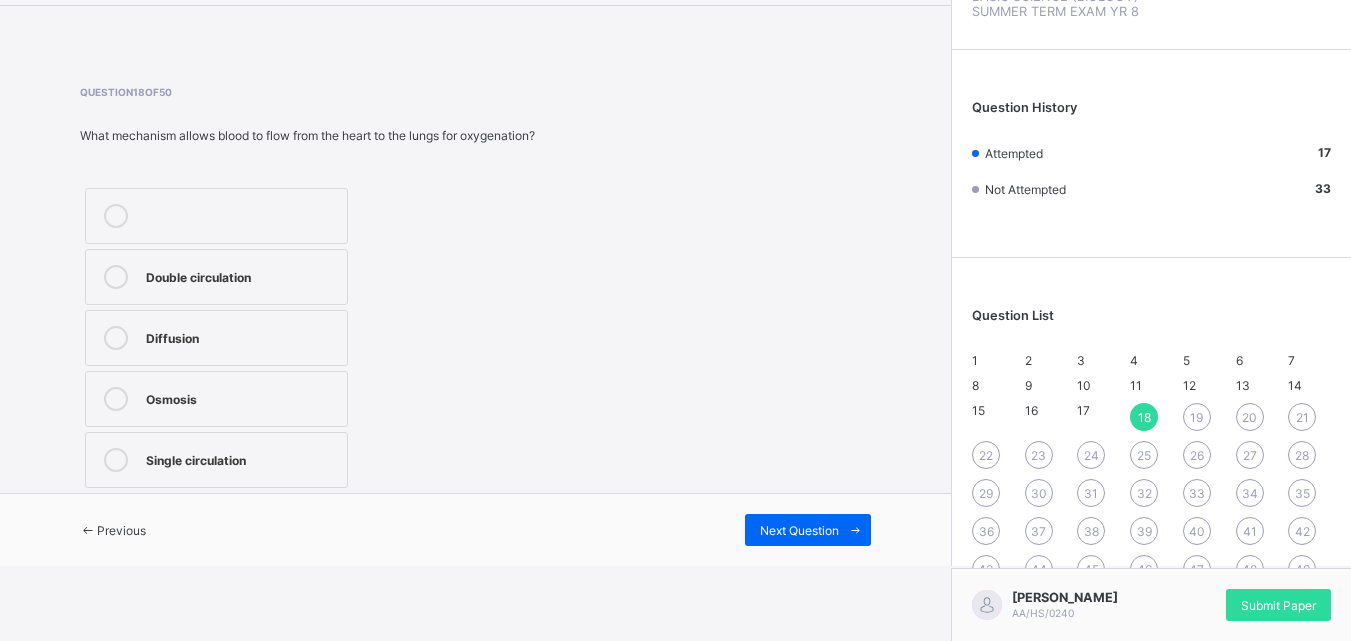 drag, startPoint x: 232, startPoint y: 316, endPoint x: 354, endPoint y: 307, distance: 122.33152 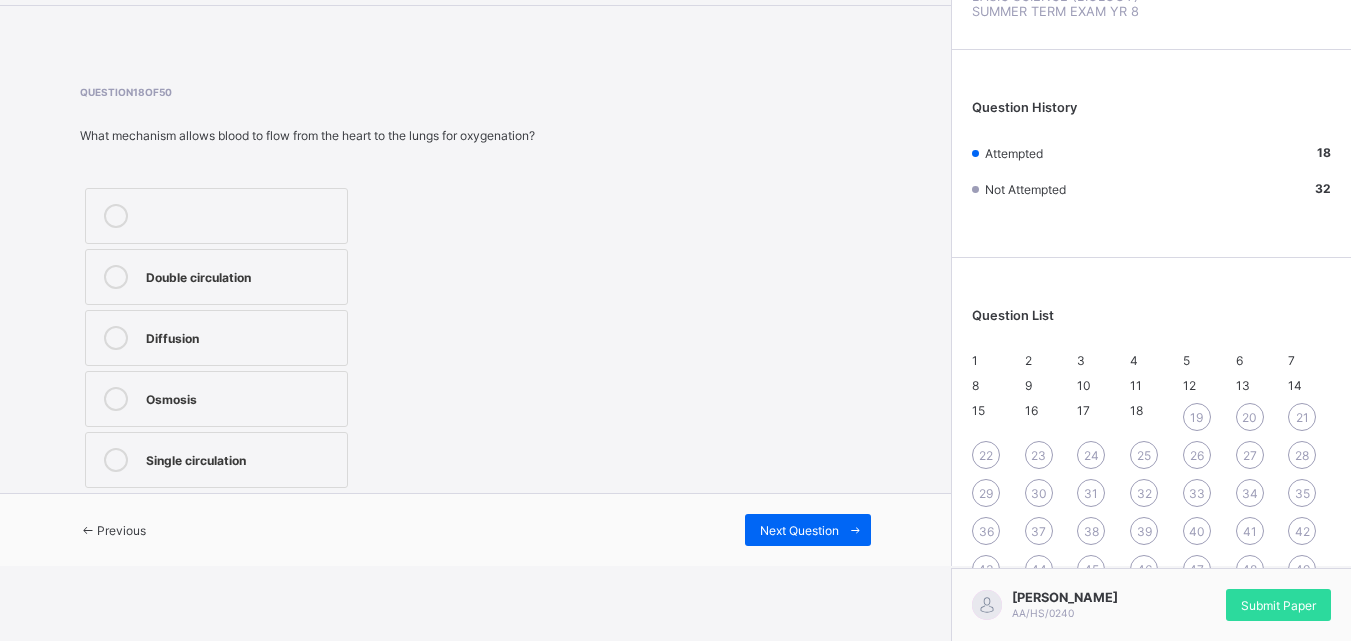 click on "Next Question" at bounding box center [674, 530] 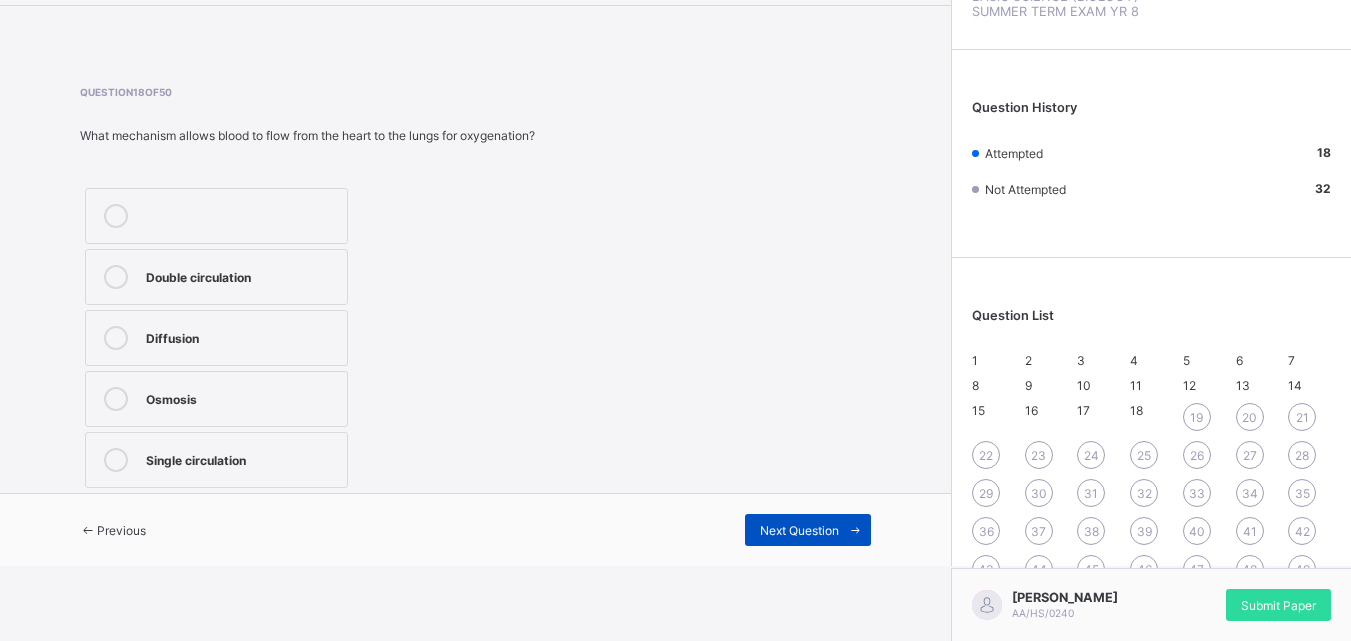click on "Next Question" at bounding box center (808, 530) 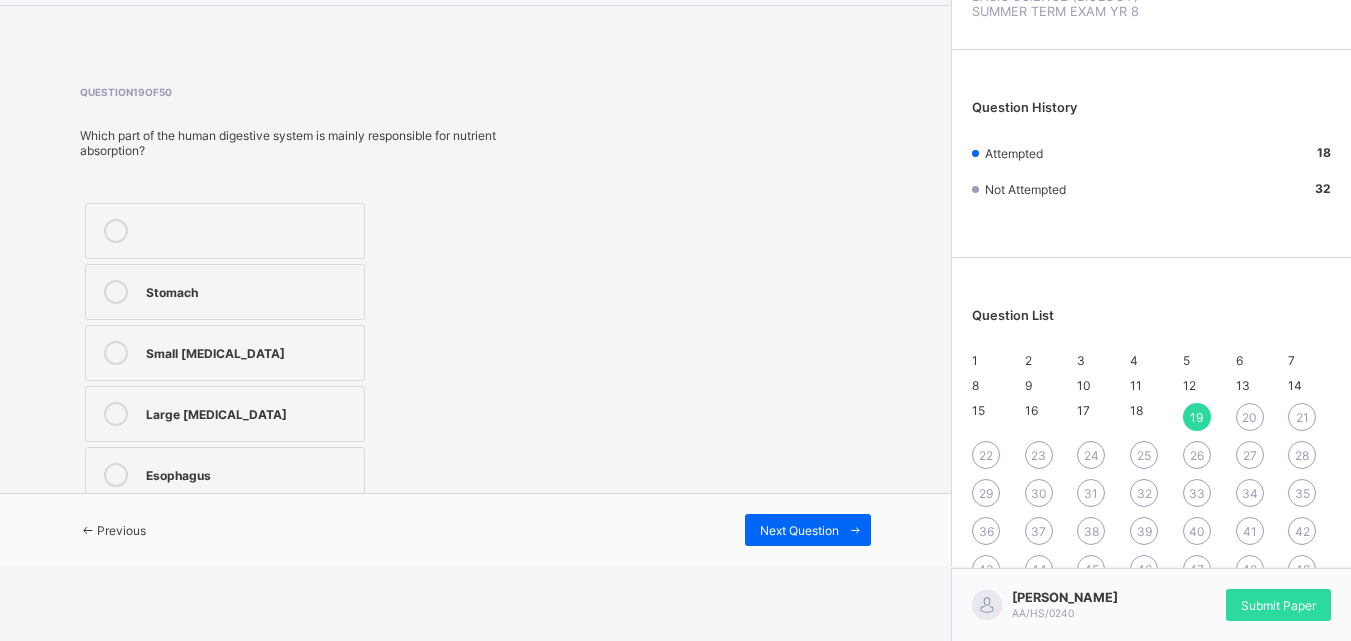 click on "Esophagus" at bounding box center [225, 475] 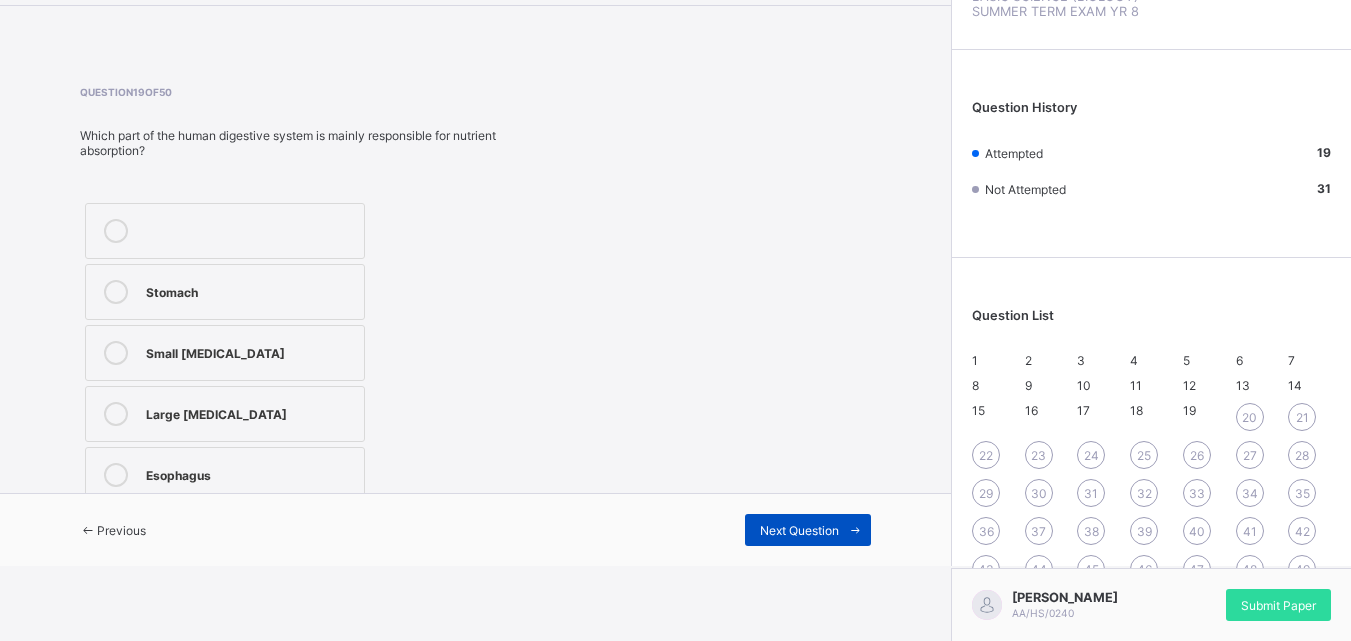click at bounding box center [855, 530] 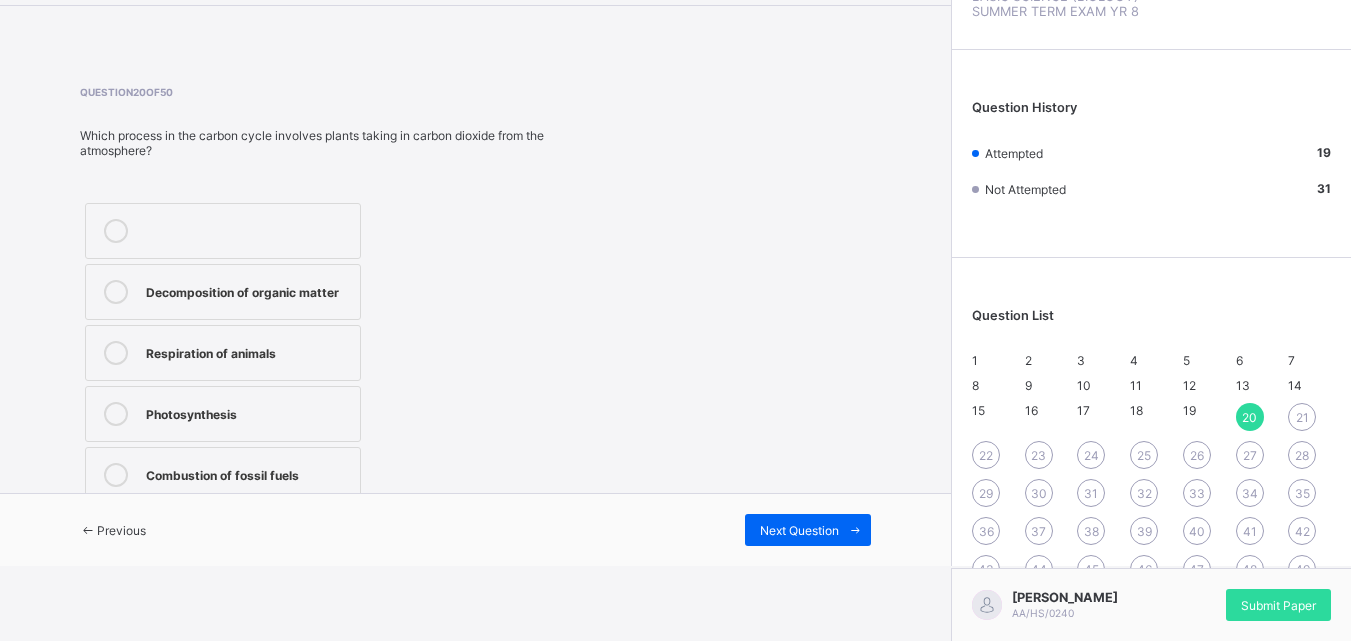 click on "Respiration of animals" at bounding box center (248, 351) 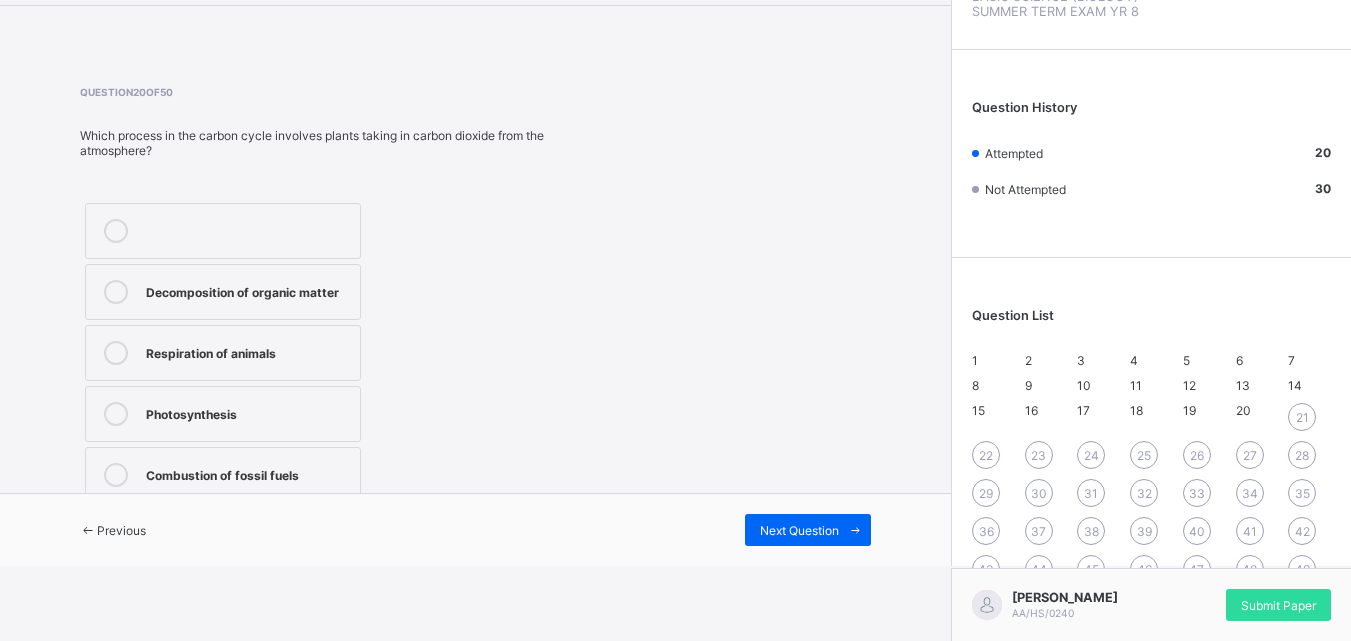 drag, startPoint x: 847, startPoint y: 507, endPoint x: 628, endPoint y: 372, distance: 257.2664 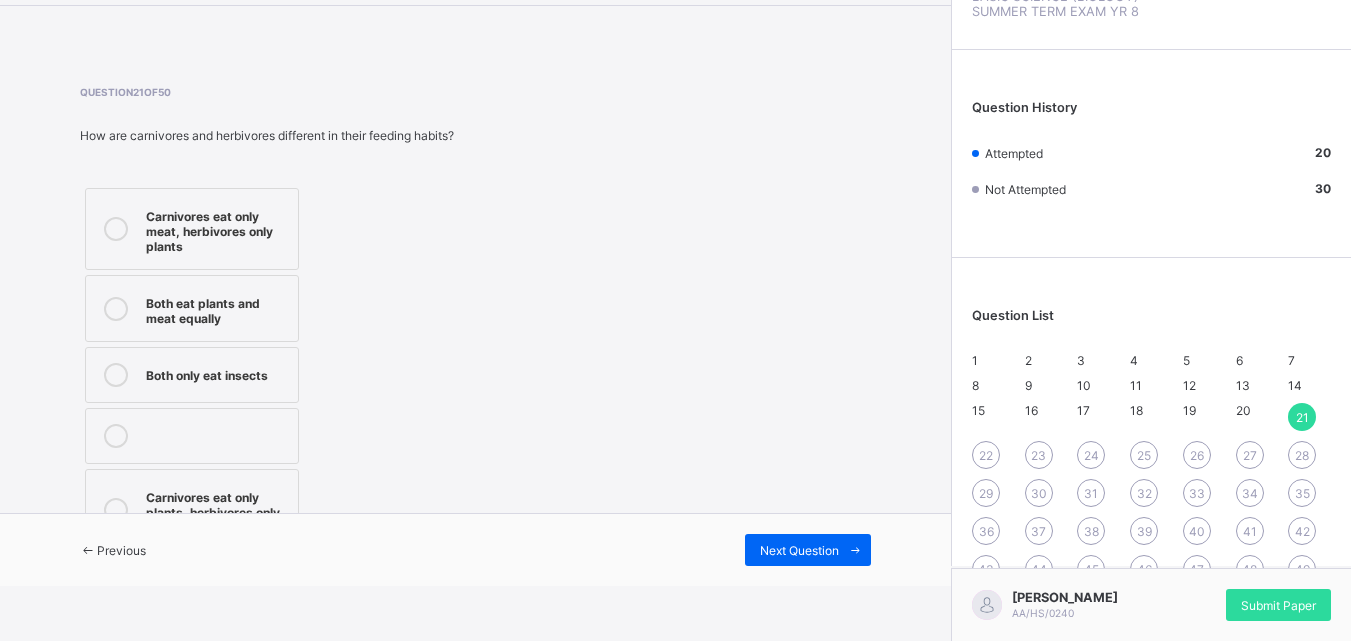 click on "Both eat plants and meat equally" at bounding box center [192, 308] 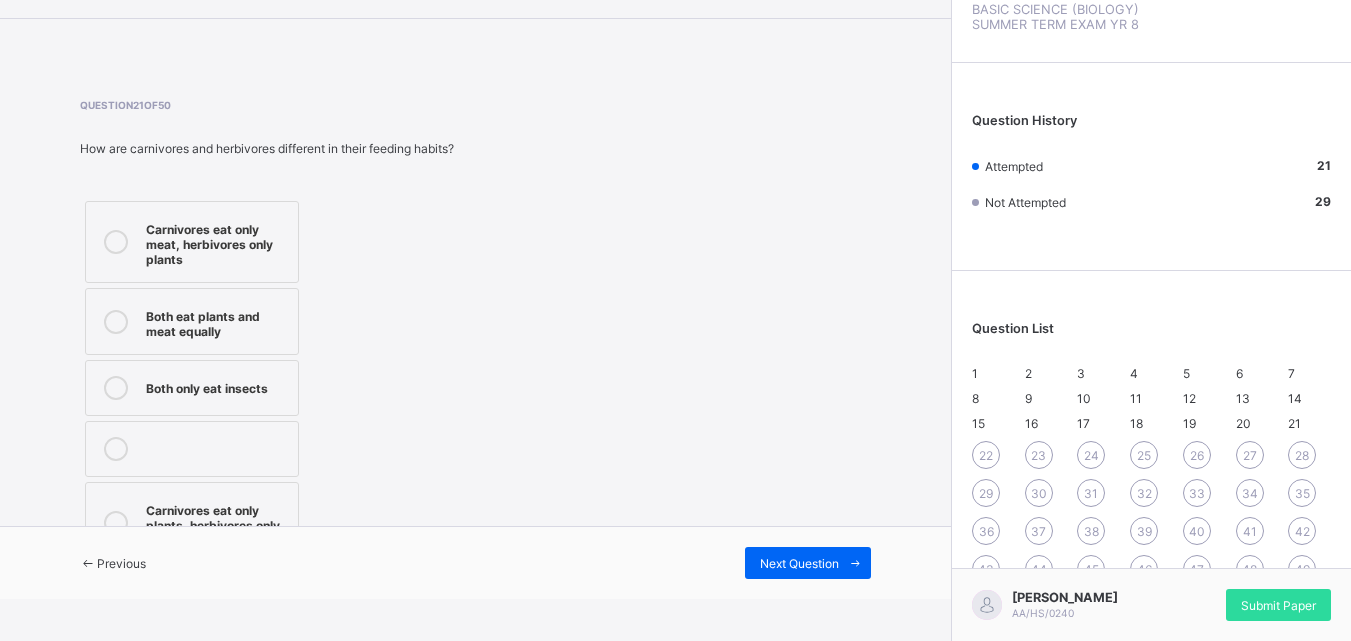 click on "Previous Next Question" at bounding box center [475, 562] 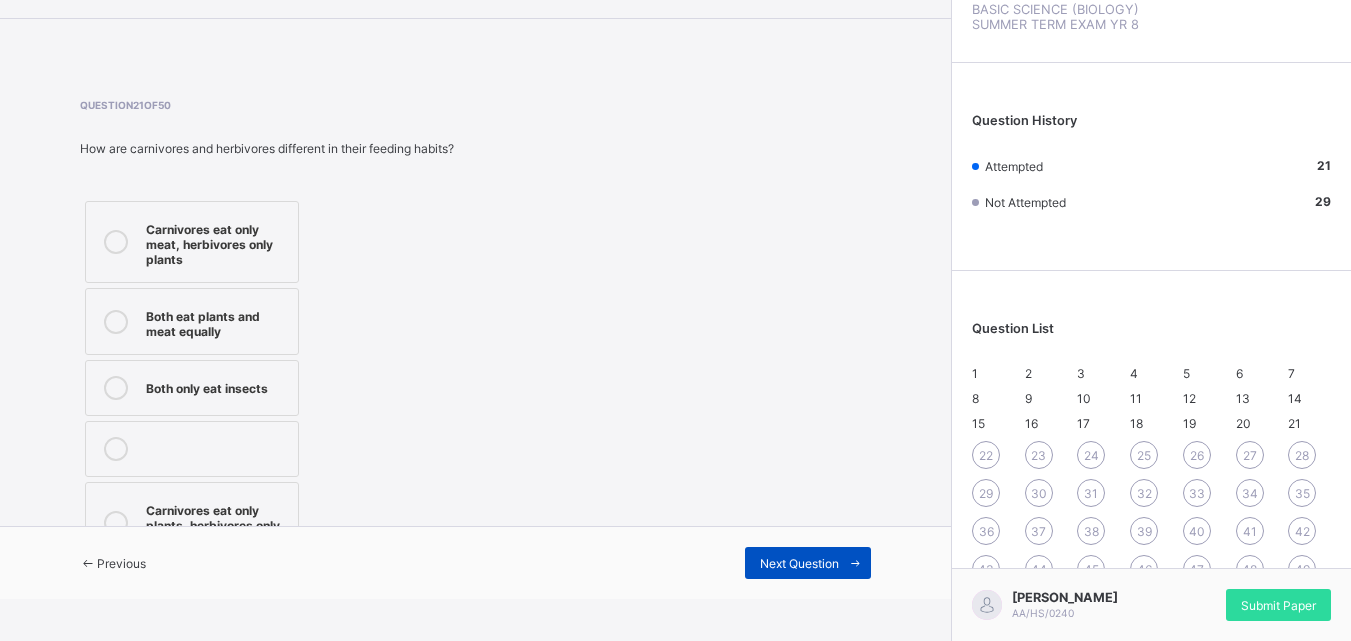 click on "Next Question" at bounding box center [799, 563] 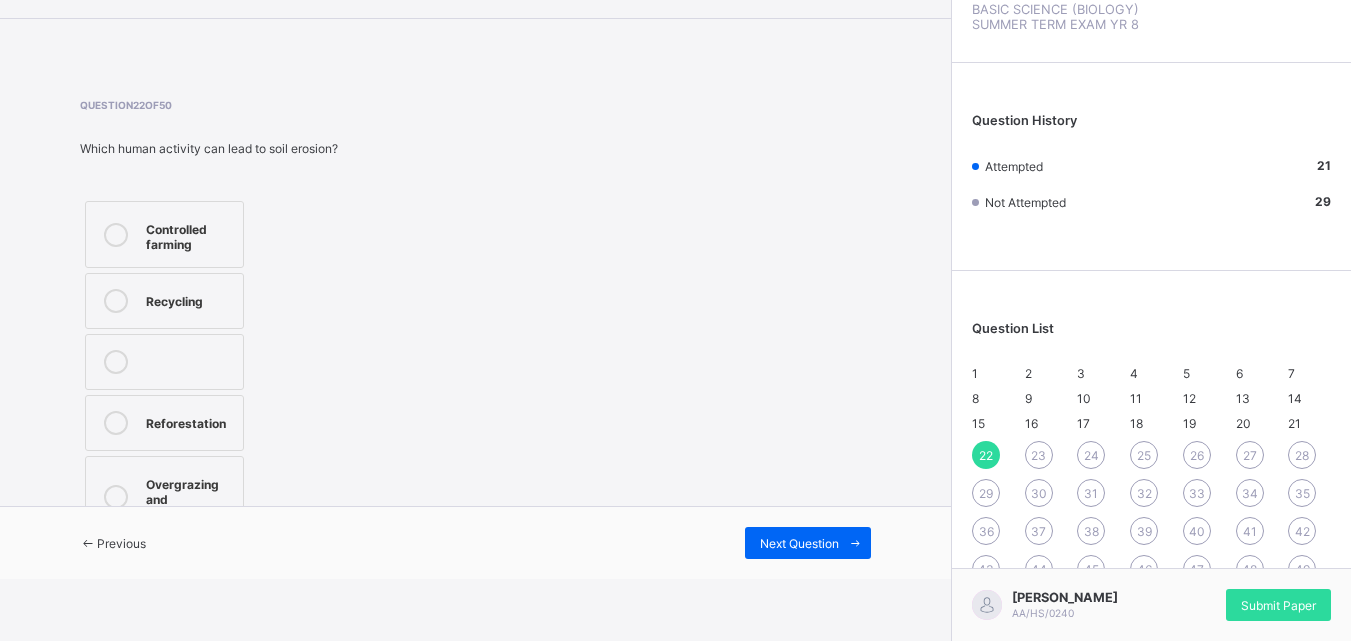 click on "Reforestation" at bounding box center [164, 423] 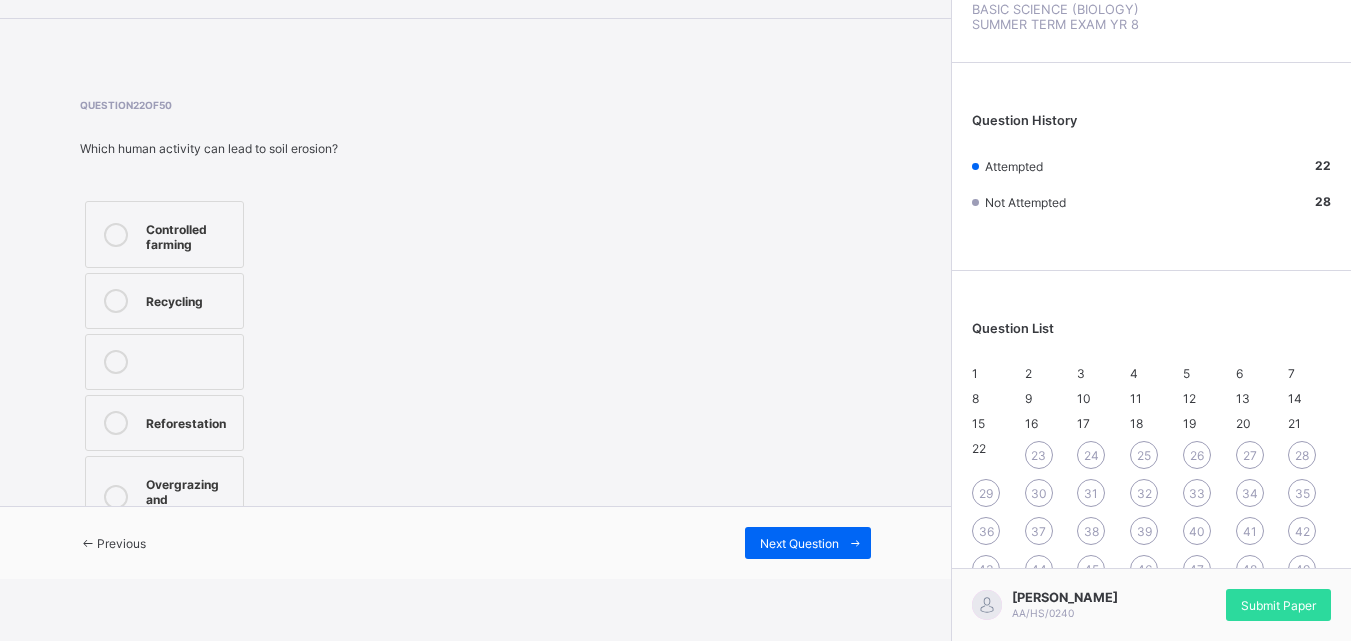 drag, startPoint x: 791, startPoint y: 508, endPoint x: 770, endPoint y: 468, distance: 45.17743 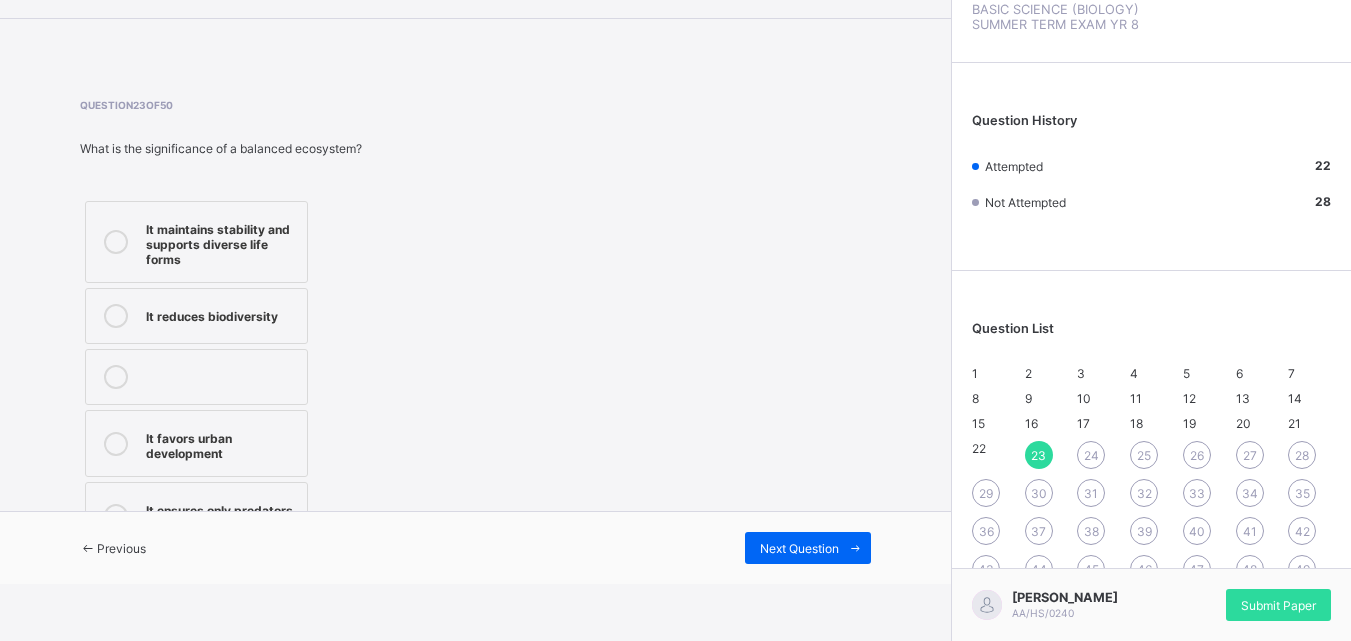 click at bounding box center [116, 316] 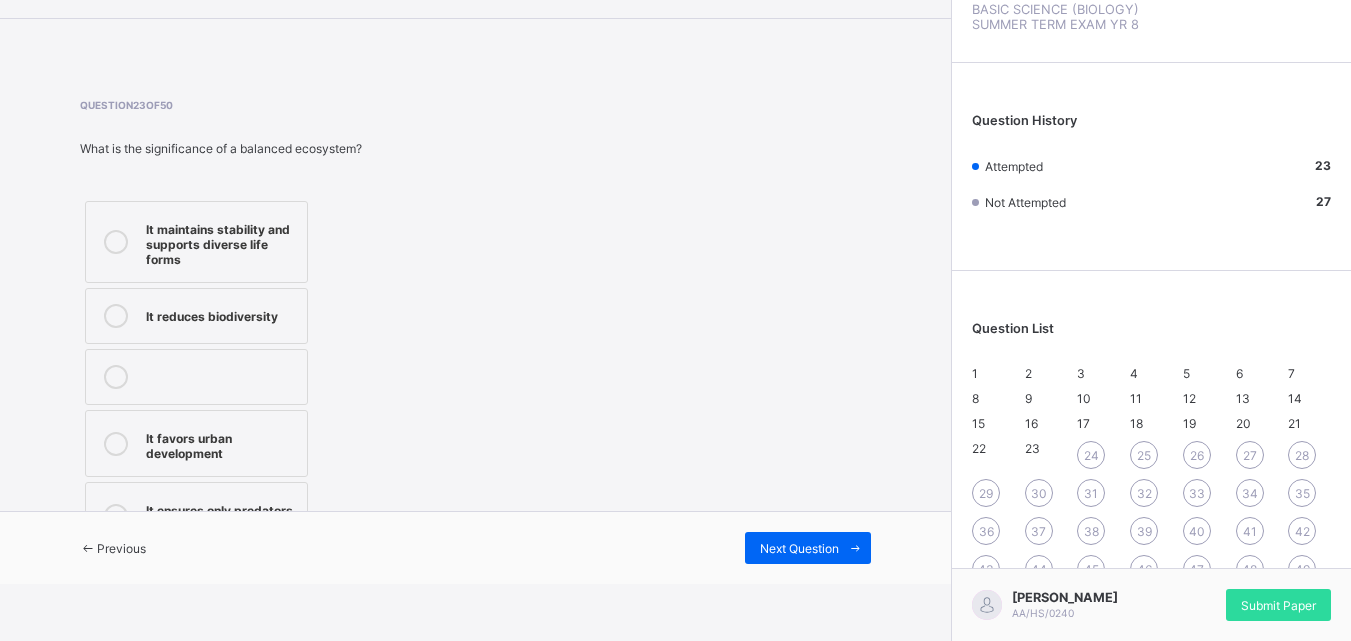 drag, startPoint x: 866, startPoint y: 518, endPoint x: 620, endPoint y: 440, distance: 258.06976 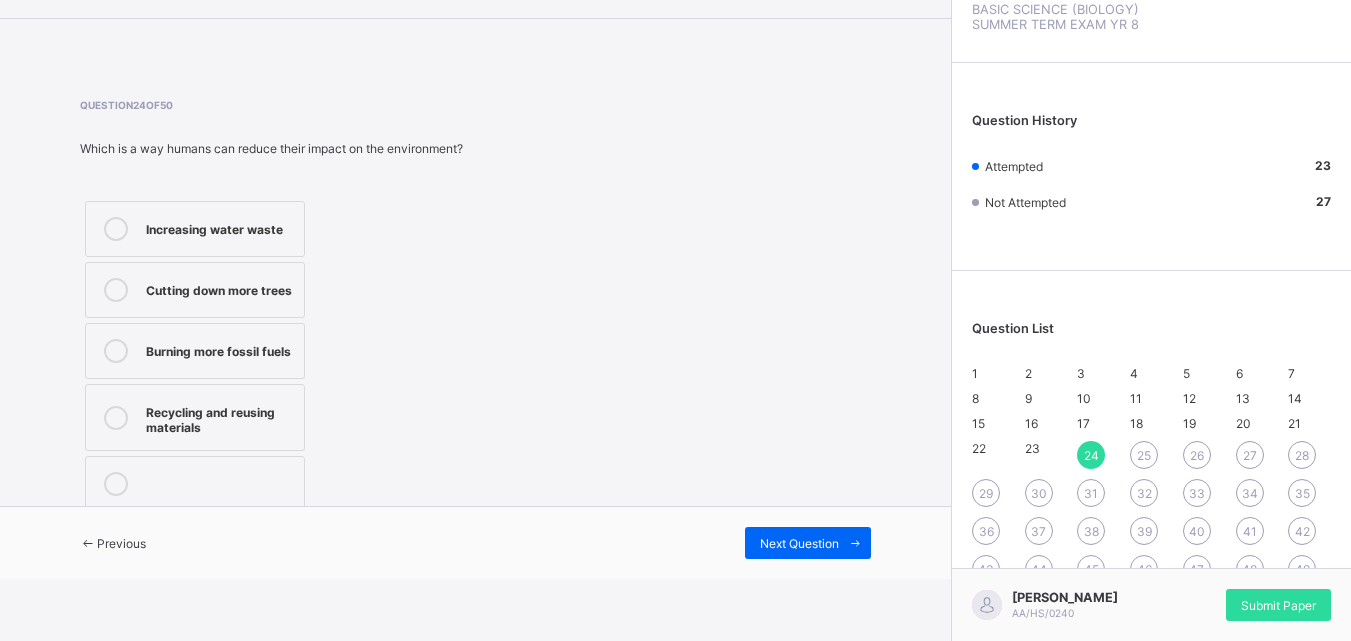 click on "Increasing water waste" at bounding box center (195, 229) 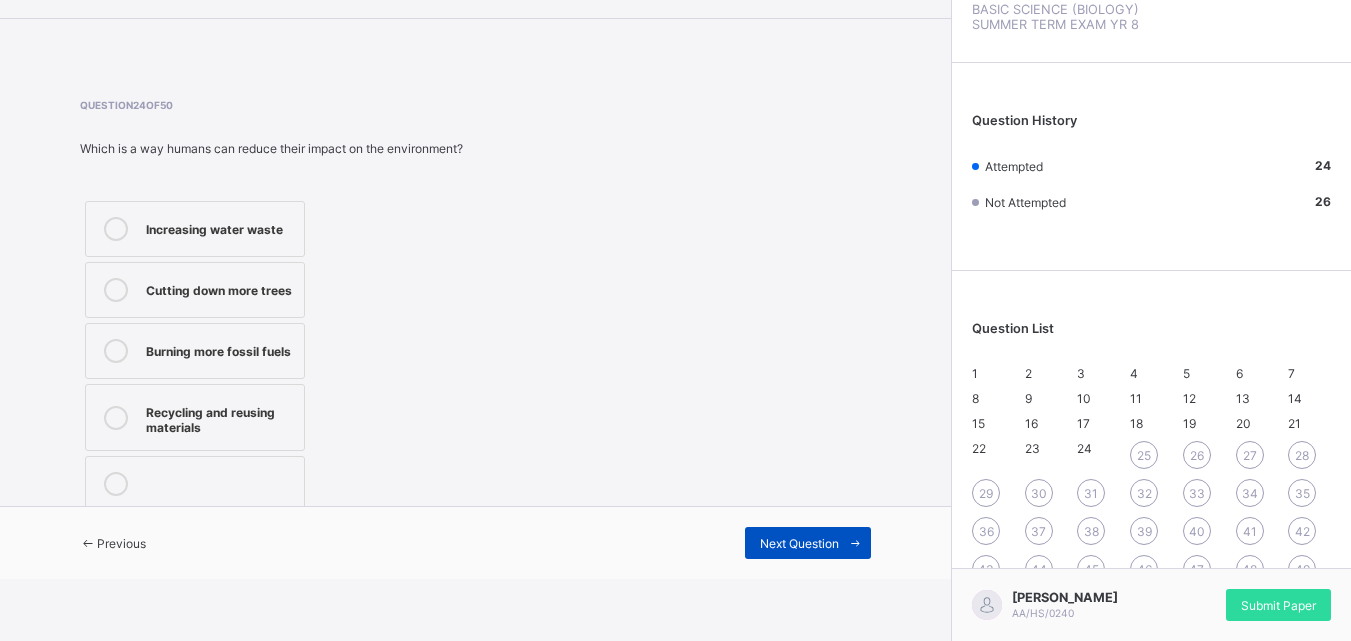 drag, startPoint x: 888, startPoint y: 511, endPoint x: 865, endPoint y: 504, distance: 24.04163 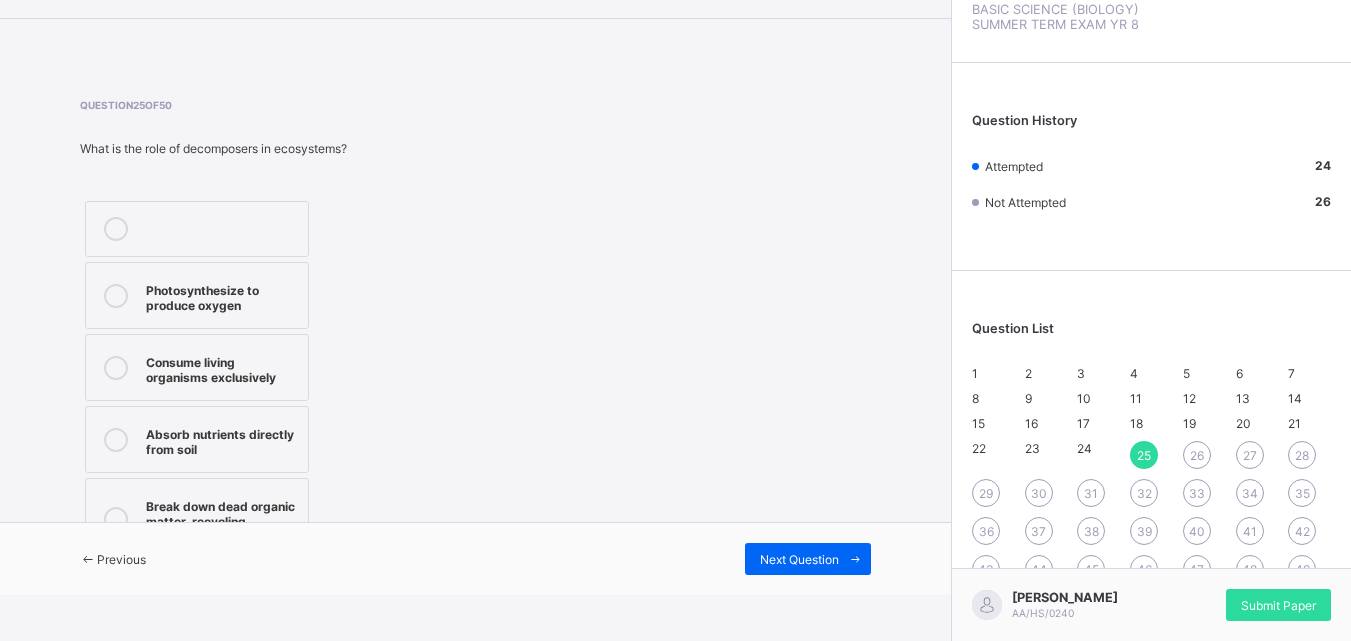 click at bounding box center [116, 295] 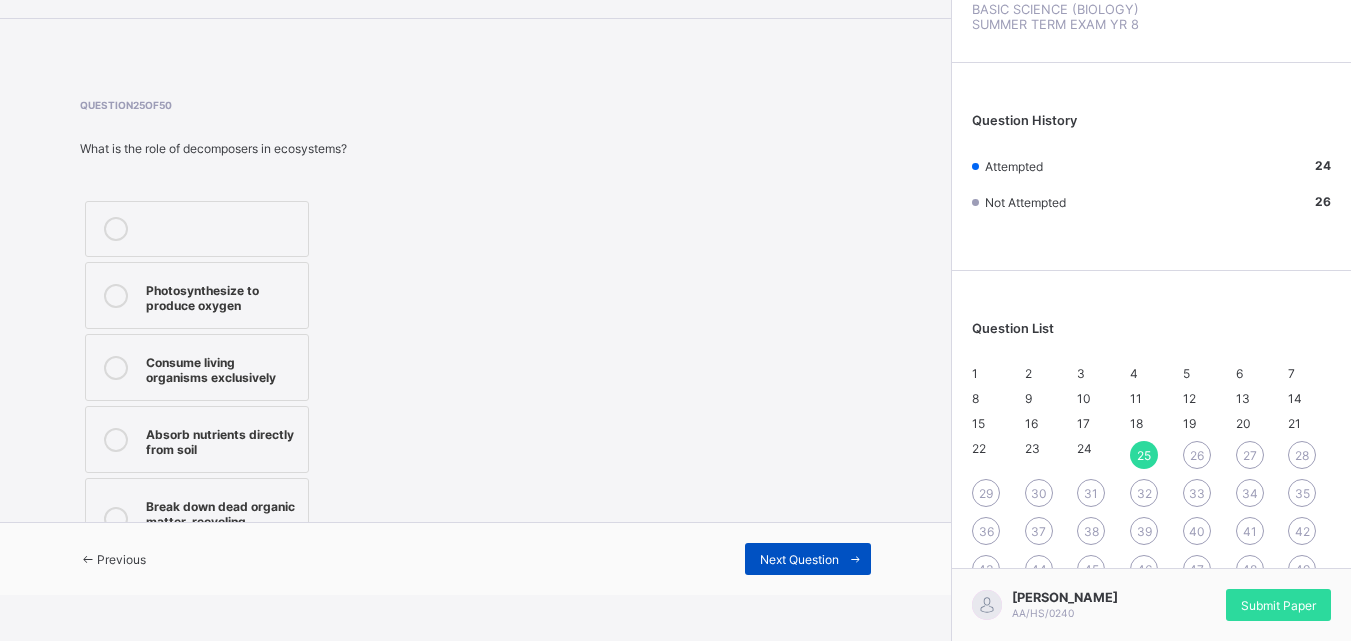click on "Next Question" at bounding box center [808, 559] 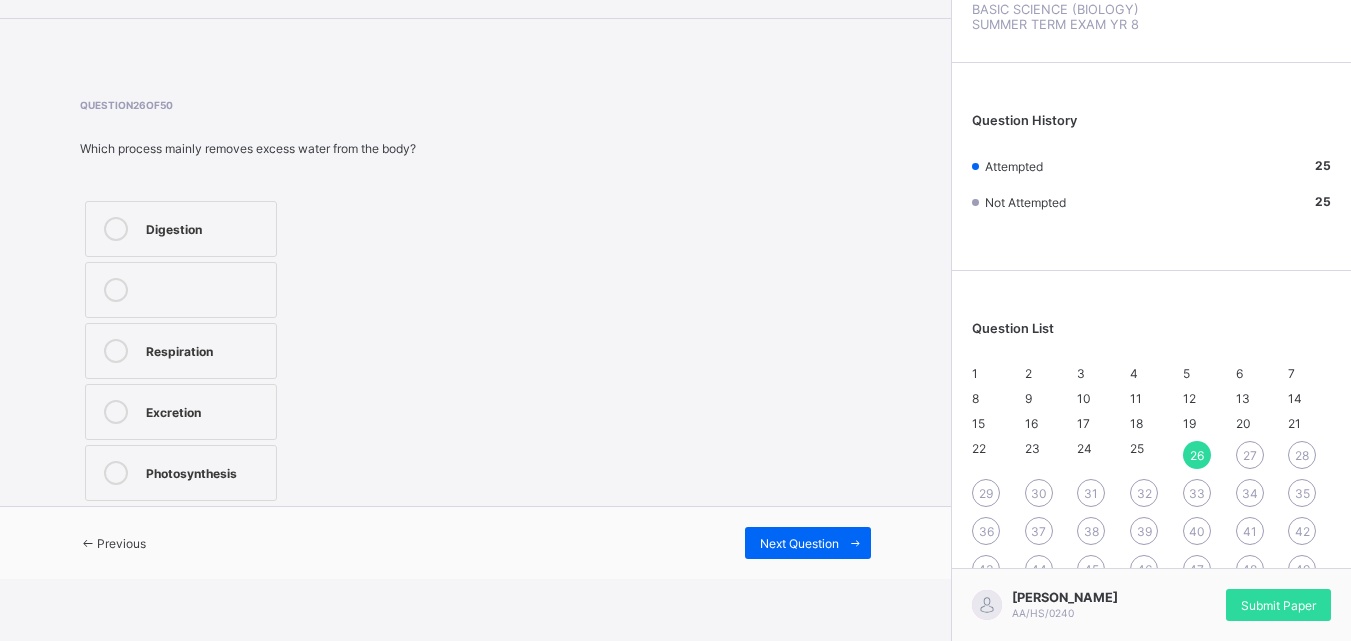 click on "Digestion Respiration Excretion Photosynthesis" at bounding box center [181, 351] 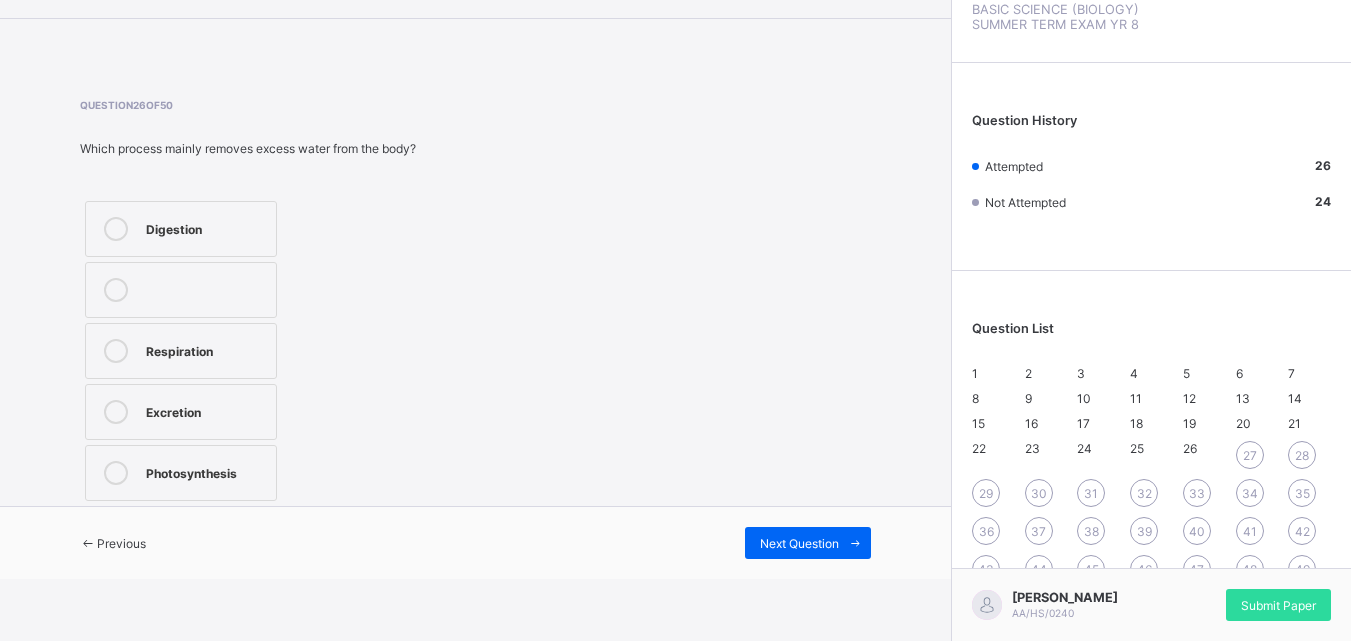 drag, startPoint x: 824, startPoint y: 495, endPoint x: 0, endPoint y: 349, distance: 836.83453 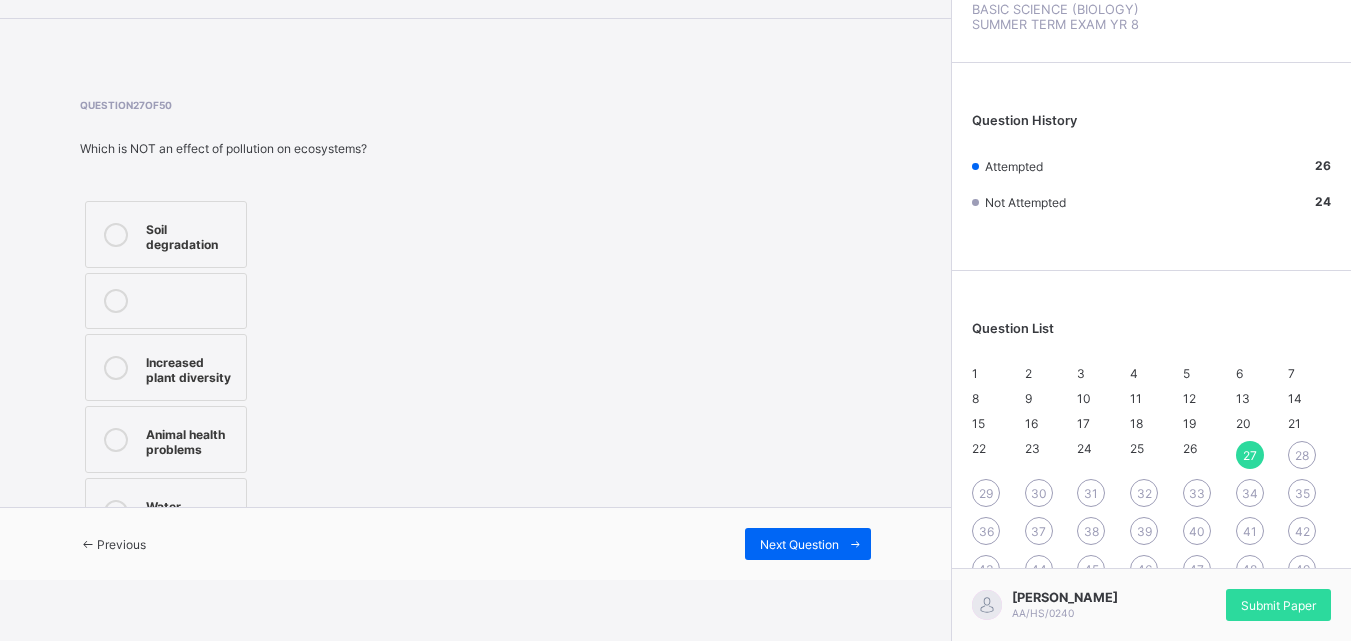 click on "Water contamination" at bounding box center [166, 511] 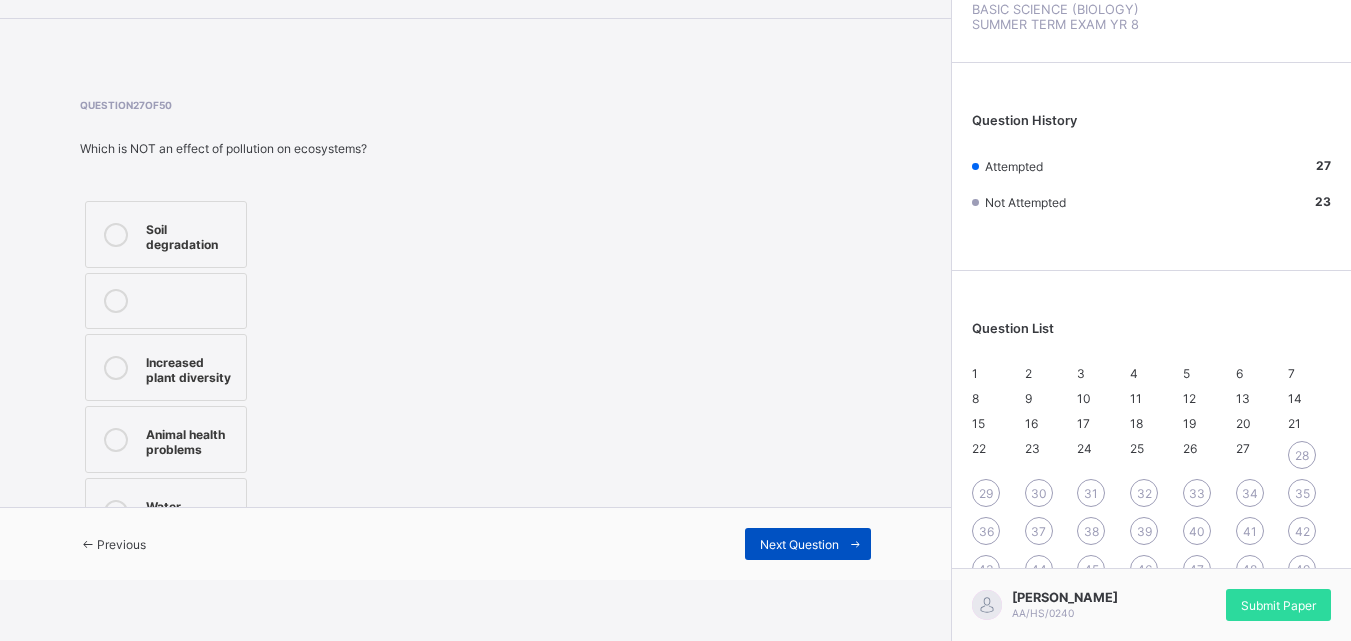 click on "Next Question" at bounding box center [808, 544] 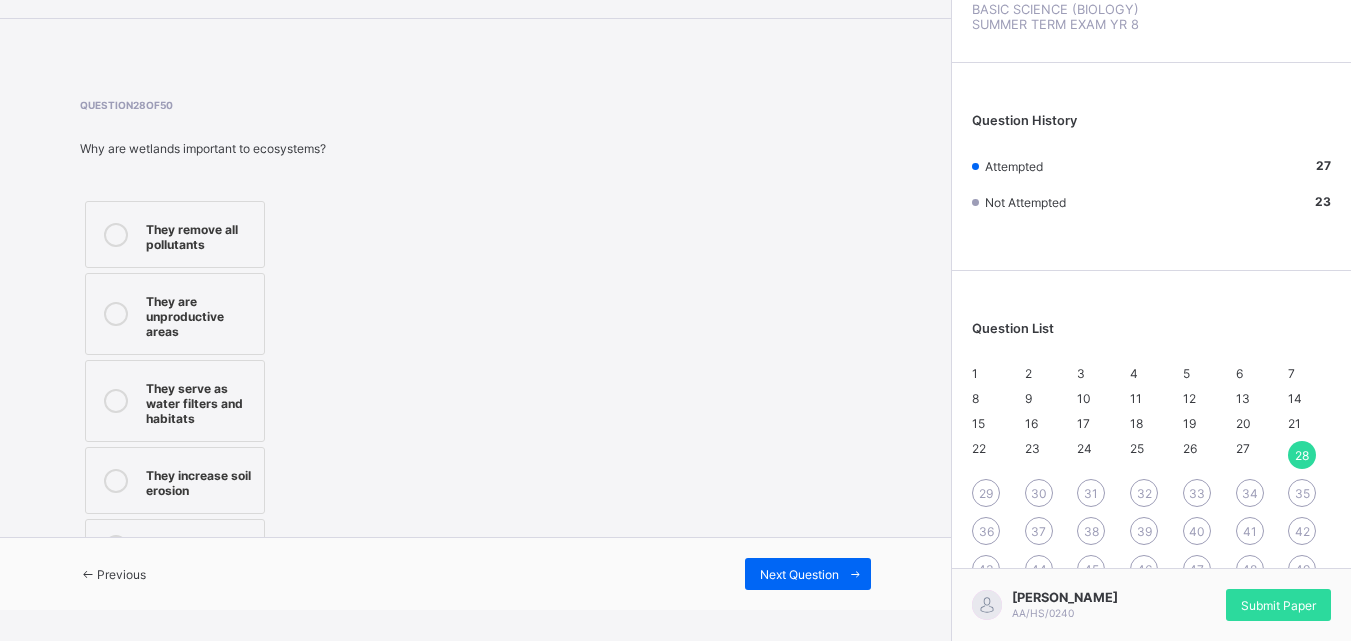 click on "They remove all pollutants They are unproductive areas They serve as water filters and habitats They increase soil erosion" at bounding box center (238, 388) 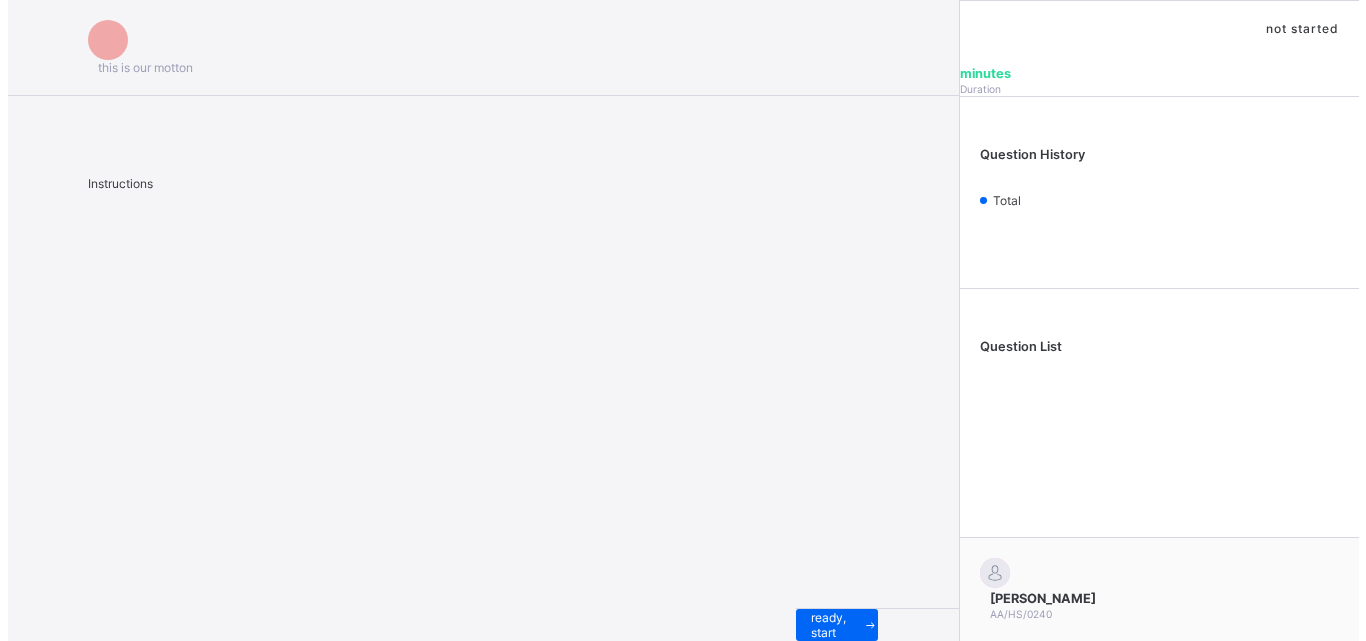 scroll, scrollTop: 0, scrollLeft: 0, axis: both 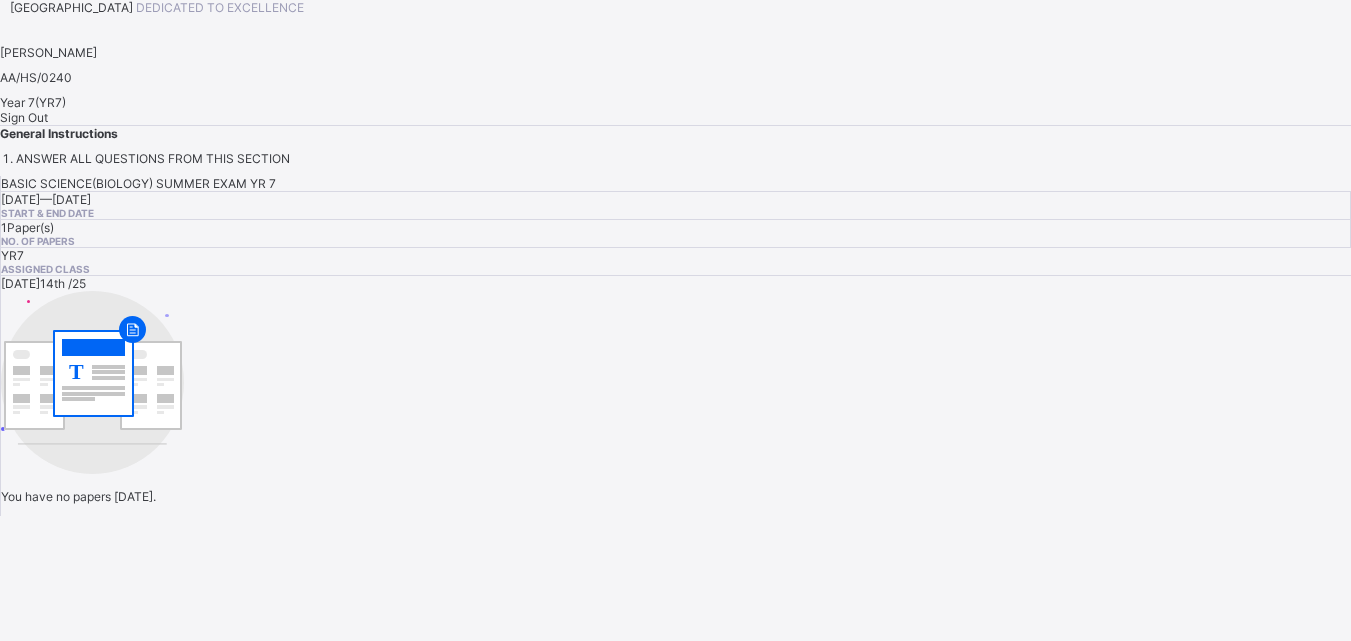 click on "Sign Out" at bounding box center (24, 117) 